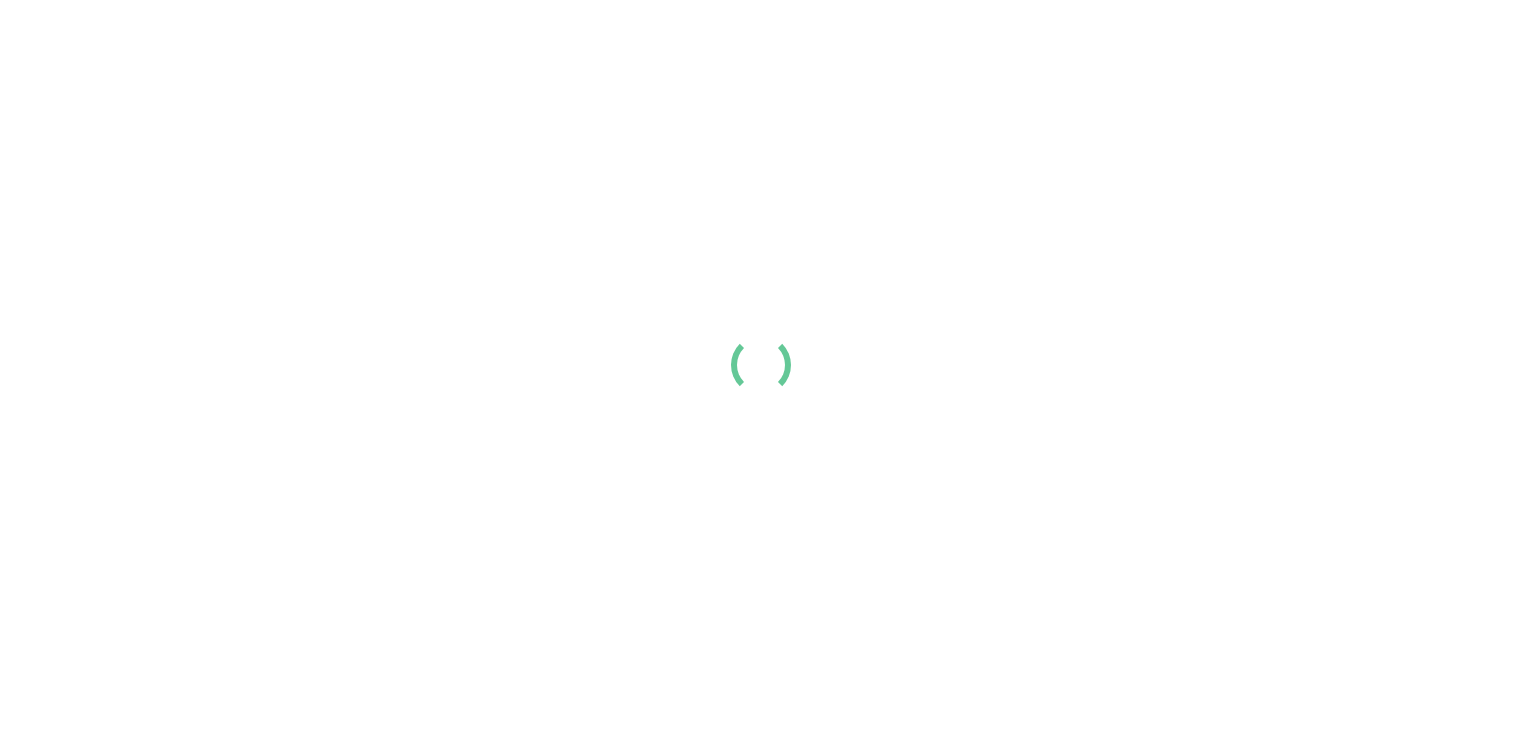 scroll, scrollTop: 0, scrollLeft: 0, axis: both 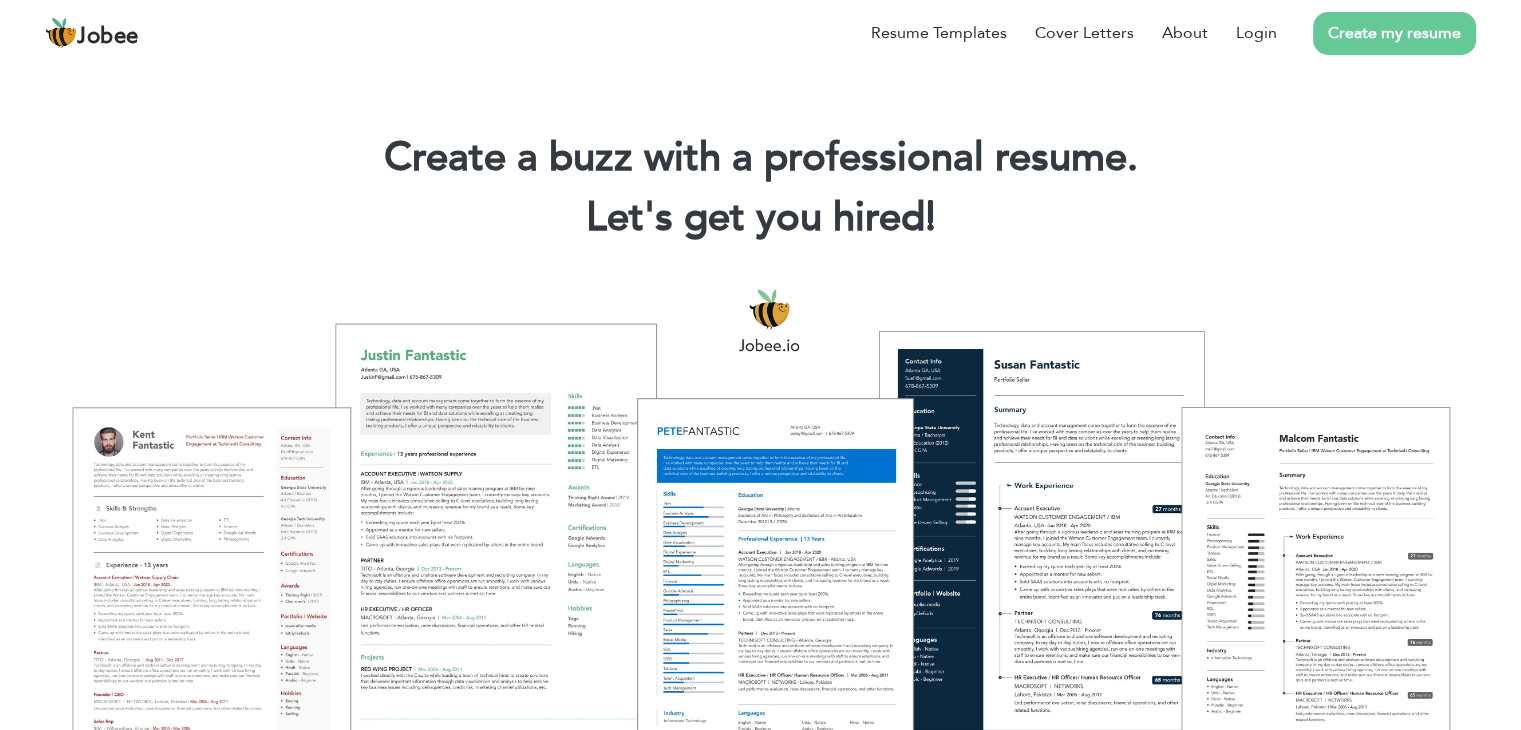 click on "Create my resume" at bounding box center [1394, 33] 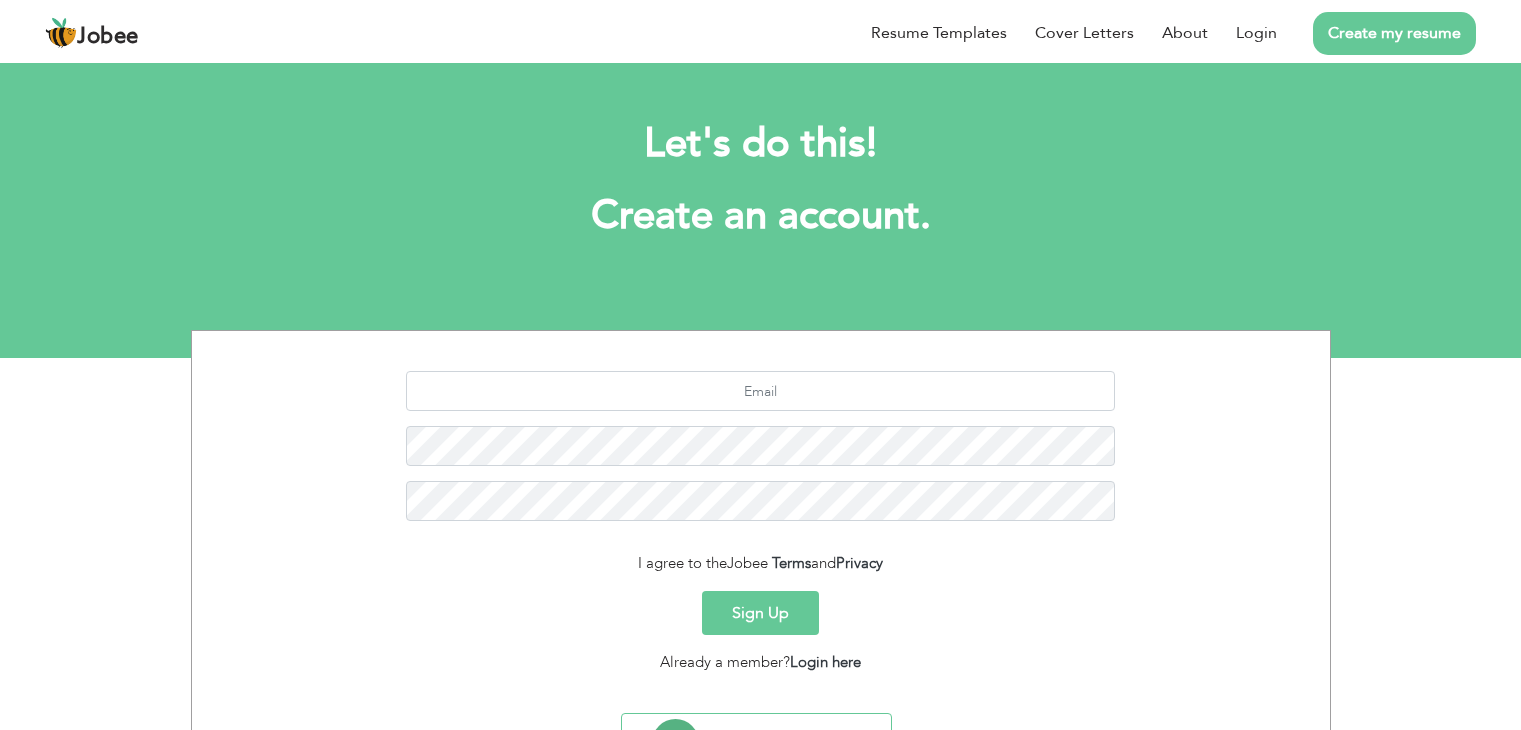 scroll, scrollTop: 0, scrollLeft: 0, axis: both 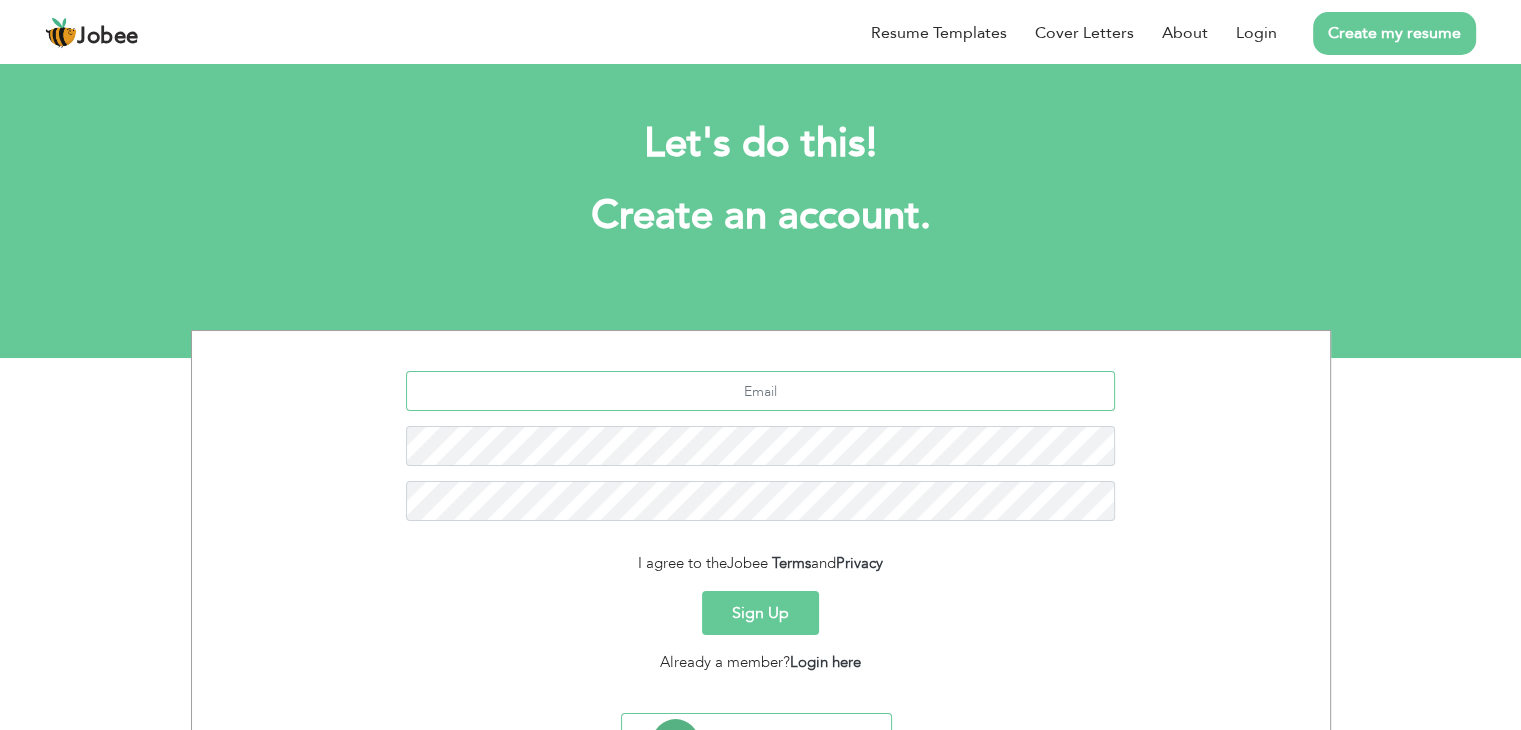 click at bounding box center [760, 391] 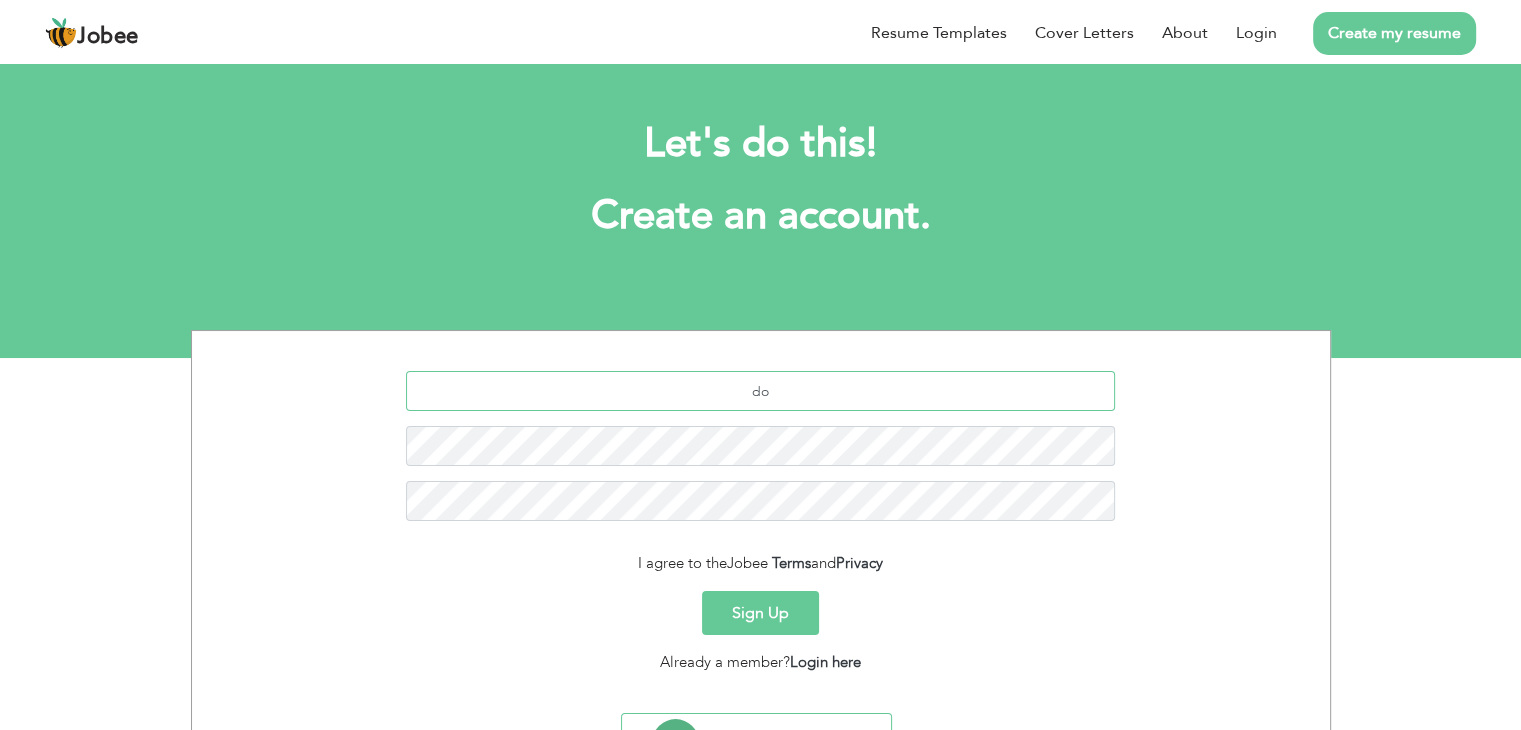 type on "d" 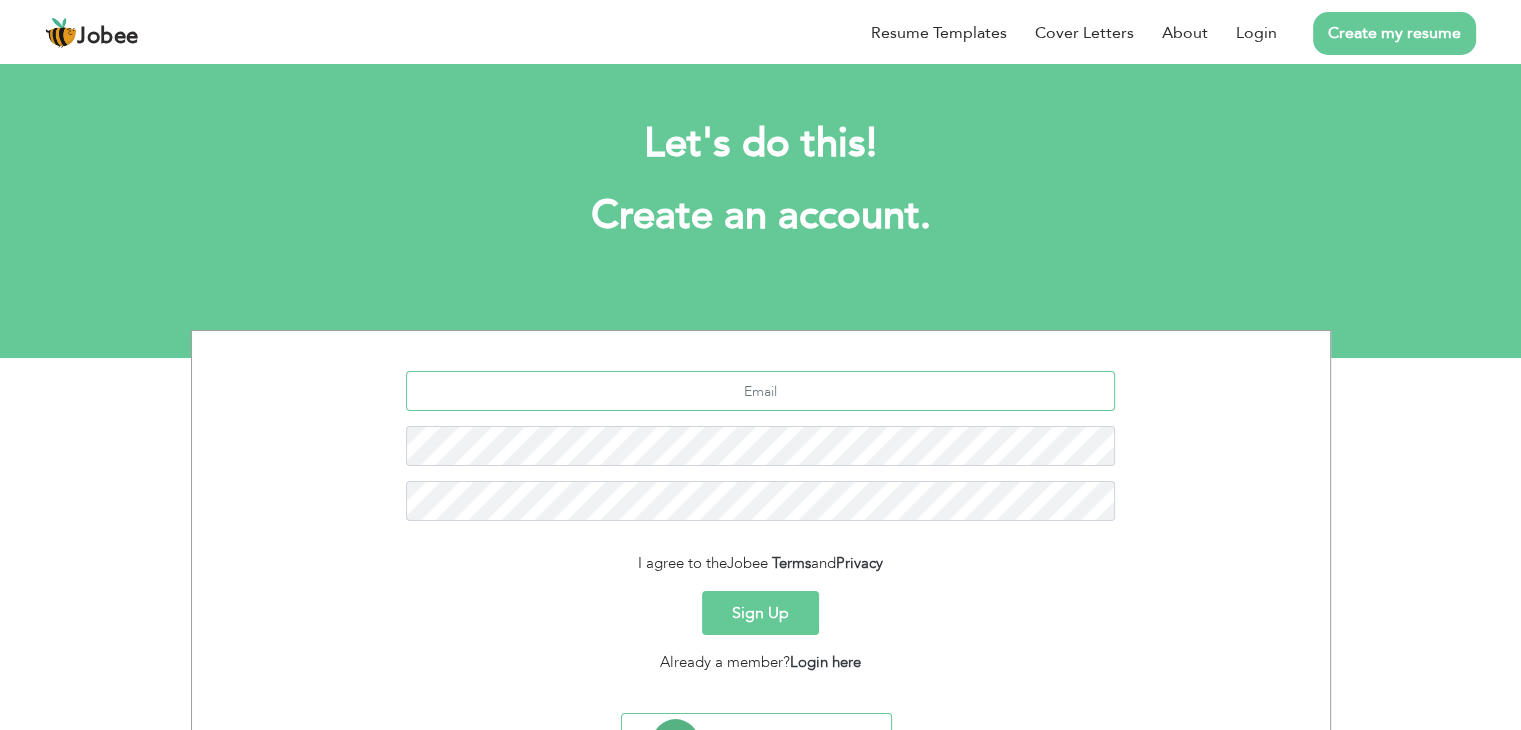 paste on "Sales Strategy & Execution" 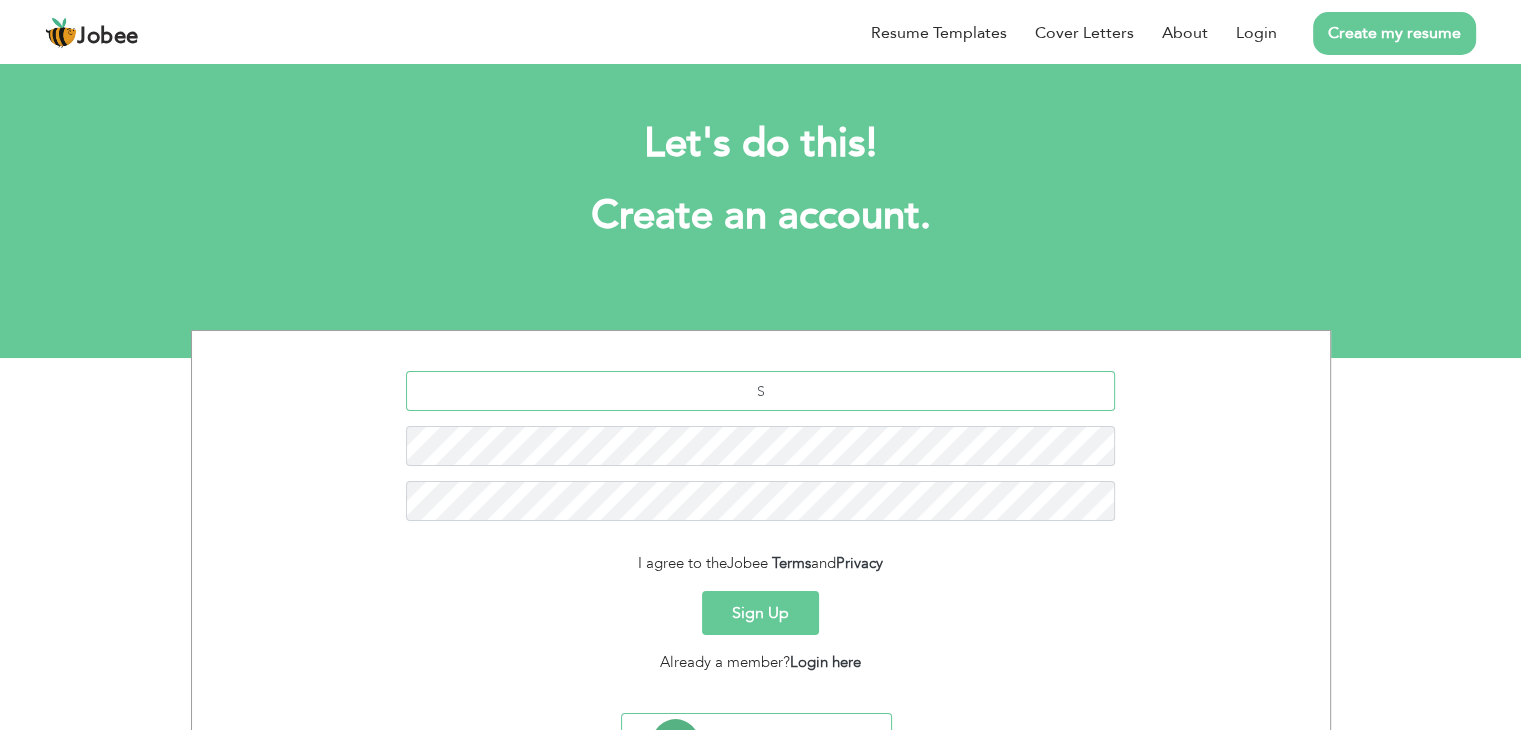 type on "S" 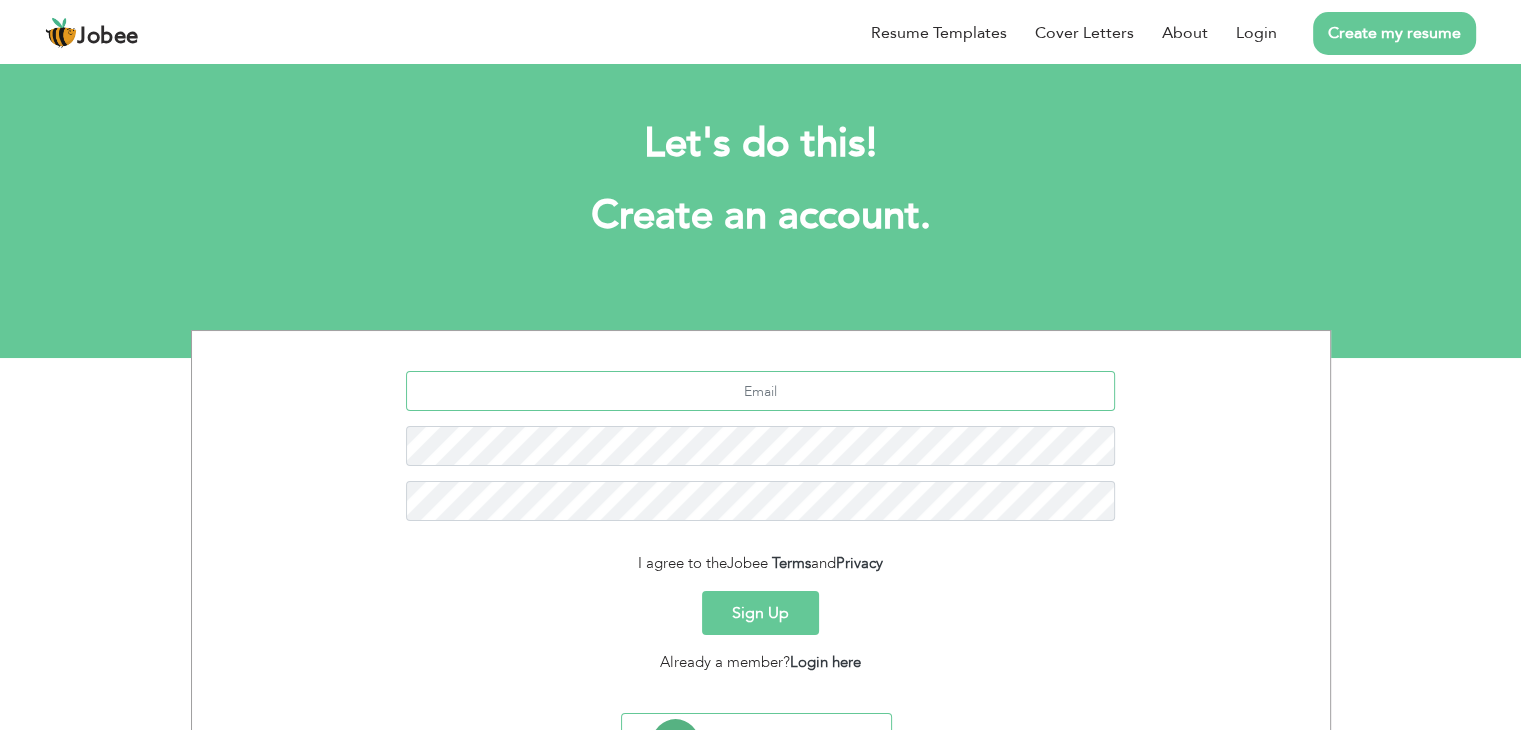 paste on "Sales Strategy & Execution" 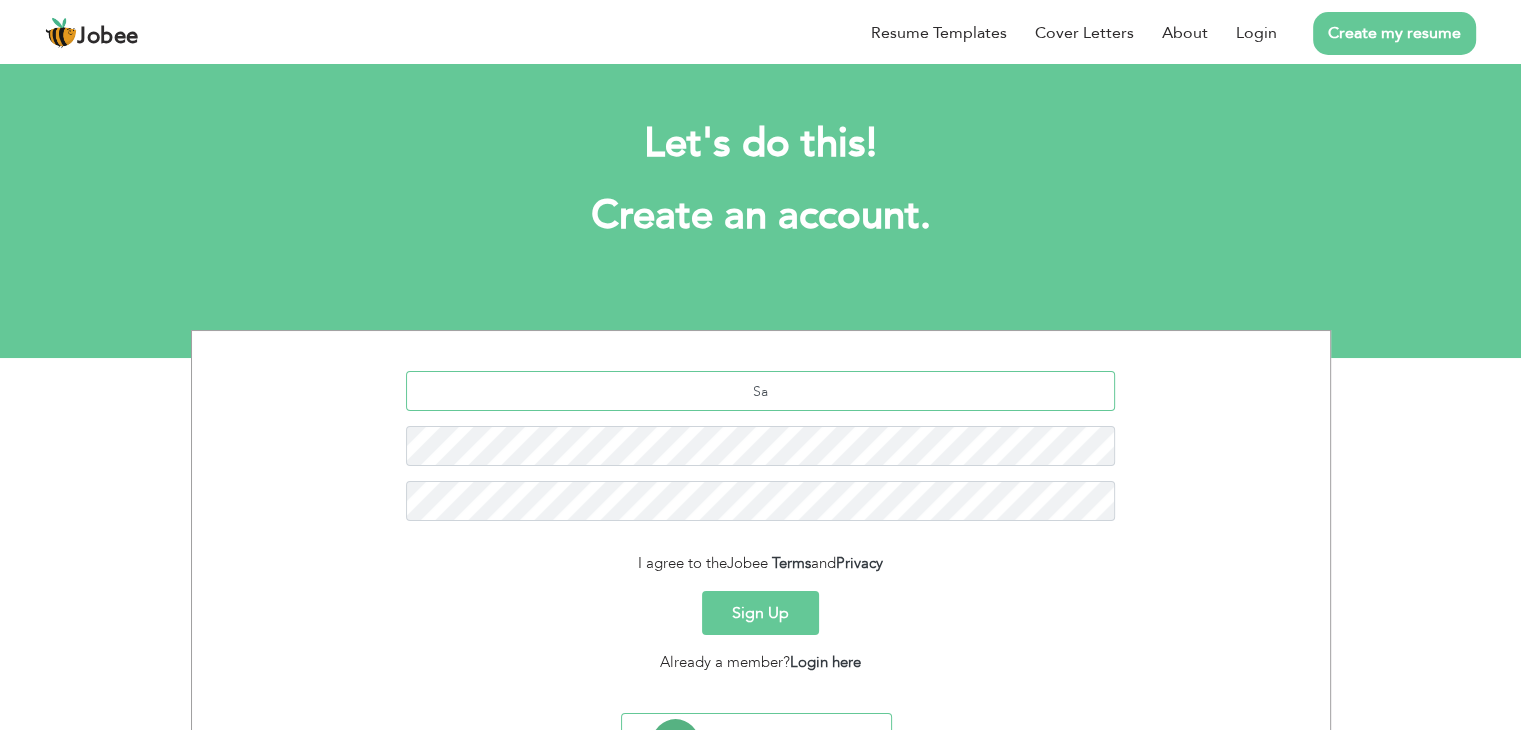 type on "S" 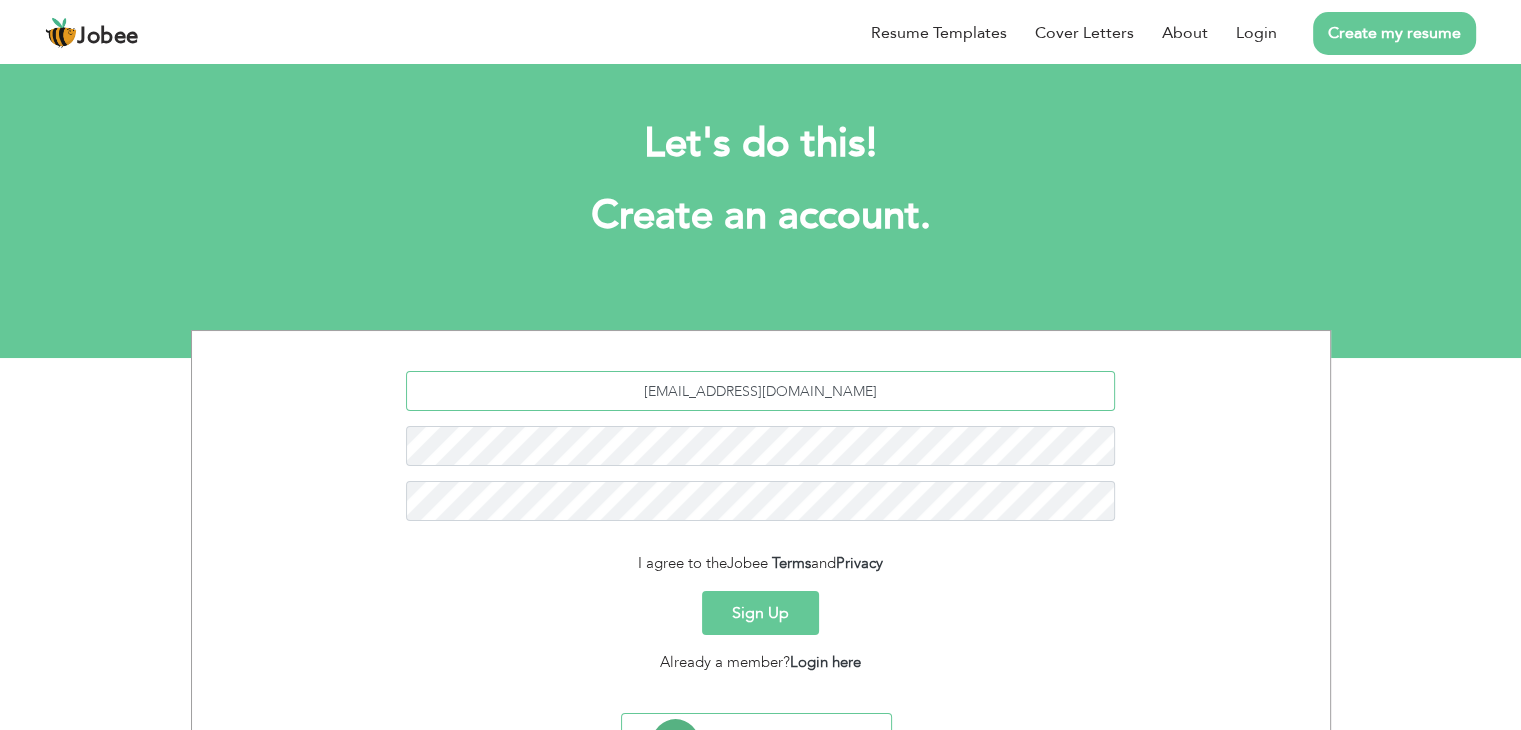 type on "dollaiman965@gmail.com" 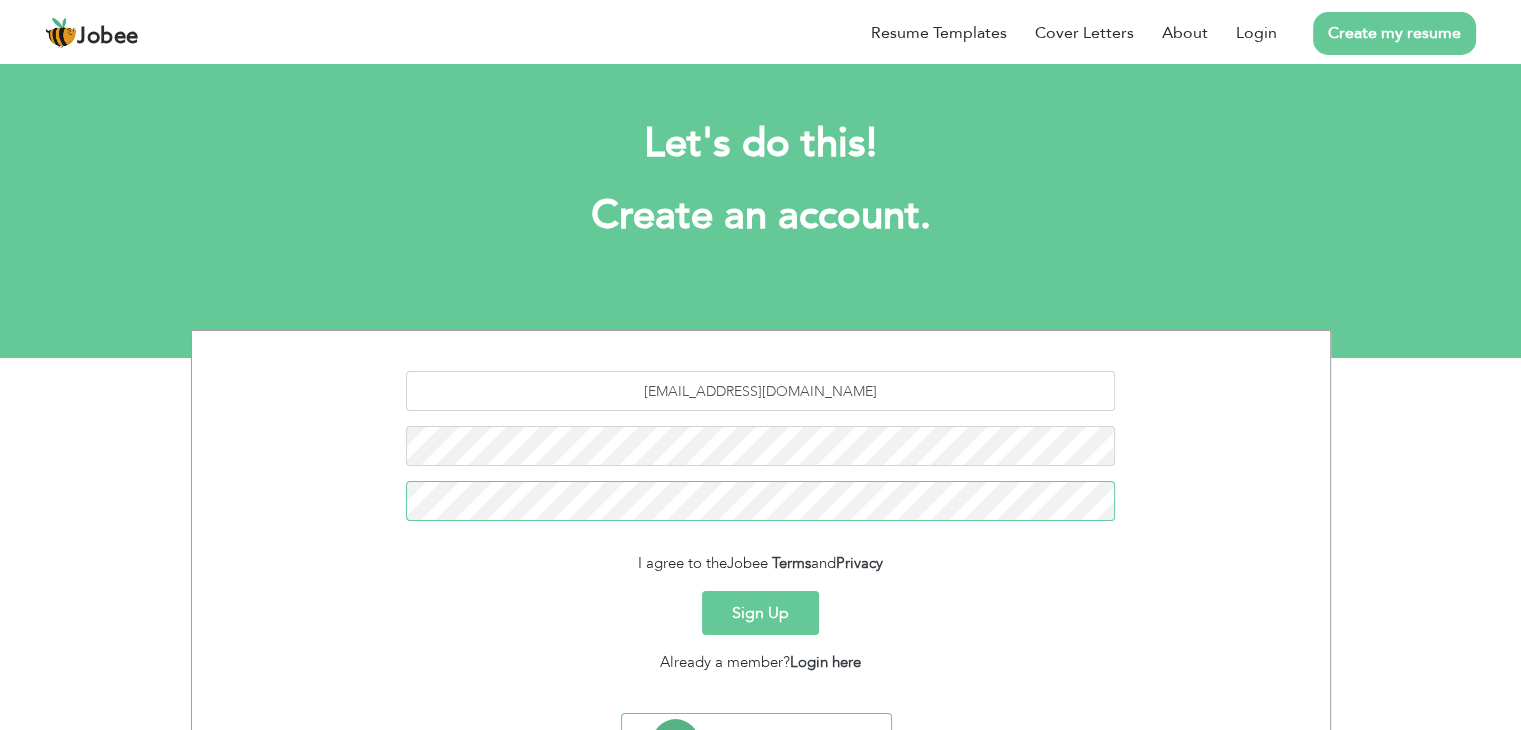 click on "Sign Up" at bounding box center [760, 613] 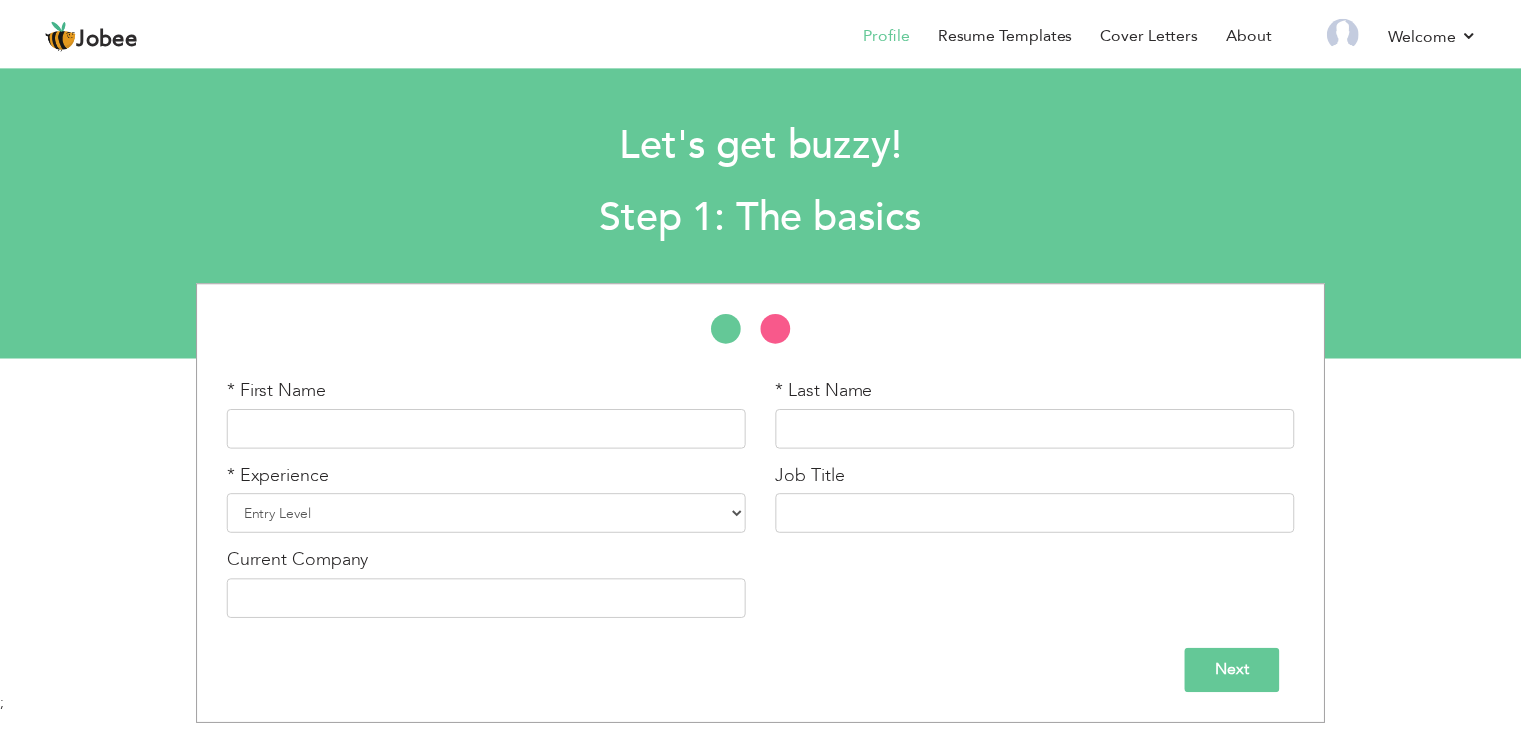 scroll, scrollTop: 0, scrollLeft: 0, axis: both 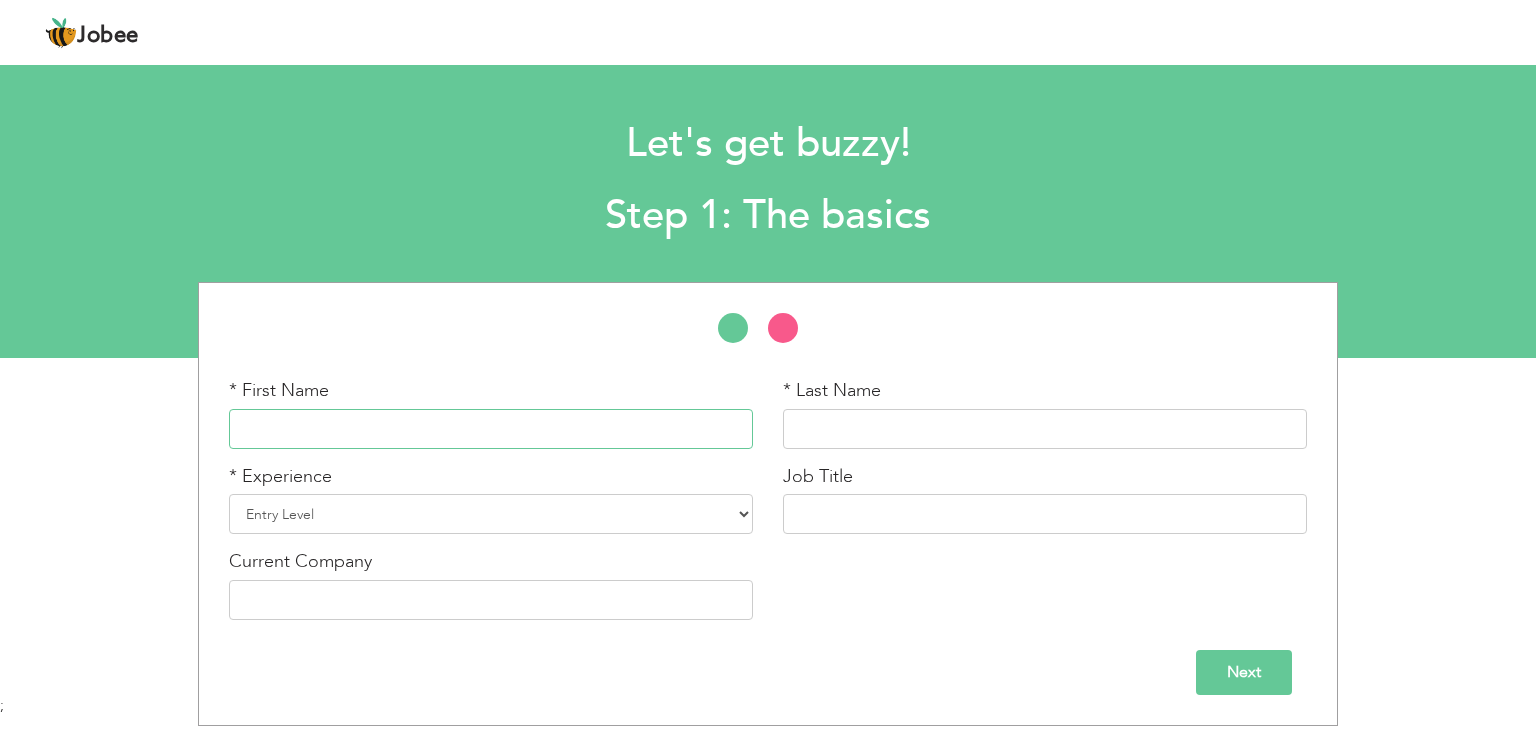 click at bounding box center [491, 429] 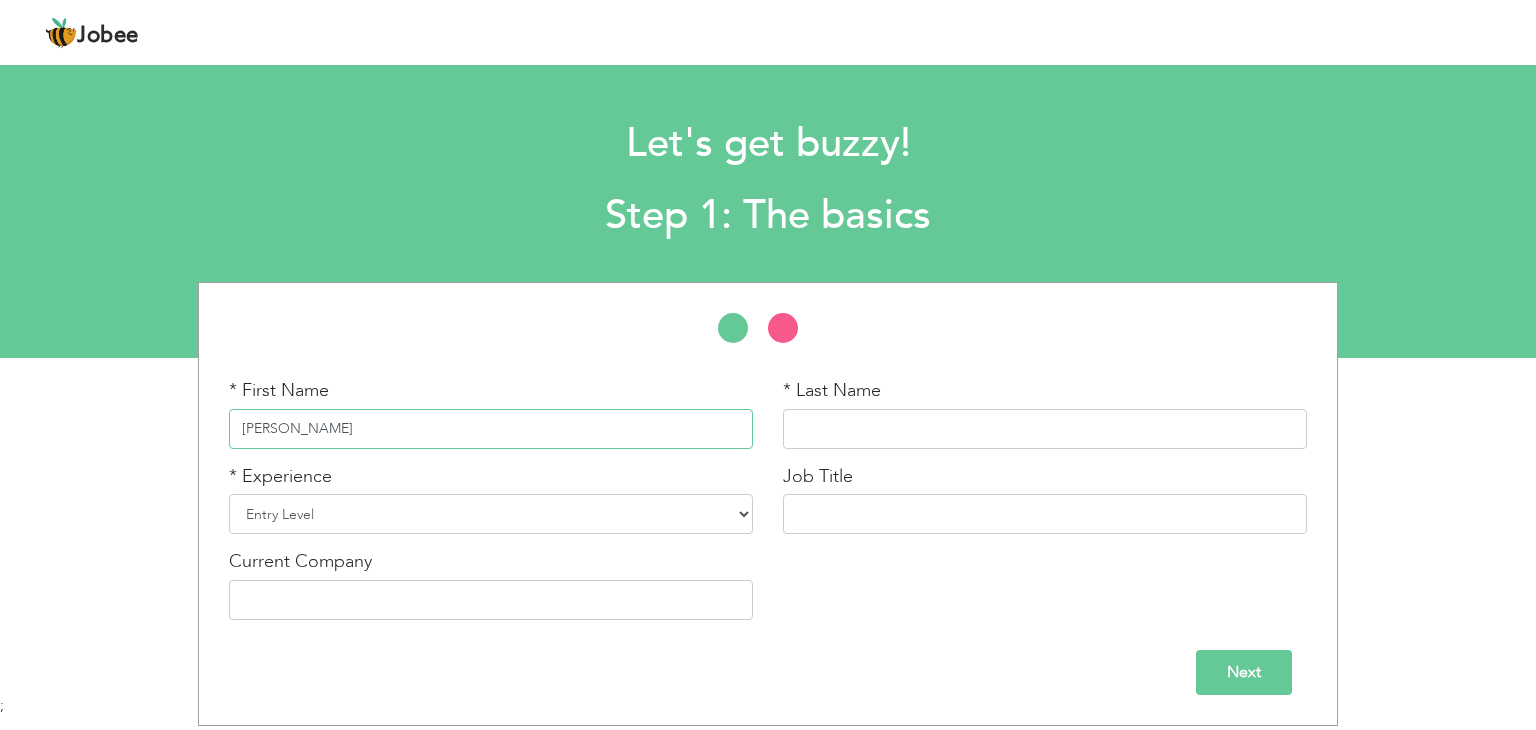 type on "Aiman" 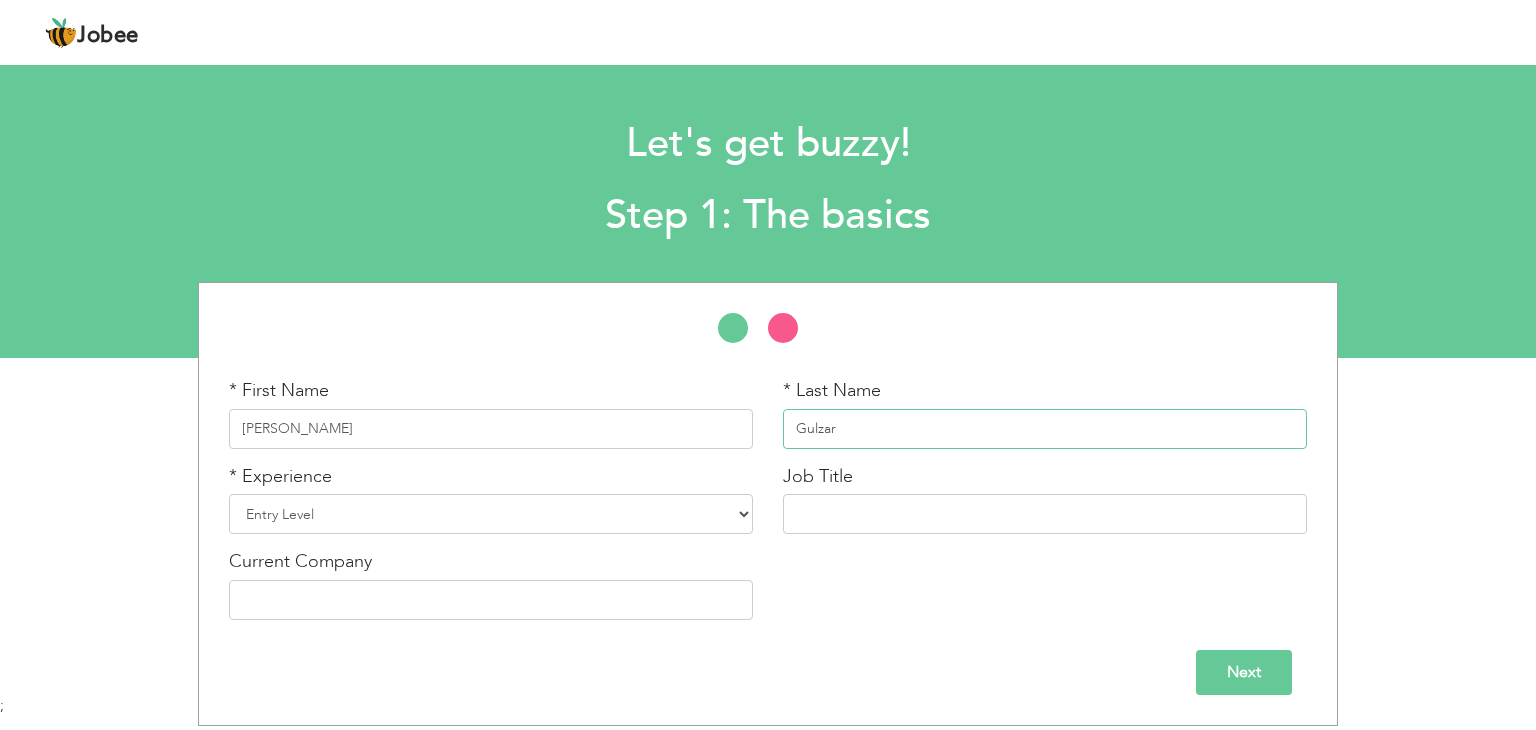 type on "Gulzar" 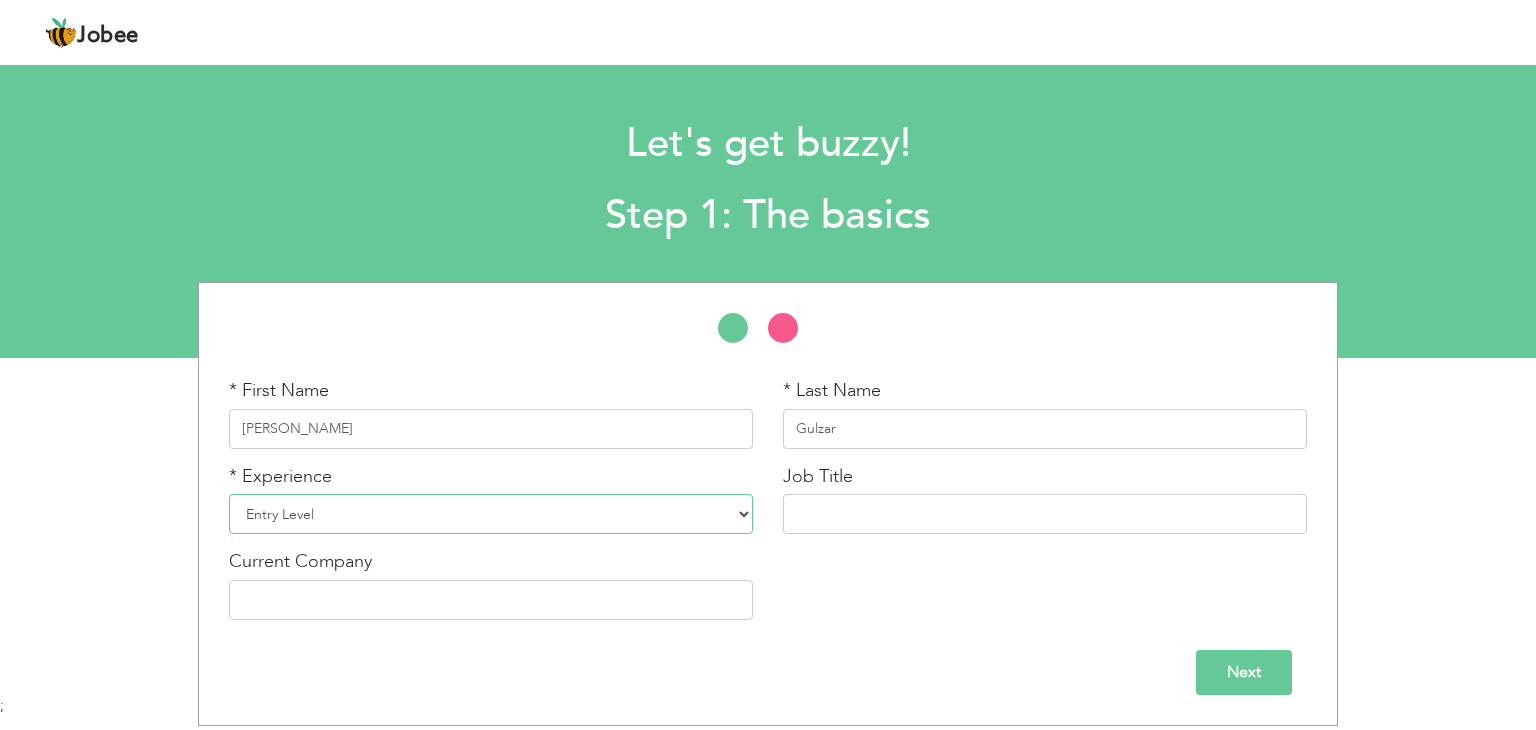 click on "Entry Level
Less than 1 Year
1 Year
2 Years
3 Years
4 Years
5 Years
6 Years
7 Years
8 Years
9 Years
10 Years
11 Years
12 Years
13 Years
14 Years
15 Years
16 Years
17 Years
18 Years
19 Years
20 Years
21 Years
22 Years
23 Years
24 Years
25 Years
26 Years
27 Years
28 Years
29 Years
30 Years
31 Years
32 Years
33 Years
34 Years
35 Years
More than 35 Years" at bounding box center [491, 514] 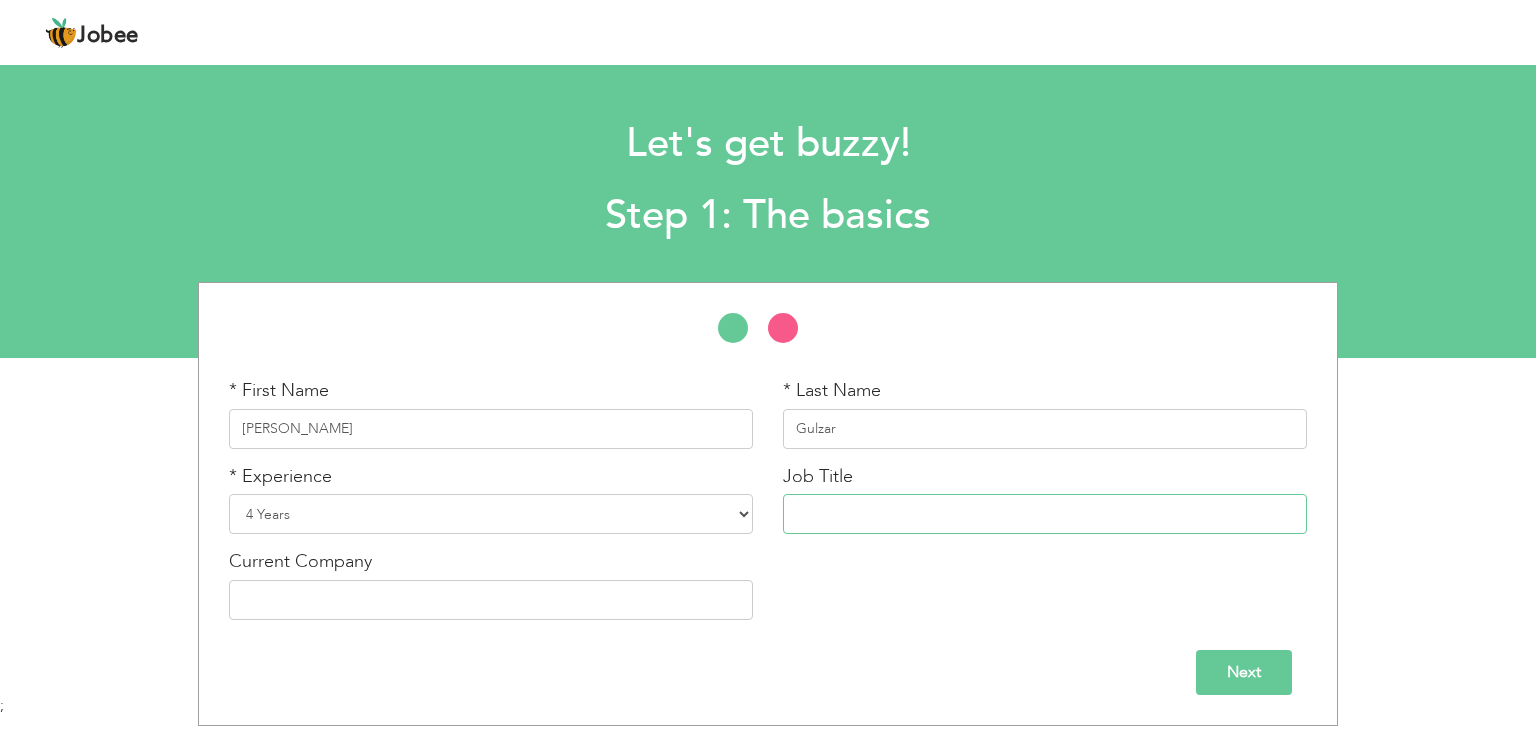 click at bounding box center (1045, 514) 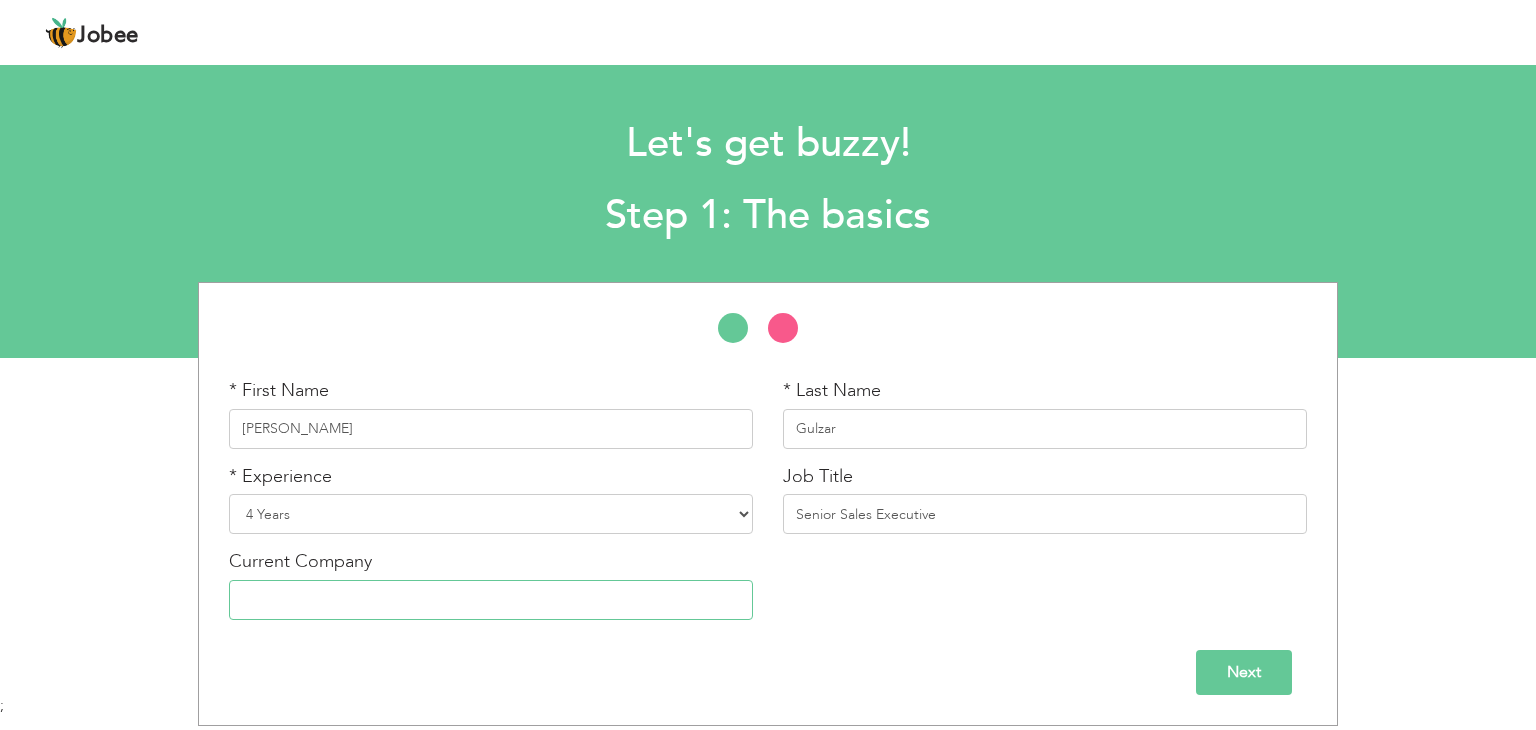 click at bounding box center (491, 600) 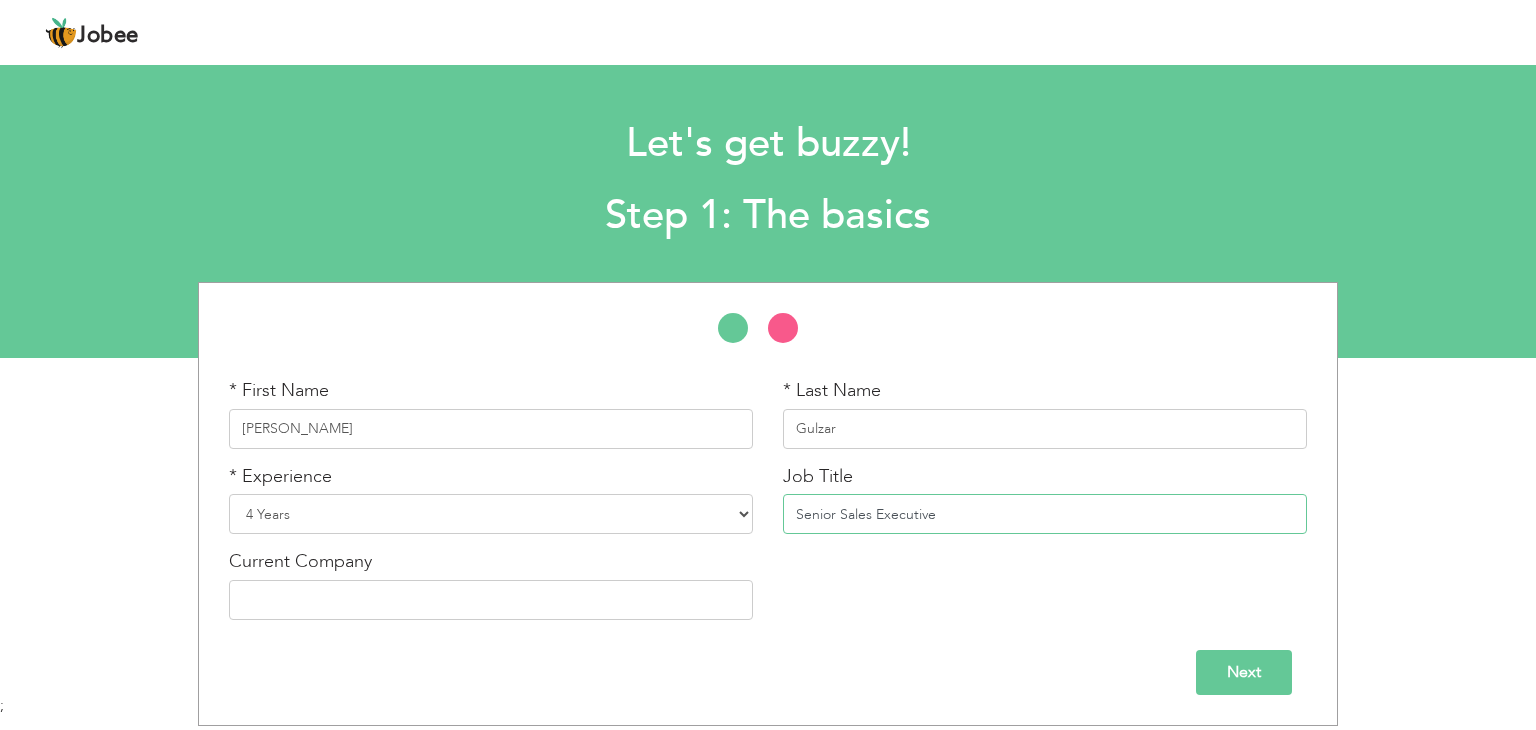 click on "Senior Sales Executive" at bounding box center (1045, 514) 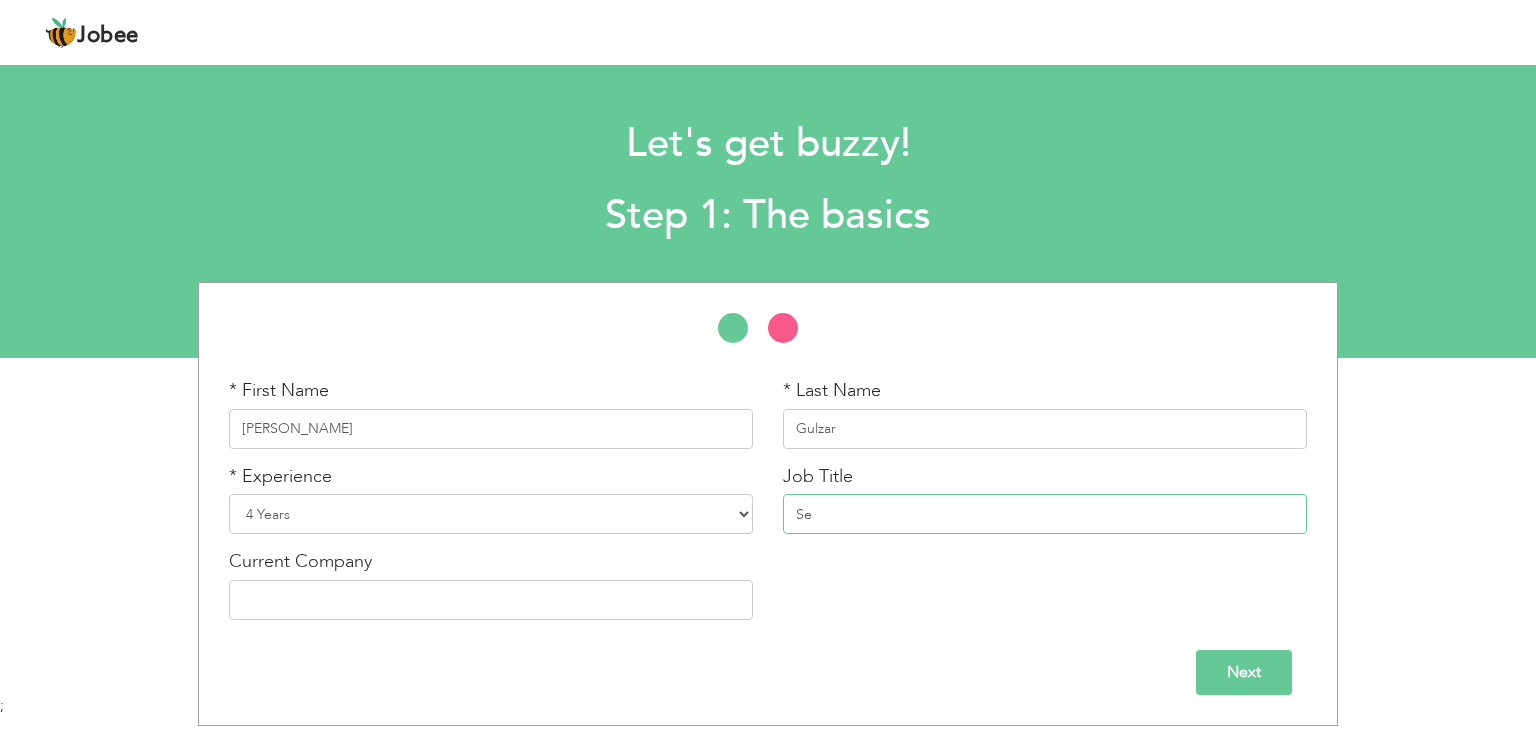 type on "S" 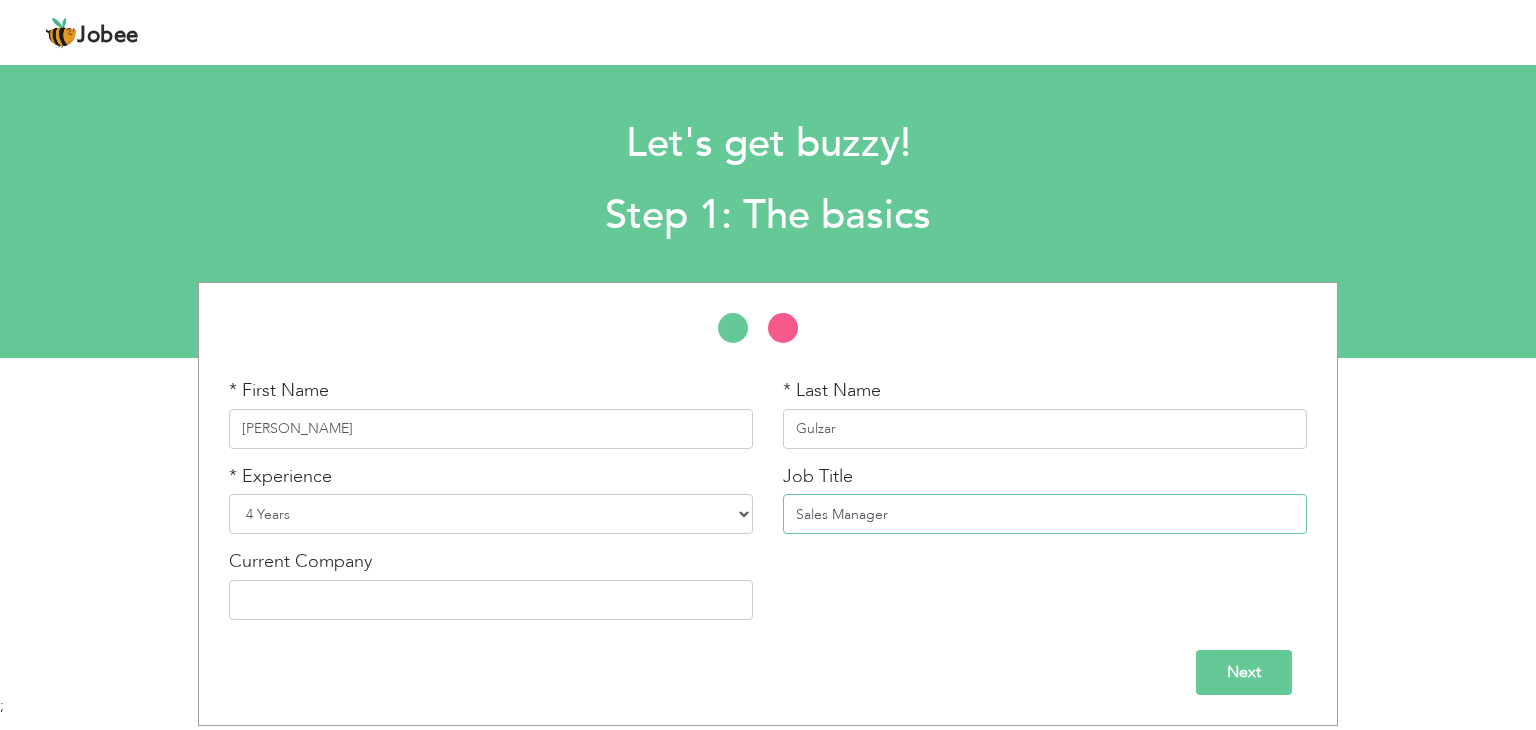 type on "Sales Manager" 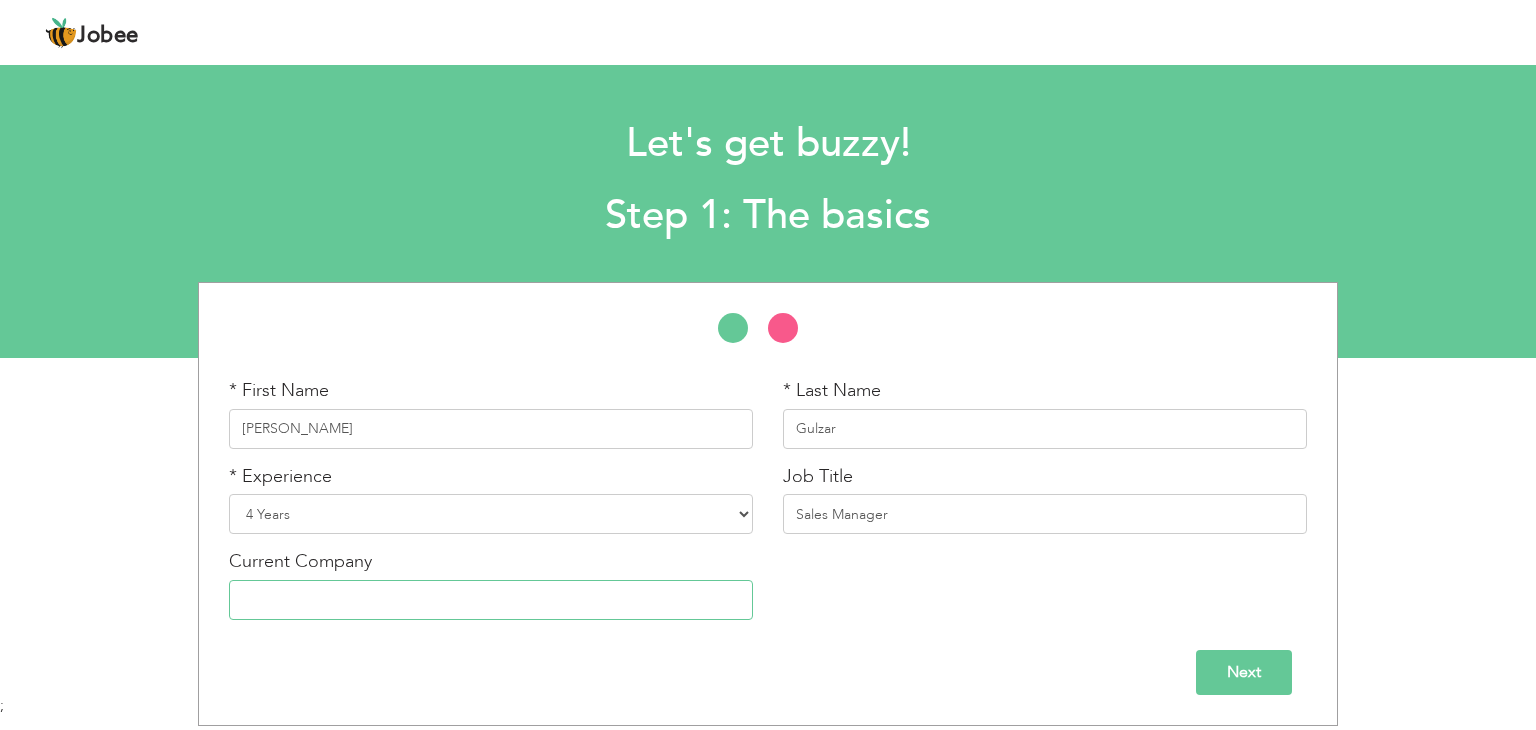 click at bounding box center [491, 600] 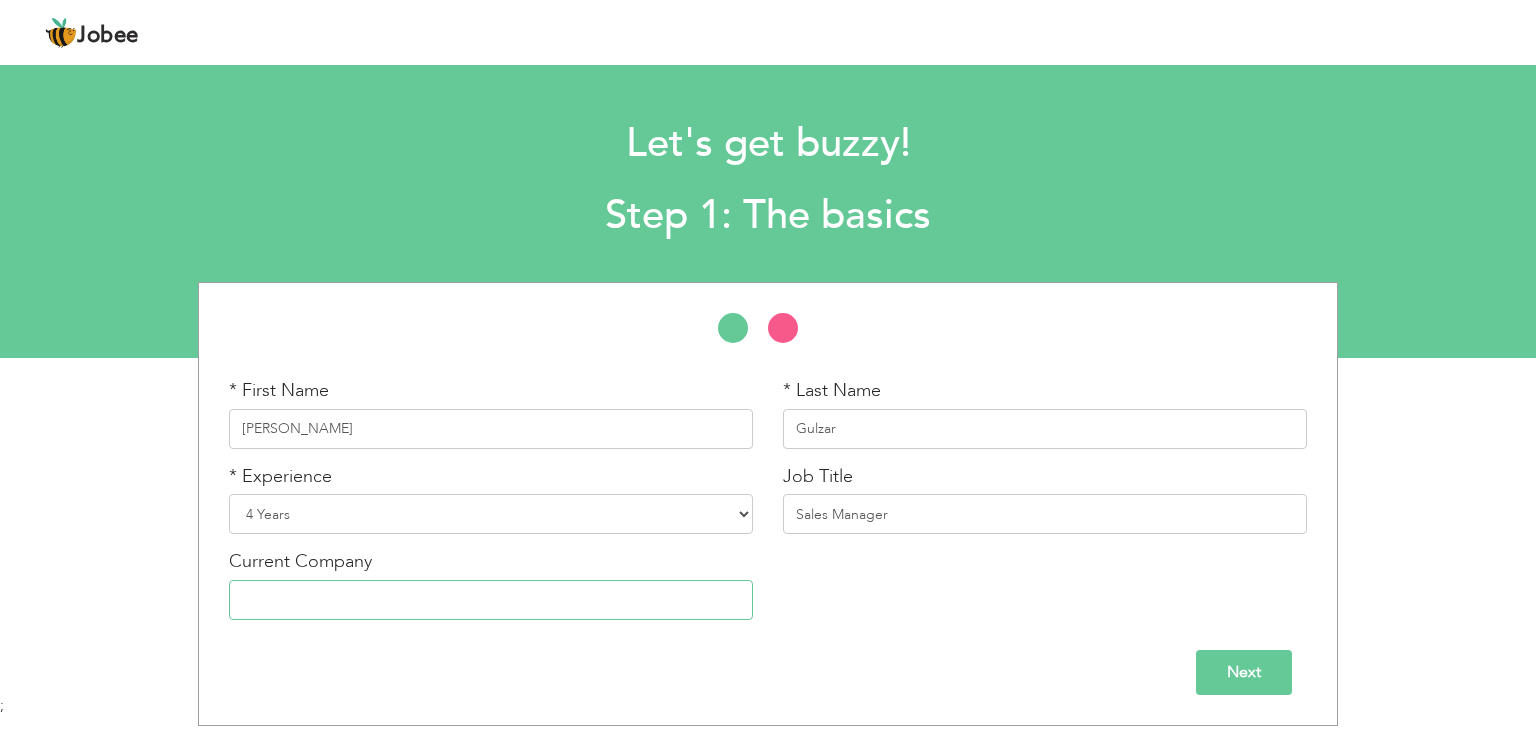 paste on "skyscraper united lifestyle" 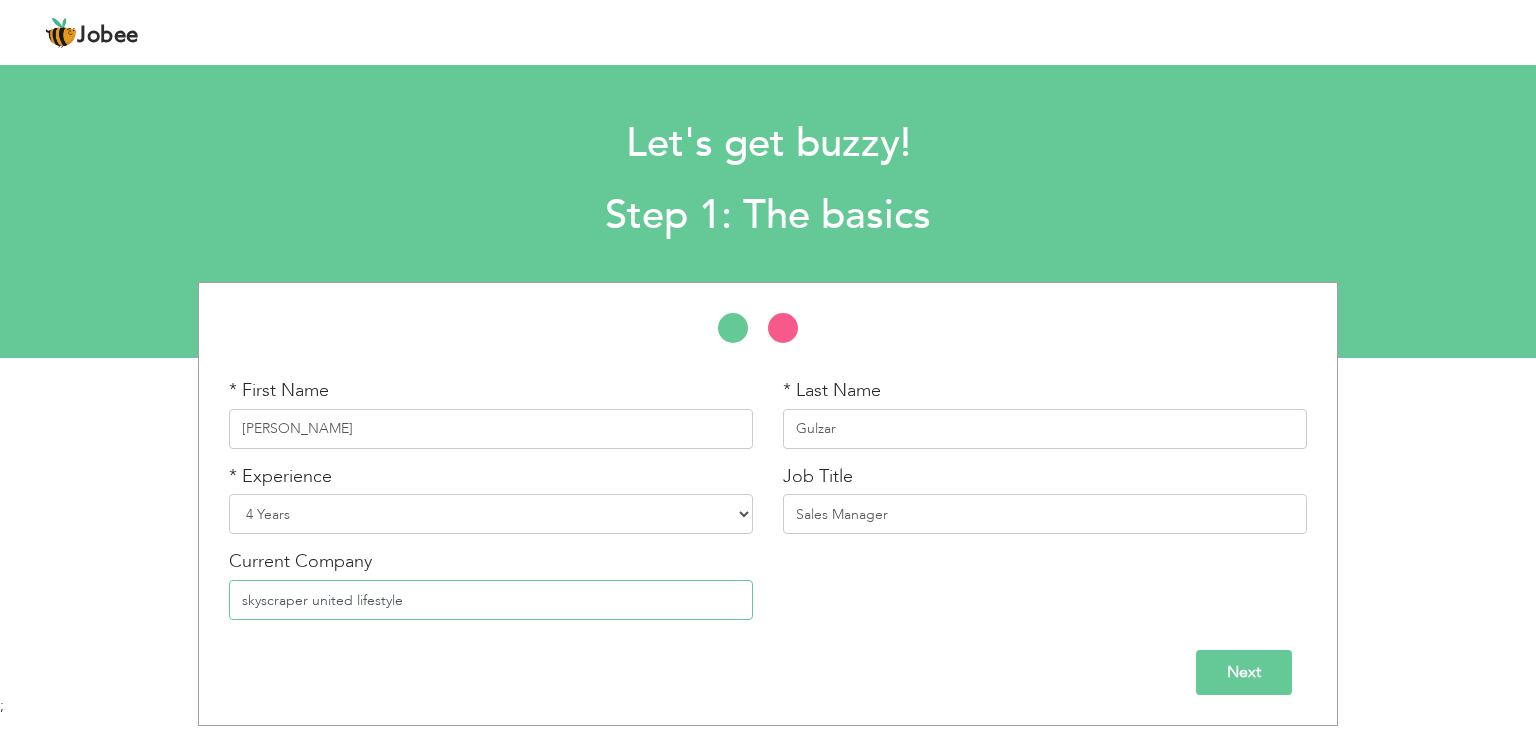 click on "skyscraper united lifestyle" at bounding box center (491, 600) 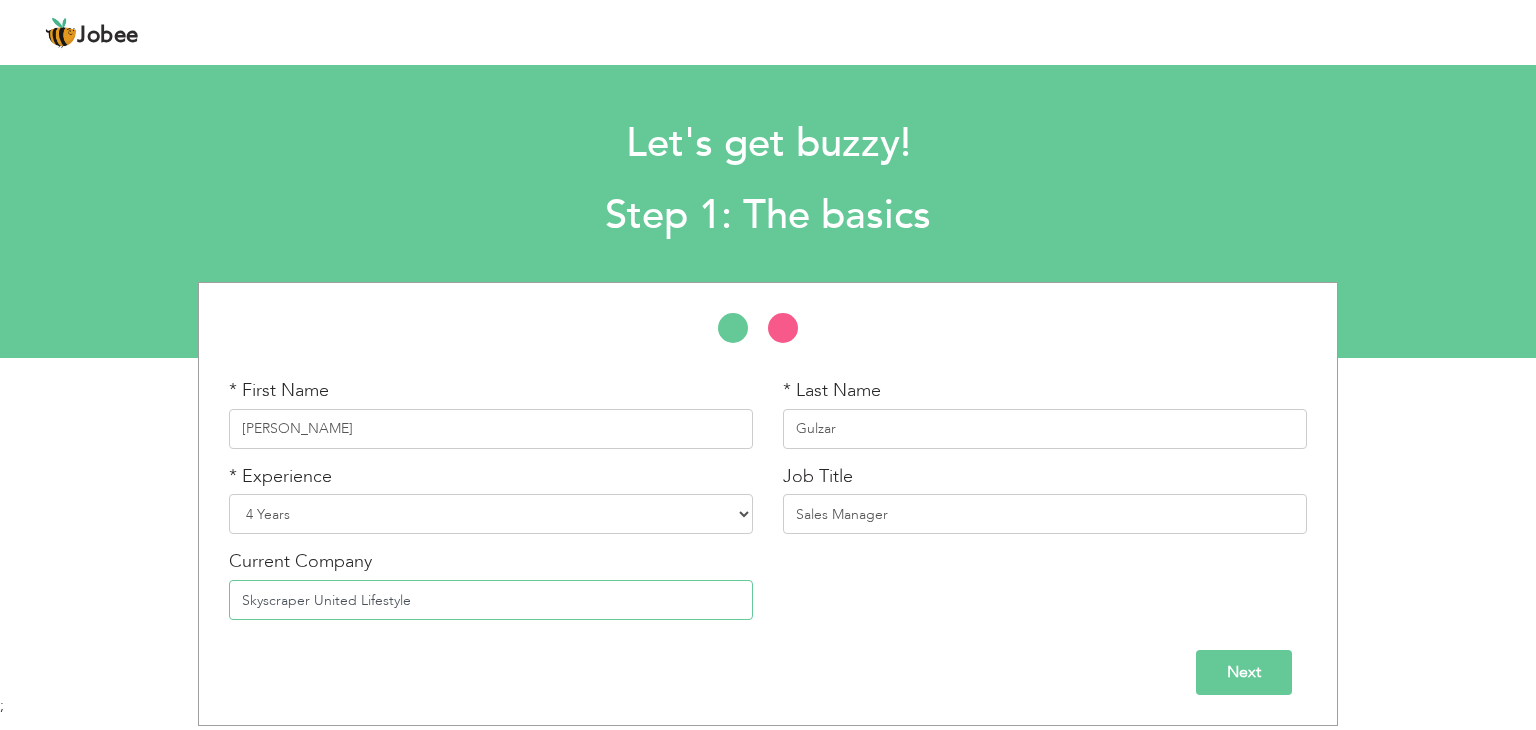 type on "Skyscraper United Lifestyle" 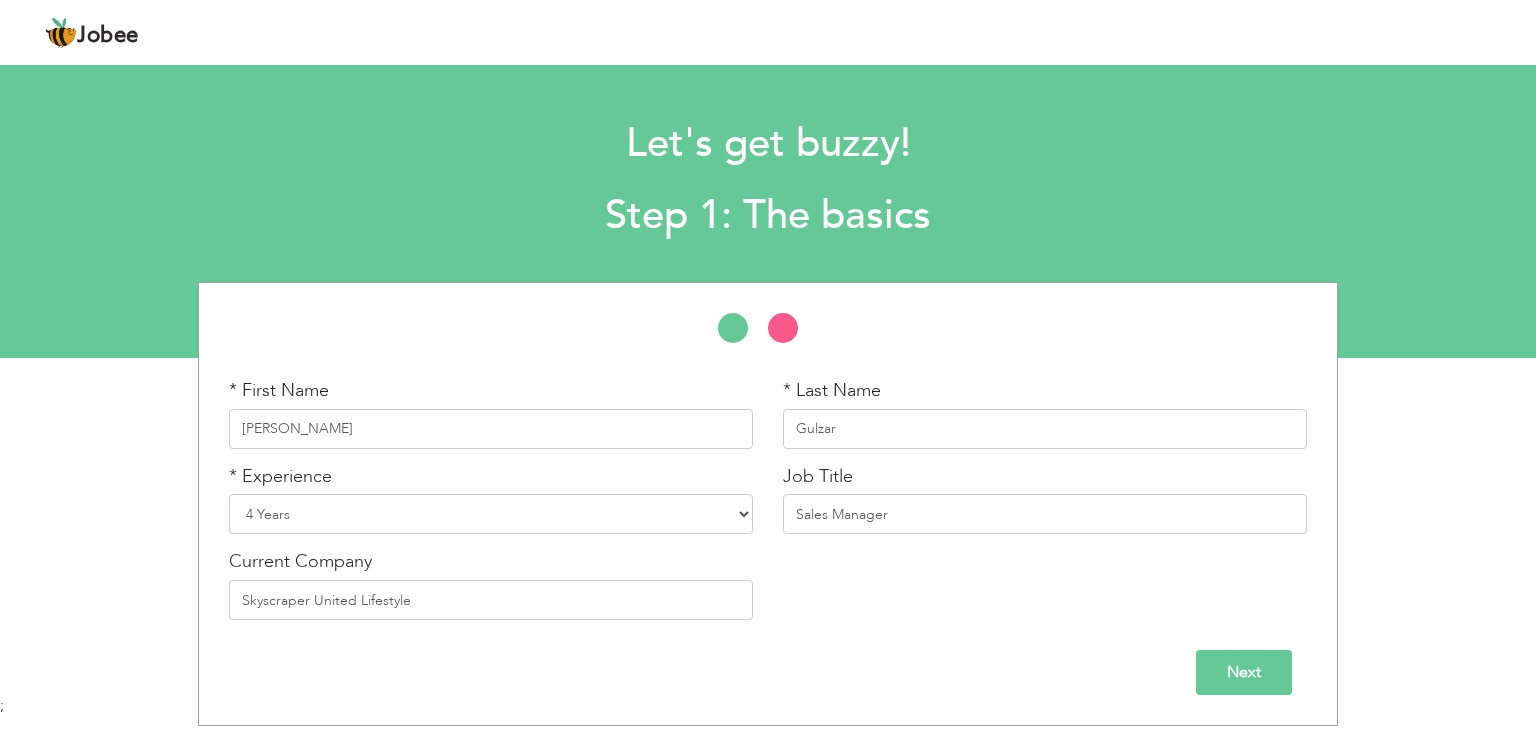 click on "Next" at bounding box center [1244, 672] 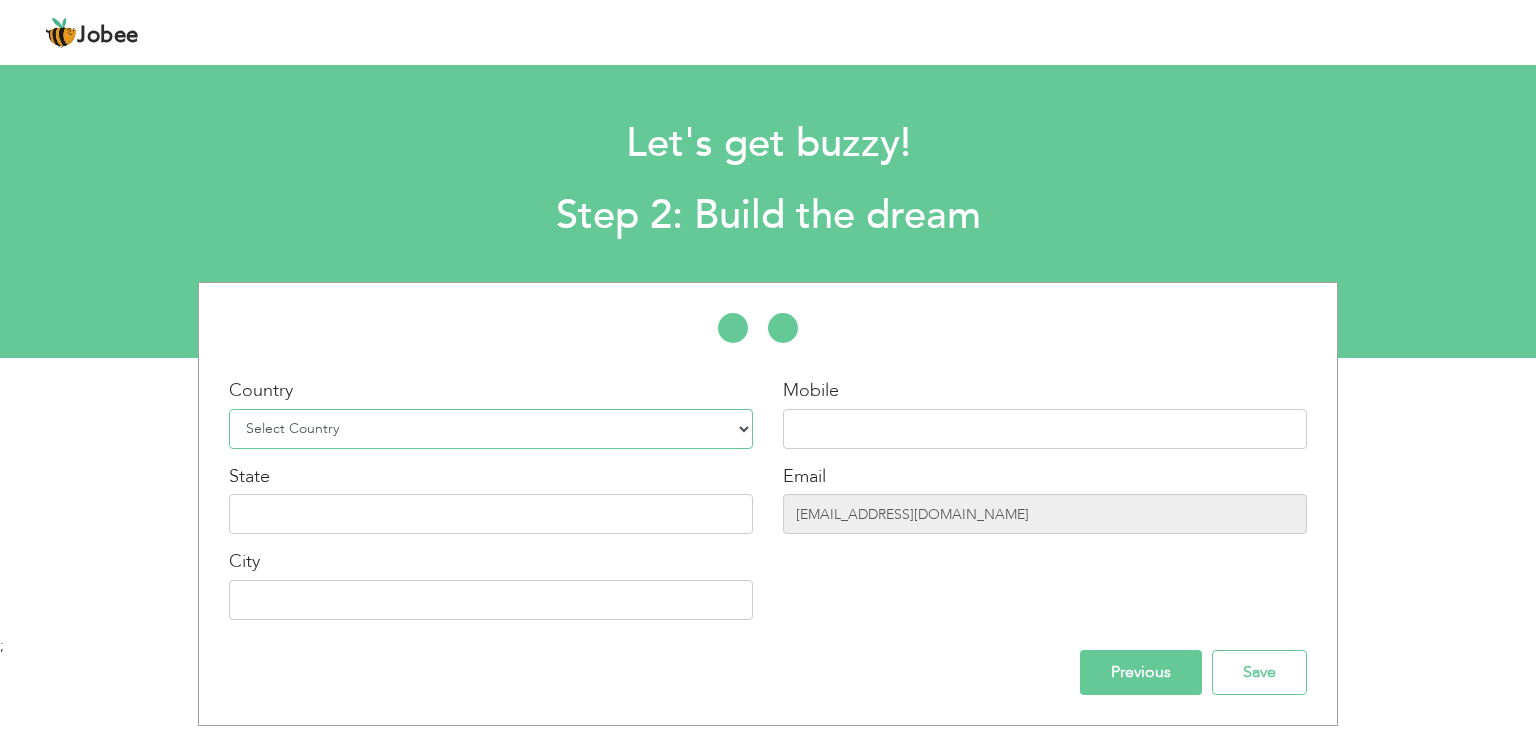 click on "Select Country
Afghanistan
Albania
Algeria
American Samoa
Andorra
Angola
Anguilla
Antarctica
Antigua and Barbuda
Argentina
Armenia
Aruba
Australia
Austria
Azerbaijan
Bahamas
Bahrain
Bangladesh
Barbados
Belarus
Belgium
Belize
Benin
Bermuda
Bhutan
Bolivia
Bosnia-Herzegovina
Botswana
Bouvet Island
Brazil
British Indian Ocean Territory
Brunei Darussalam
Bulgaria
Burkina Faso
Burundi
Cambodia
Cameroon
Canada
Cape Verde
Cayman Islands
Central African Republic
Chad
Chile
China
Christmas Island
Cocos (Keeling) Islands
Colombia
Comoros
Congo
Congo, Dem. Republic
Cook Islands
Costa Rica
Croatia
Cuba
Cyprus
Czech Rep
Denmark
Djibouti
Dominica
Dominican Republic
Ecuador
Egypt
El Salvador
Equatorial Guinea
Eritrea
Estonia
Ethiopia
European Union
Falkland Islands (Malvinas)
Faroe Islands
Fiji
Finland
France
French Guiana
French Southern Territories
Gabon
Gambia
Georgia" at bounding box center [491, 429] 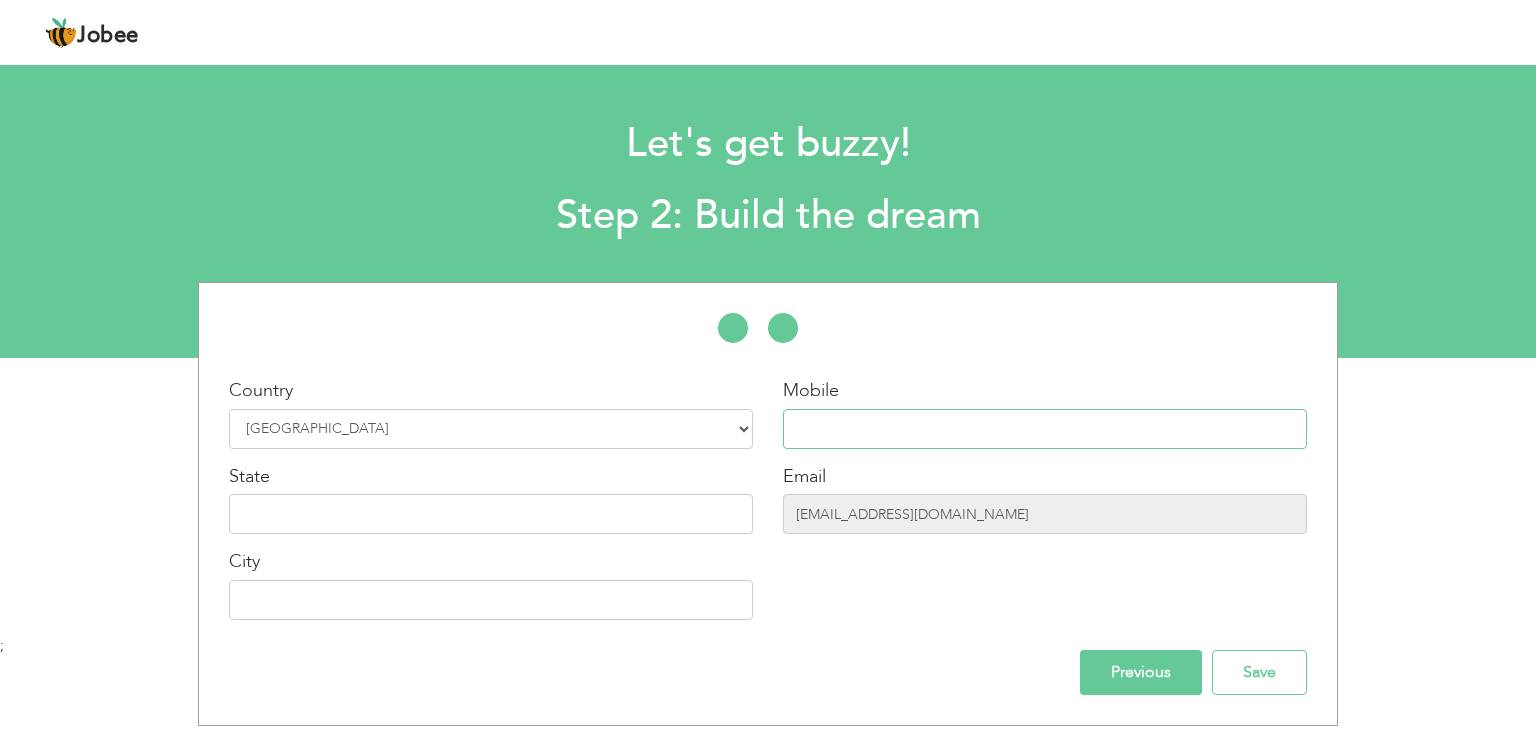 click at bounding box center (1045, 429) 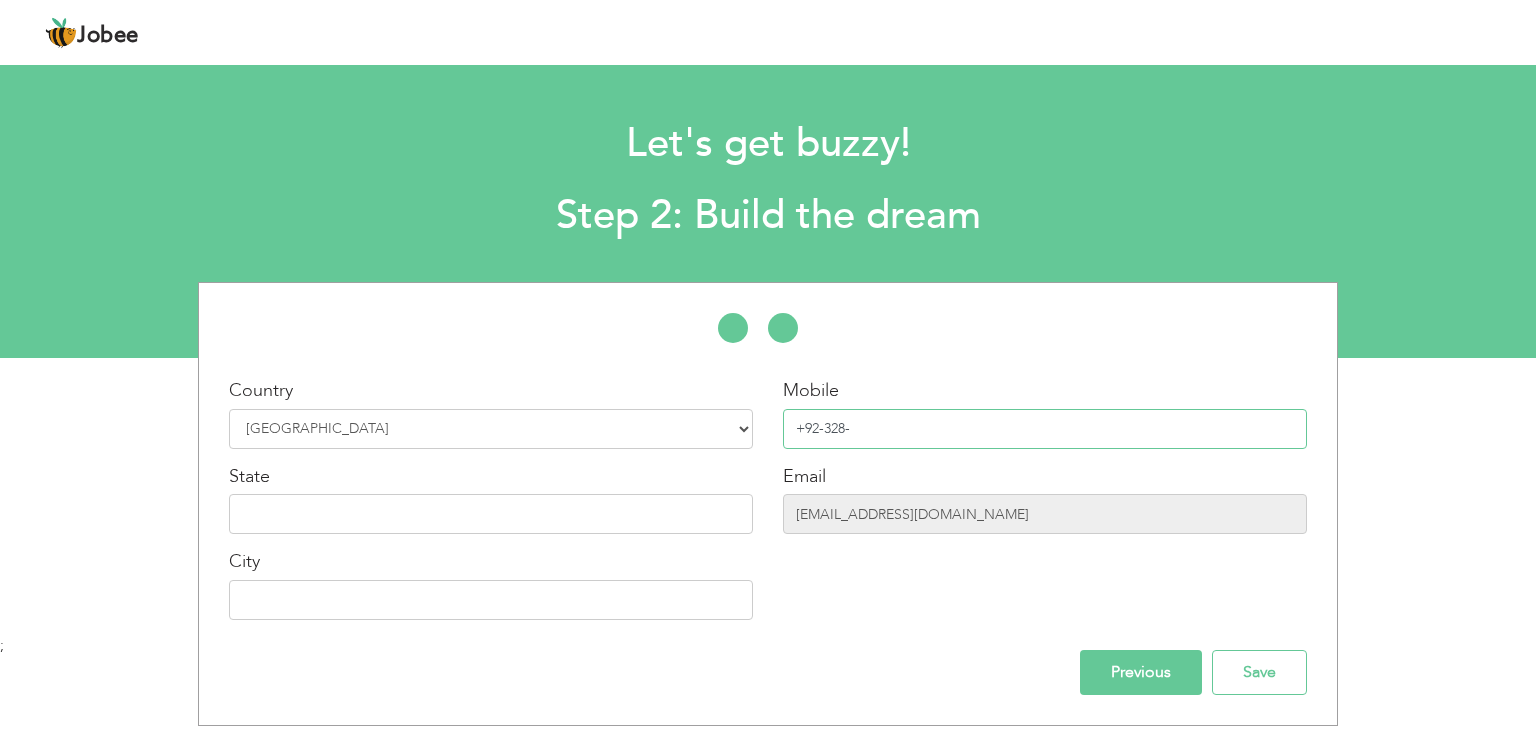 paste on "8167780" 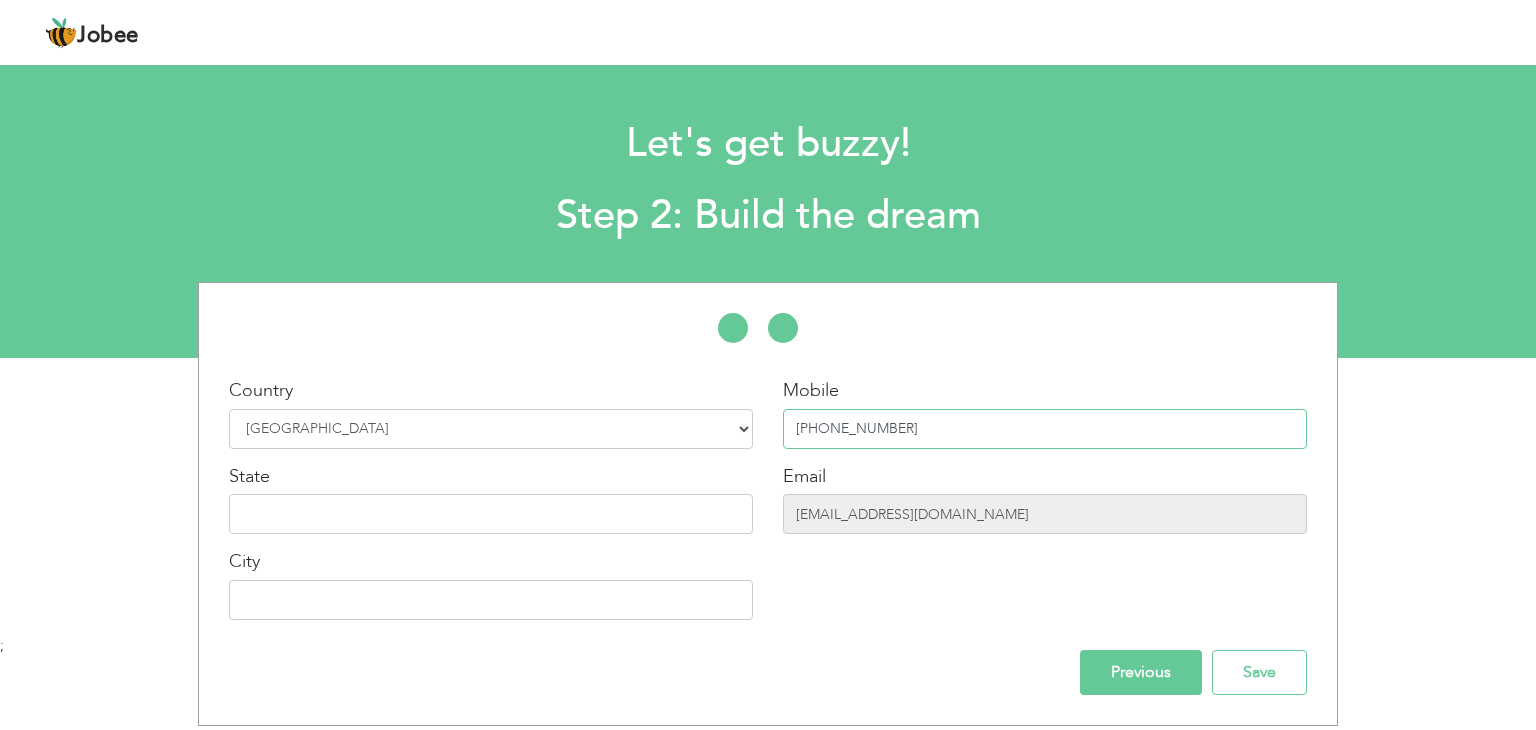 type on "[PHONE_NUMBER]" 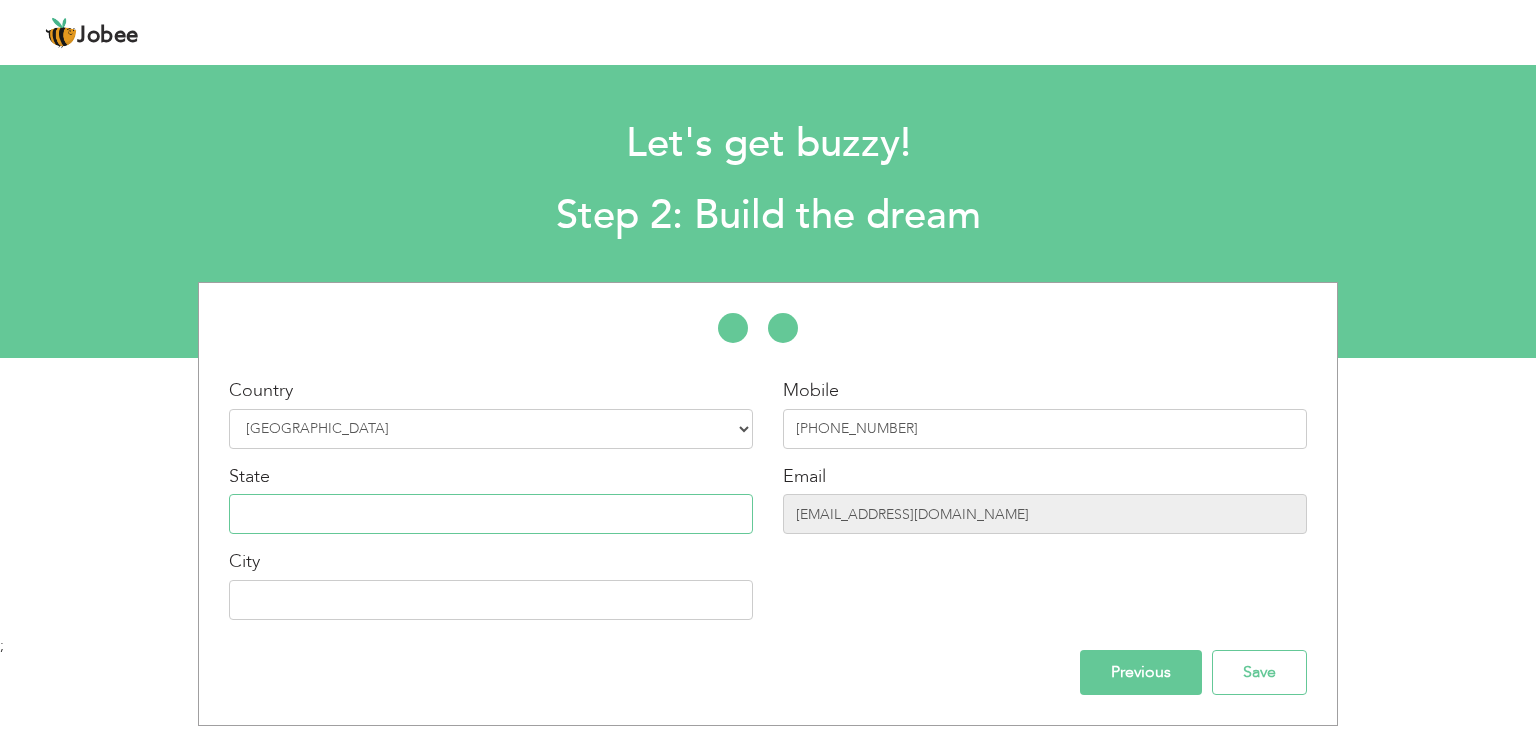 click at bounding box center (491, 514) 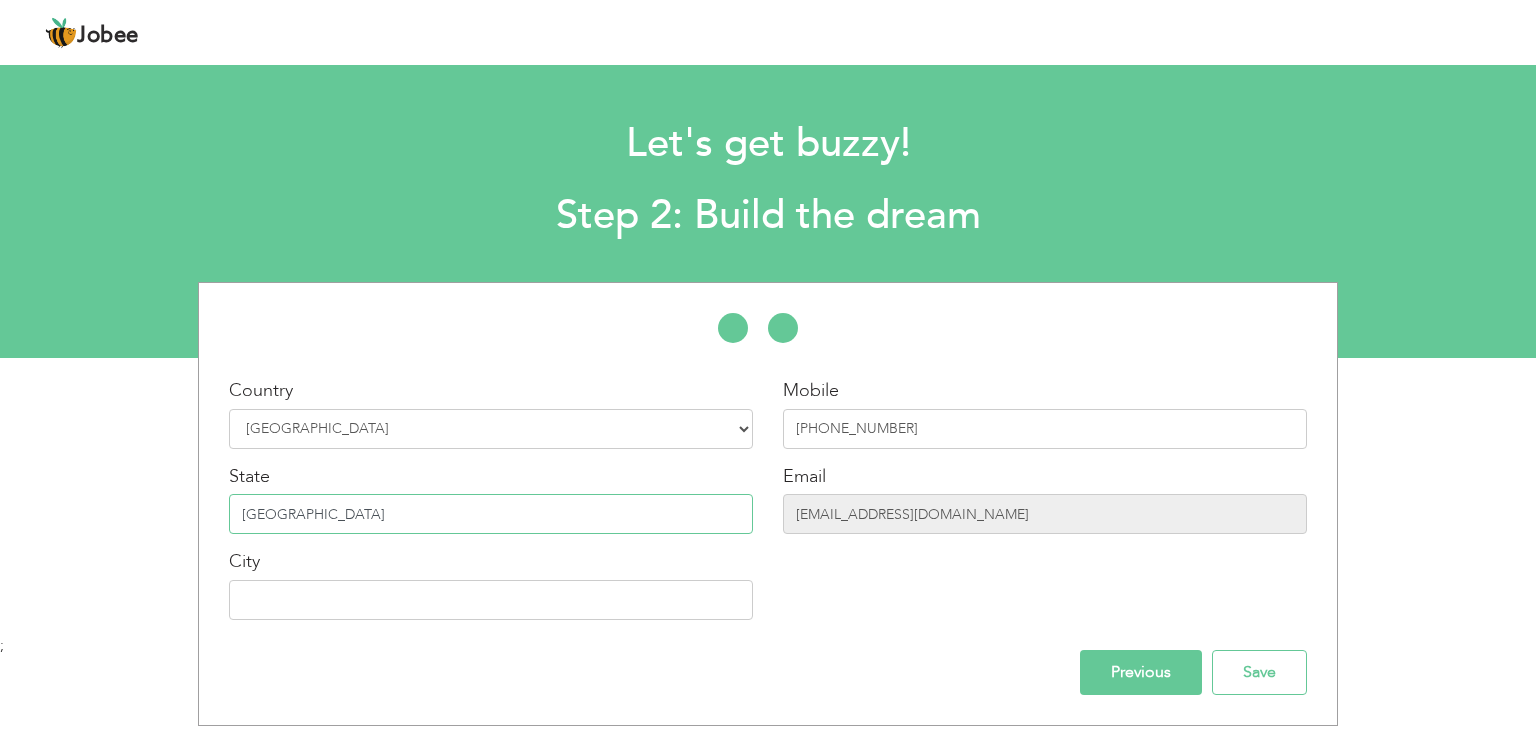 type on "[GEOGRAPHIC_DATA]" 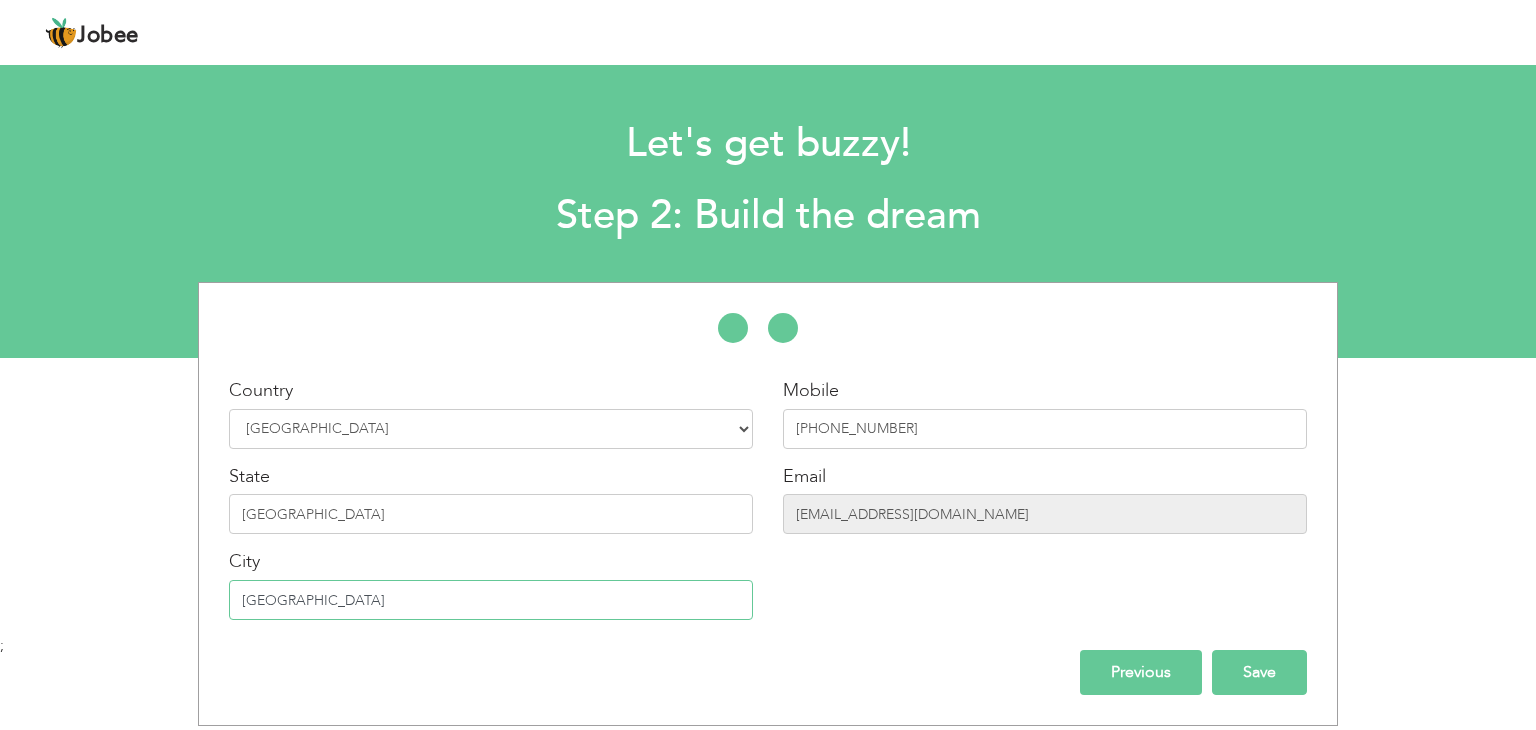 type on "[GEOGRAPHIC_DATA]" 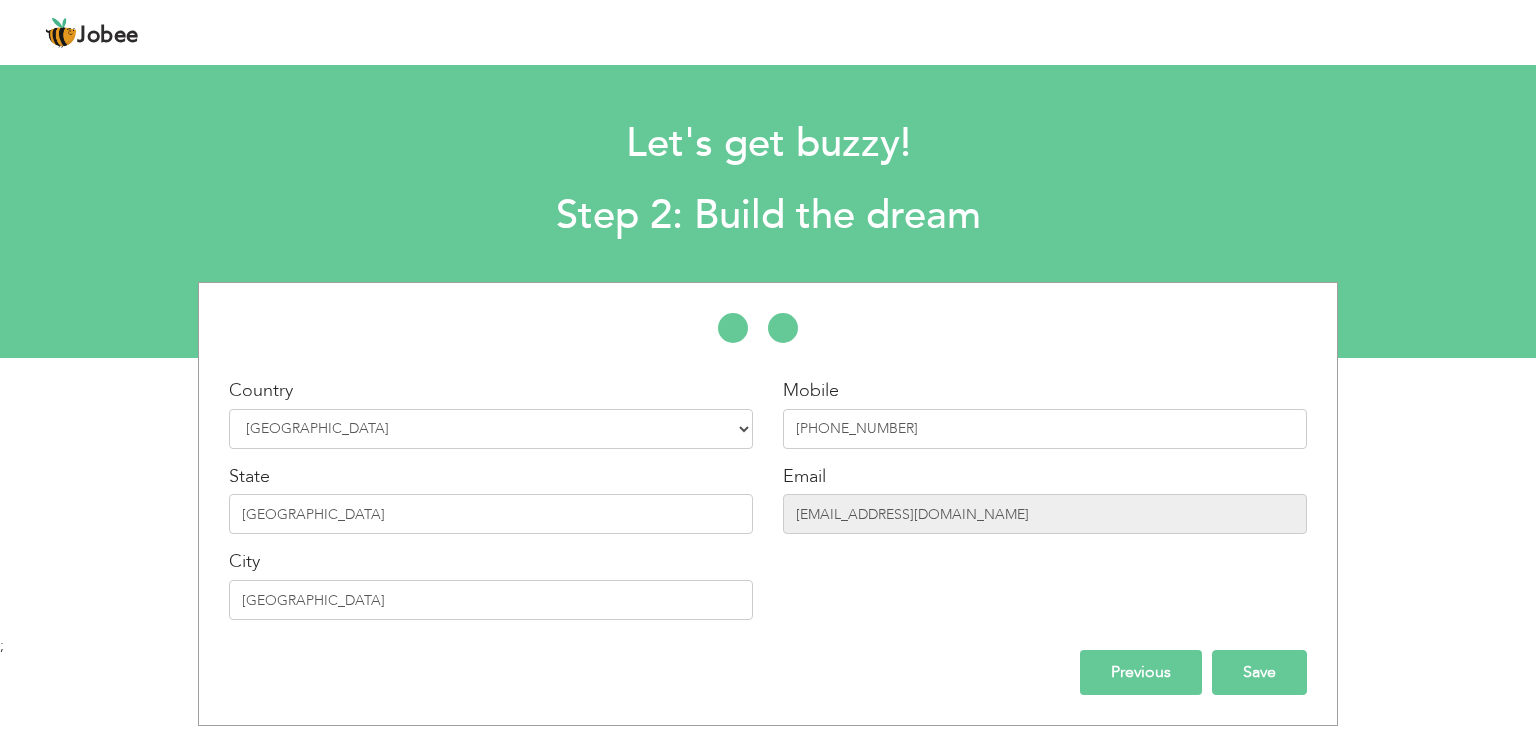 click on "Save" at bounding box center [1259, 672] 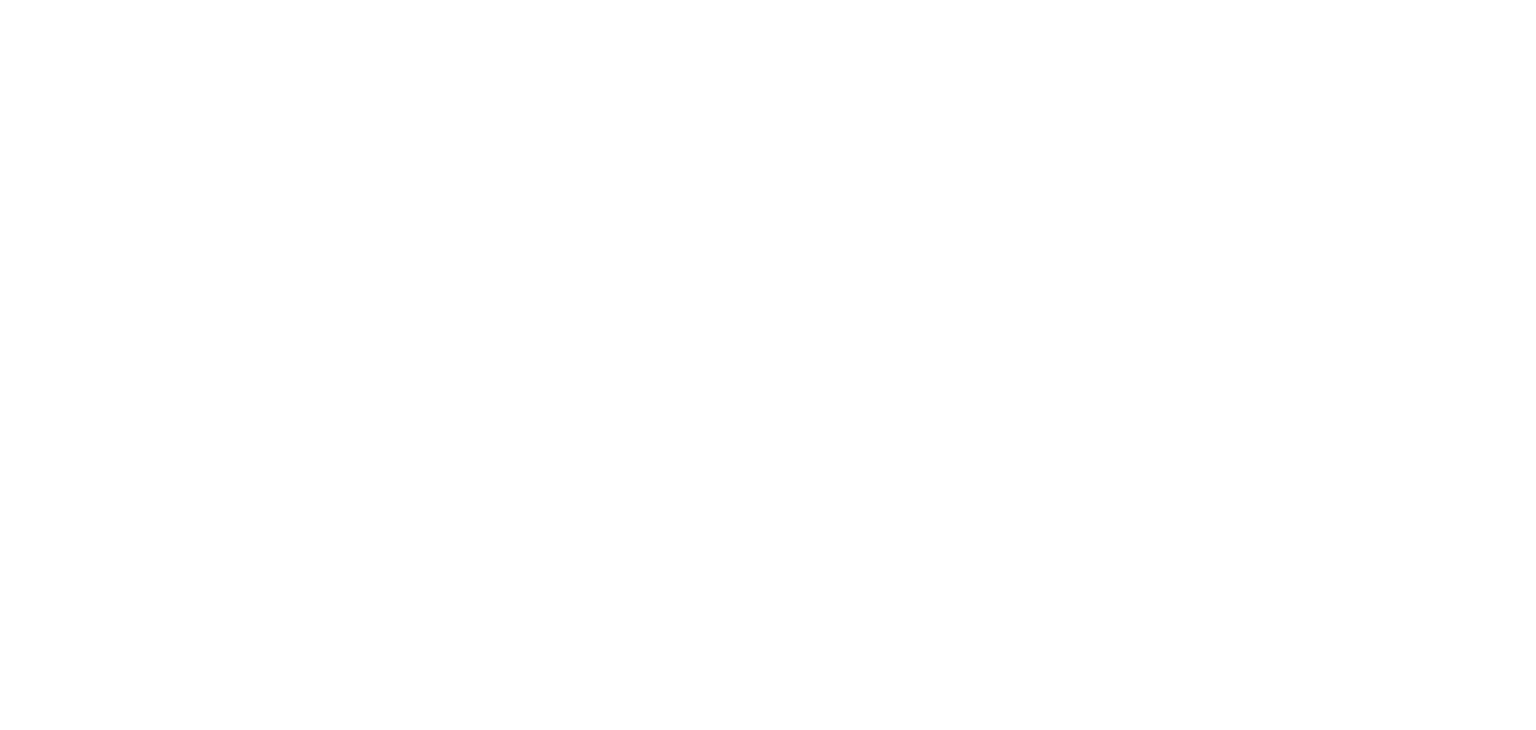 scroll, scrollTop: 0, scrollLeft: 0, axis: both 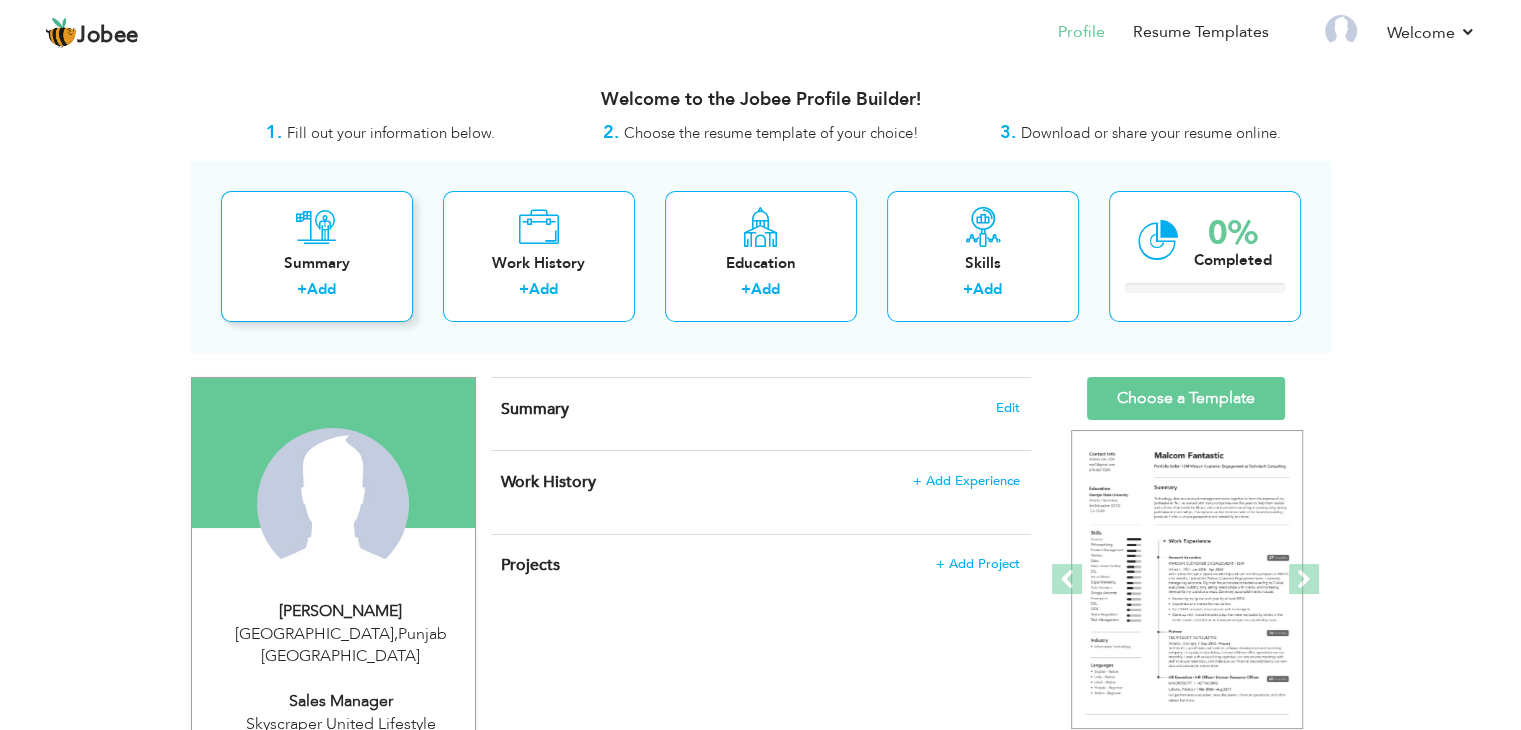 click on "Summary" at bounding box center [317, 263] 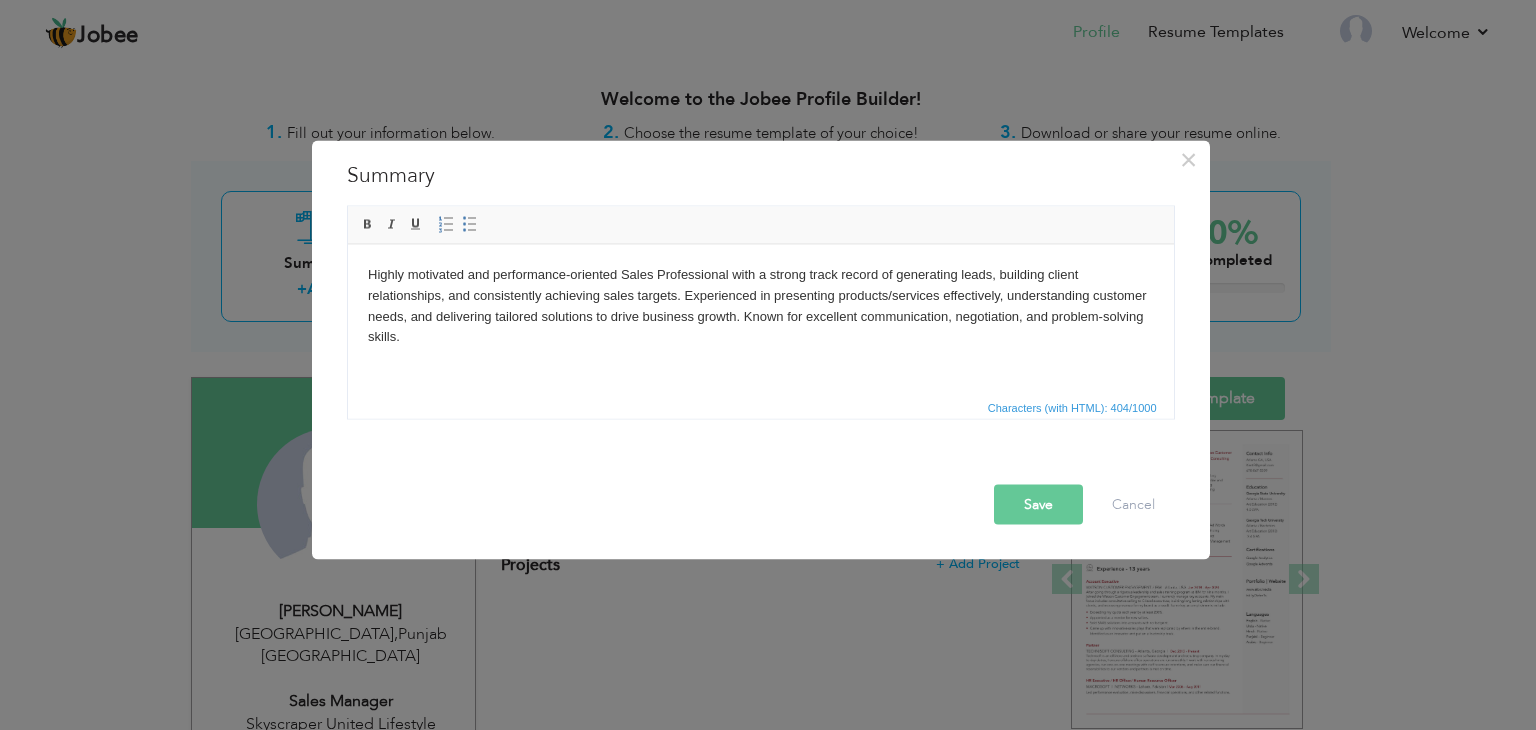 click on "Save" at bounding box center [1038, 505] 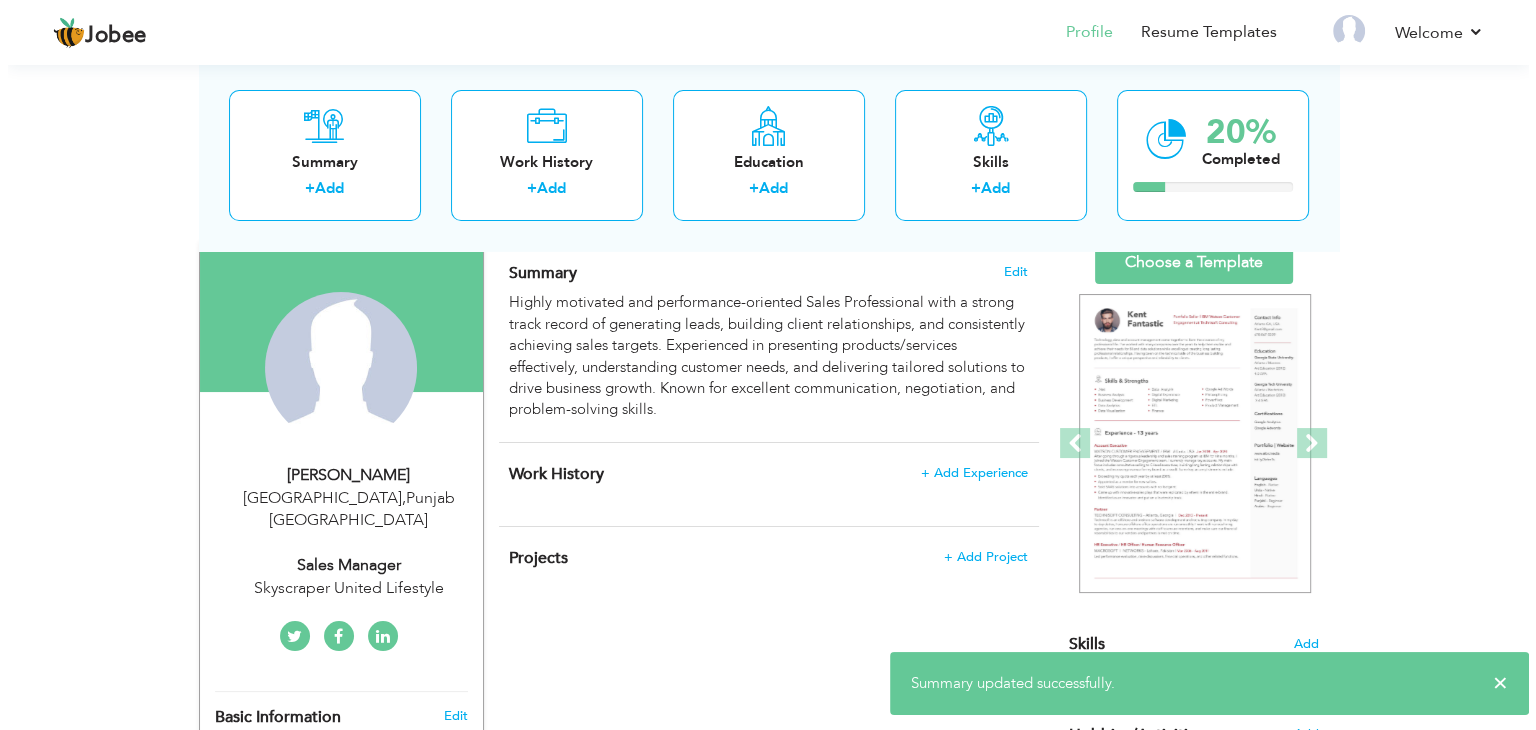 scroll, scrollTop: 211, scrollLeft: 0, axis: vertical 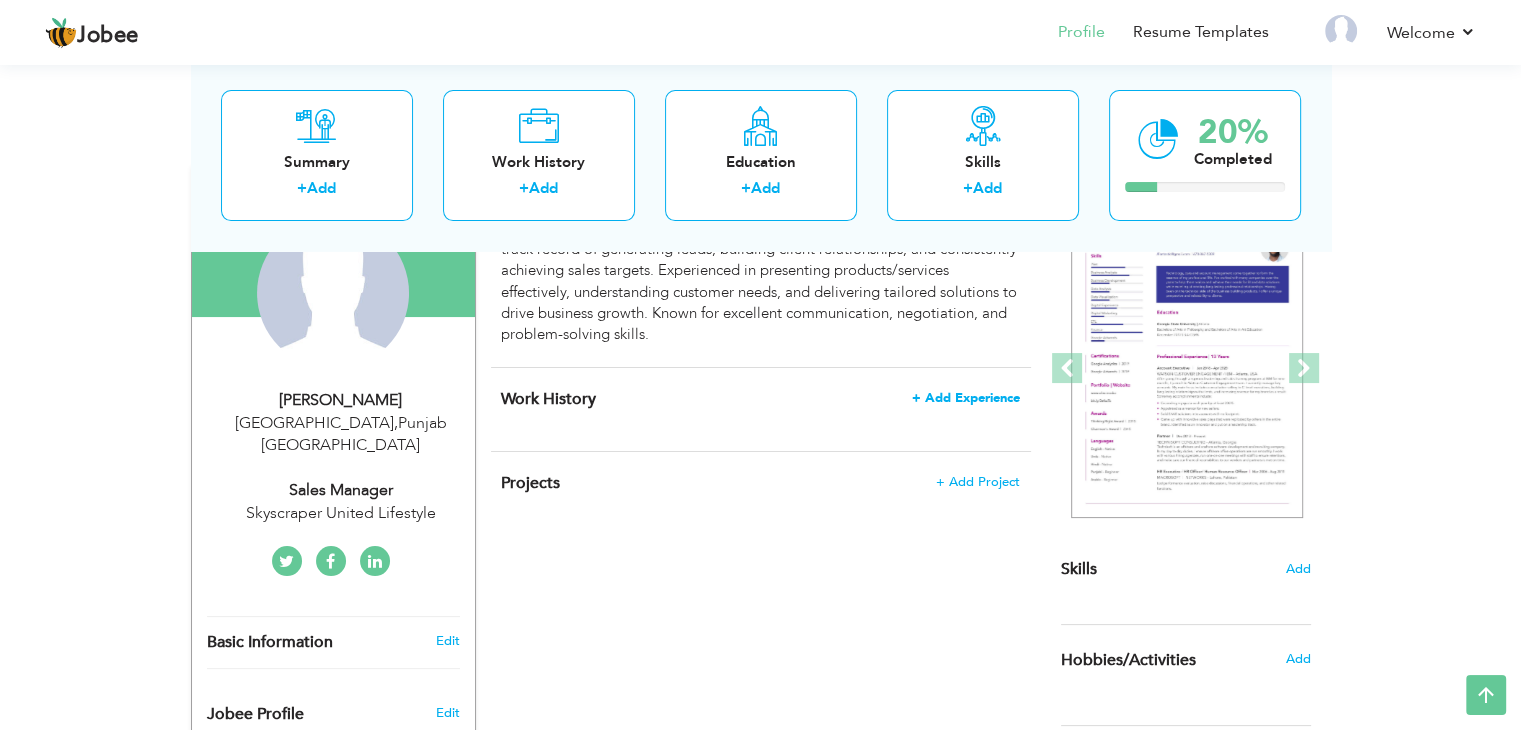 click on "+ Add Experience" at bounding box center [966, 398] 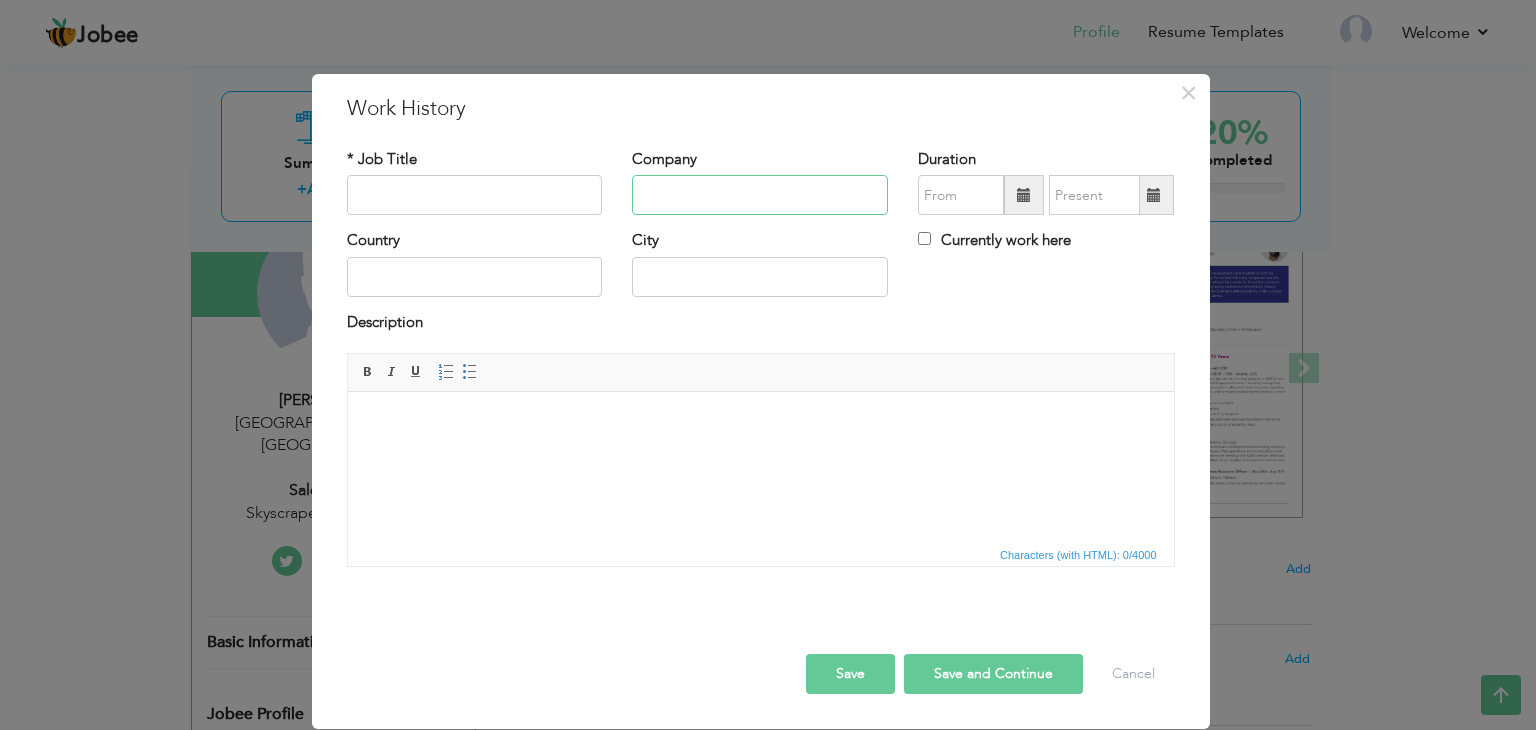 click at bounding box center (760, 195) 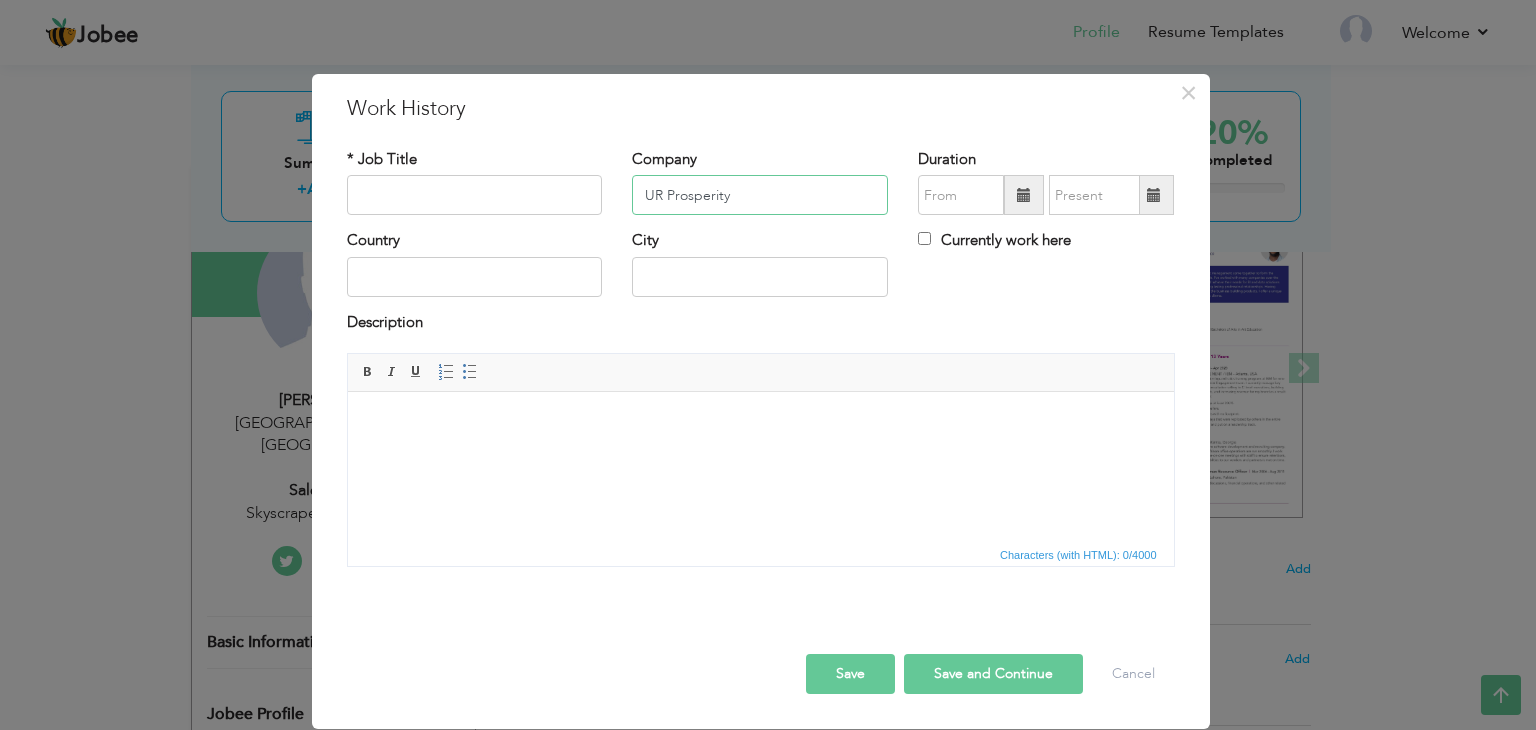 type on "UR Prosperity" 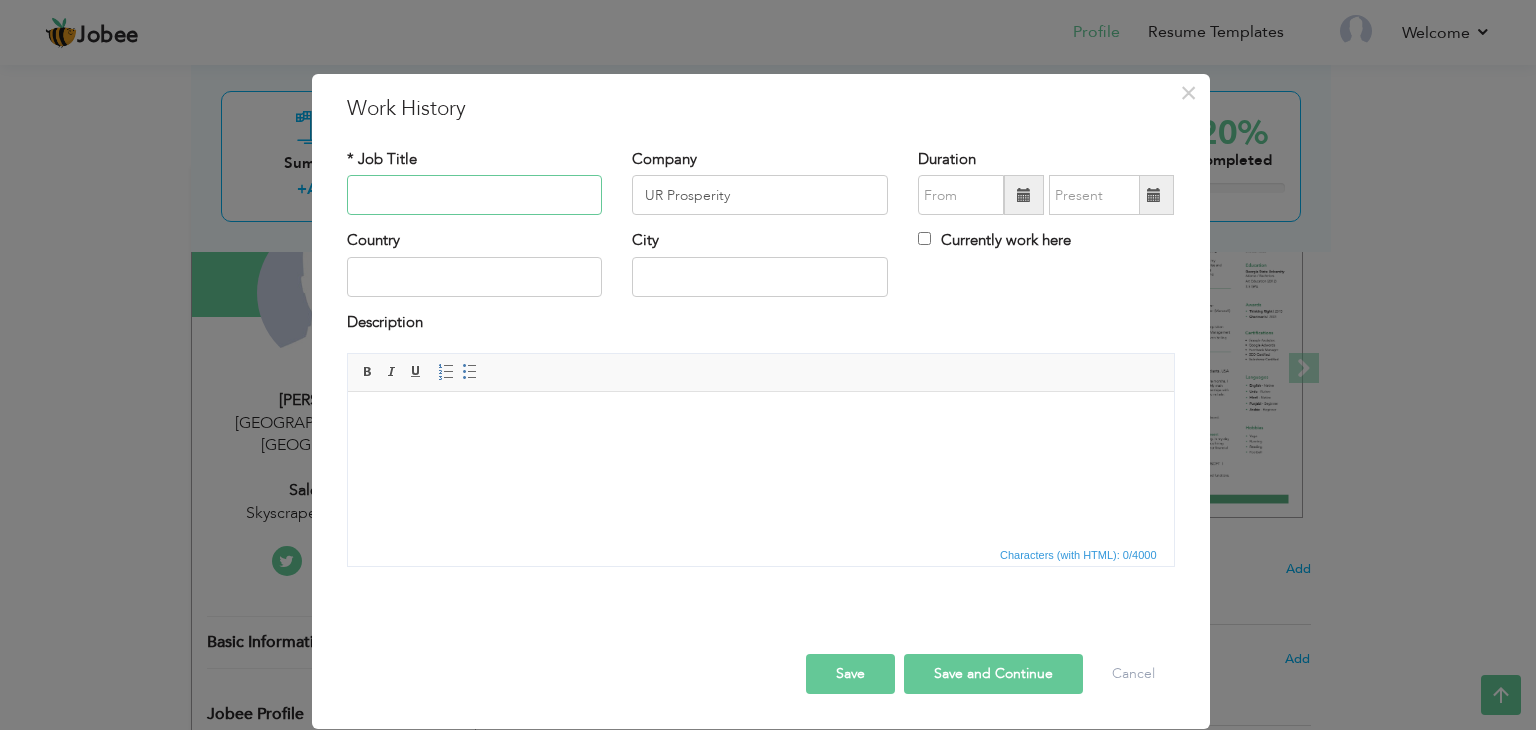 click at bounding box center (475, 195) 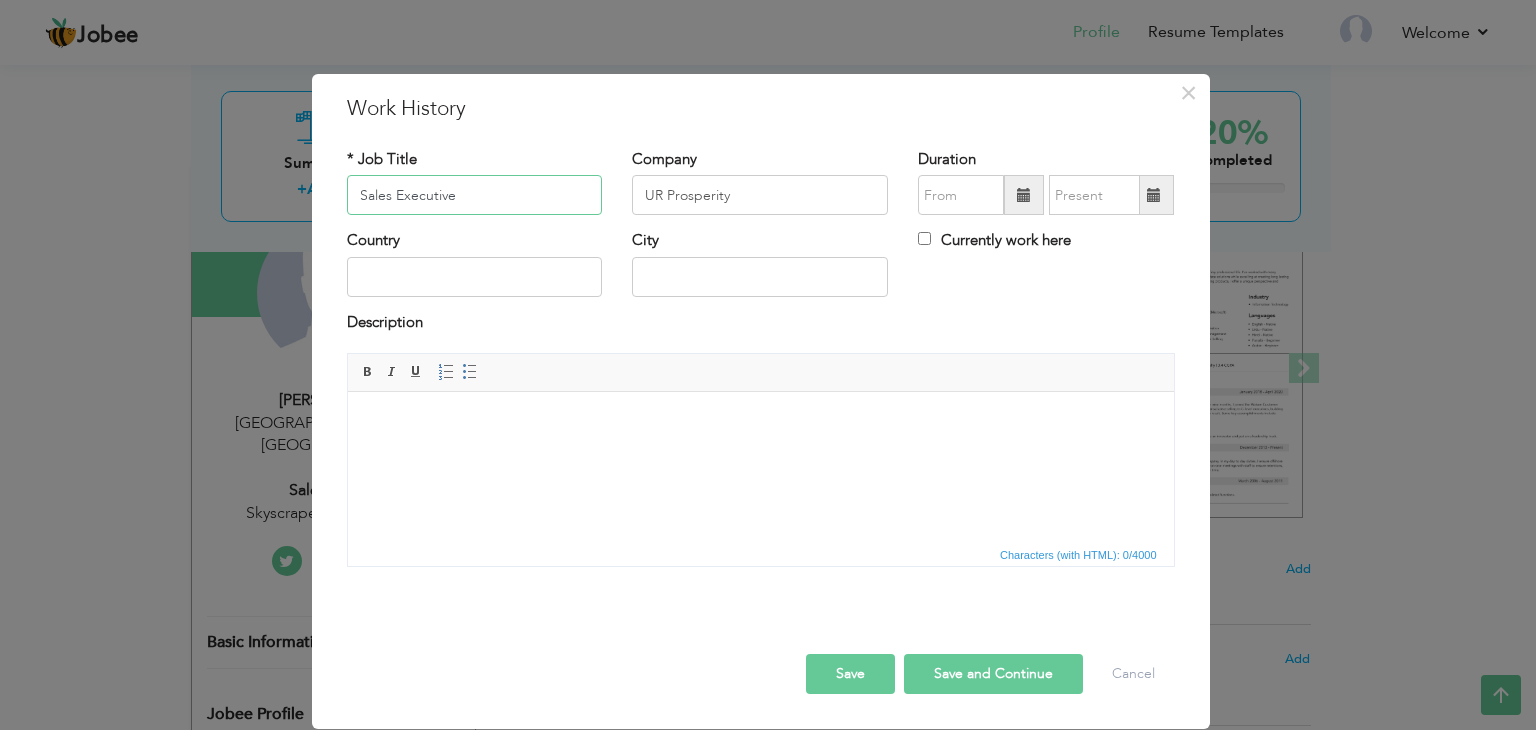 type on "Sales Executive" 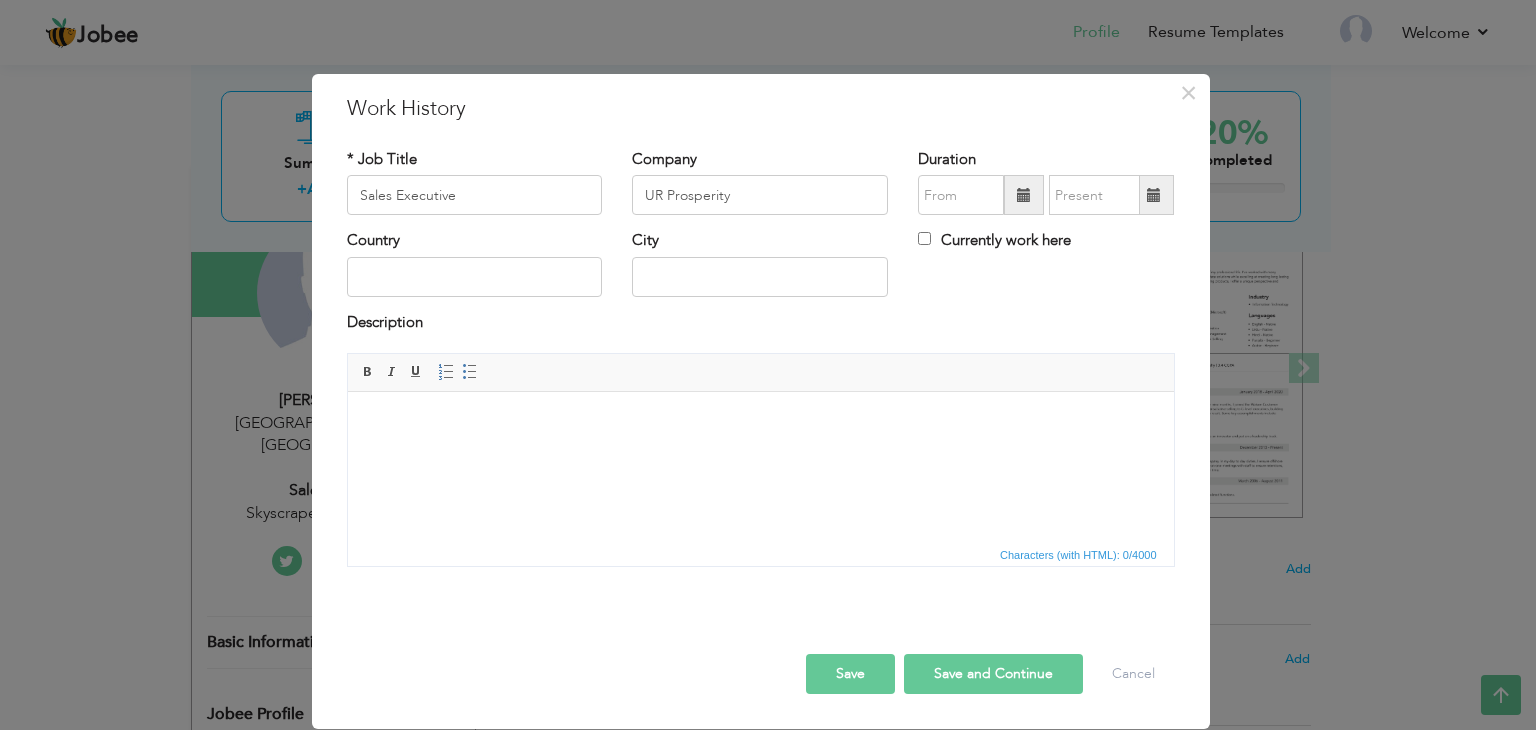 click at bounding box center [1024, 195] 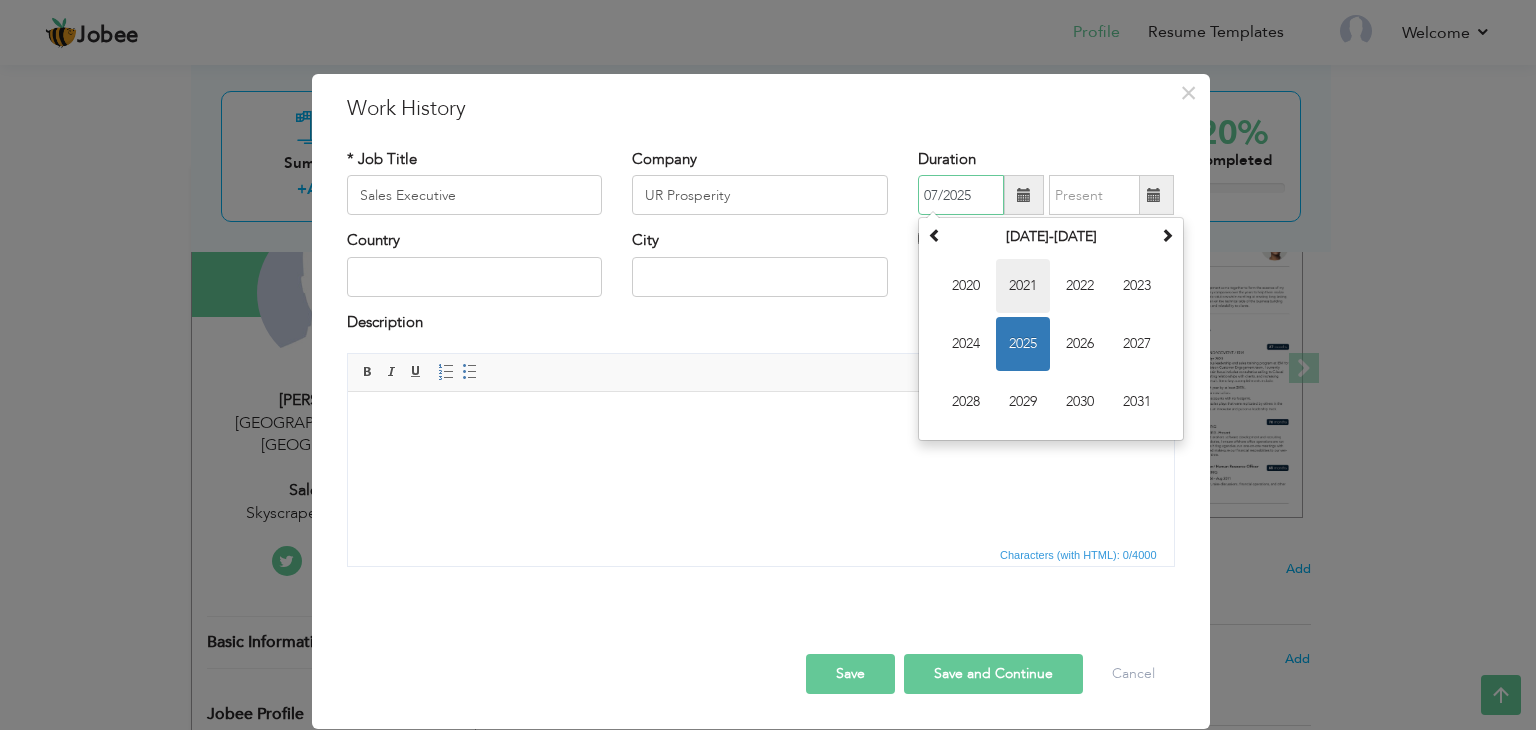 click on "2021" at bounding box center [1023, 286] 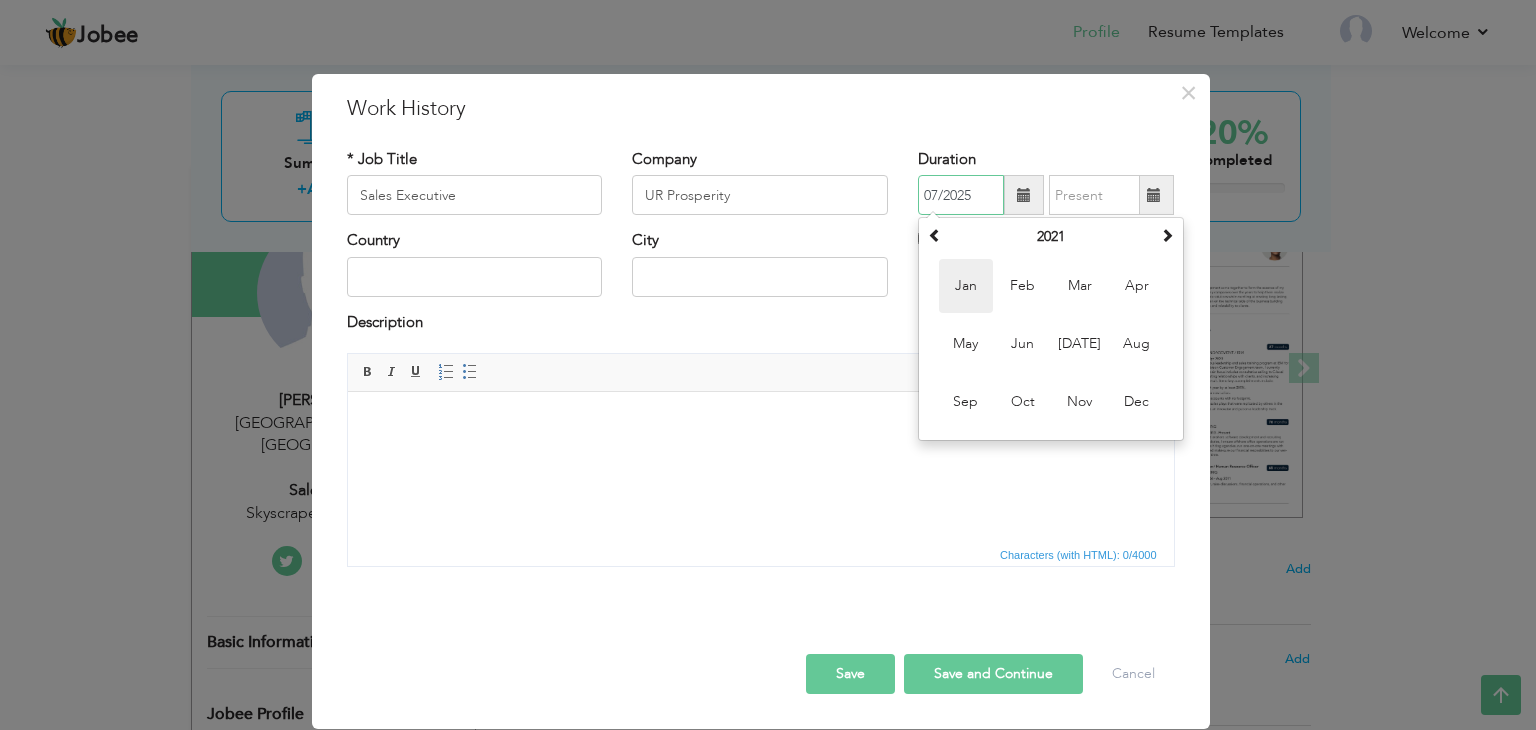 click on "Jan" at bounding box center [966, 286] 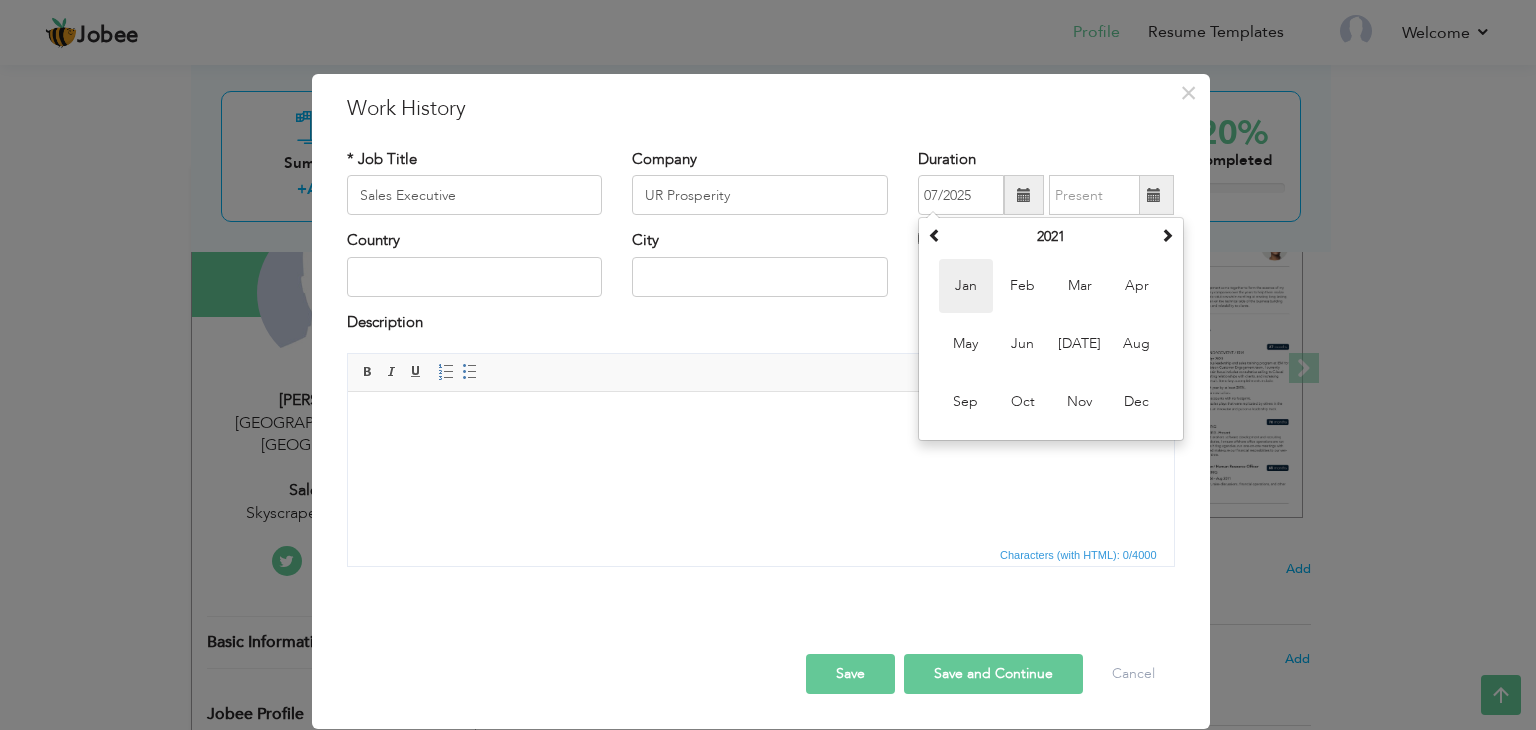 type on "01/2021" 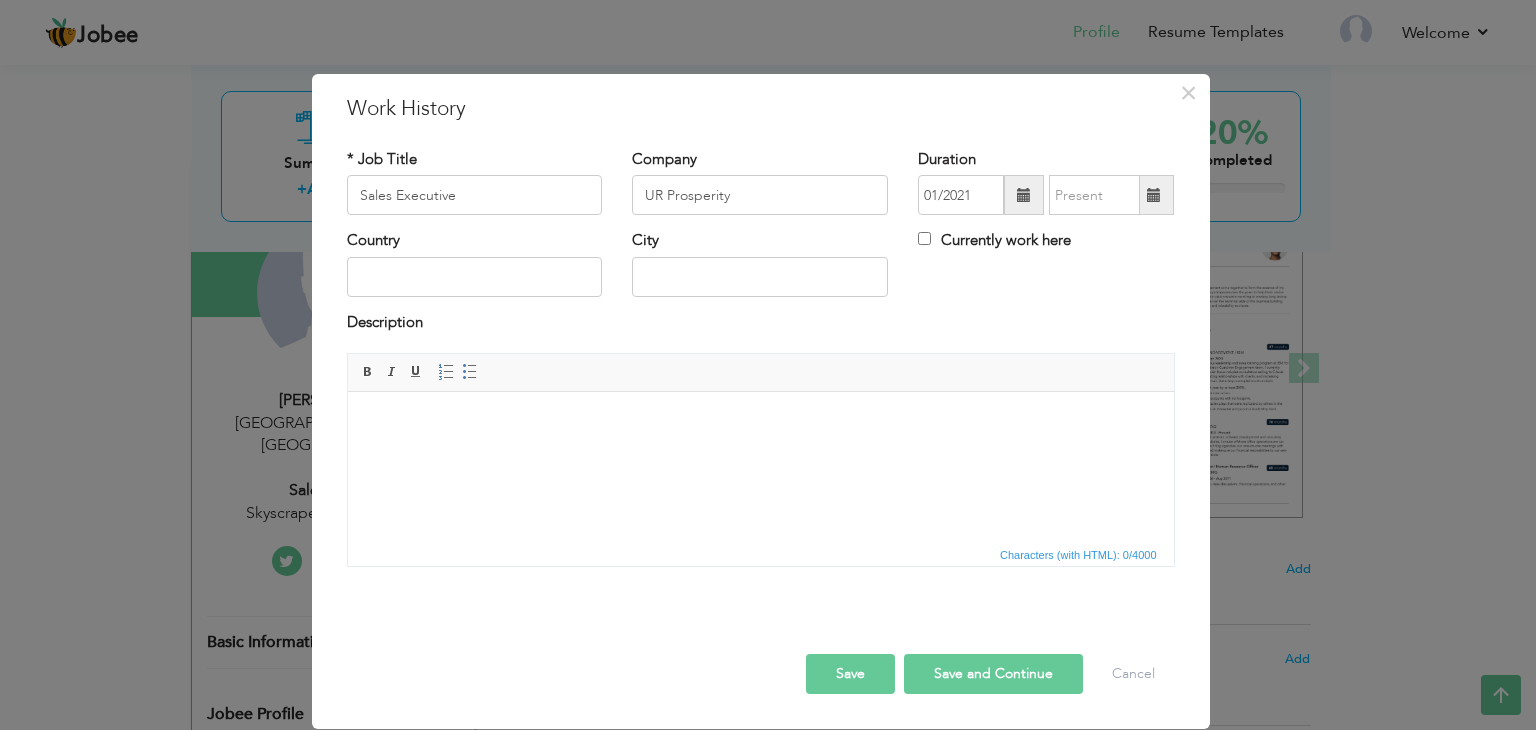 click at bounding box center [1154, 195] 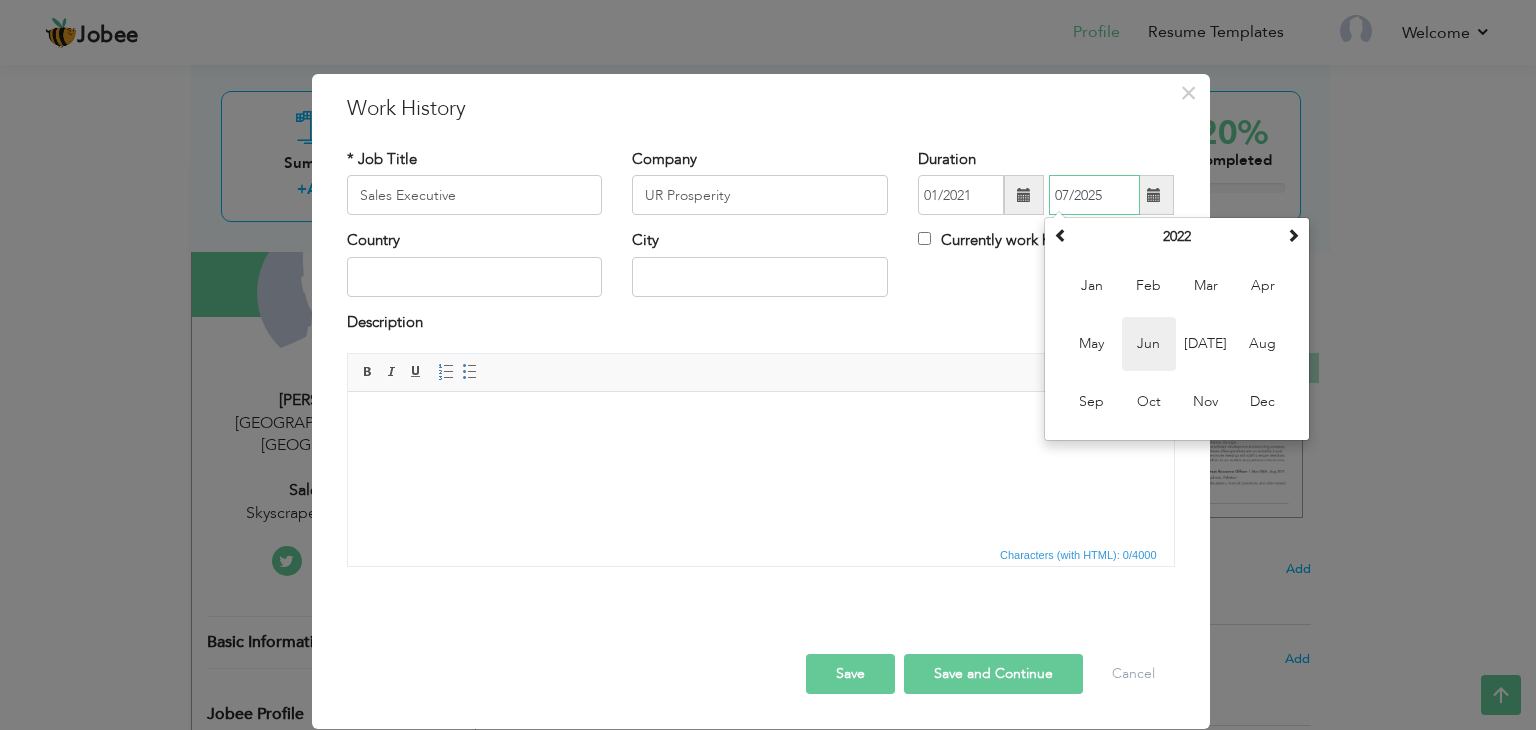 click on "Jun" at bounding box center [1149, 344] 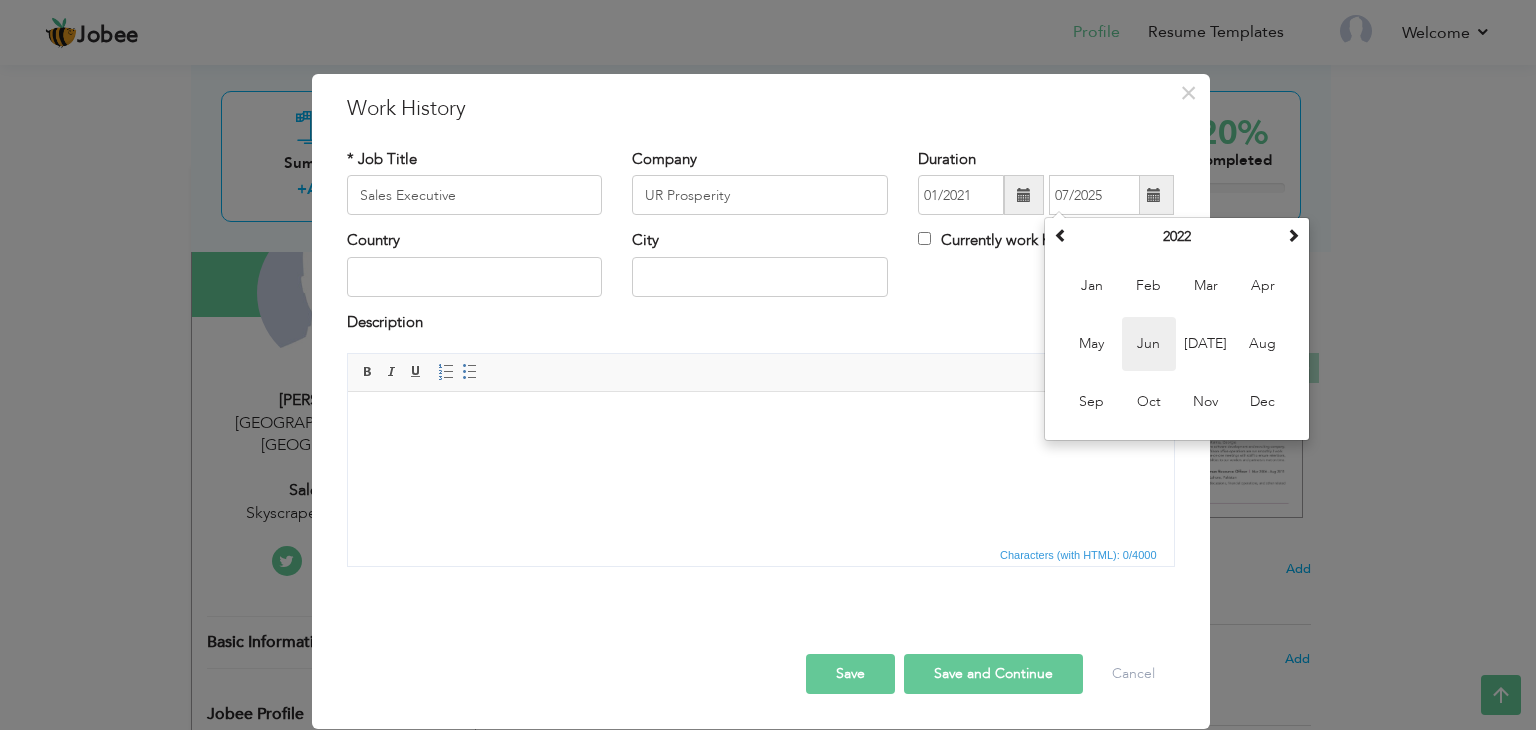 type on "06/2022" 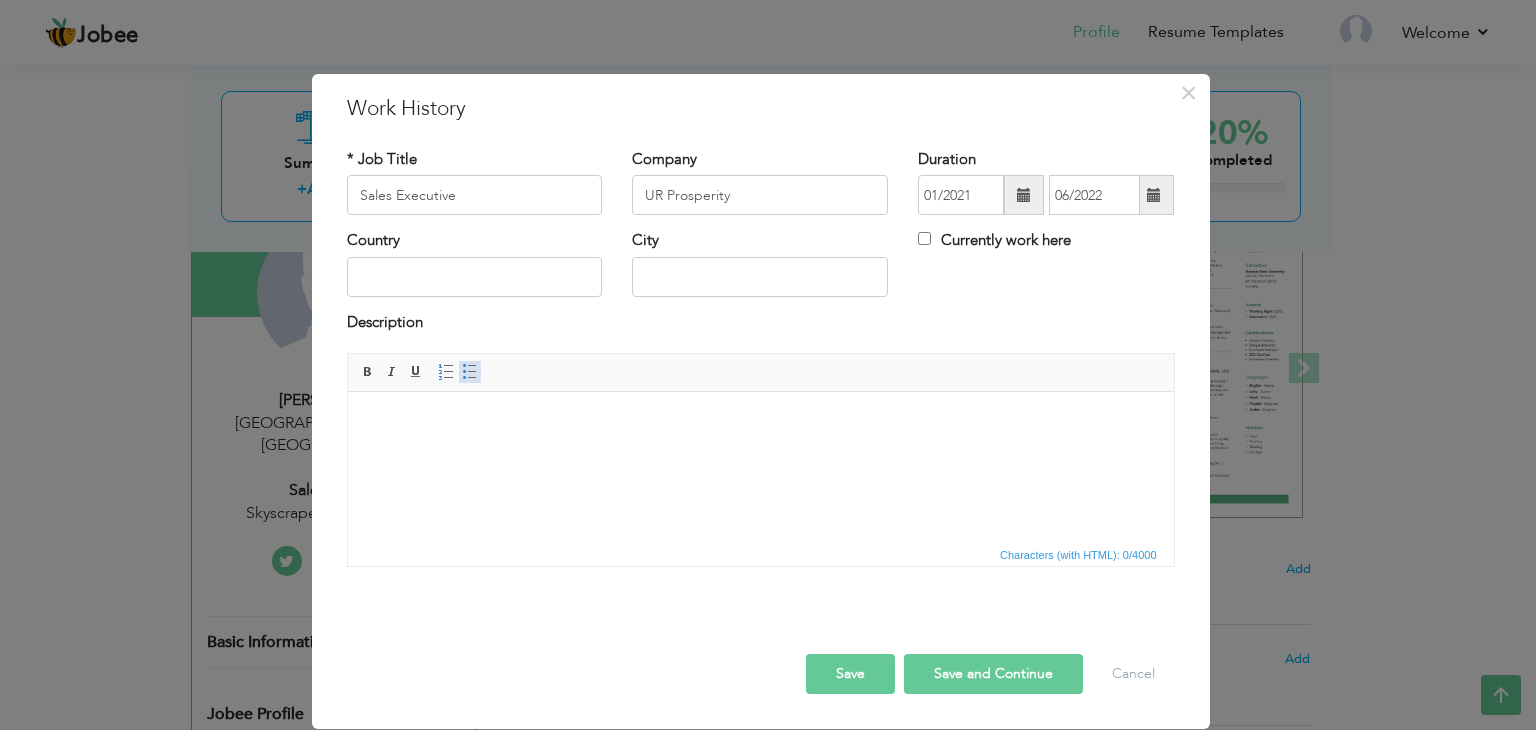 click at bounding box center [470, 372] 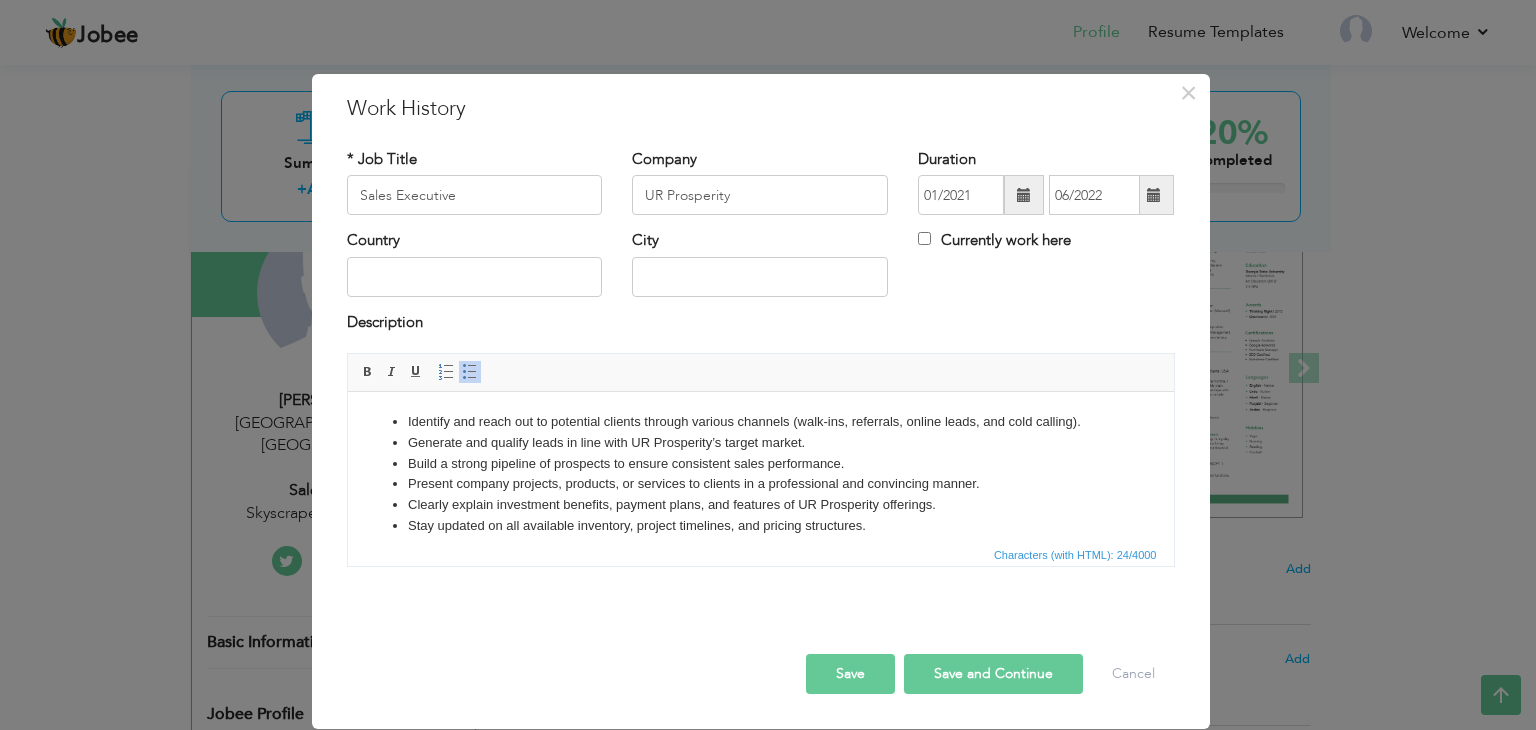 scroll, scrollTop: 12, scrollLeft: 0, axis: vertical 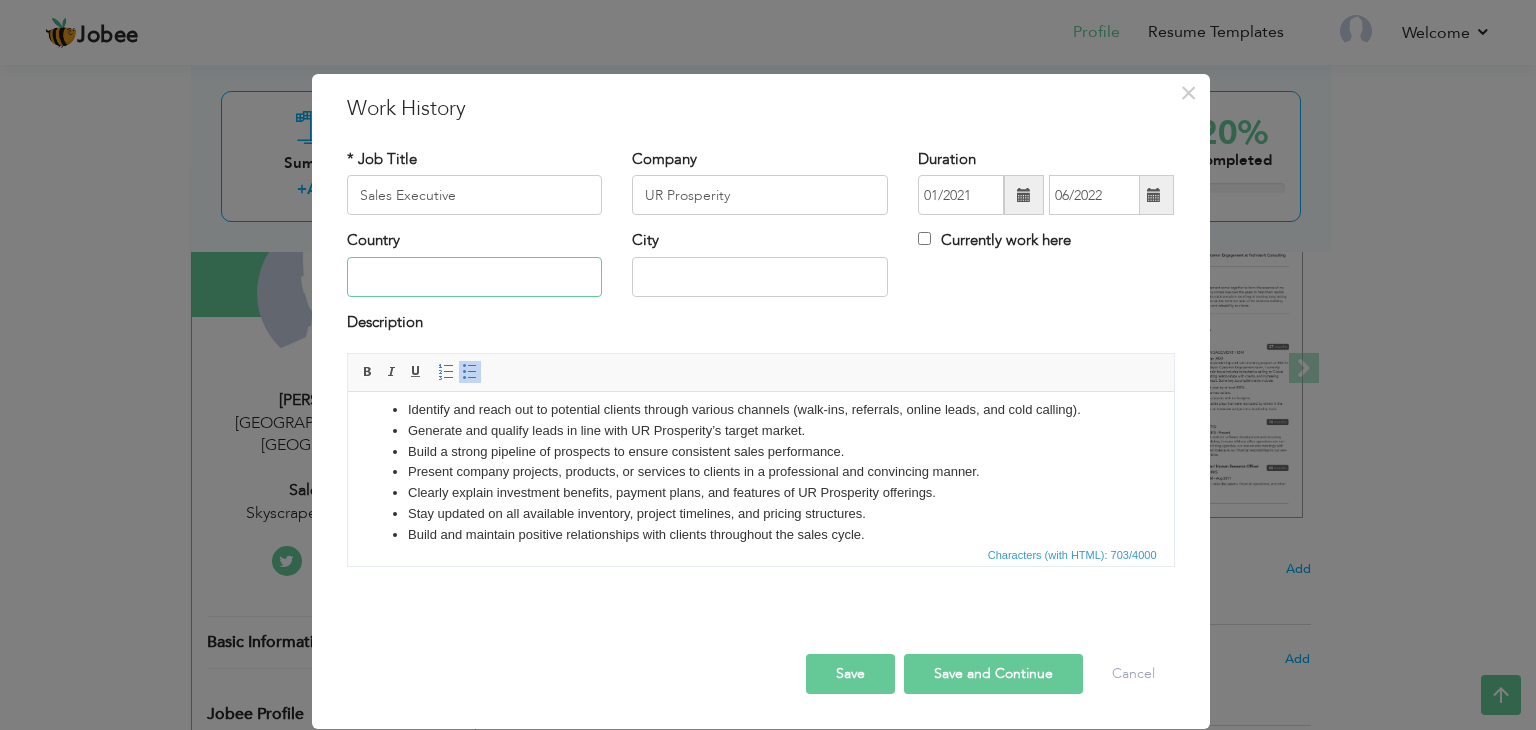 click at bounding box center [475, 277] 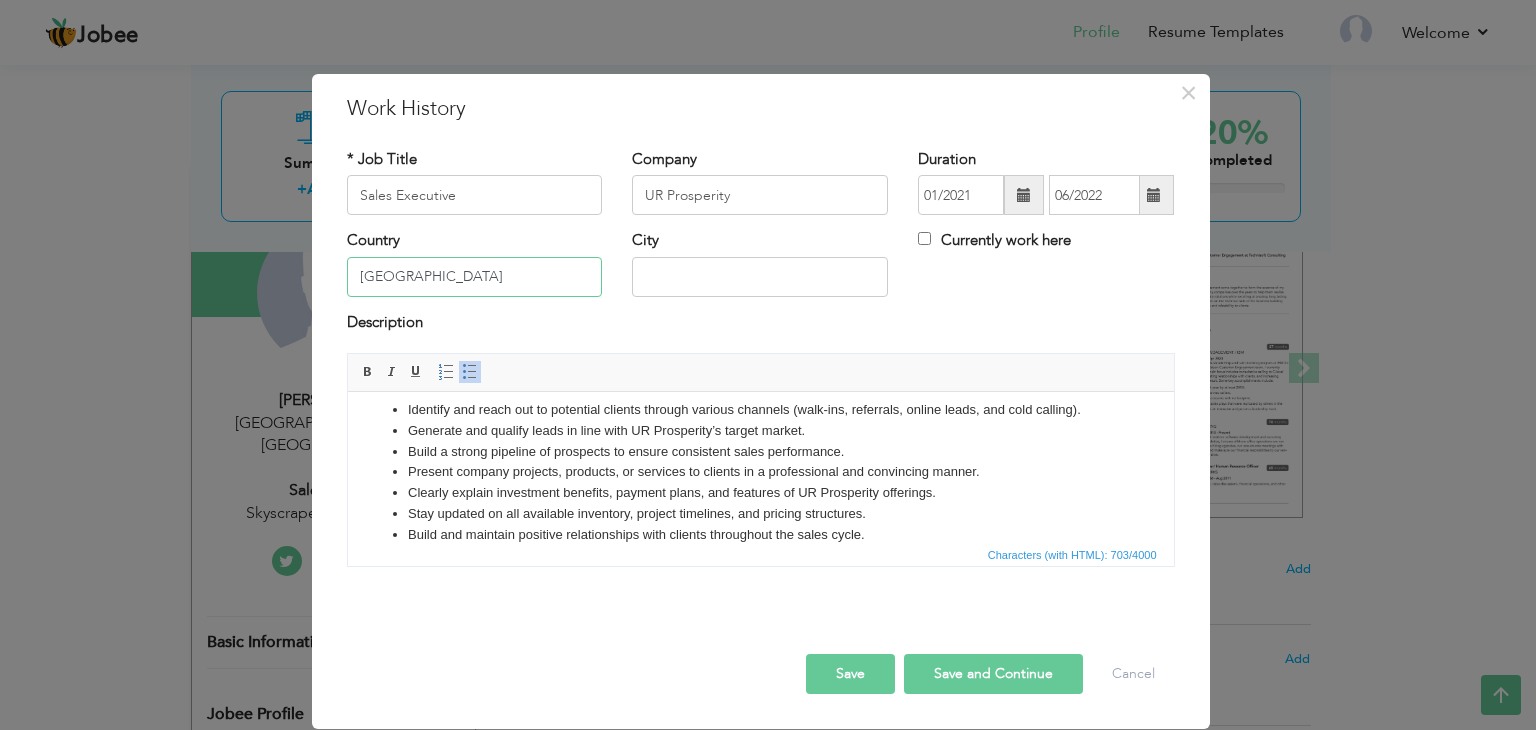 type on "[GEOGRAPHIC_DATA]" 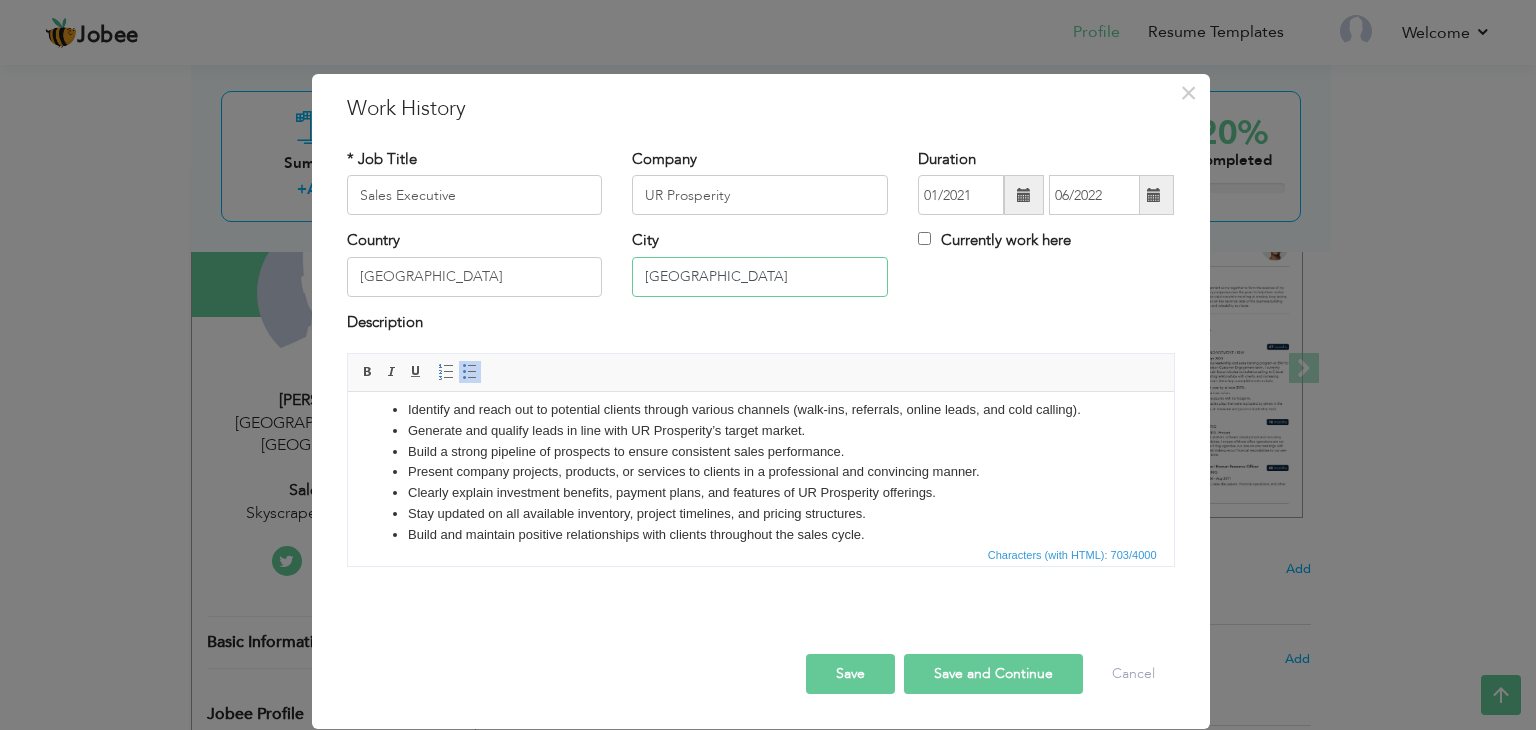 type on "[GEOGRAPHIC_DATA]" 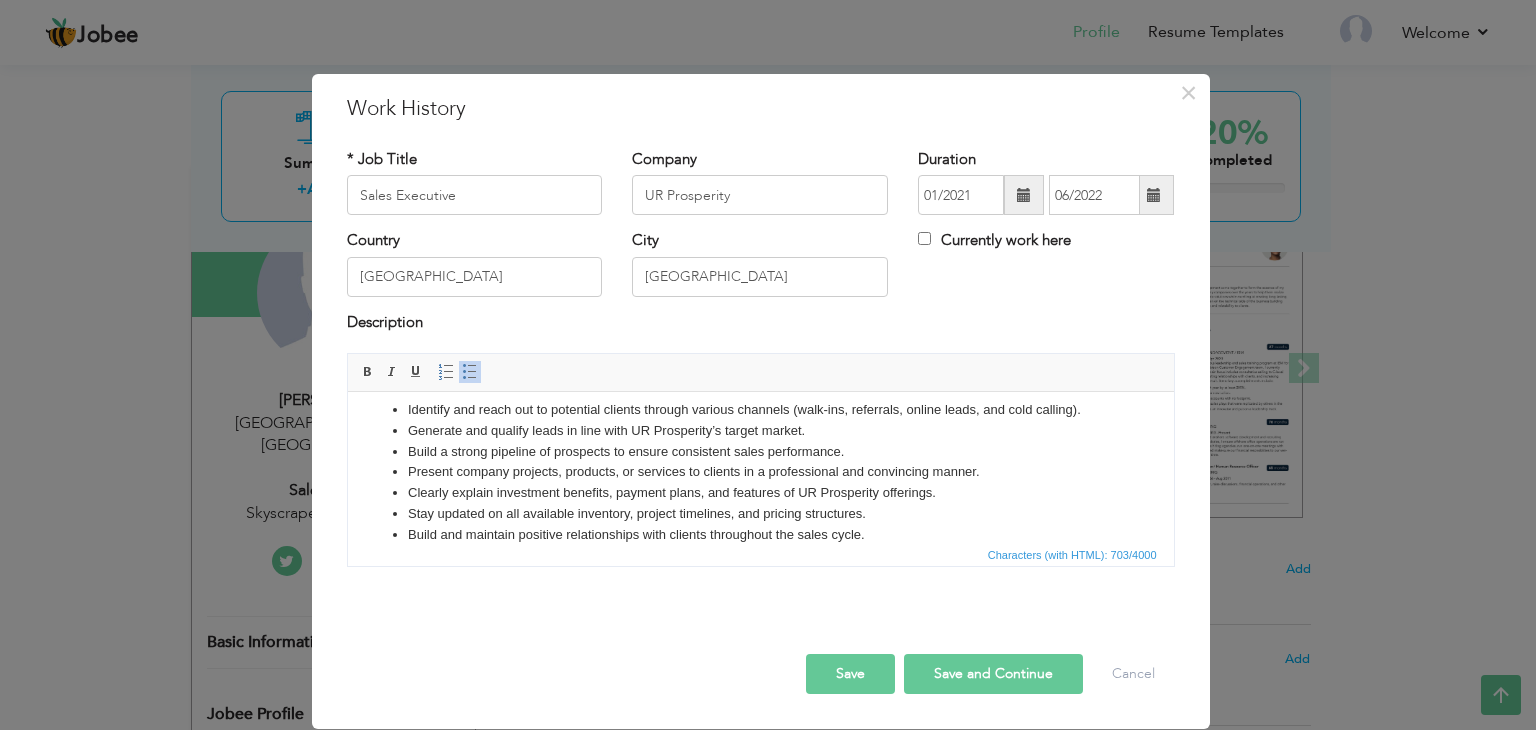 click on "Save" at bounding box center (850, 674) 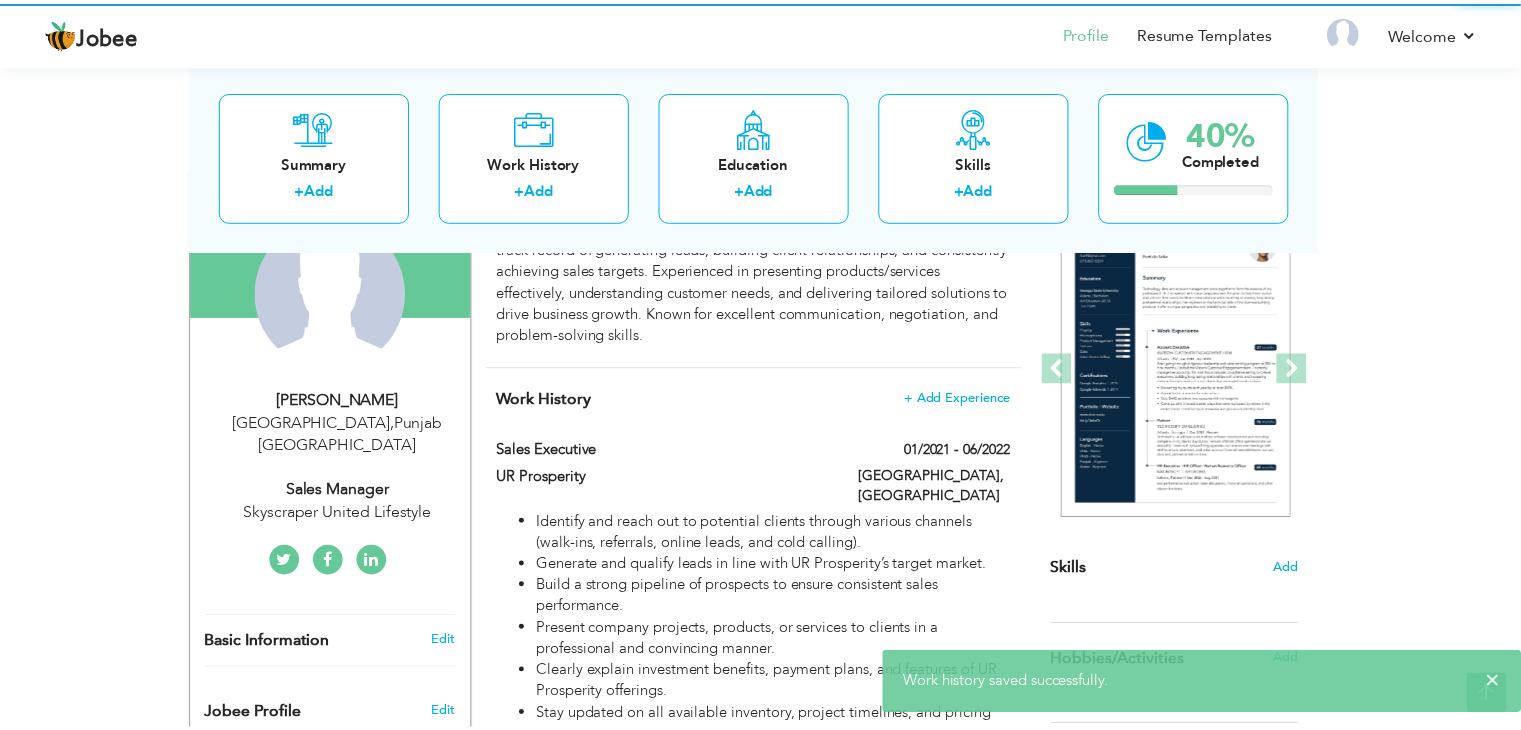 scroll, scrollTop: 0, scrollLeft: 0, axis: both 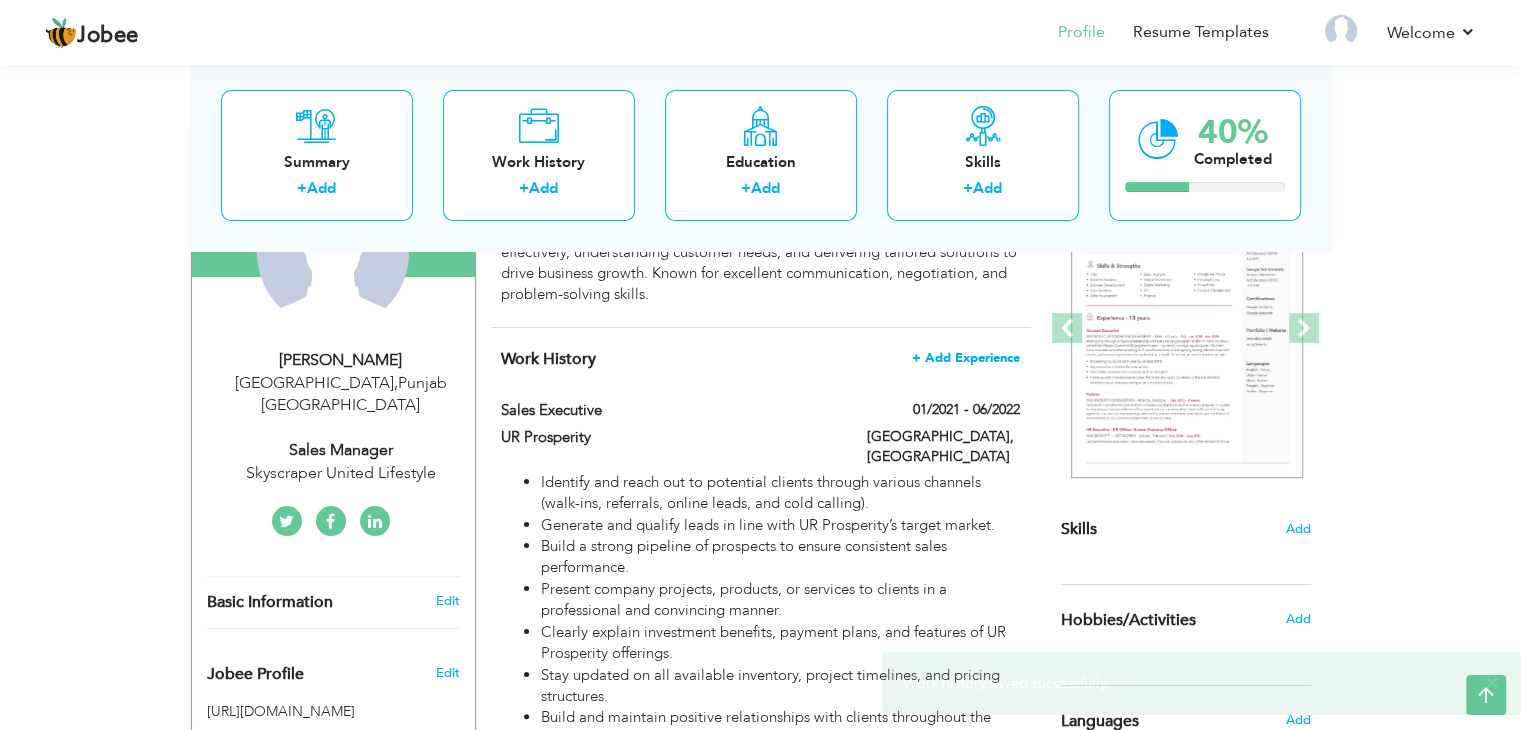 click on "+ Add Experience" at bounding box center (966, 358) 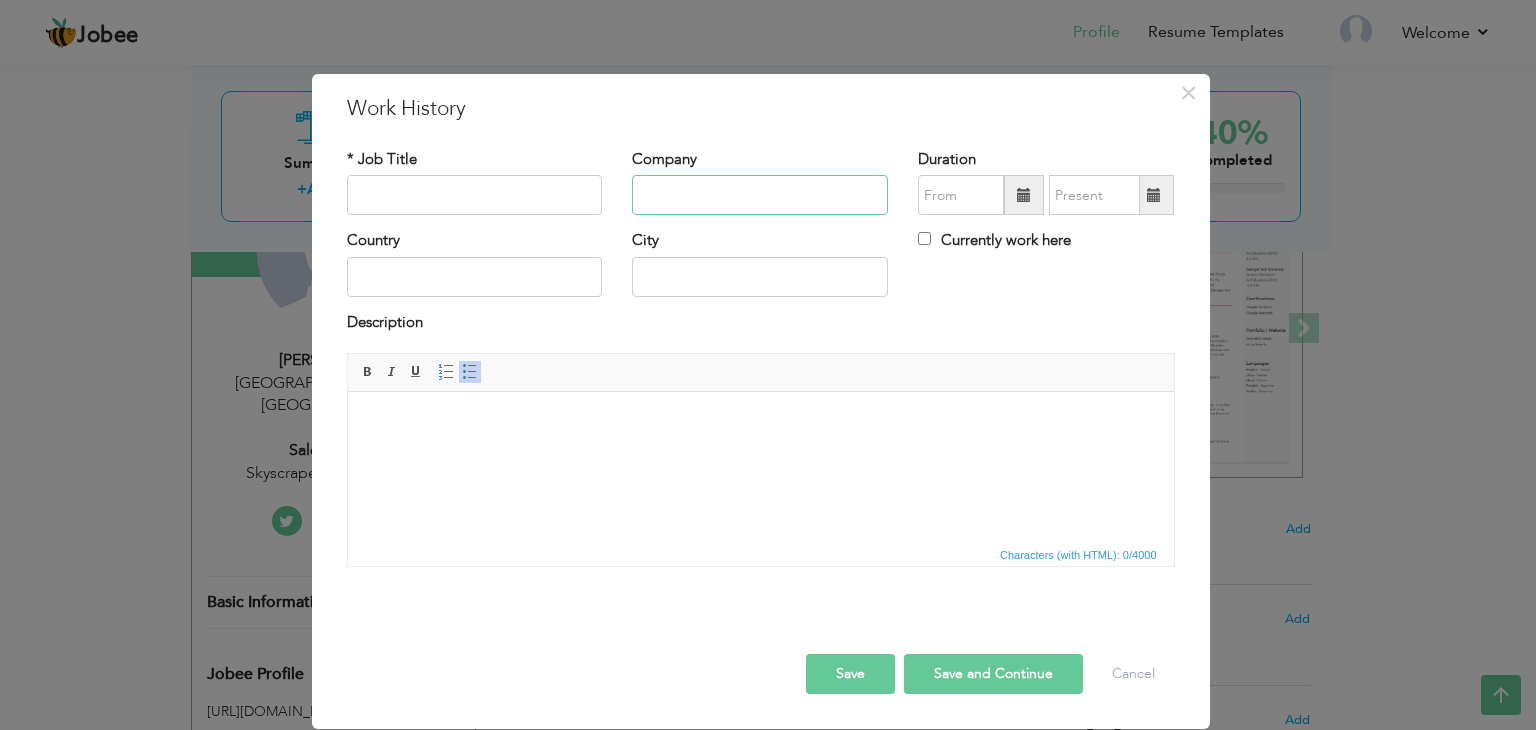 click at bounding box center (760, 195) 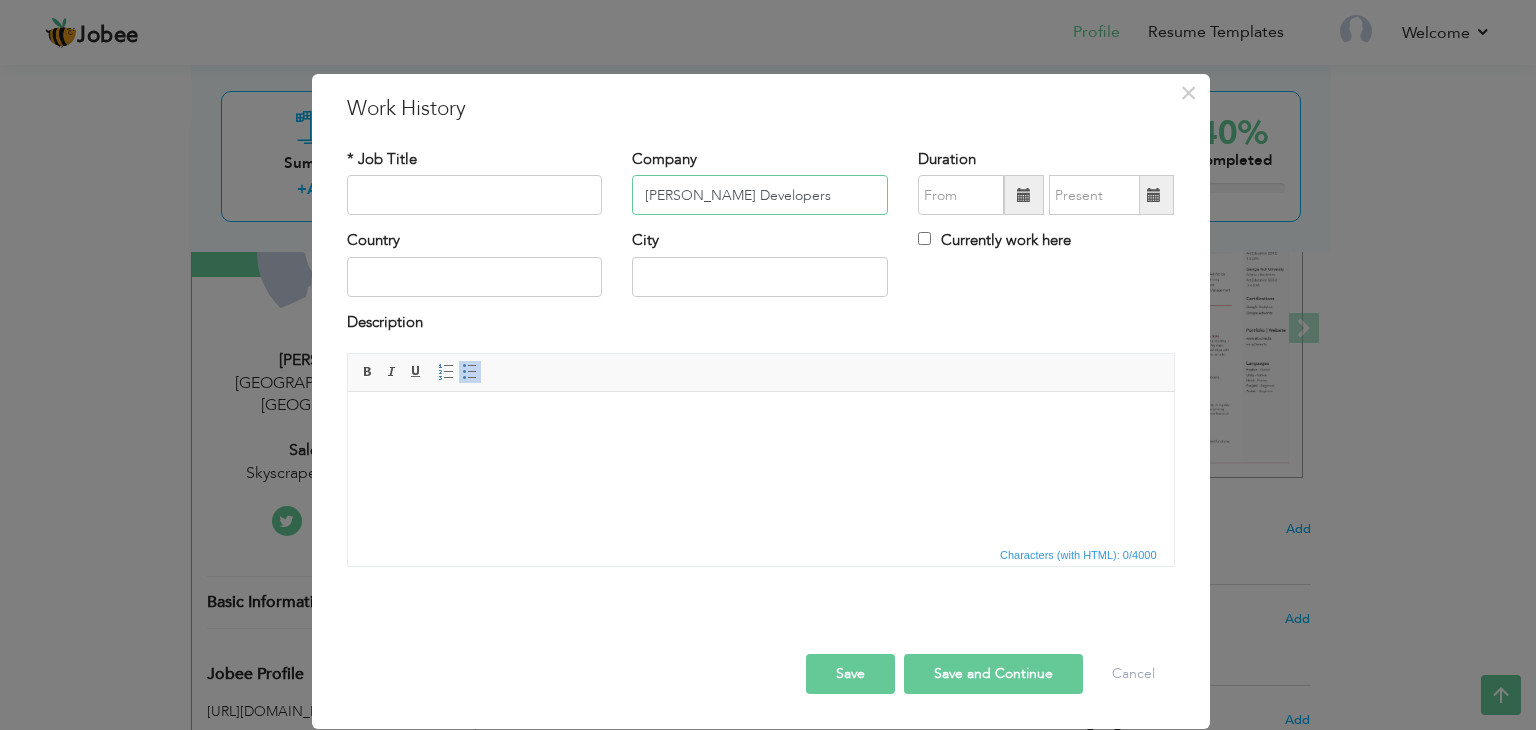 type on "[PERSON_NAME] Developers" 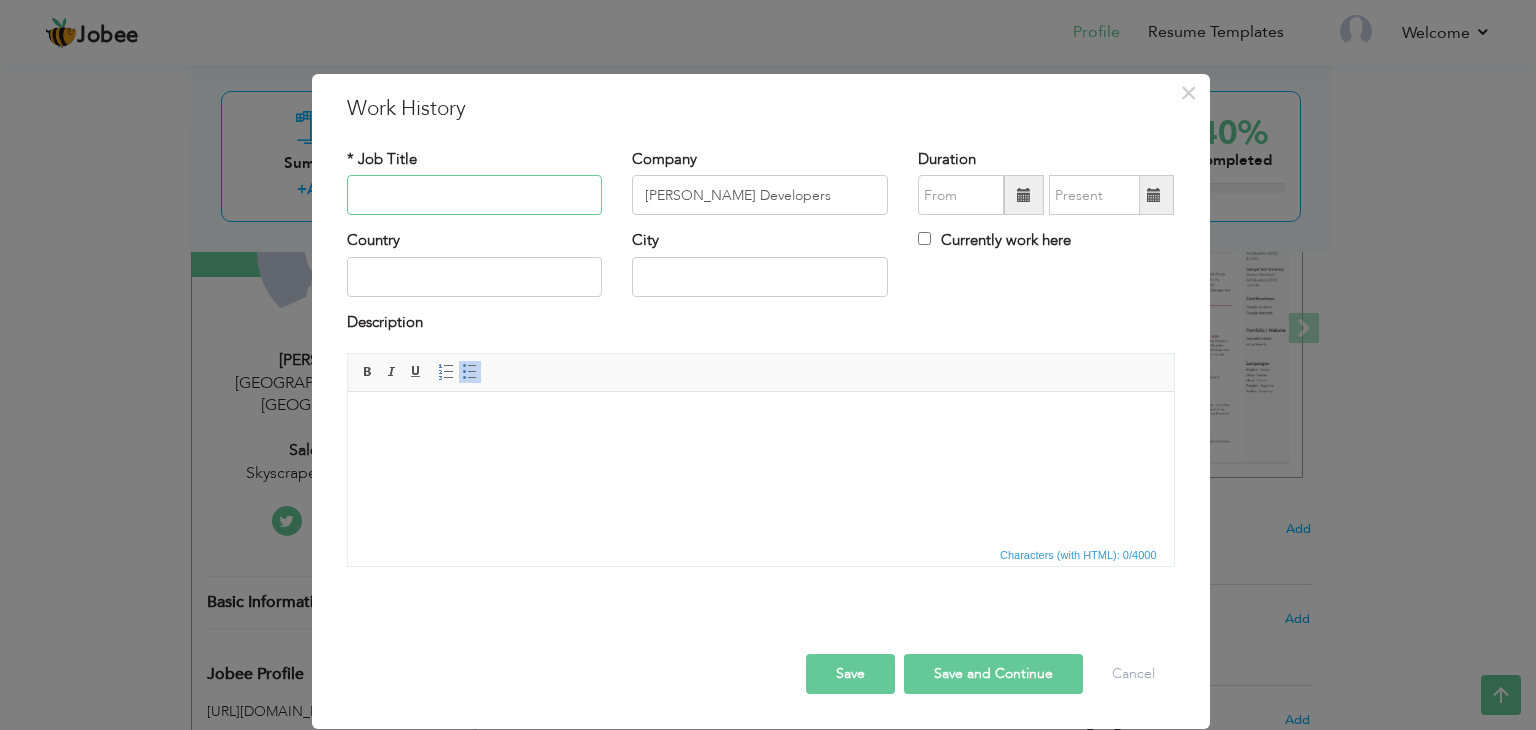 click at bounding box center (475, 195) 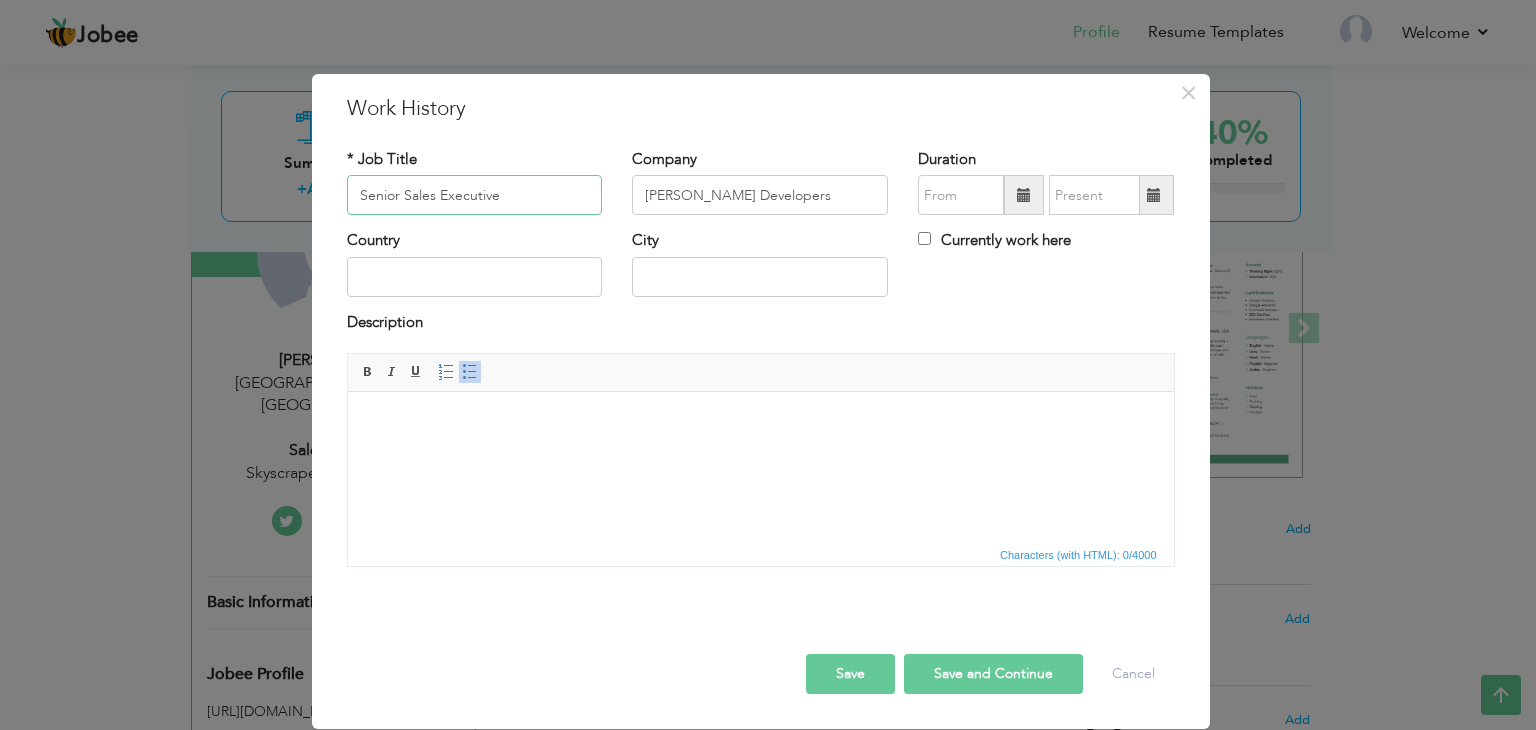 type on "Senior Sales Executive" 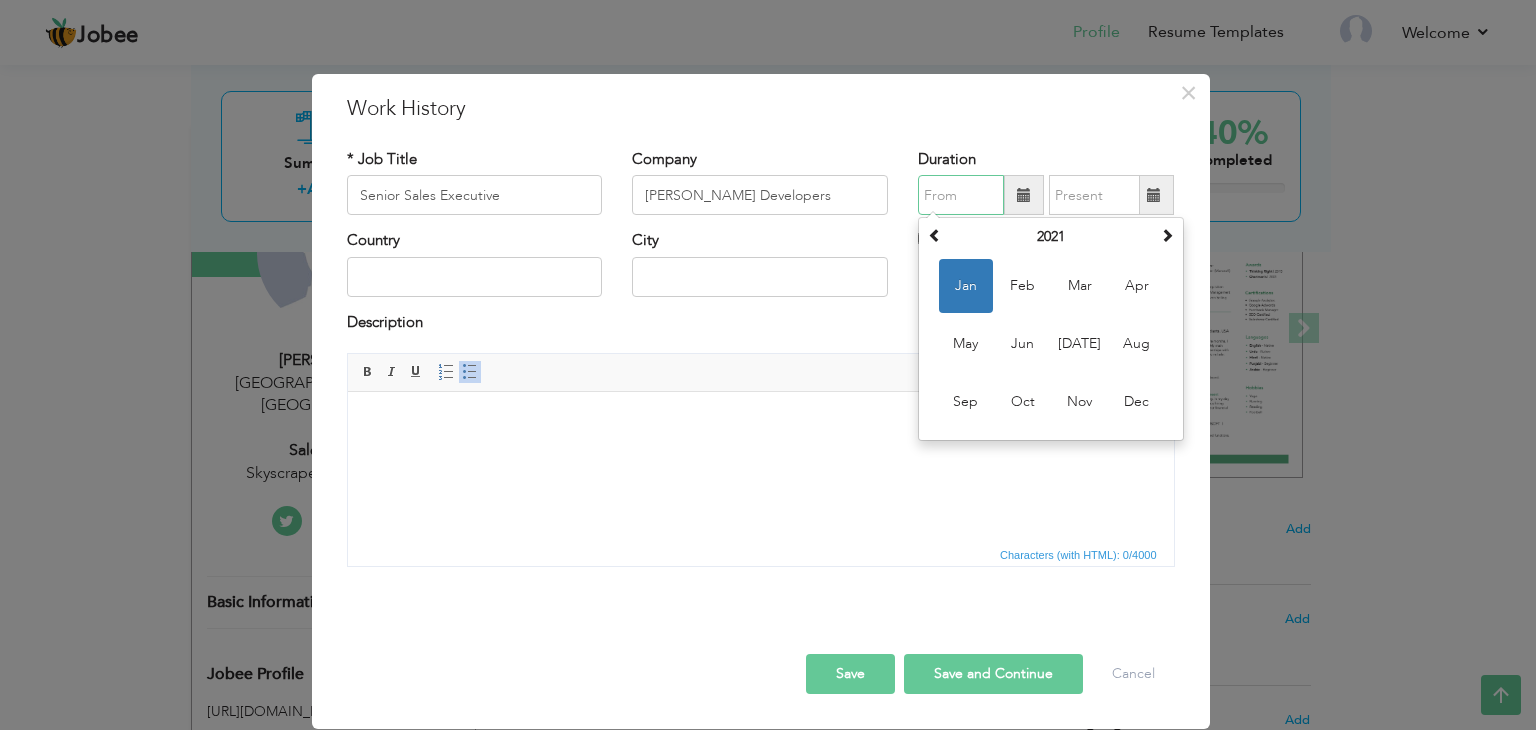 click at bounding box center [961, 195] 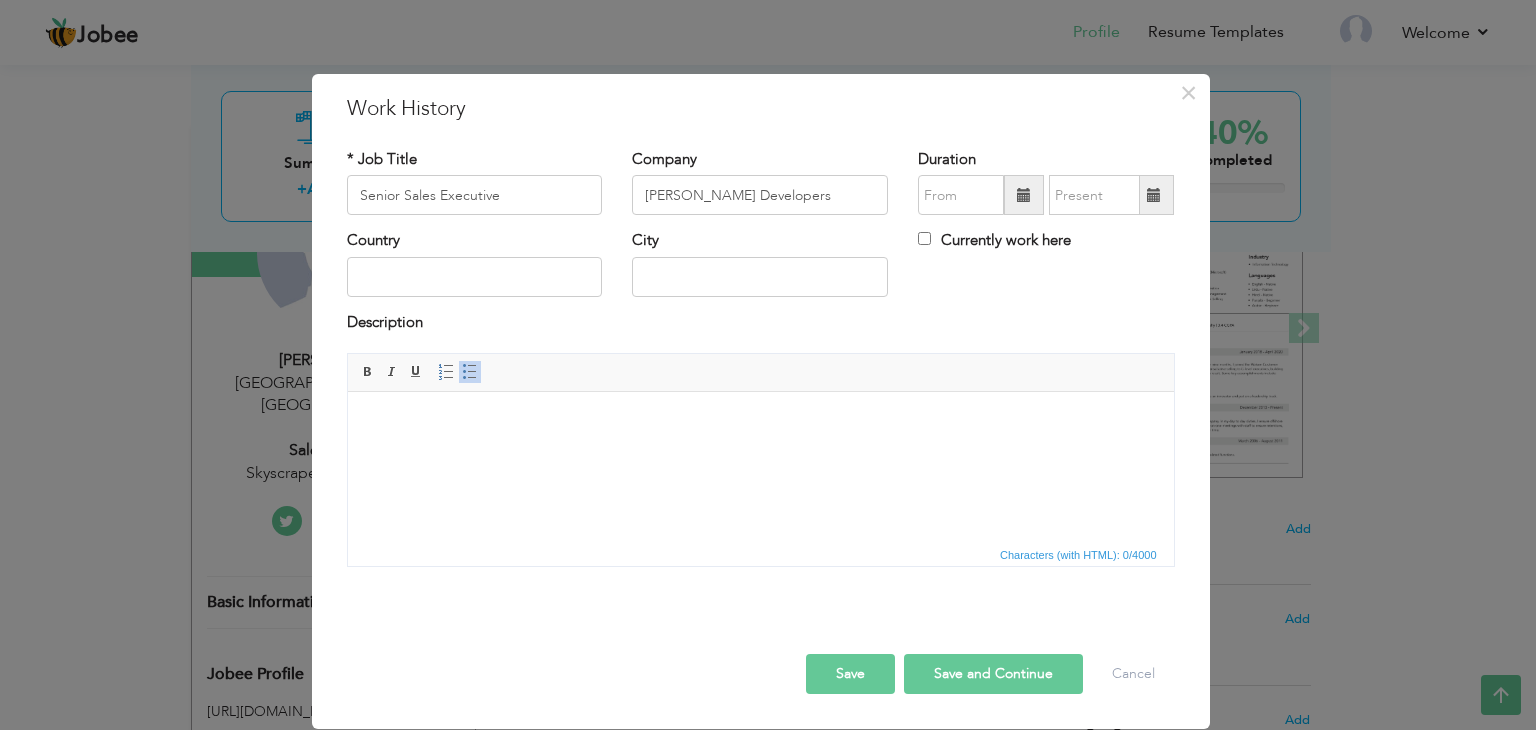 click at bounding box center [1024, 195] 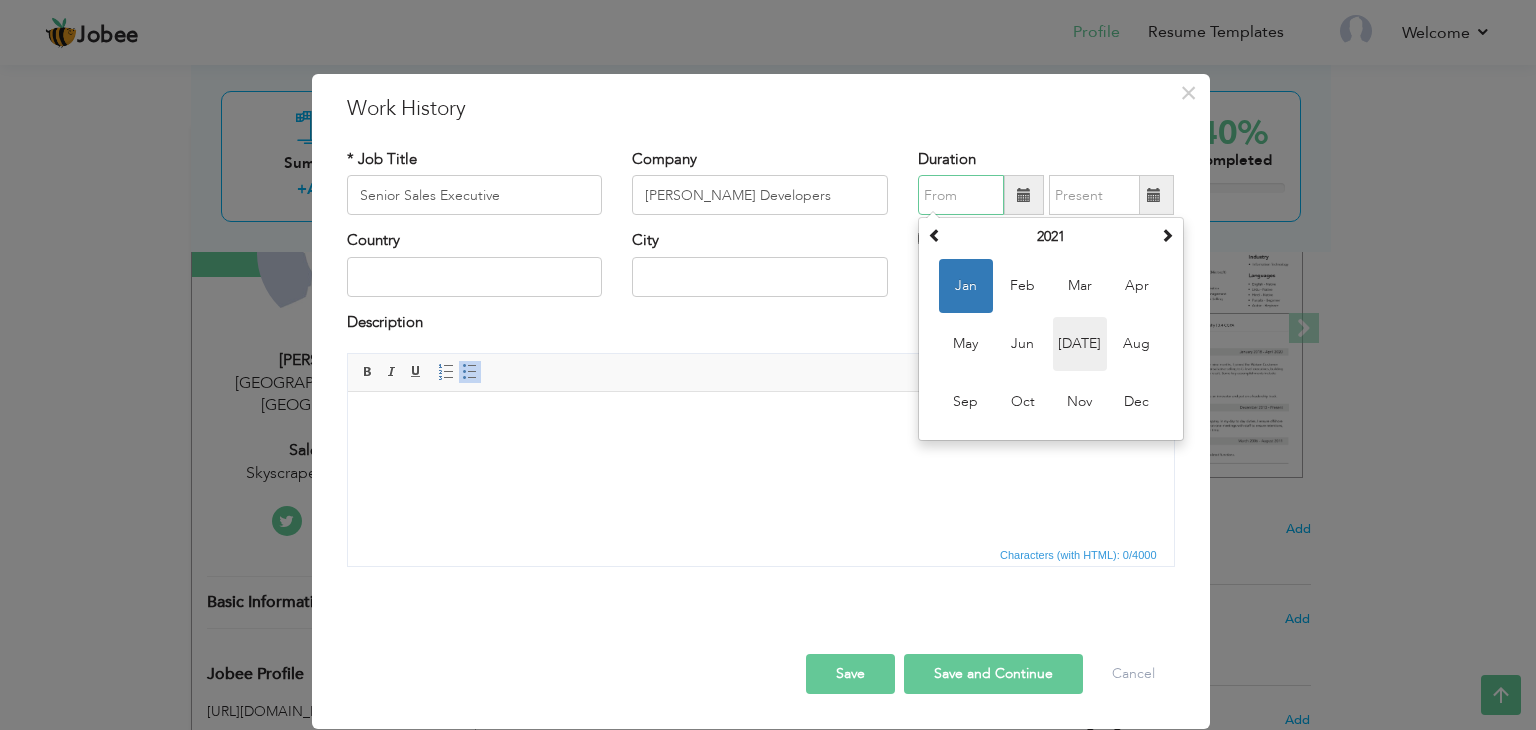 click on "Jul" at bounding box center (1080, 344) 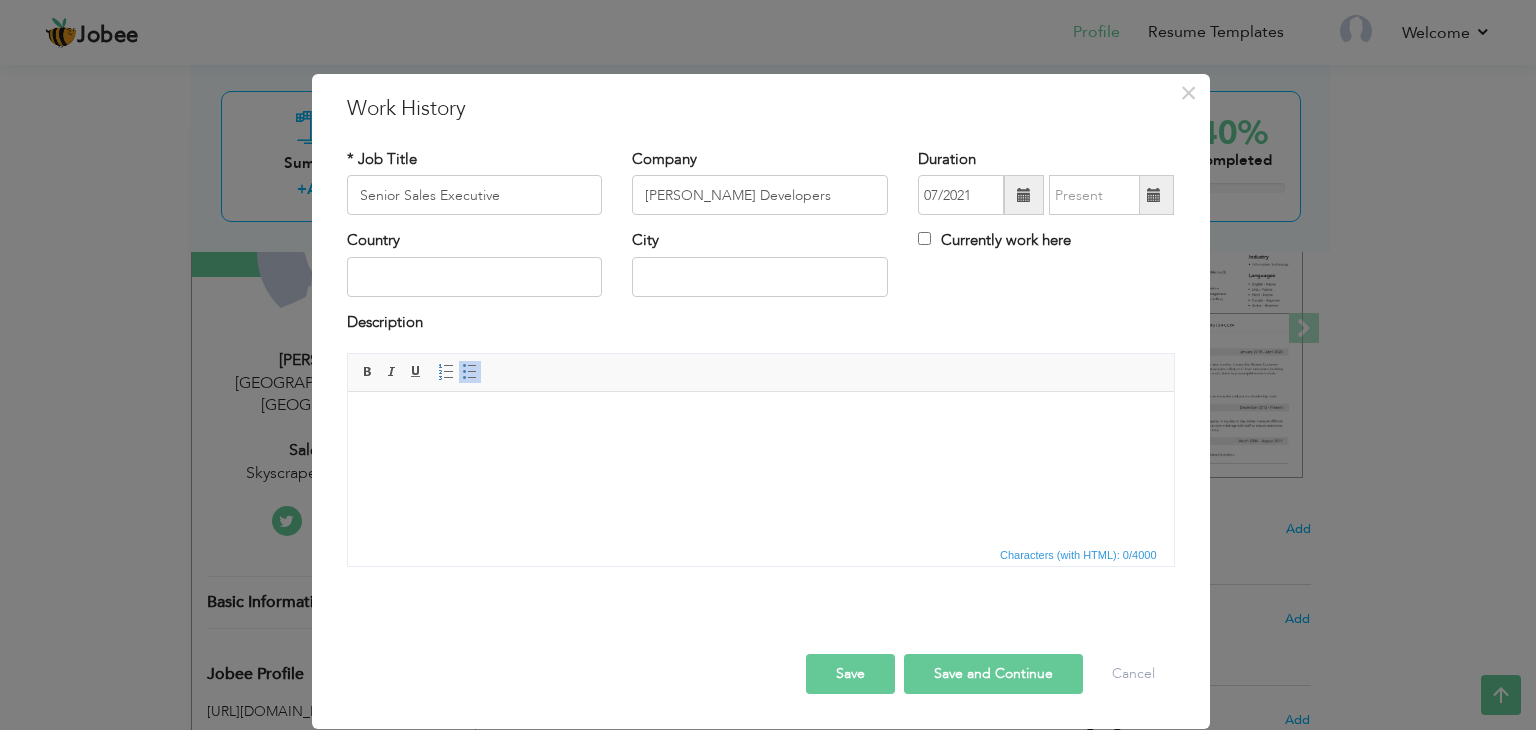 click at bounding box center (1024, 195) 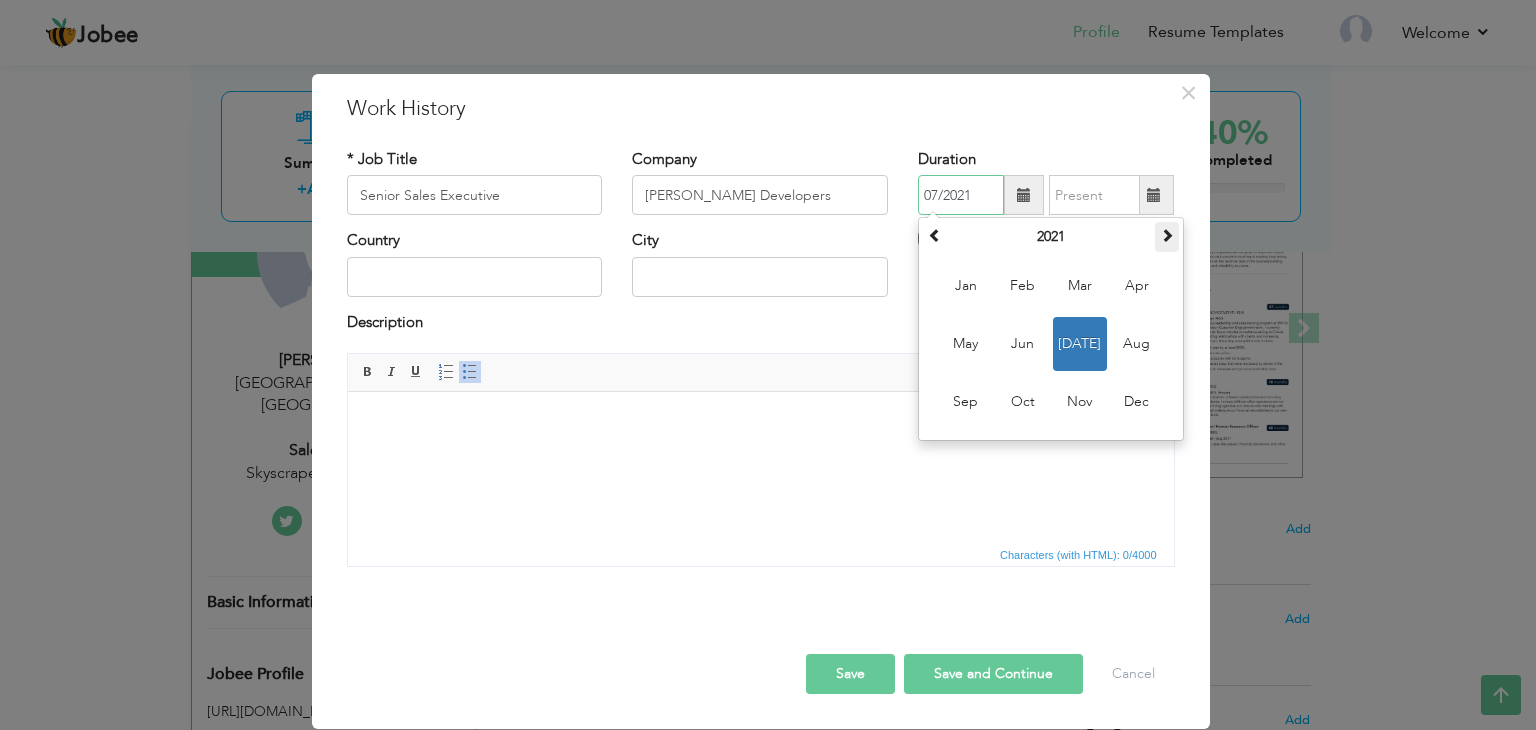 click at bounding box center [1167, 235] 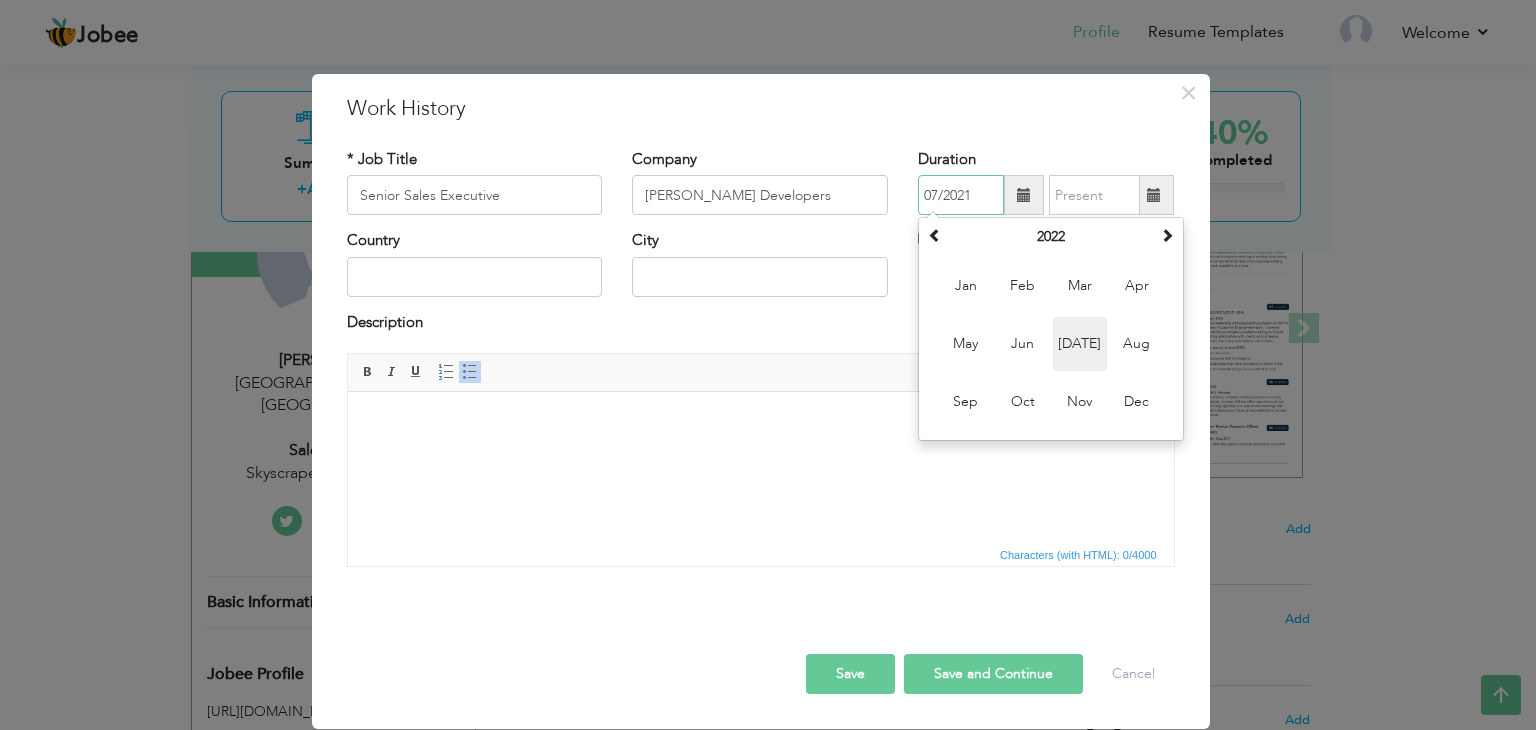 click on "Jul" at bounding box center [1080, 344] 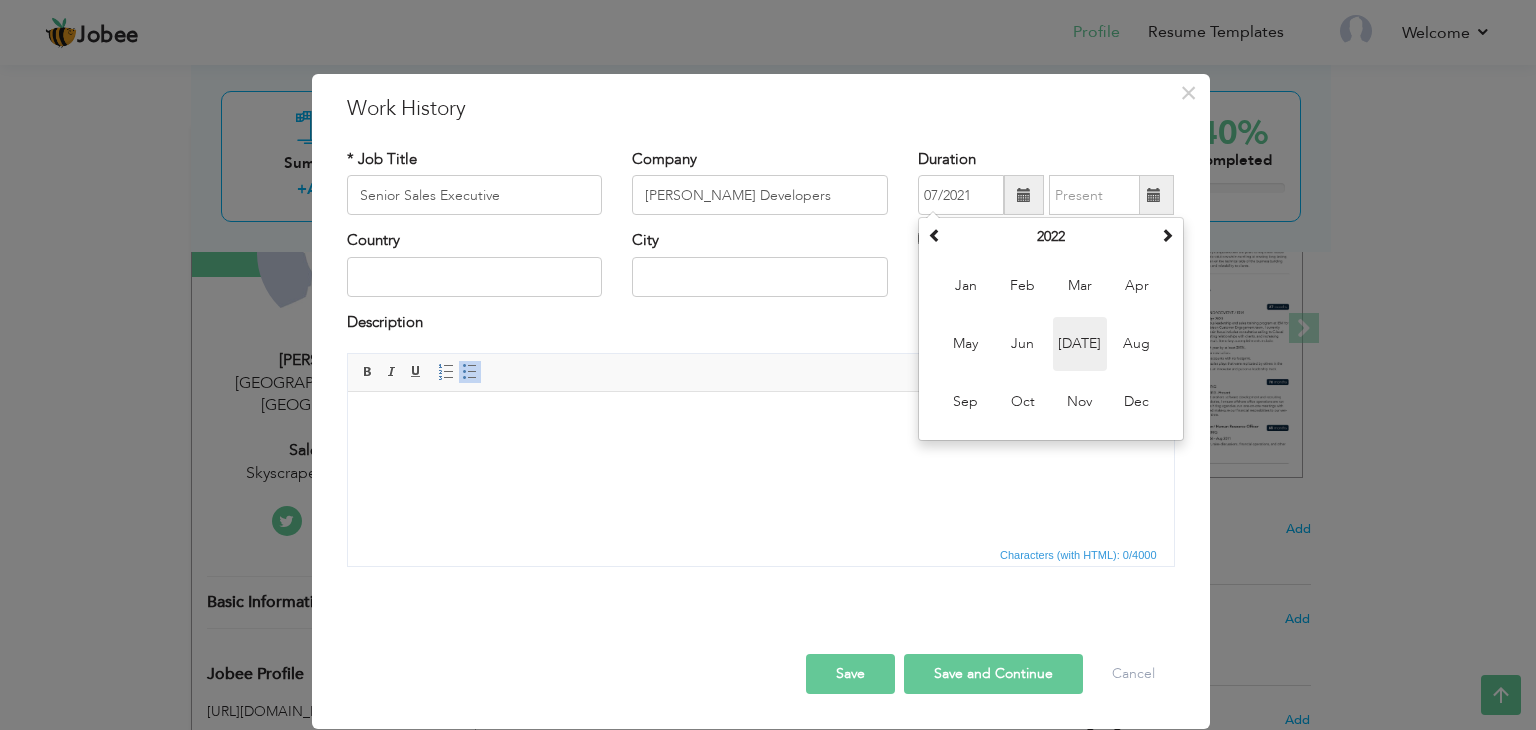 type on "07/2022" 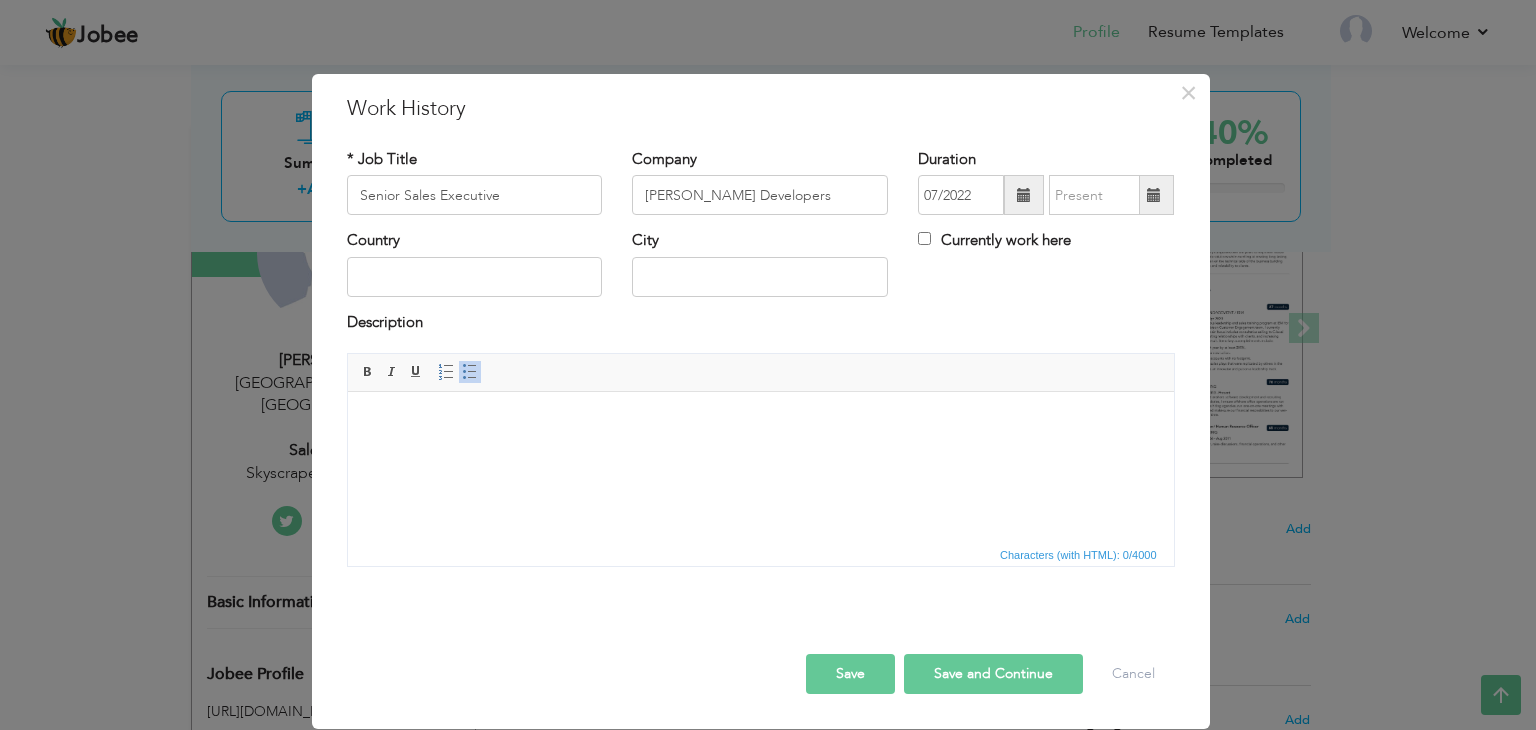 click at bounding box center (1154, 195) 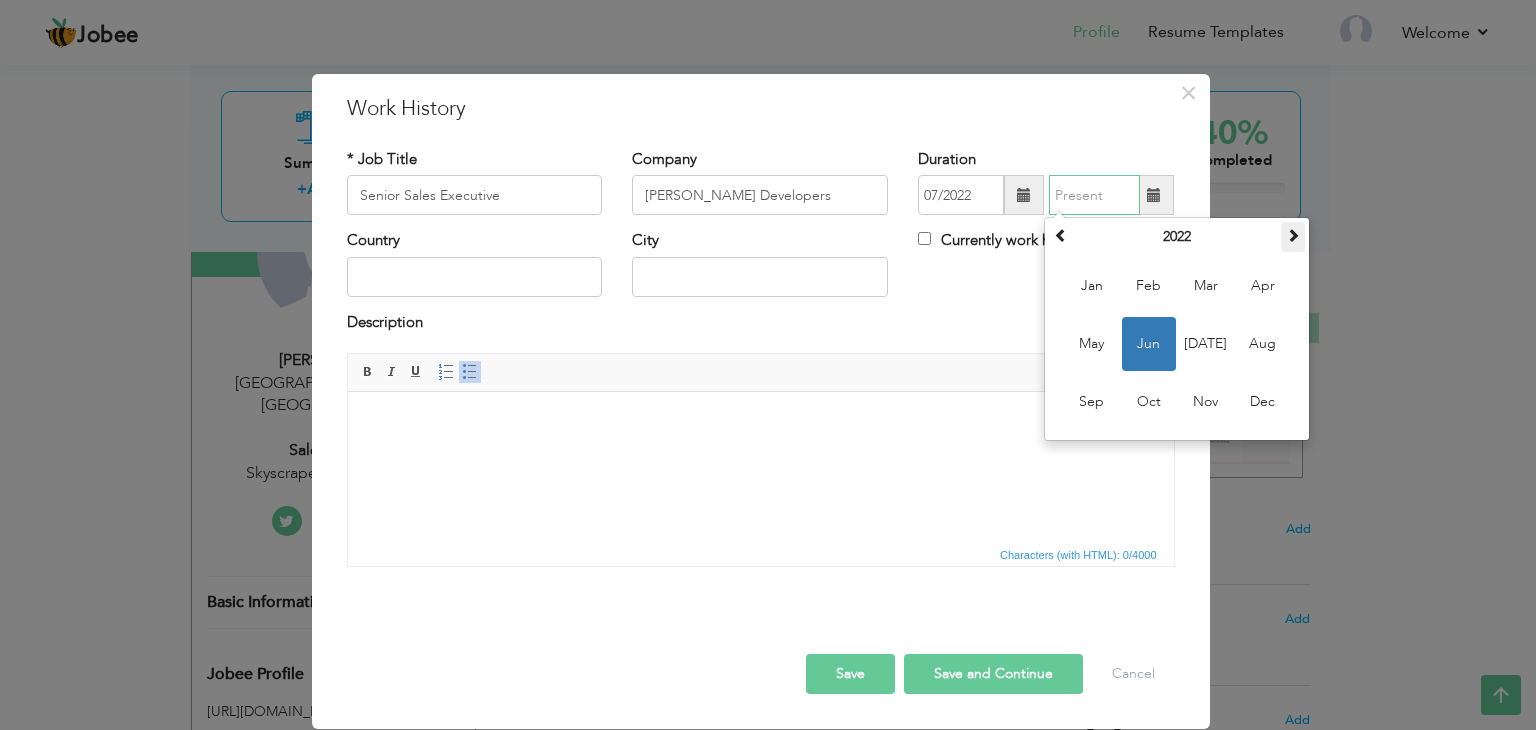 click at bounding box center [1293, 235] 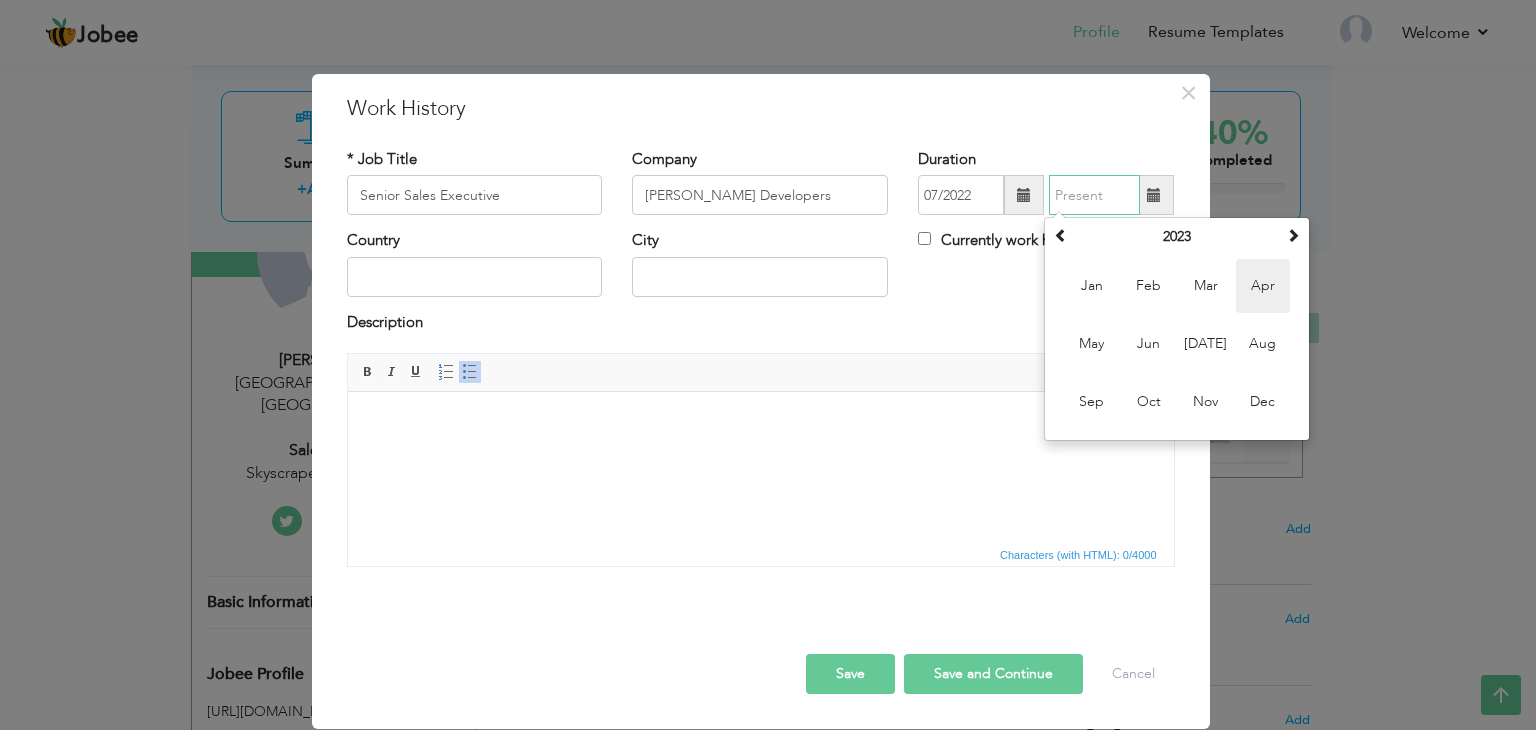 click on "Apr" at bounding box center (1263, 286) 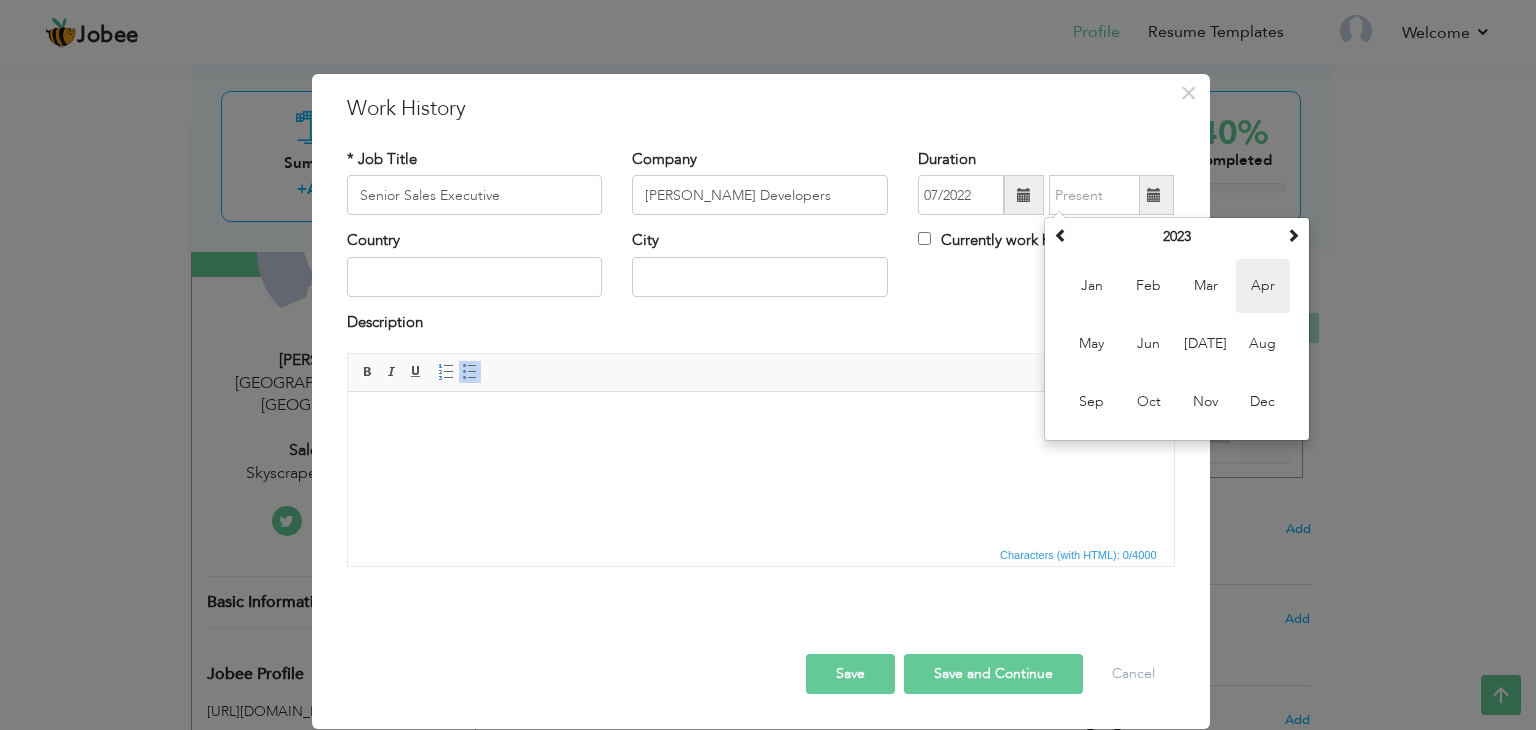 type on "04/2023" 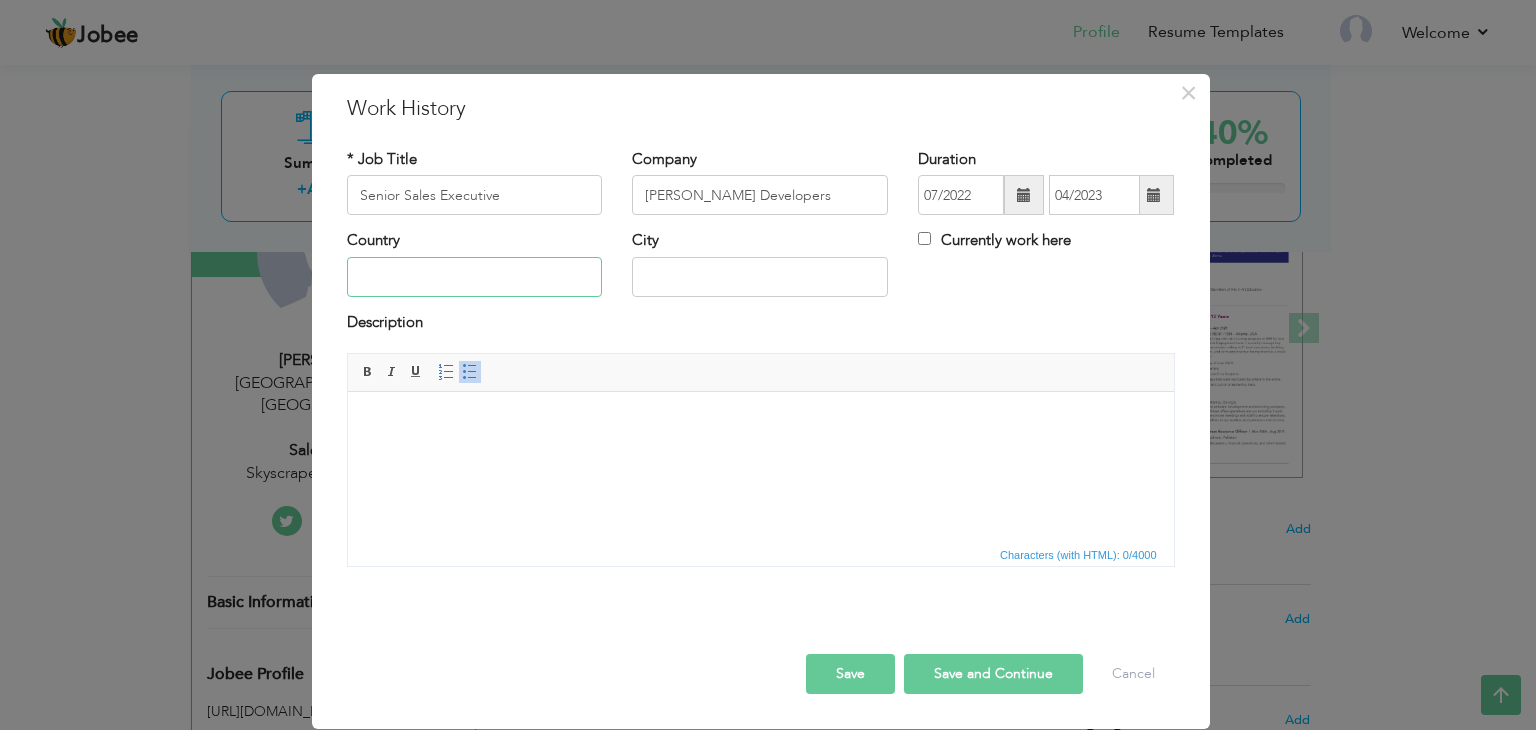 click at bounding box center [475, 277] 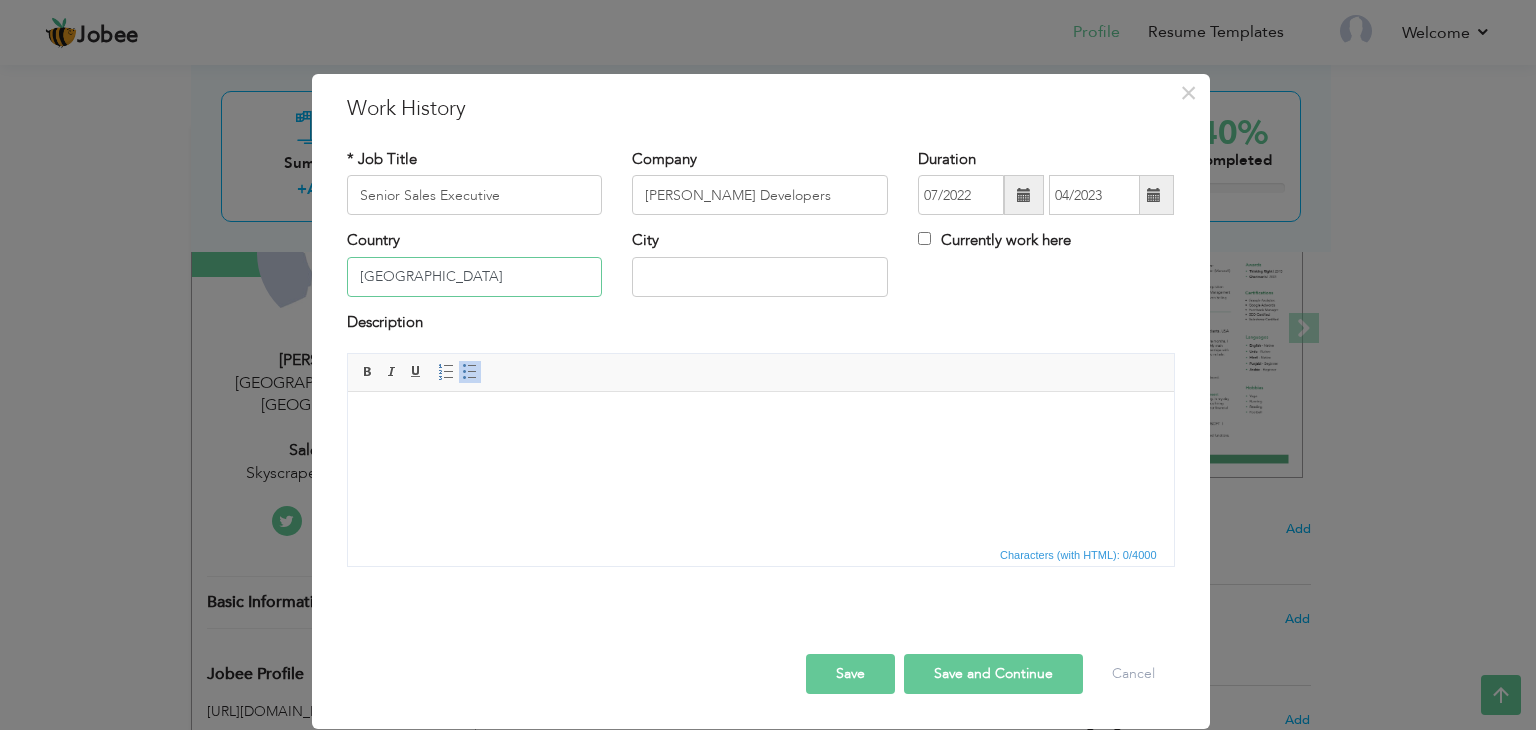 type on "[GEOGRAPHIC_DATA]" 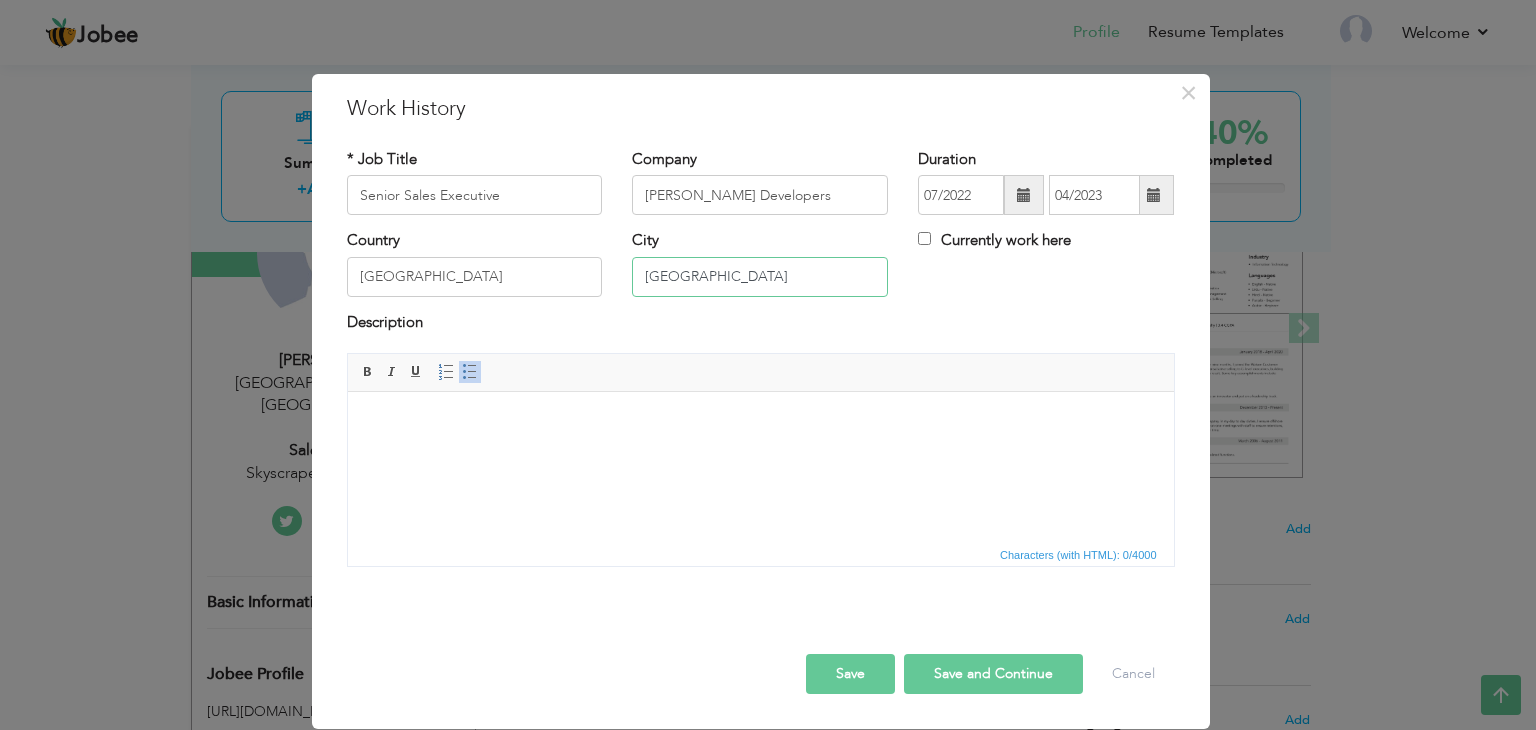 click at bounding box center (470, 372) 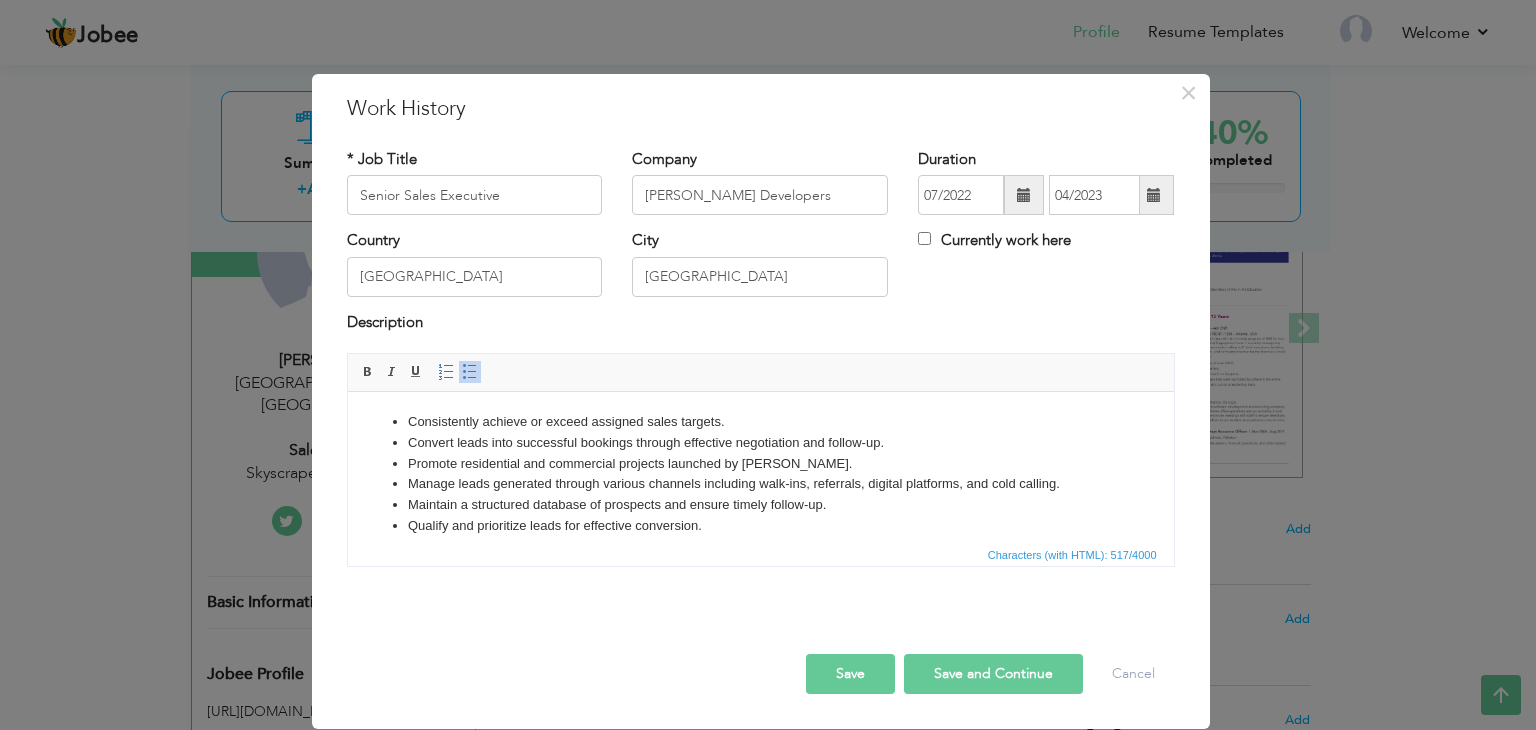 click on "Save and Continue" at bounding box center (993, 674) 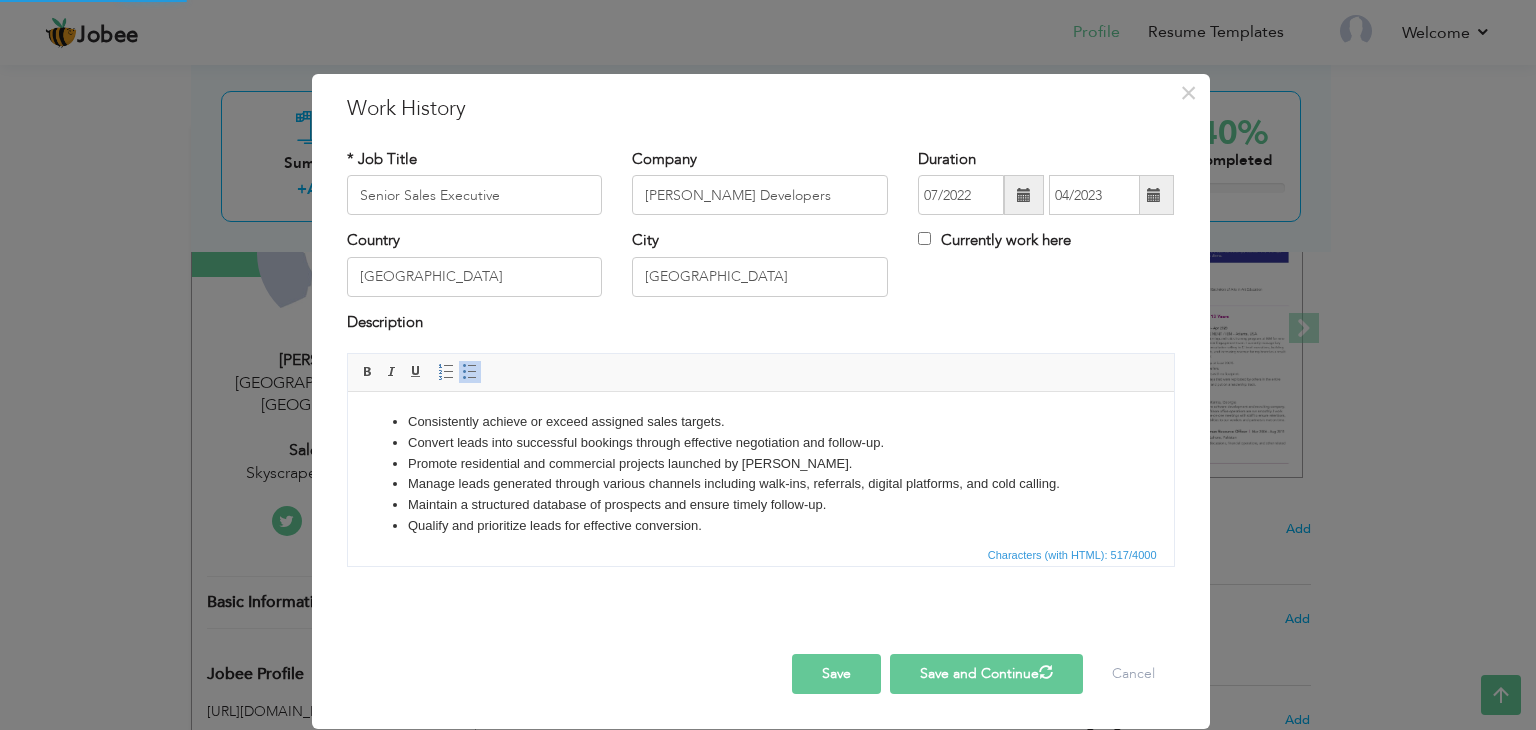 type 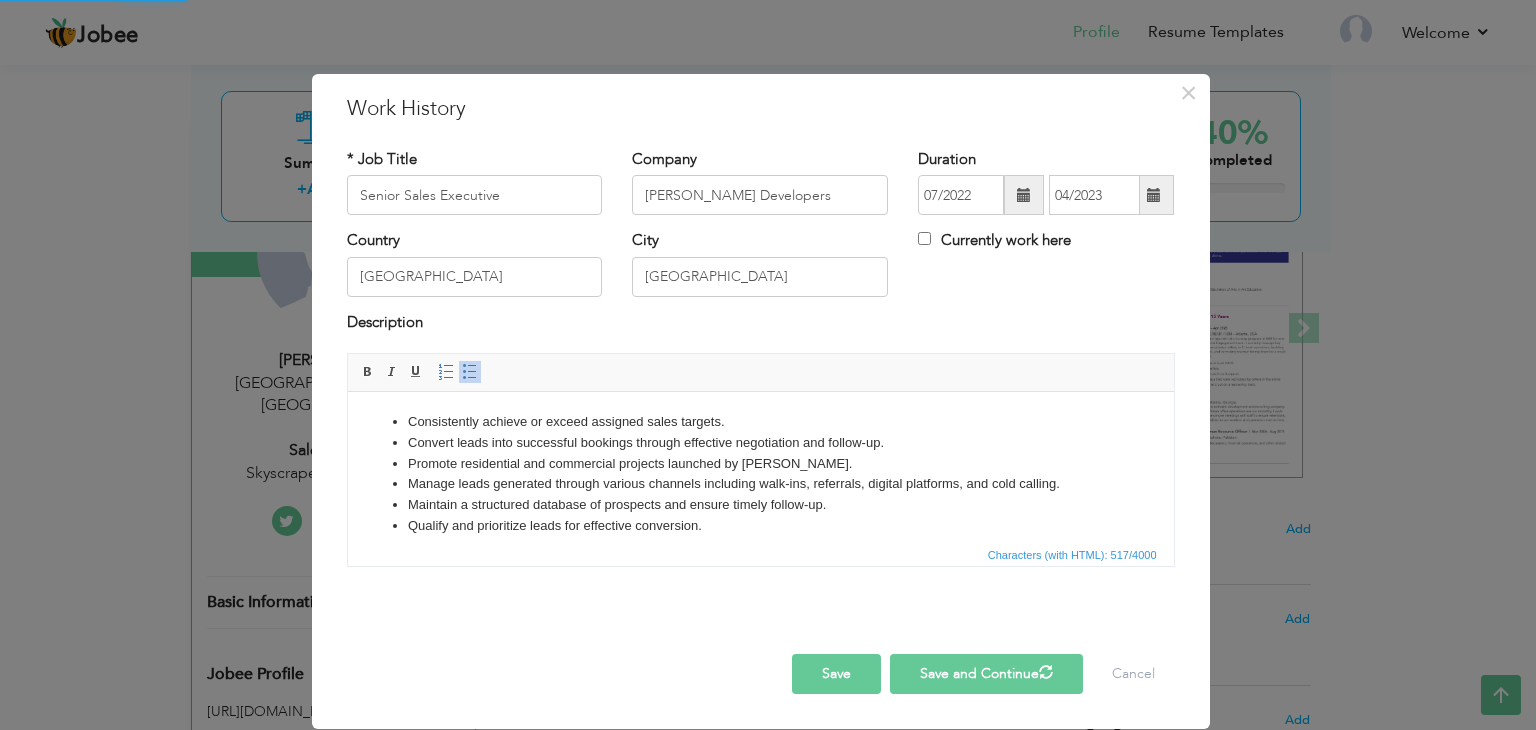 type 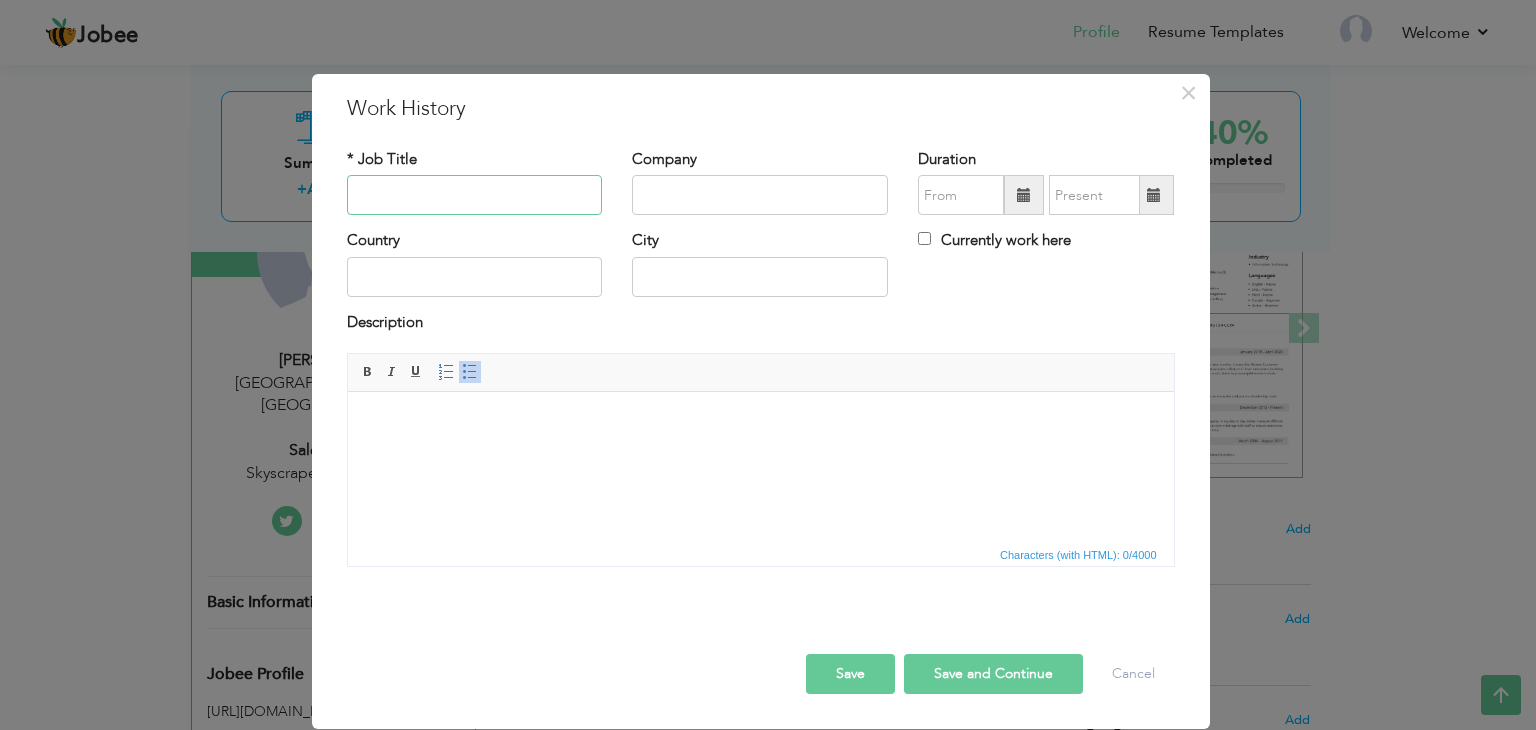 click at bounding box center [475, 195] 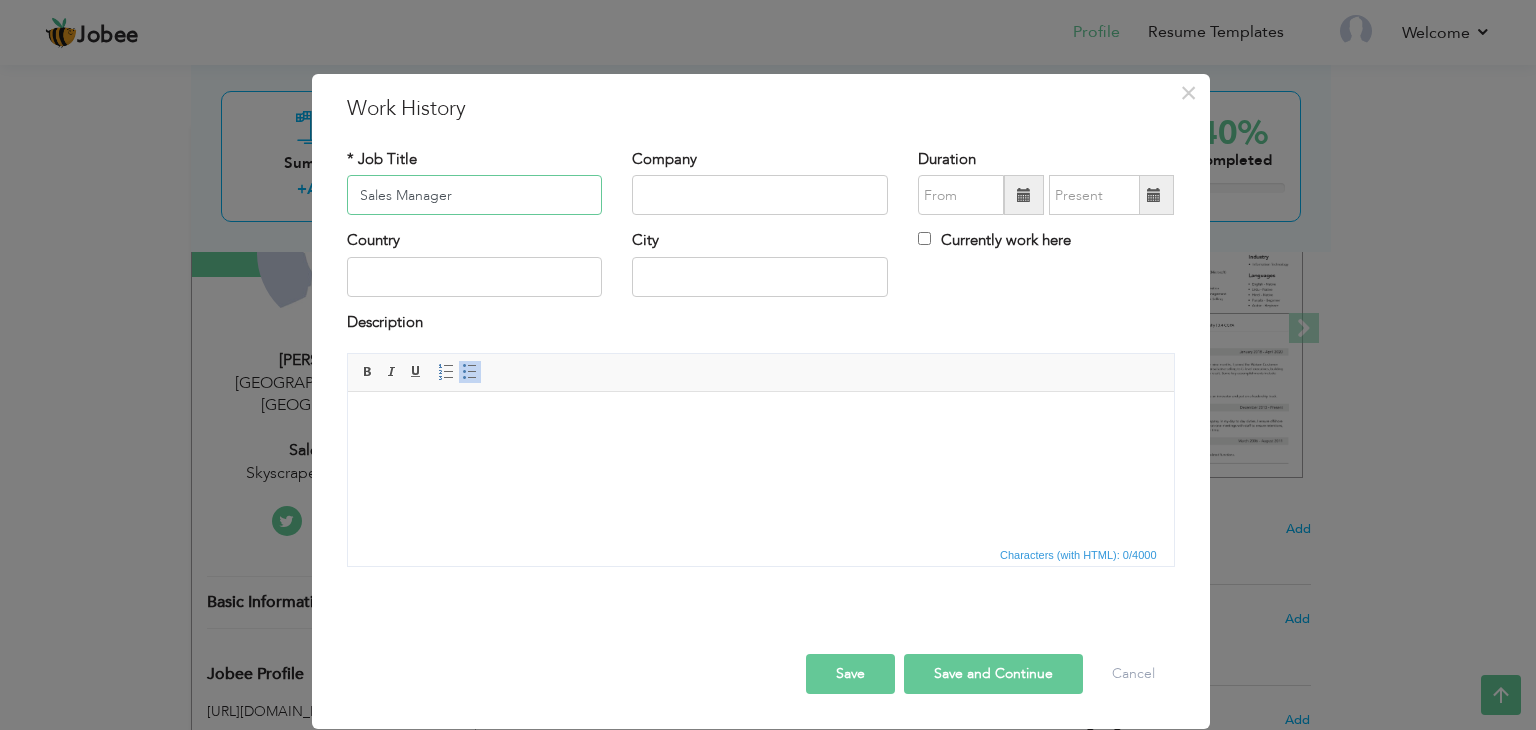 type on "Sales Manager" 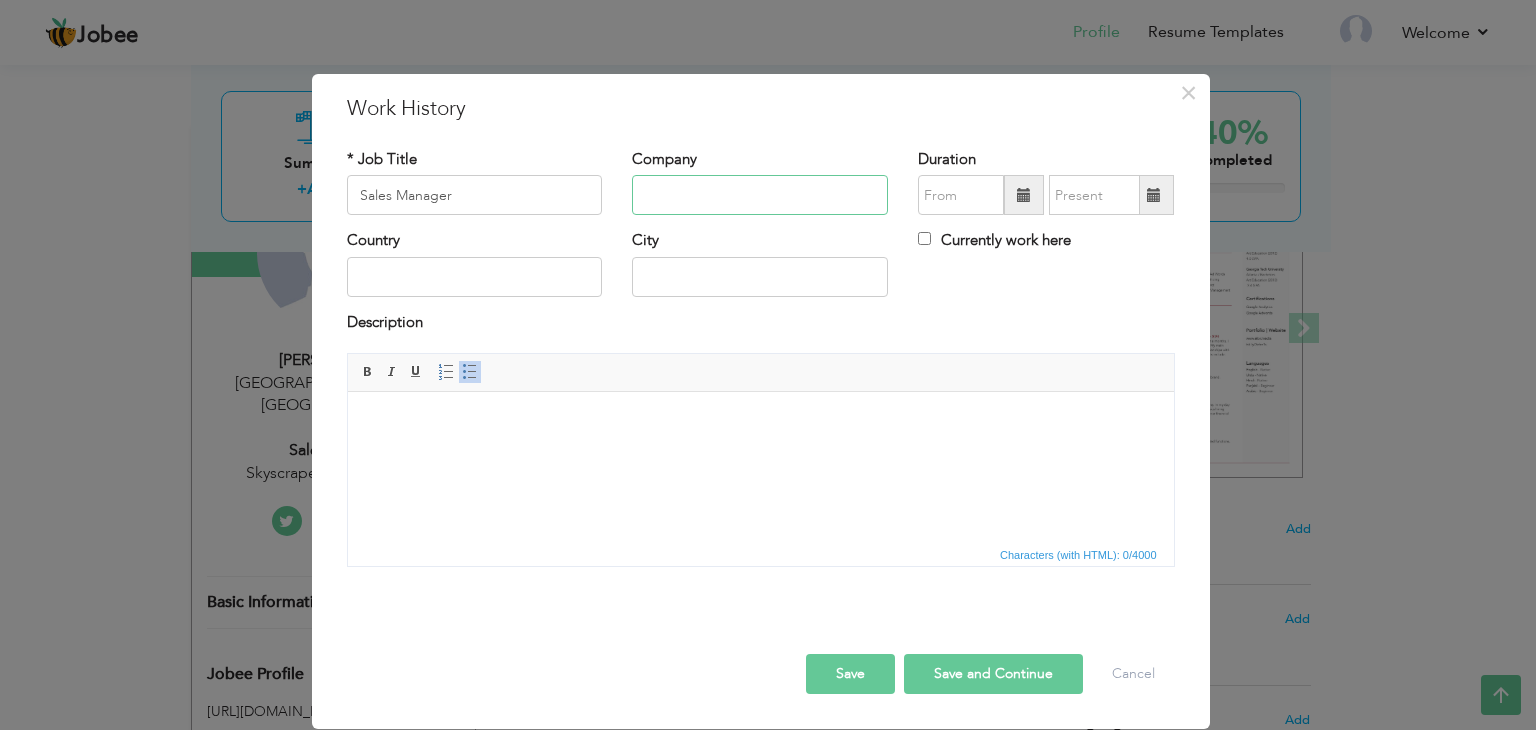 paste on "skyscraper united lifestyle" 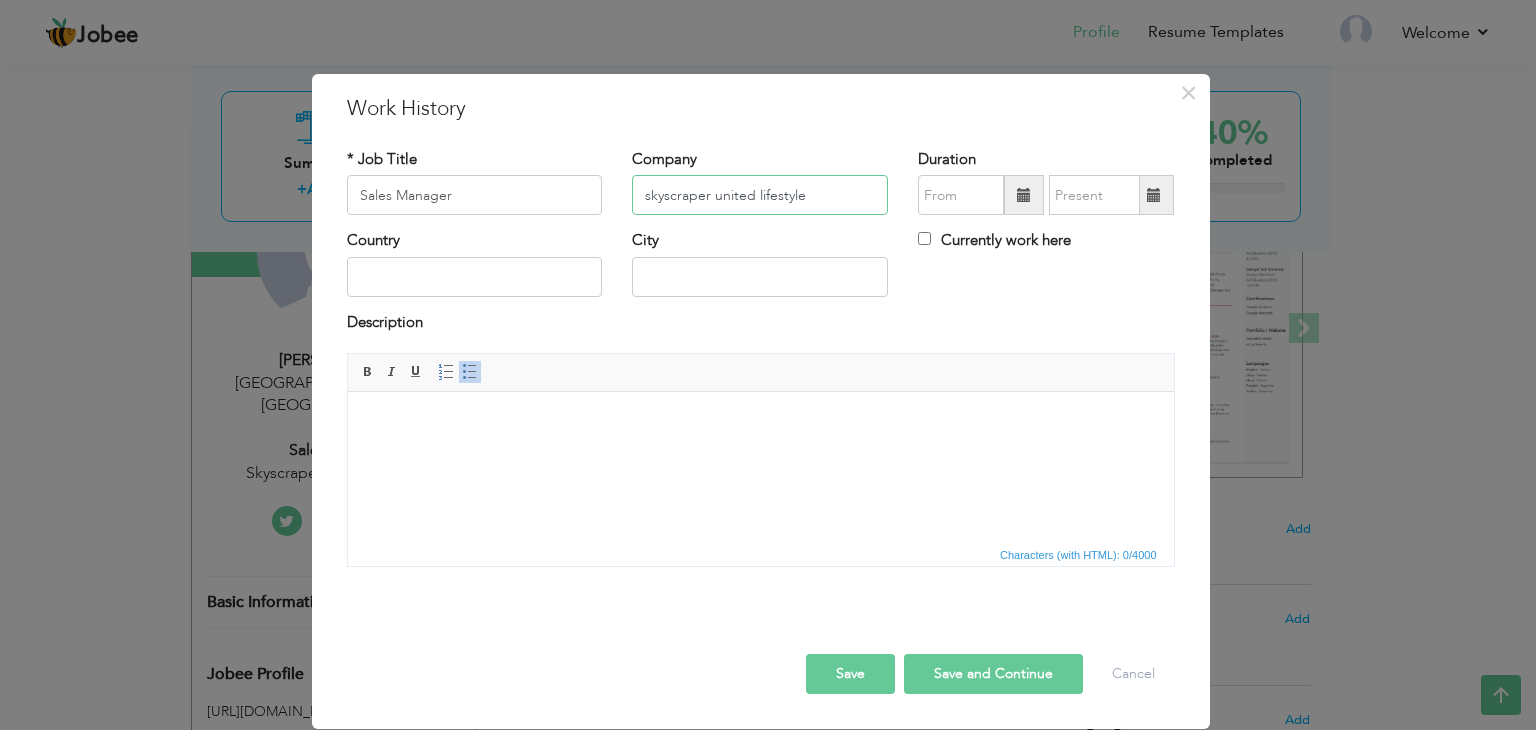click on "skyscraper united lifestyle" at bounding box center [760, 195] 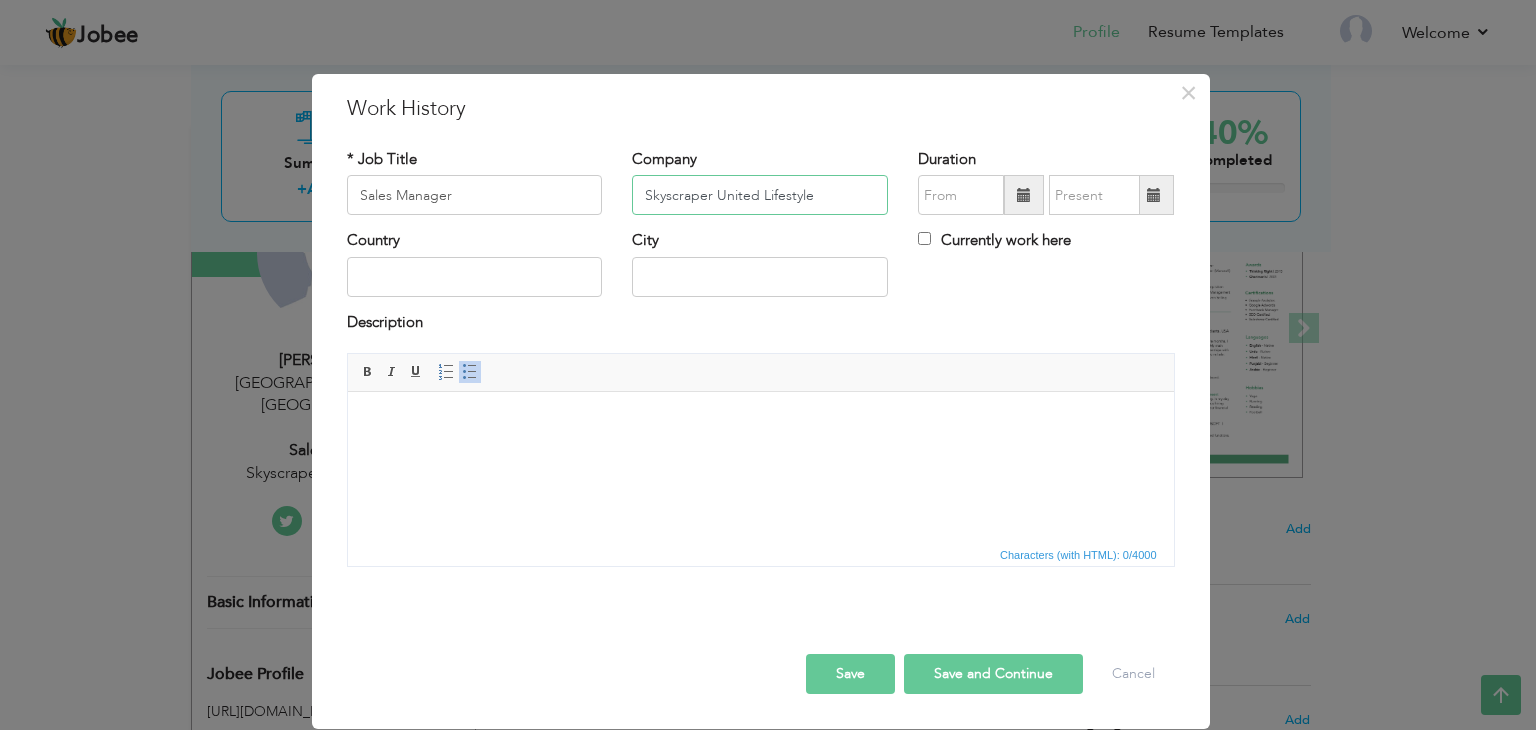 type on "Skyscraper United Lifestyle" 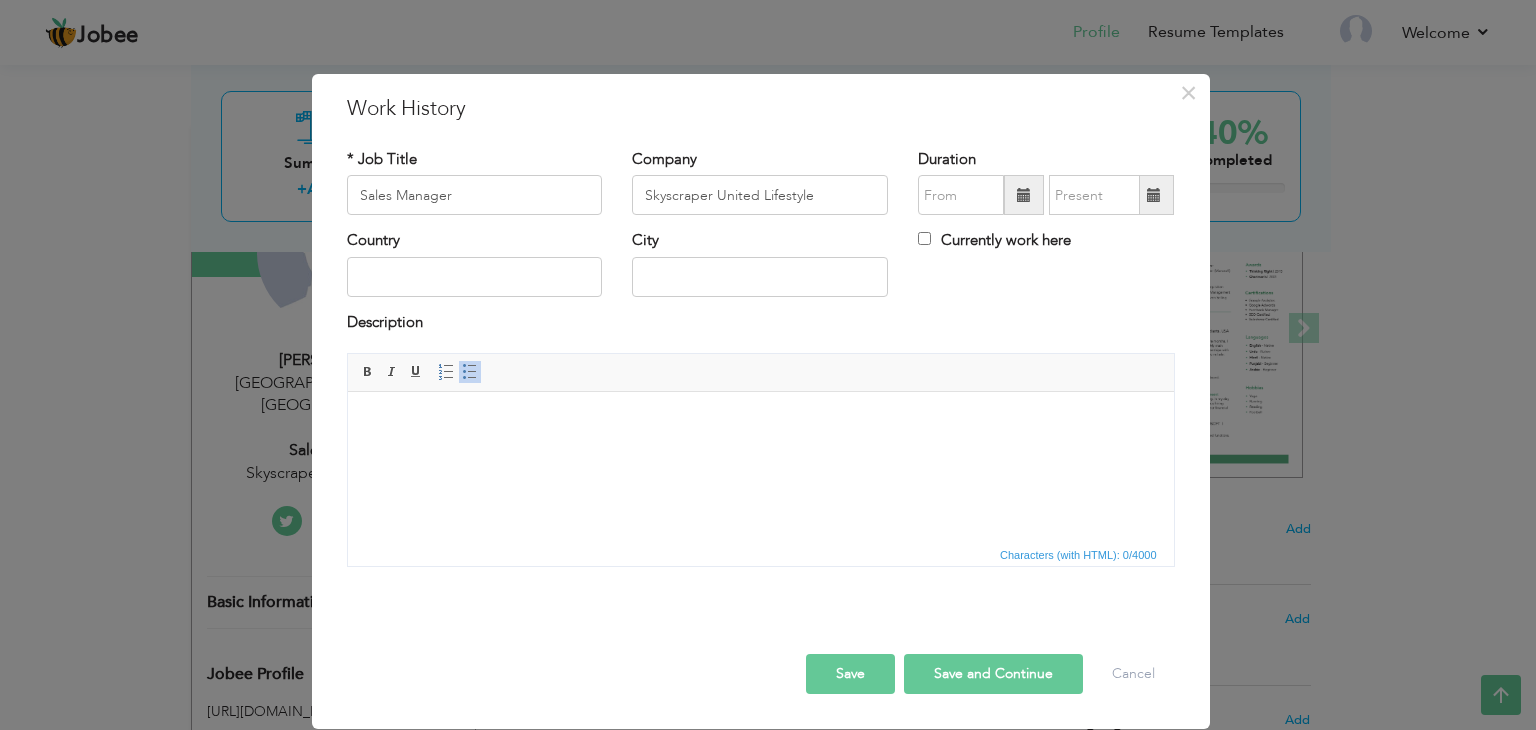 click at bounding box center (1024, 195) 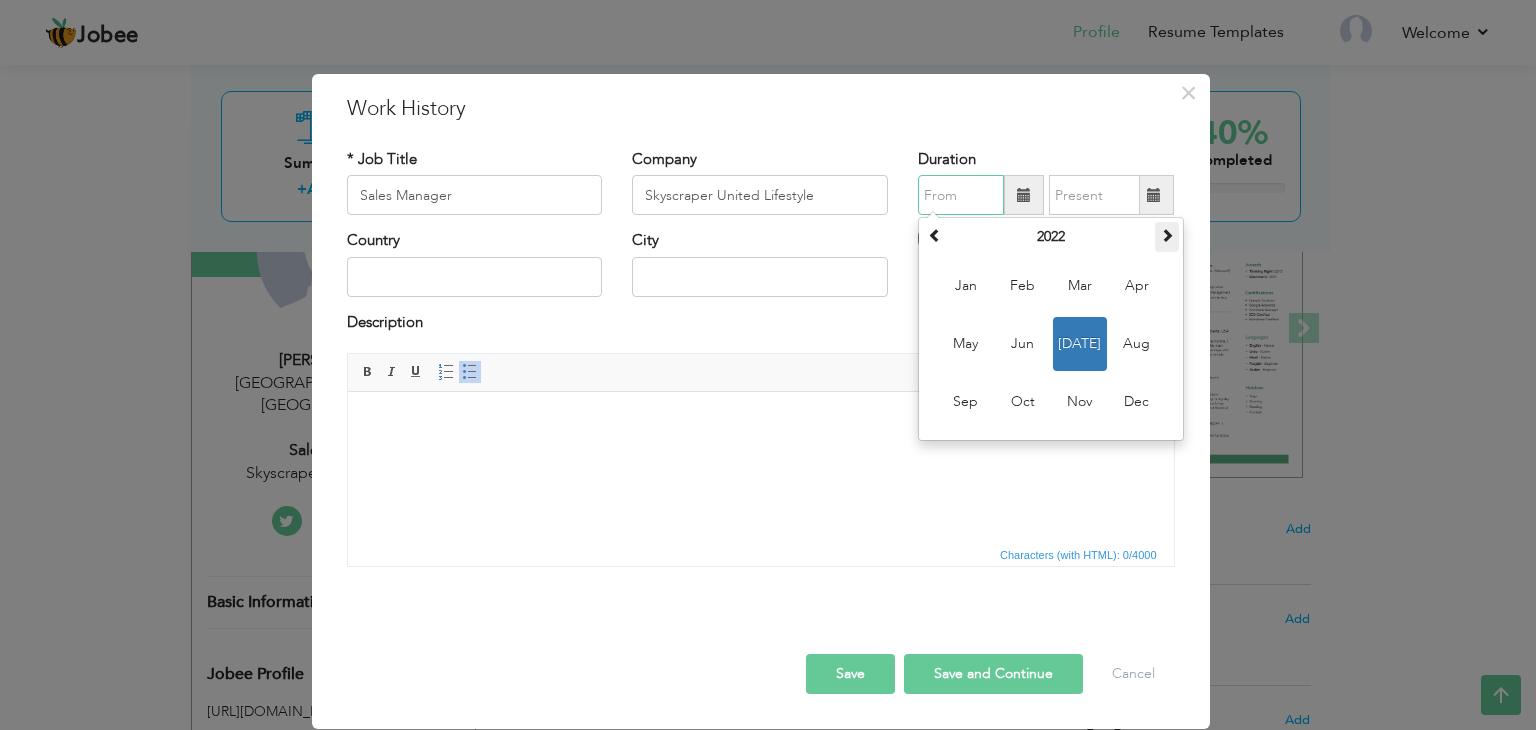 click at bounding box center [1167, 235] 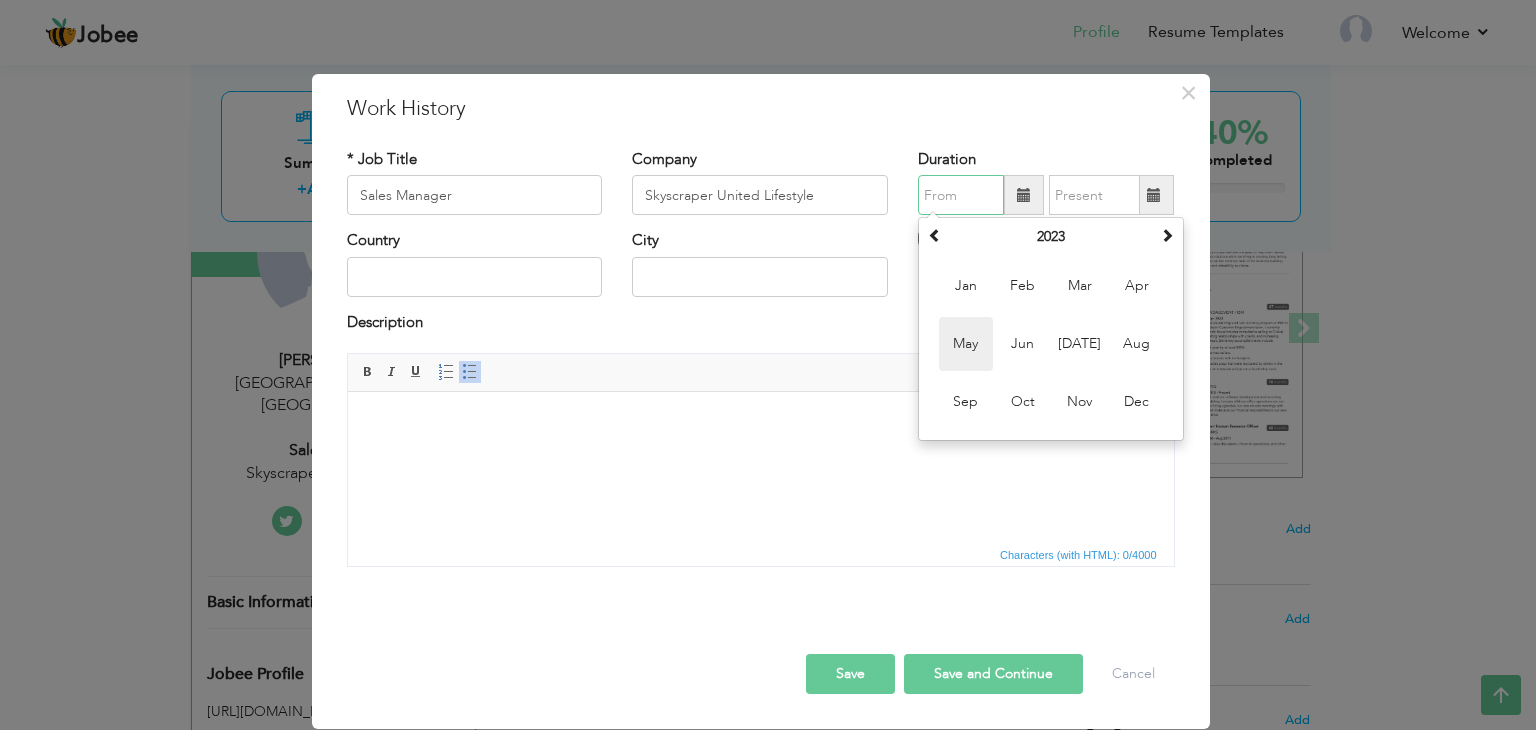 click on "May" at bounding box center [966, 344] 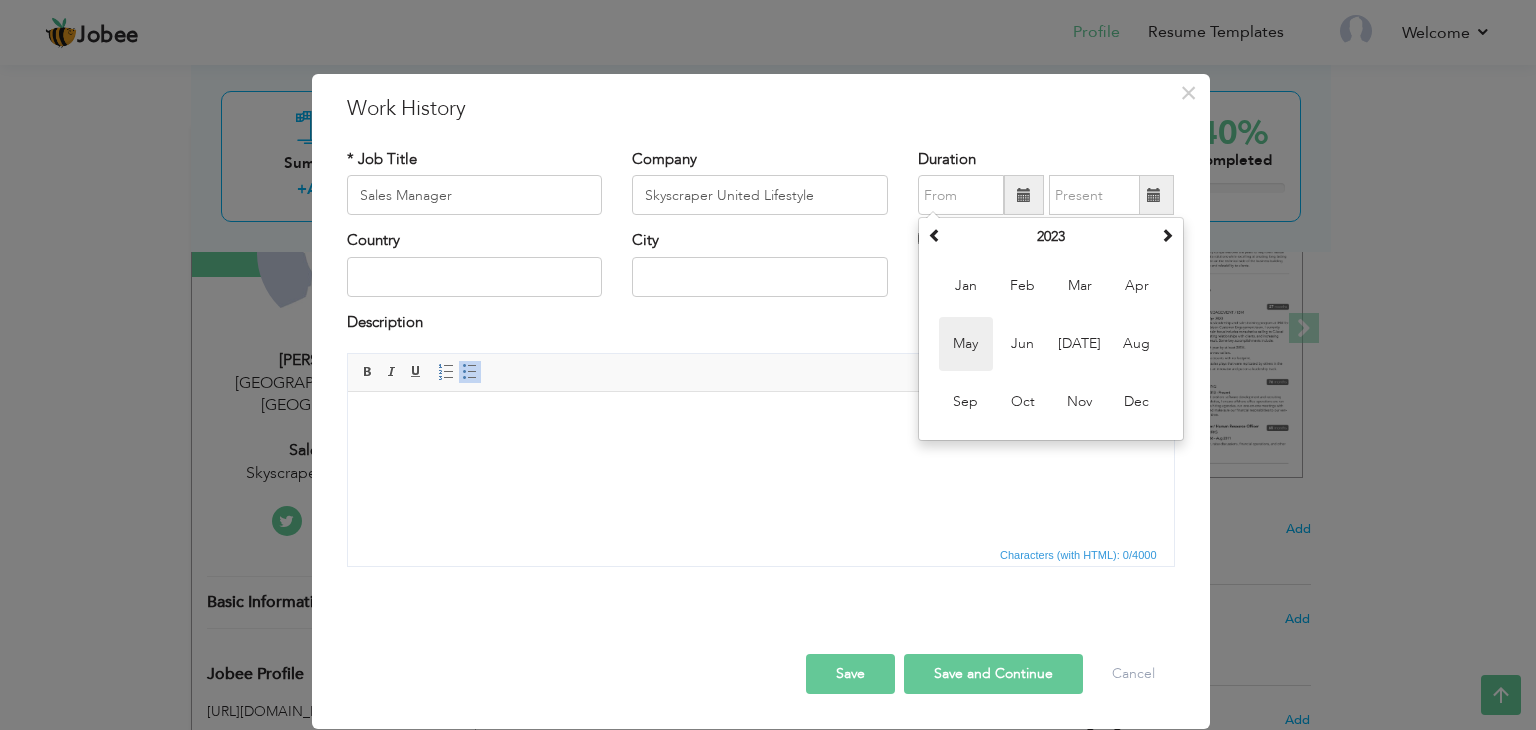 type on "05/2023" 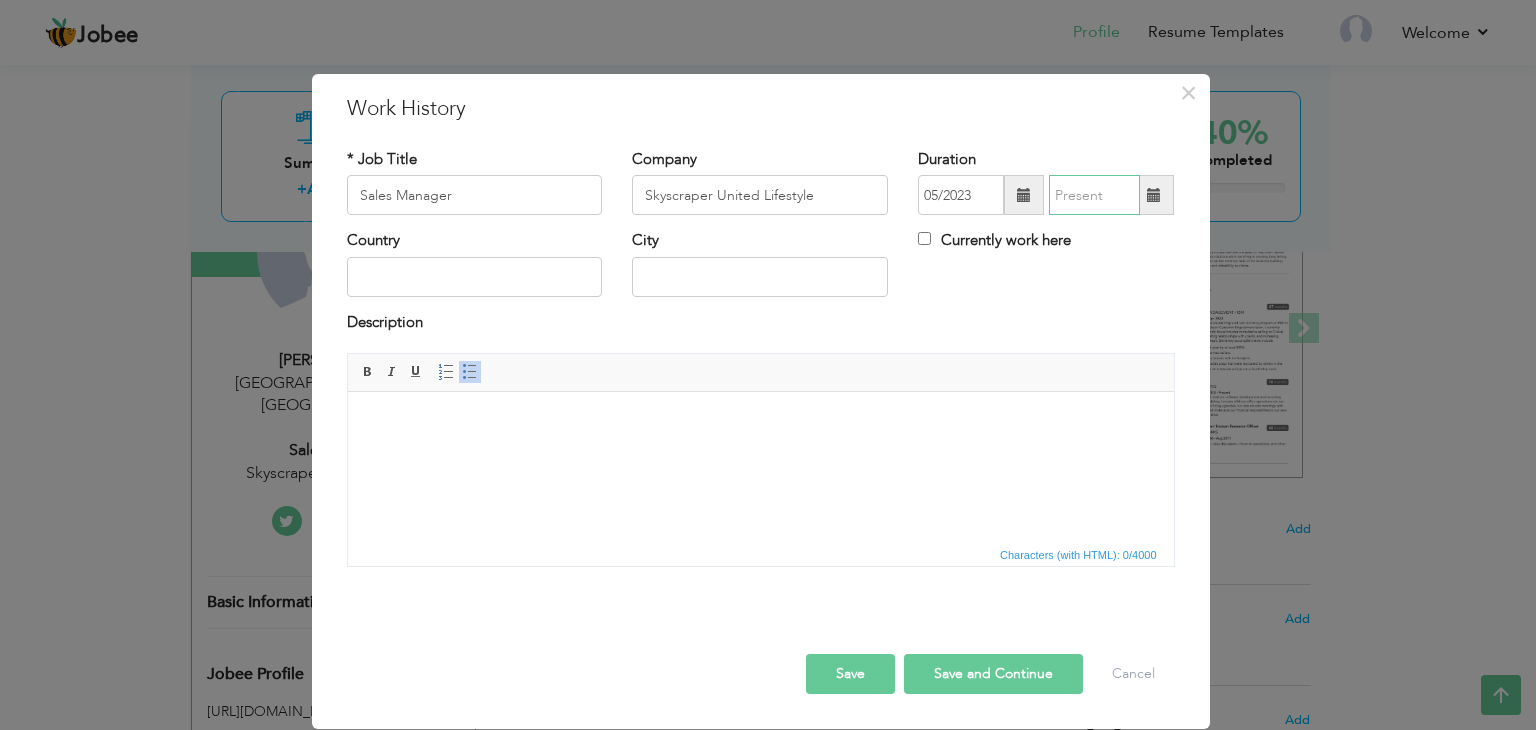 click at bounding box center [1094, 195] 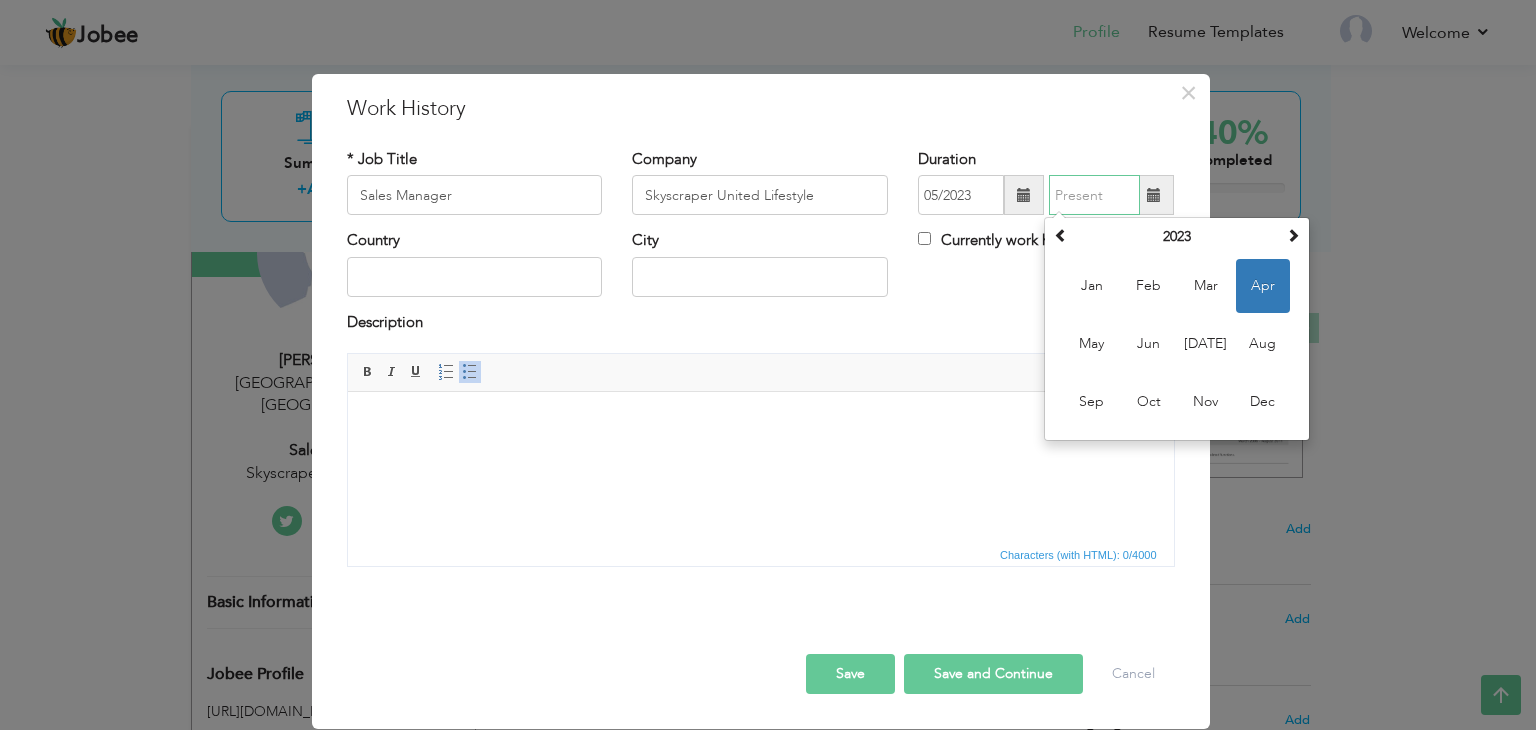 click at bounding box center [1094, 195] 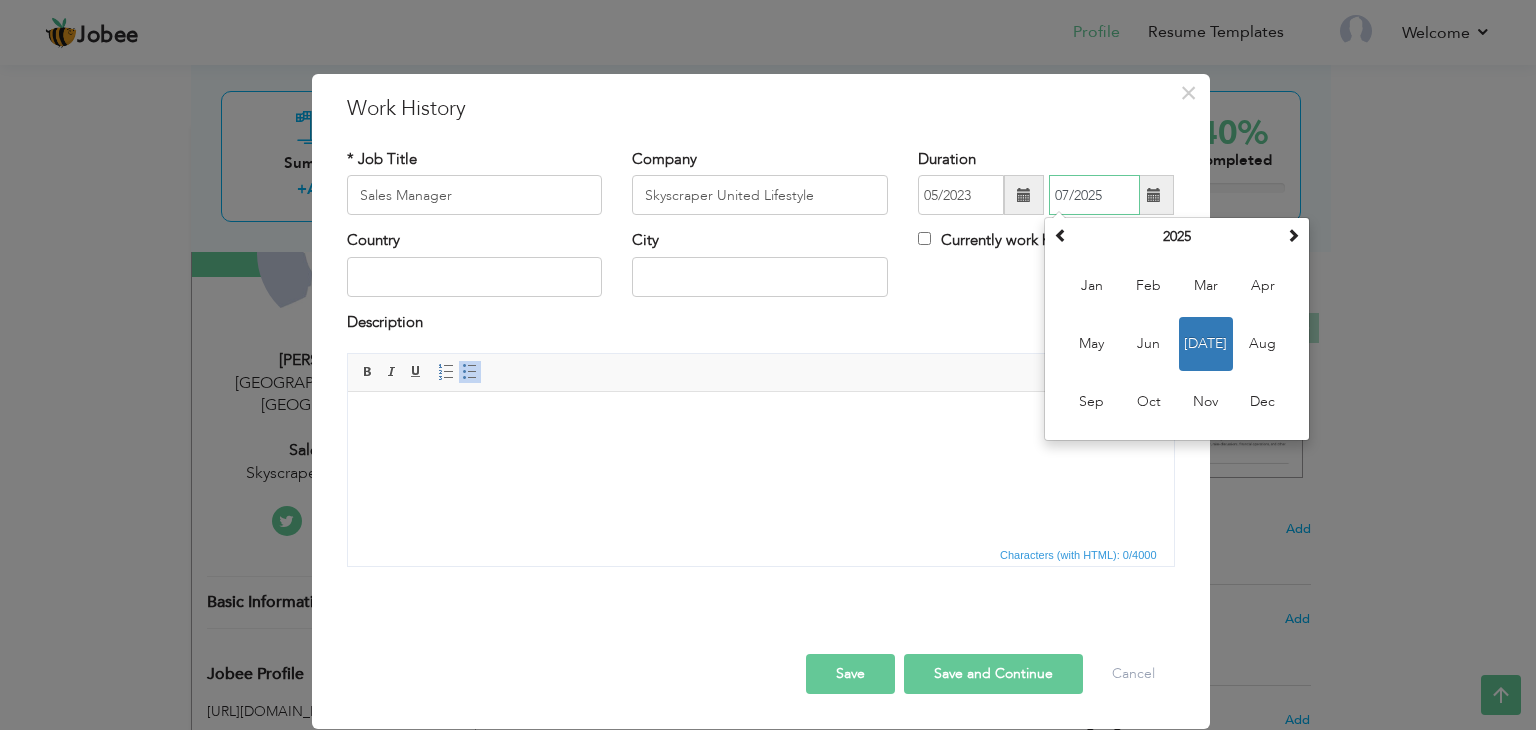 type on "07/2025" 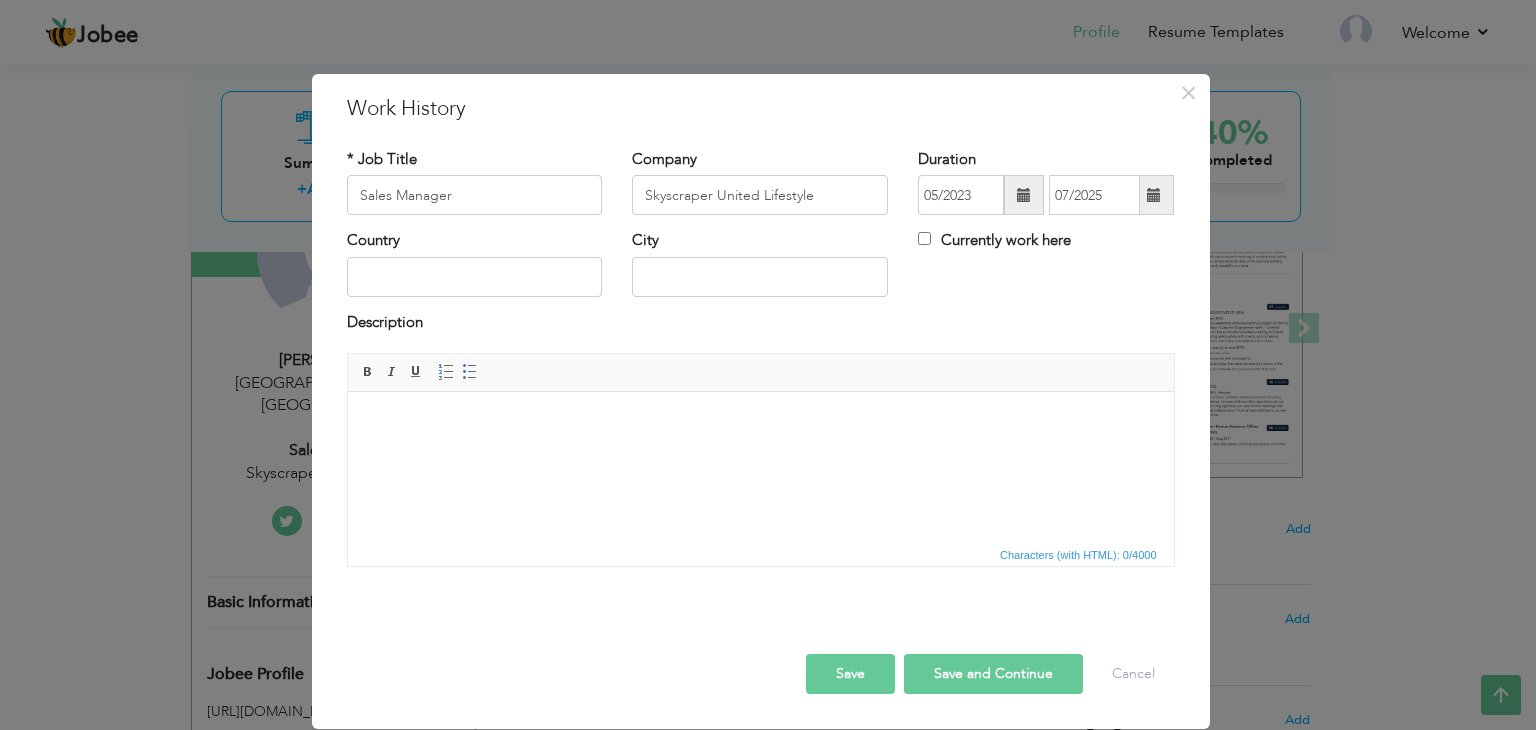 click at bounding box center (760, 422) 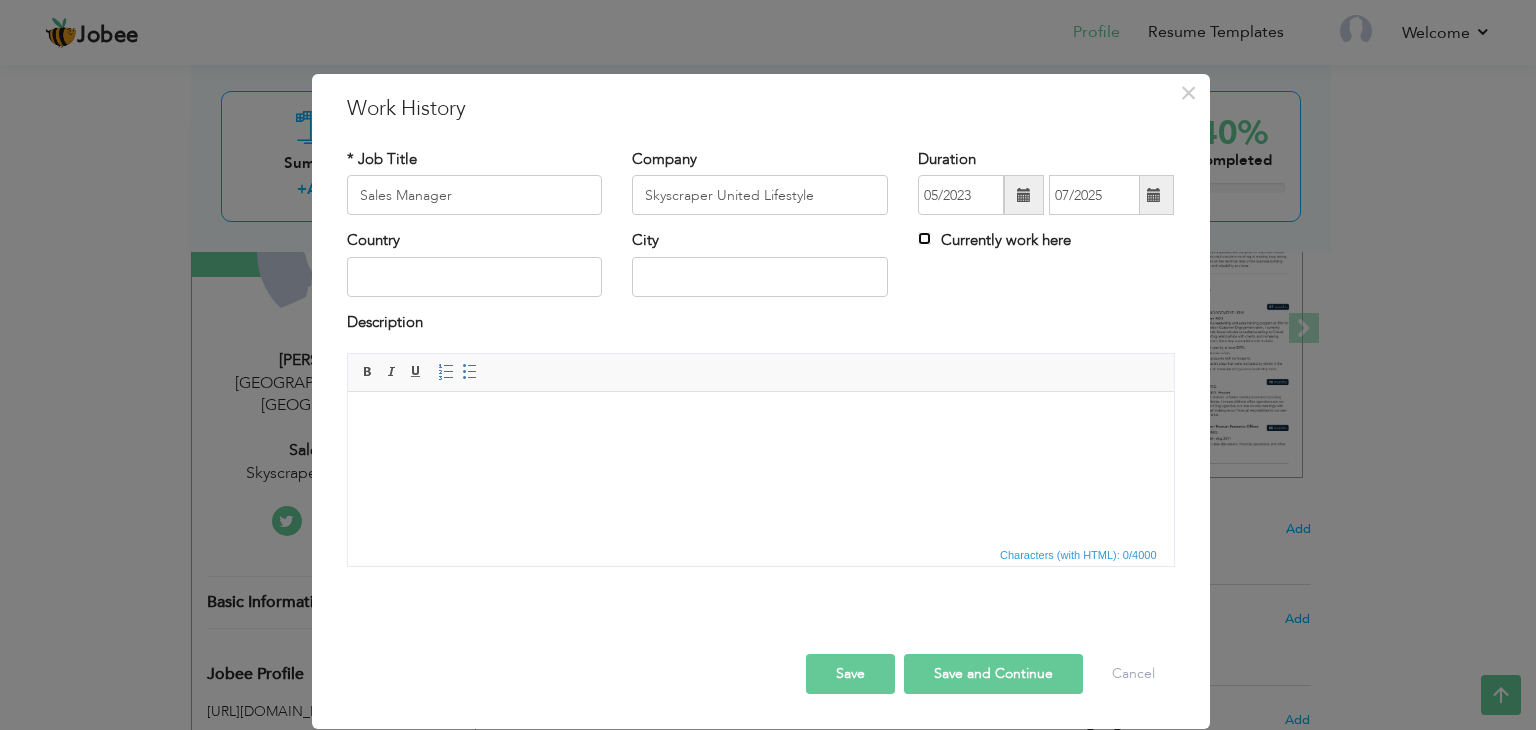 click on "Currently work here" at bounding box center [924, 238] 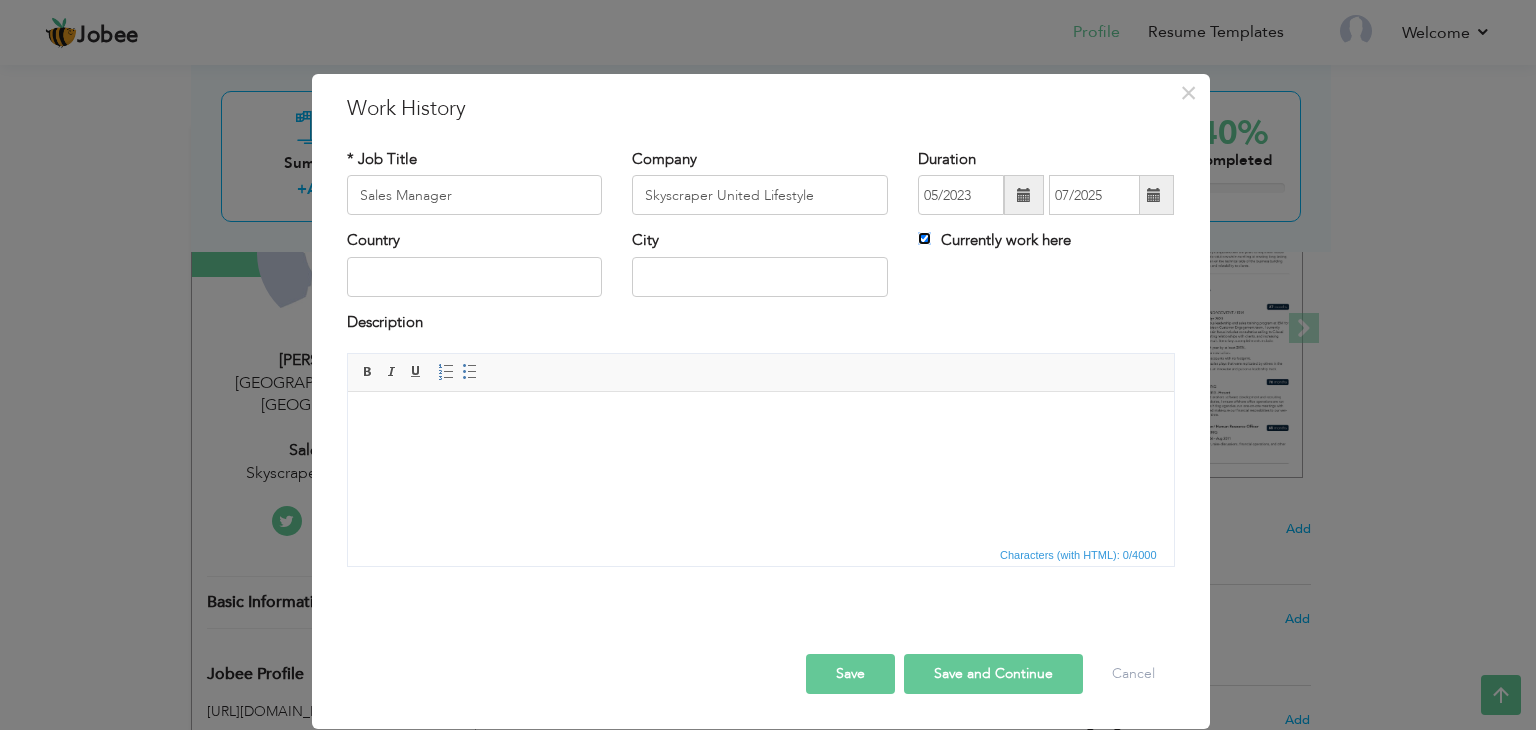 type 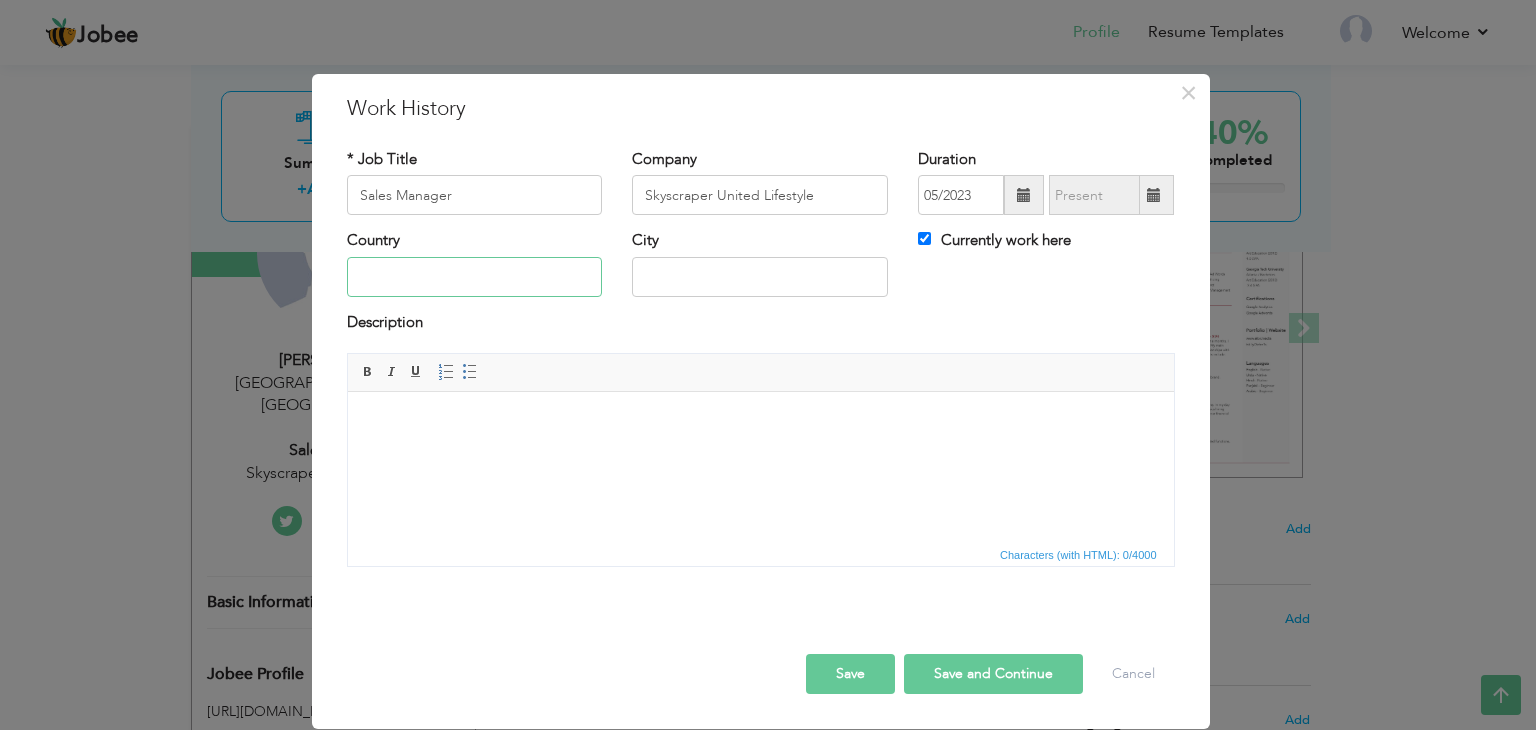 click at bounding box center (475, 277) 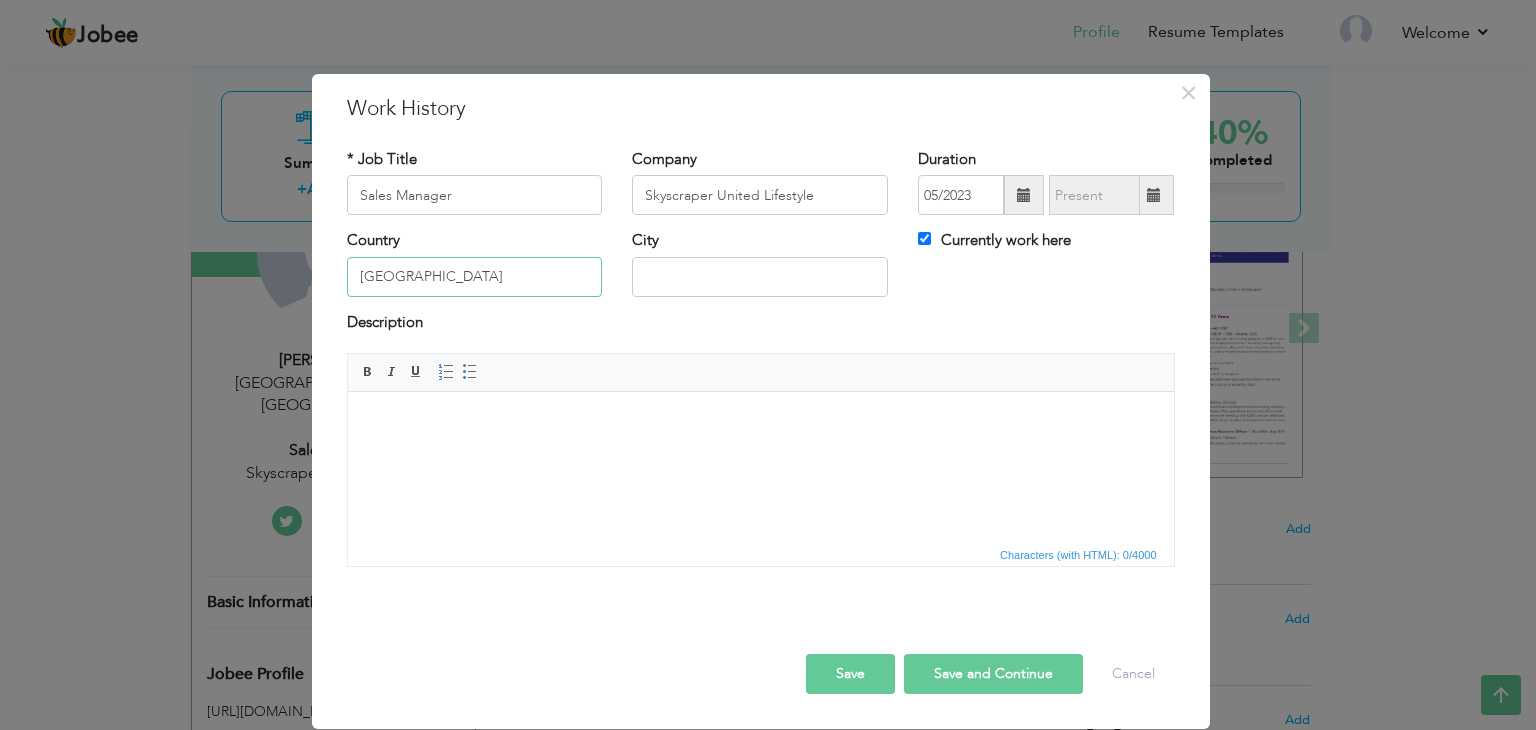 type on "[GEOGRAPHIC_DATA]" 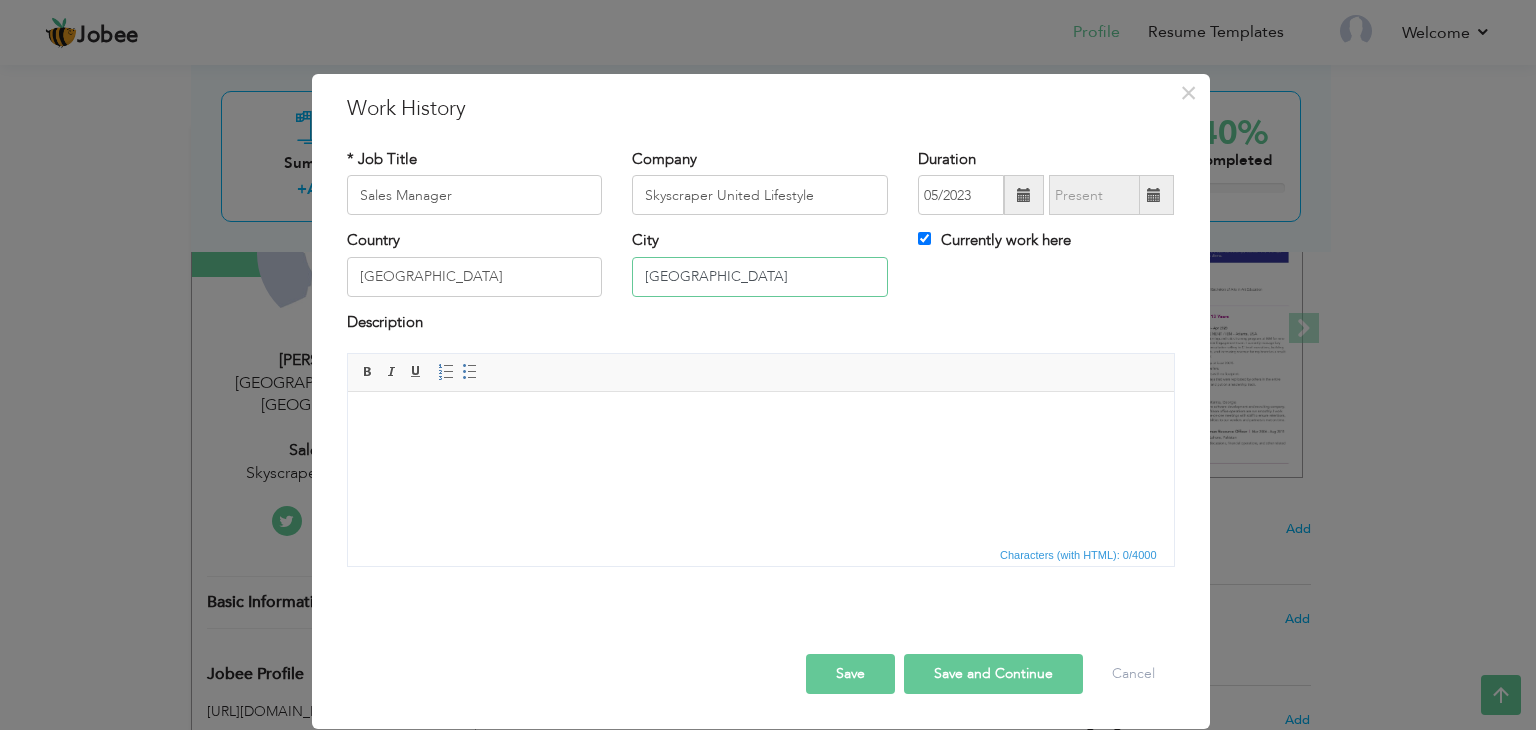 type on "[GEOGRAPHIC_DATA]" 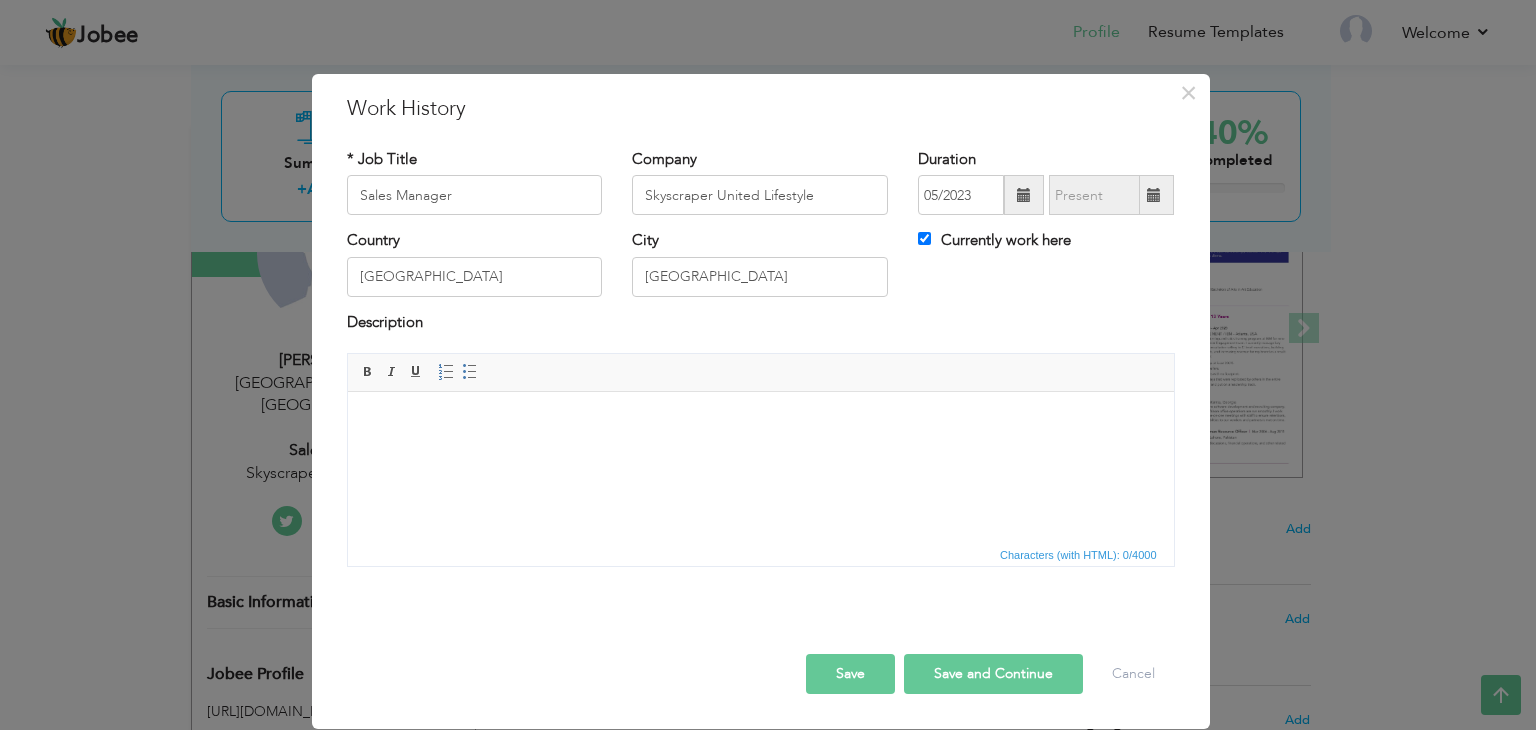 click at bounding box center [760, 422] 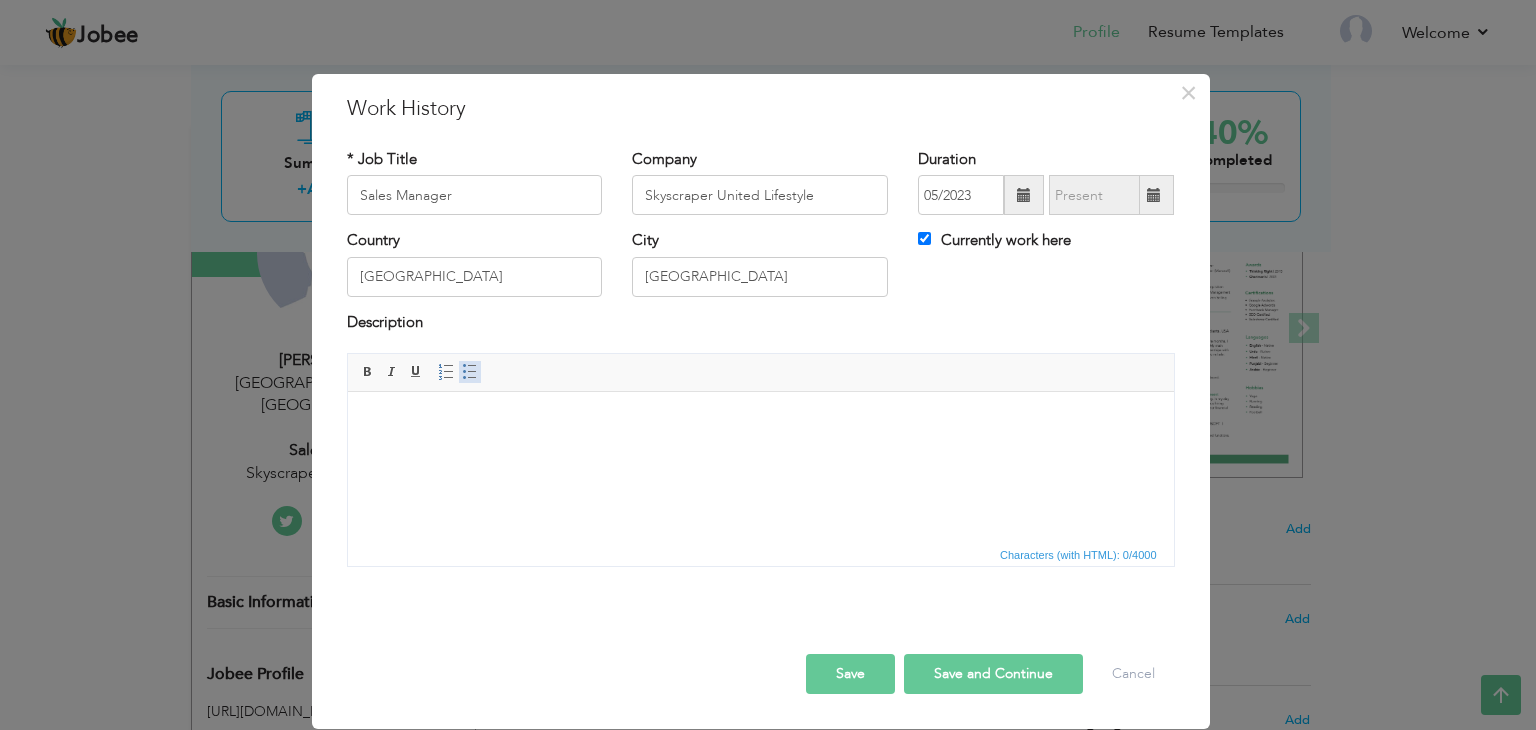 click at bounding box center [470, 372] 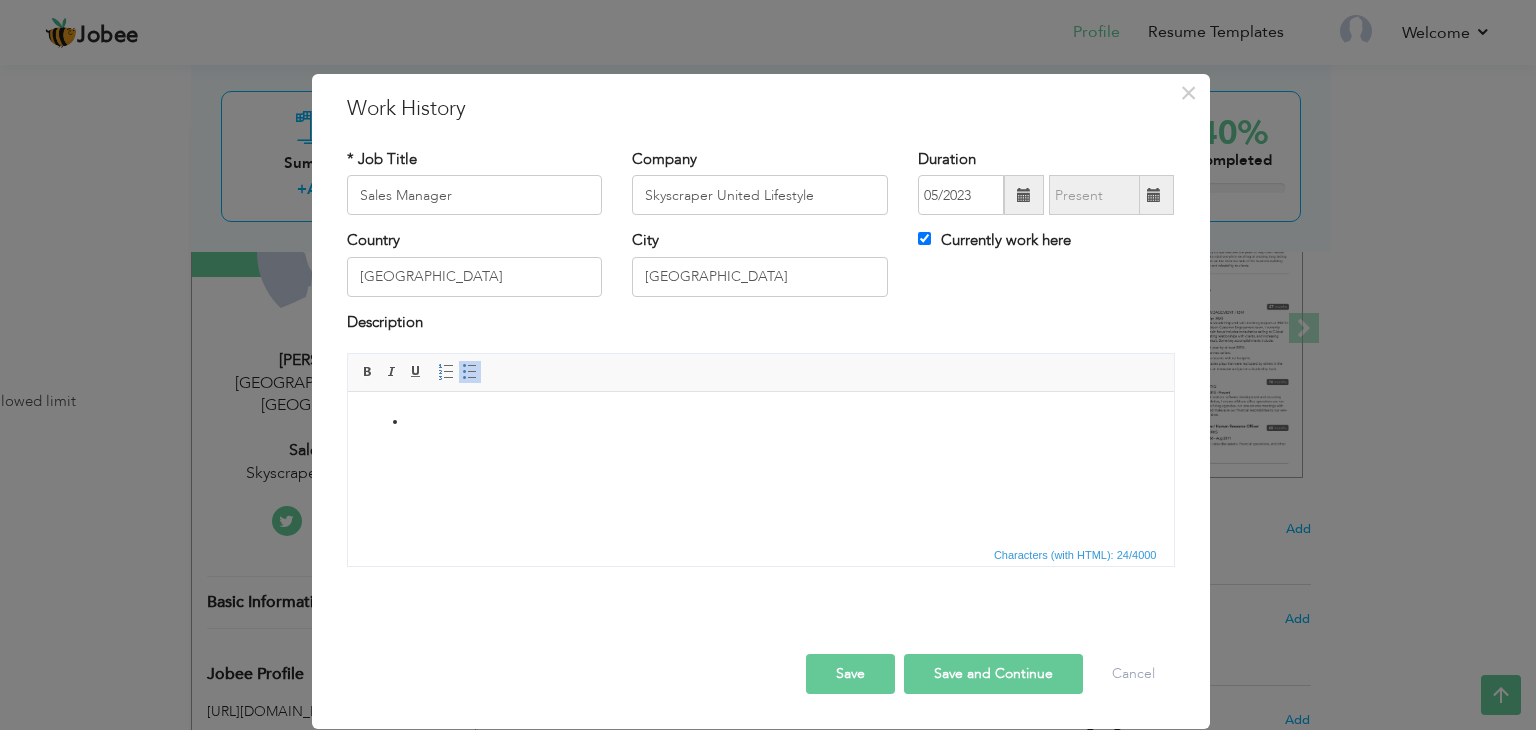 click at bounding box center (760, 422) 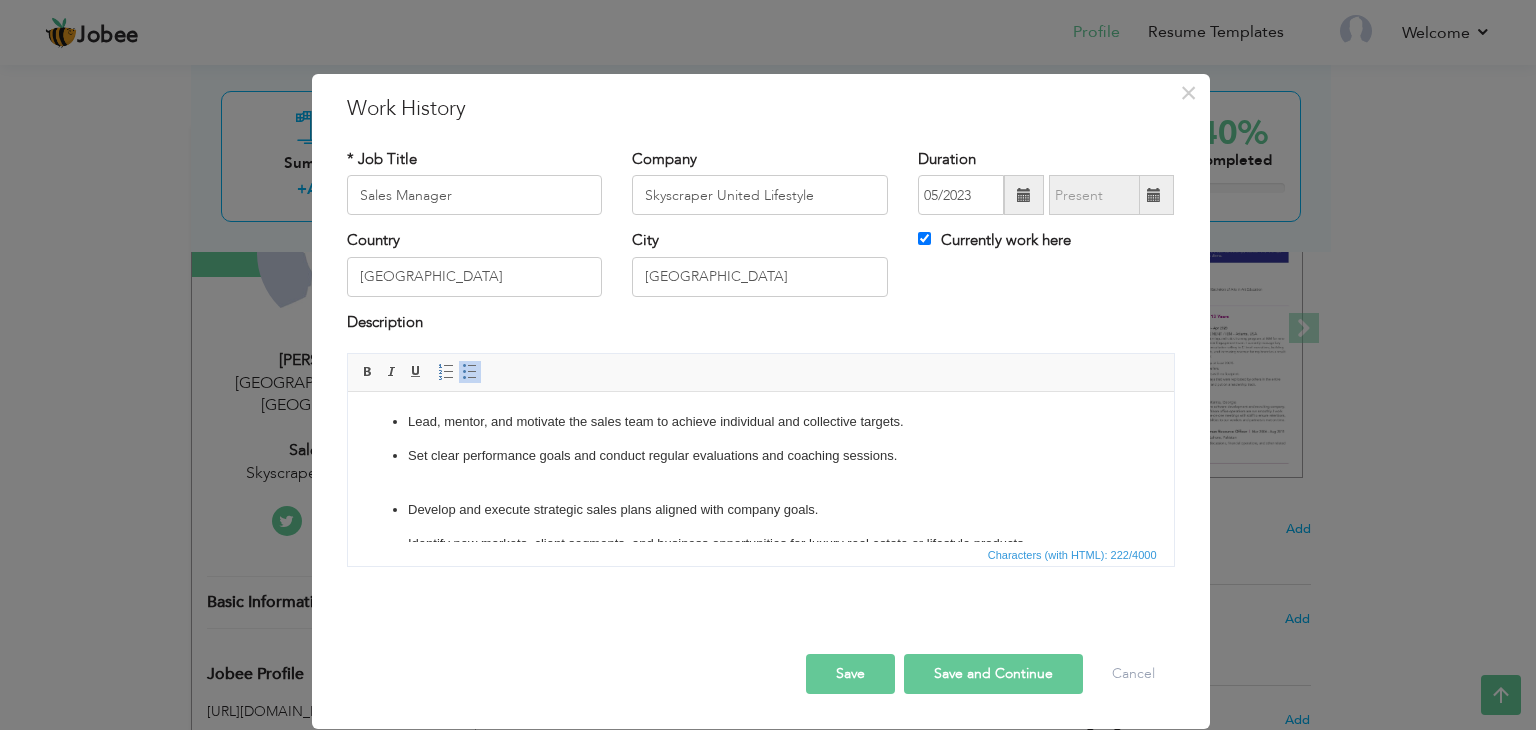 scroll, scrollTop: 9, scrollLeft: 0, axis: vertical 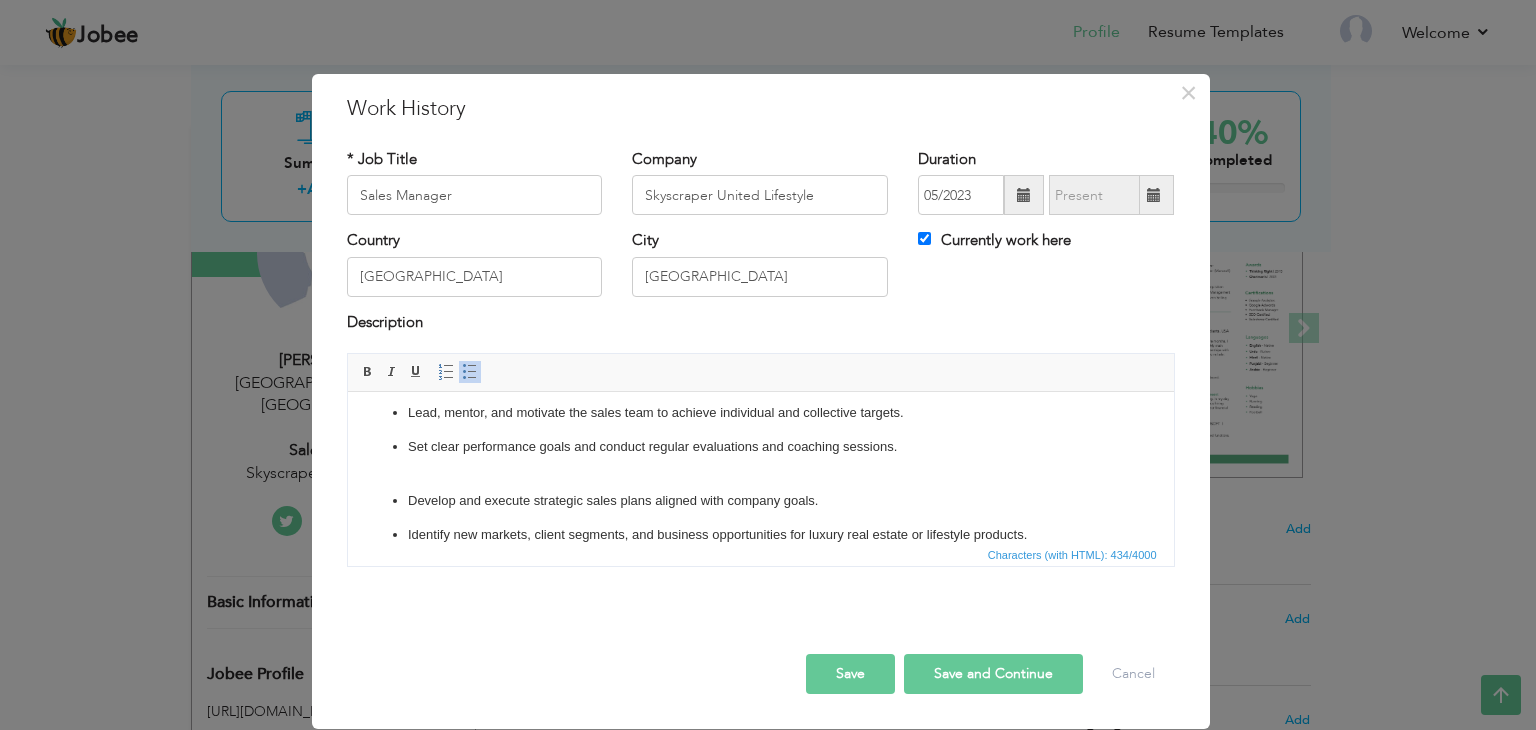 click on "Lead, mentor, and motivate the sales team to achieve individual and collective targets. Set clear performance goals and conduct regular evaluations and coaching sessions. ​​​​​​​ Develop and execute strategic sales plans aligned with company goals. Identify new markets, client segments, and business opportunities for luxury real estate or lifestyle products." at bounding box center (760, 474) 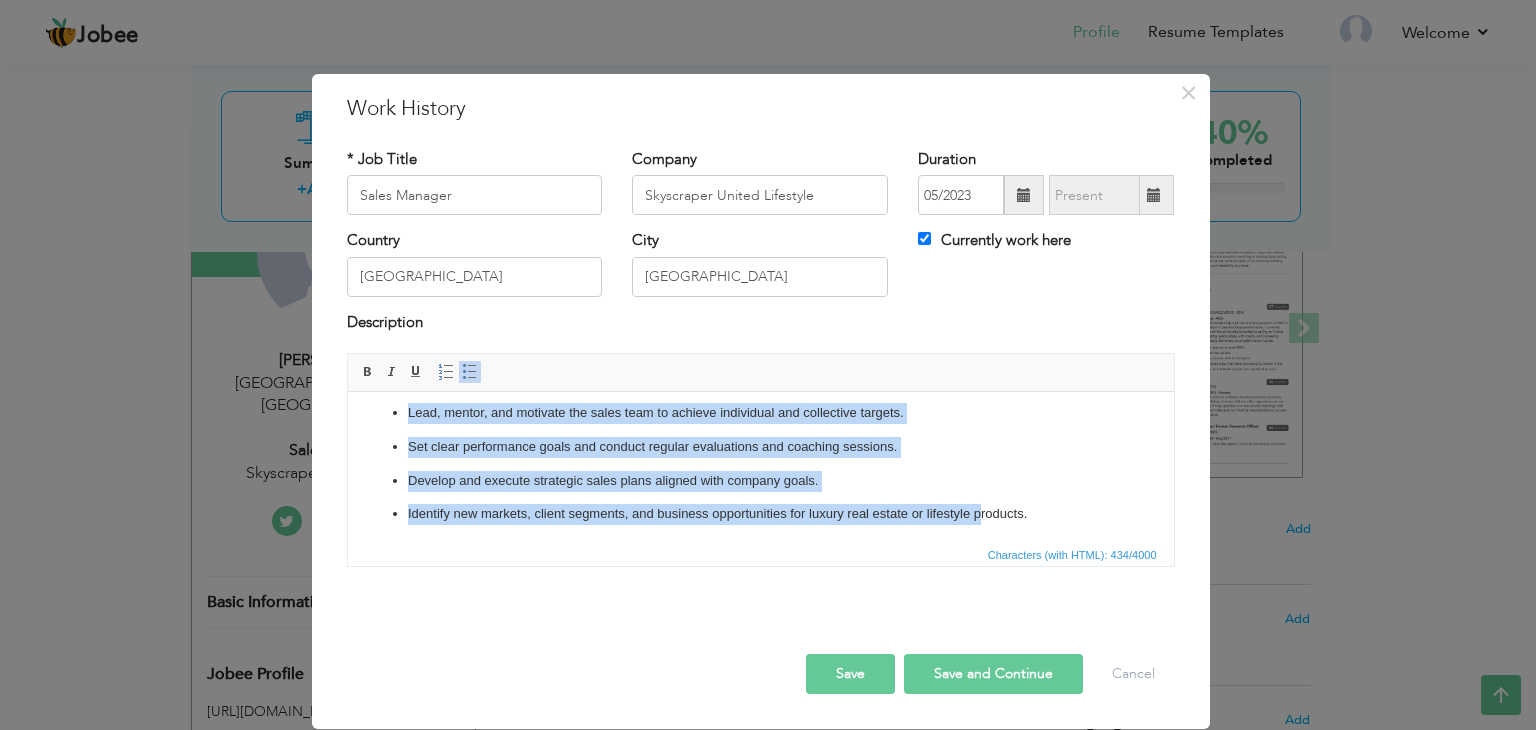 scroll, scrollTop: 12, scrollLeft: 0, axis: vertical 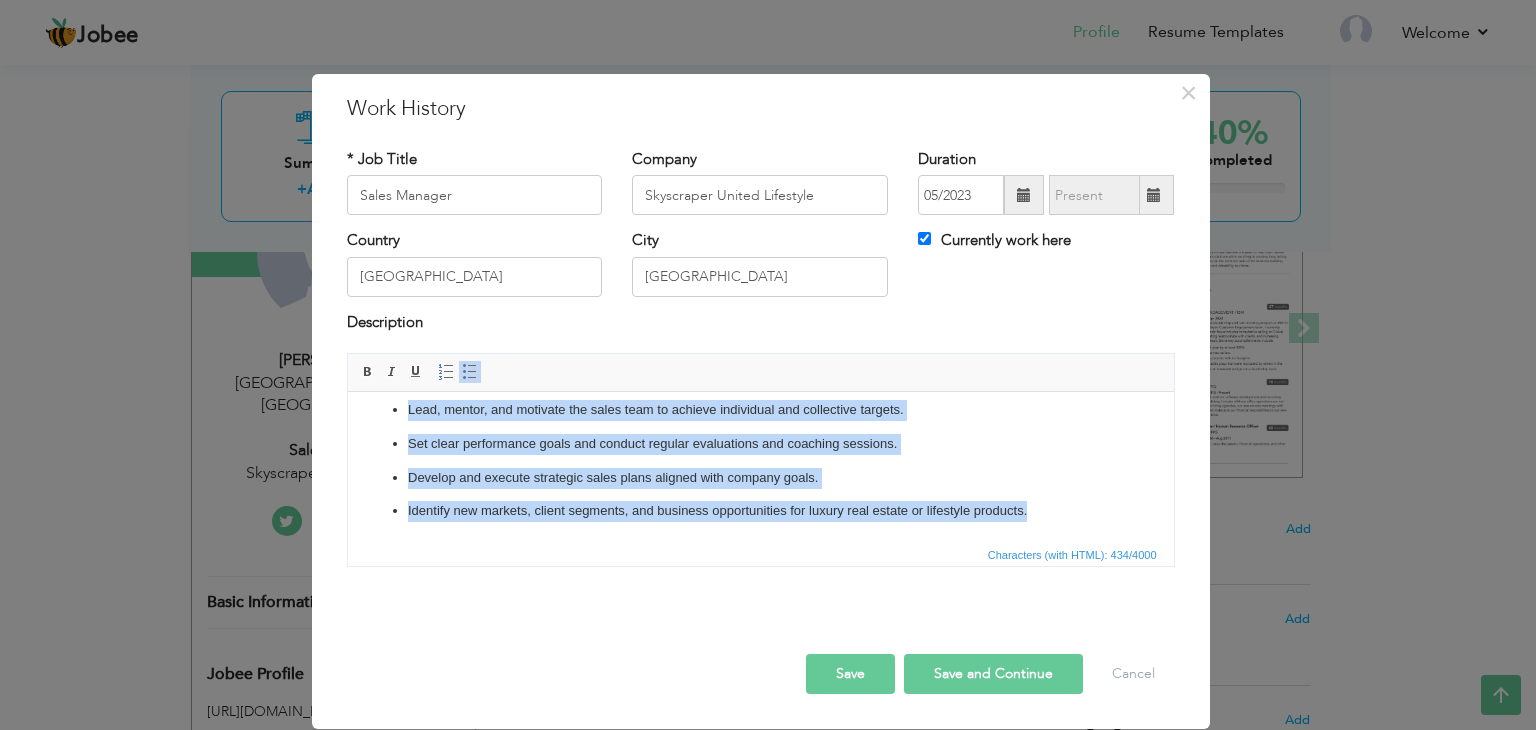 drag, startPoint x: 406, startPoint y: 412, endPoint x: 1041, endPoint y: 510, distance: 642.5177 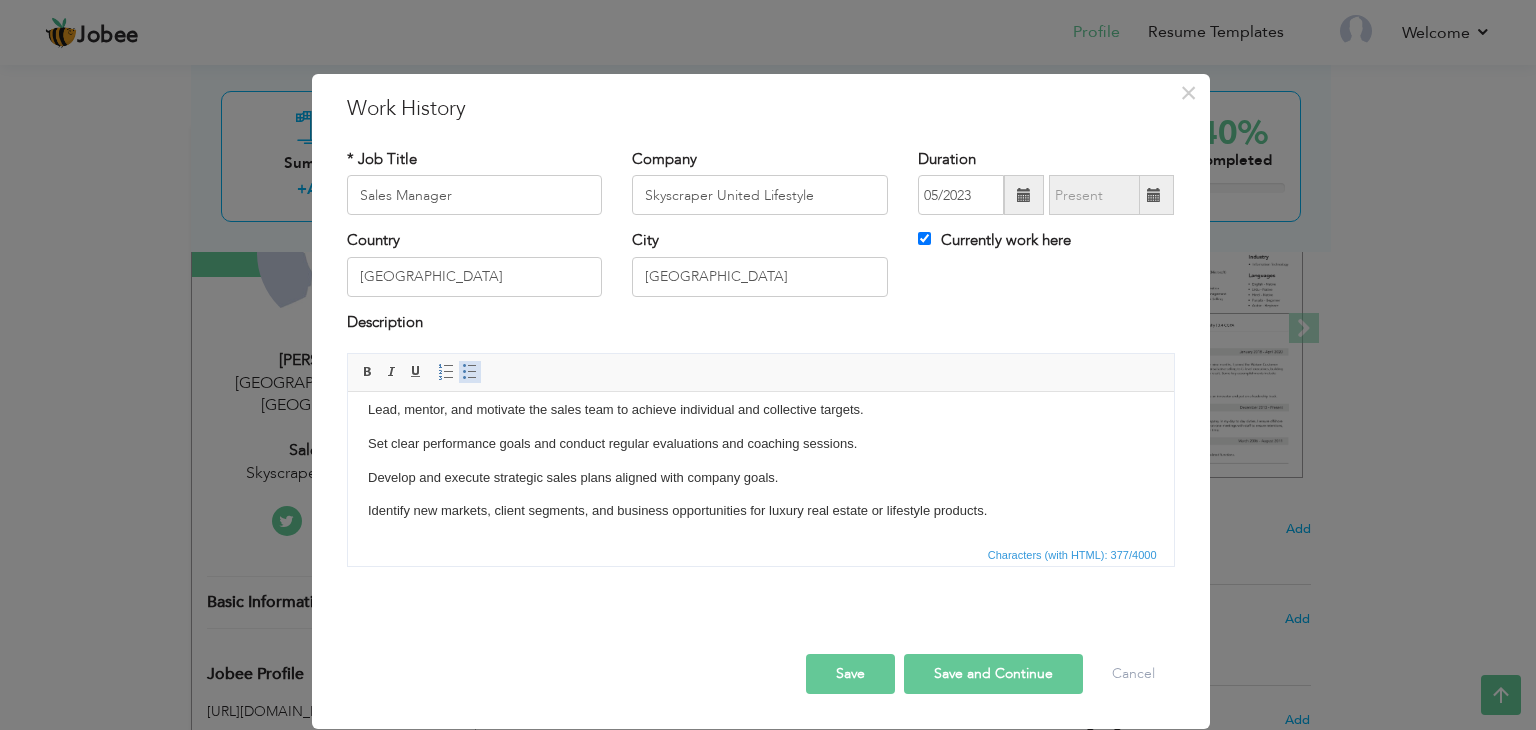 click at bounding box center [470, 372] 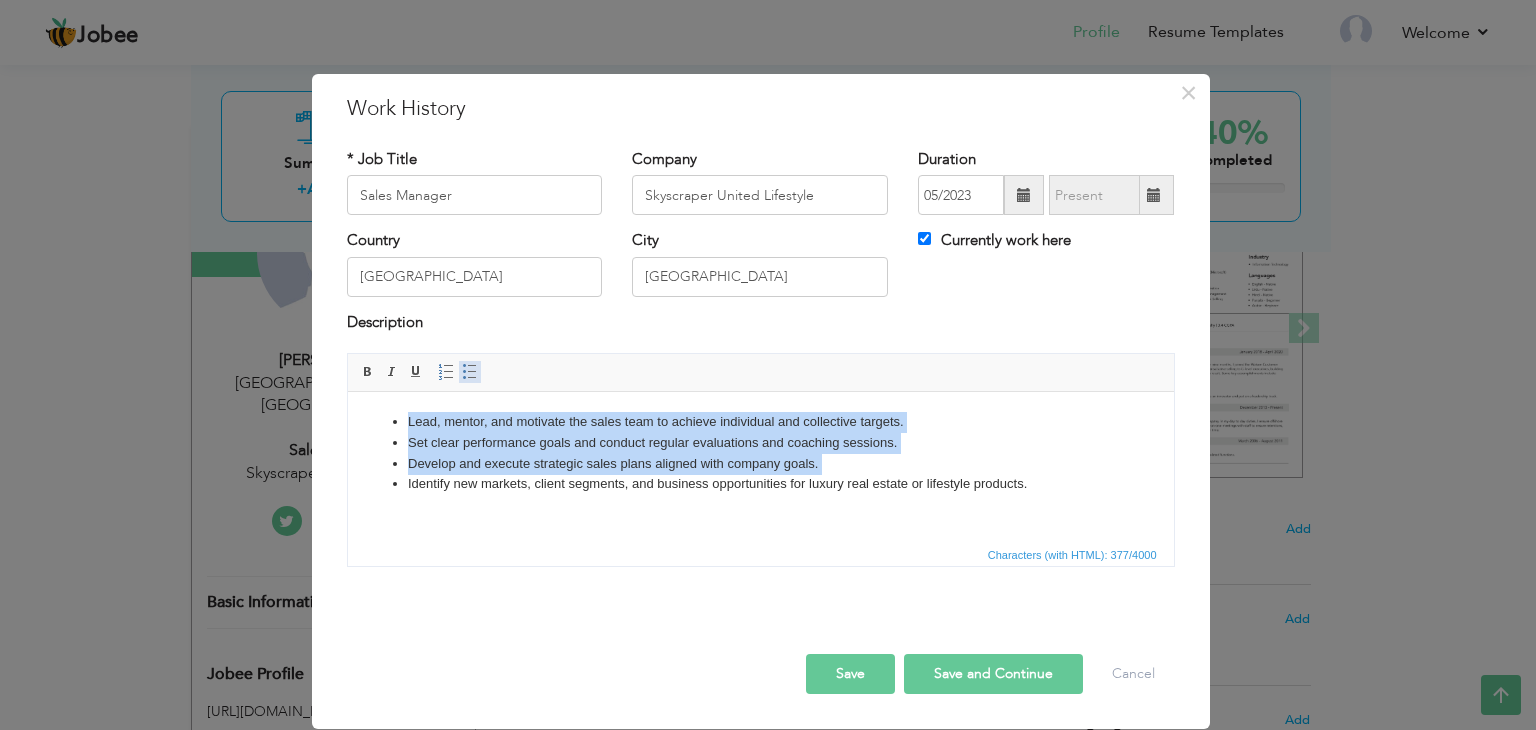 scroll, scrollTop: 0, scrollLeft: 0, axis: both 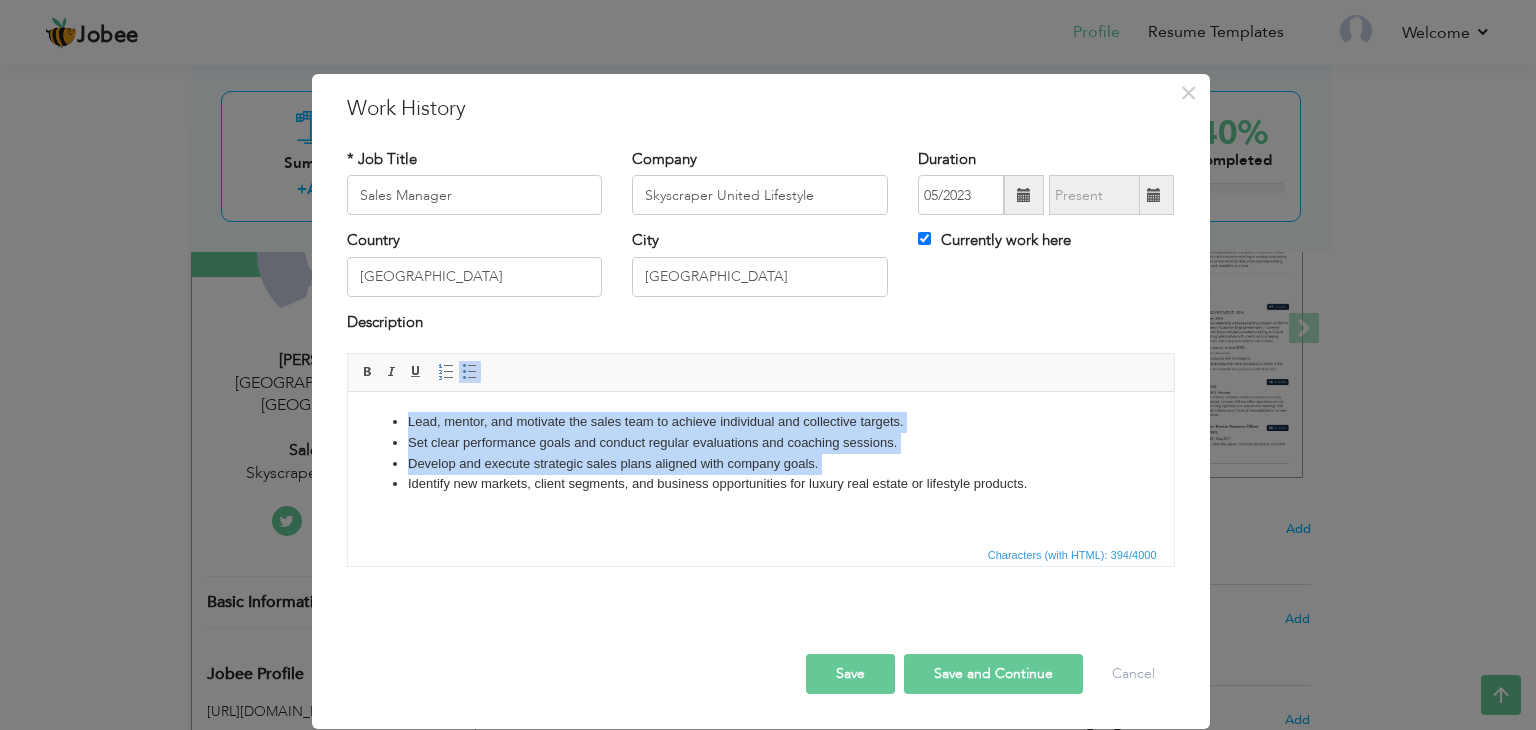 click on "Identify new markets, client segments, and business opportunities for luxury real estate or lifestyle products." at bounding box center (760, 484) 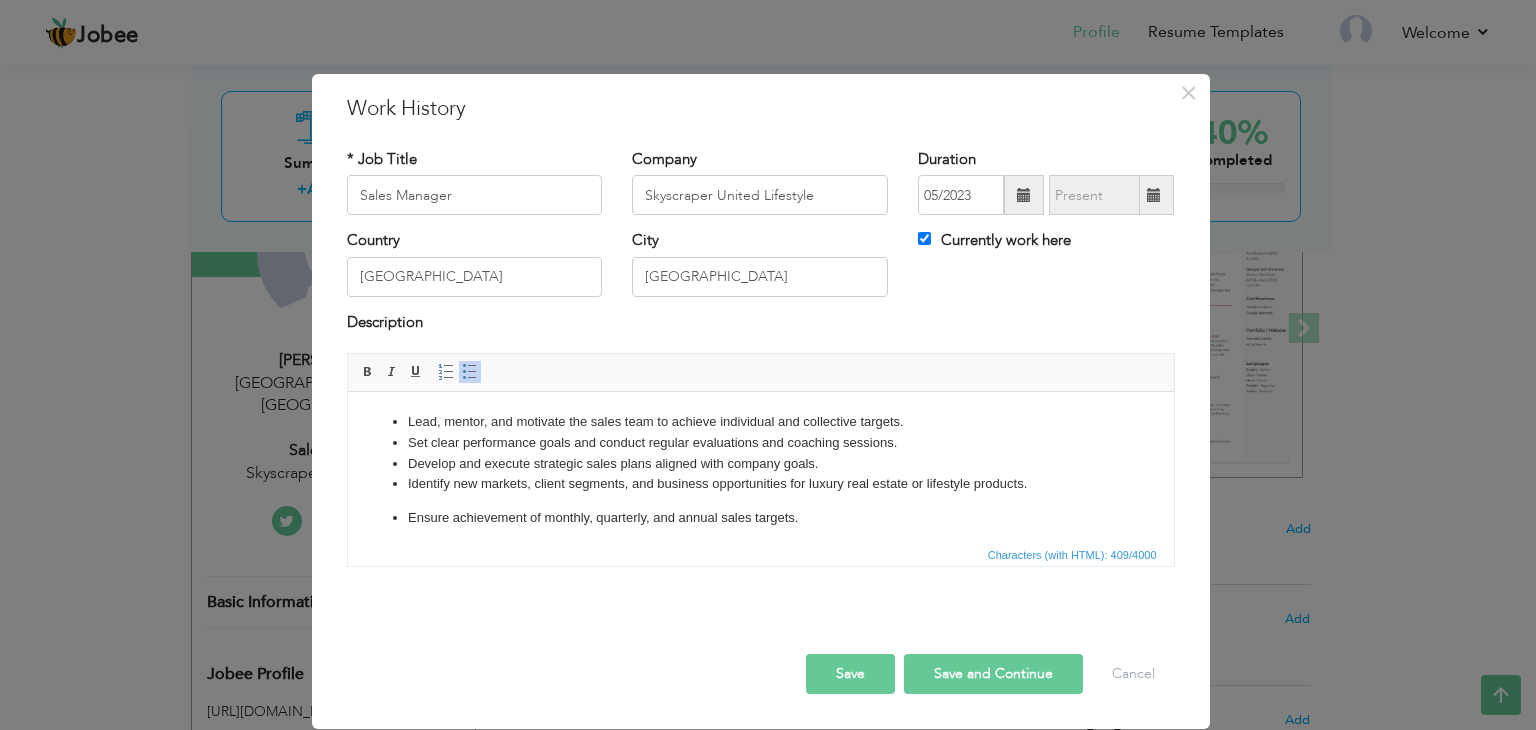 scroll, scrollTop: 0, scrollLeft: 0, axis: both 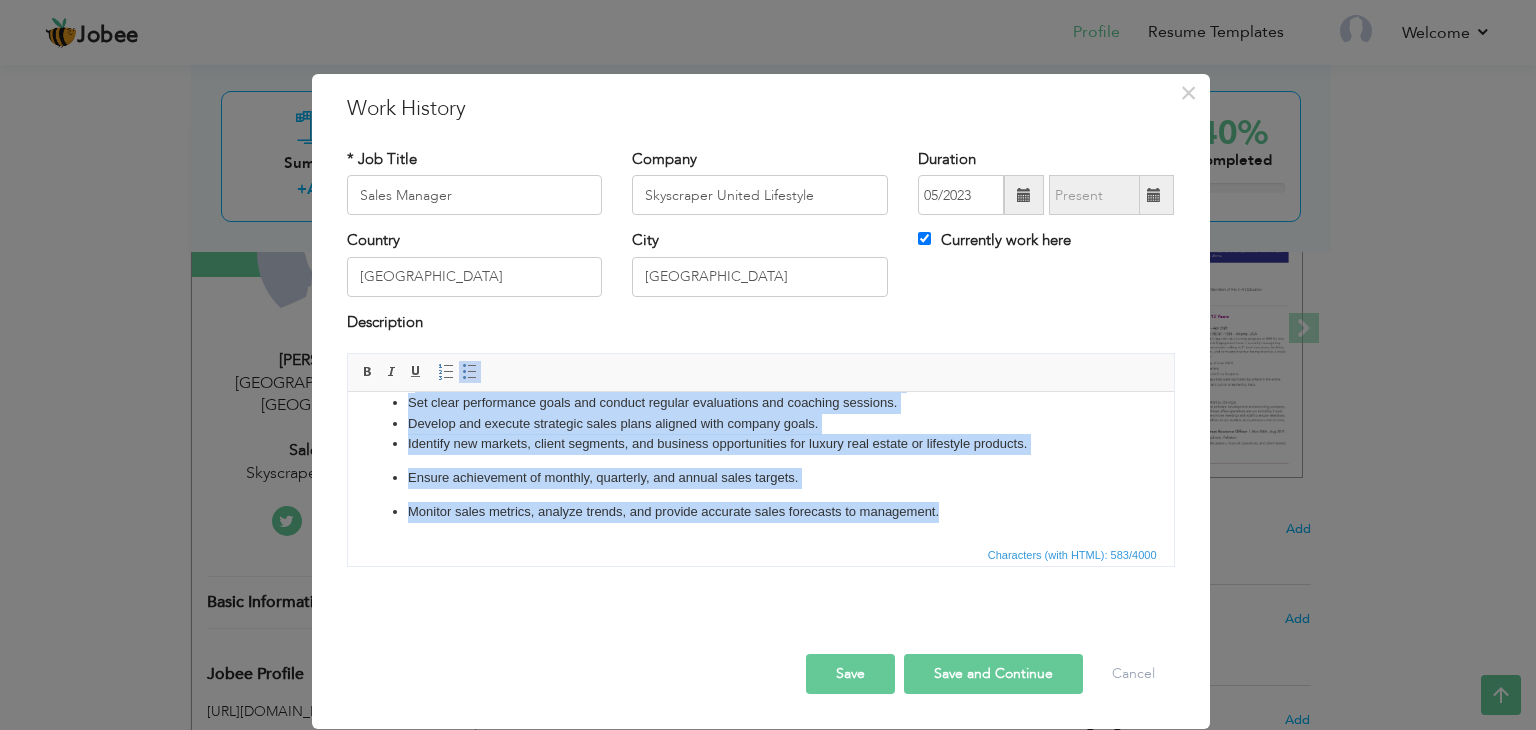 drag, startPoint x: 412, startPoint y: 406, endPoint x: 963, endPoint y: 532, distance: 565.22296 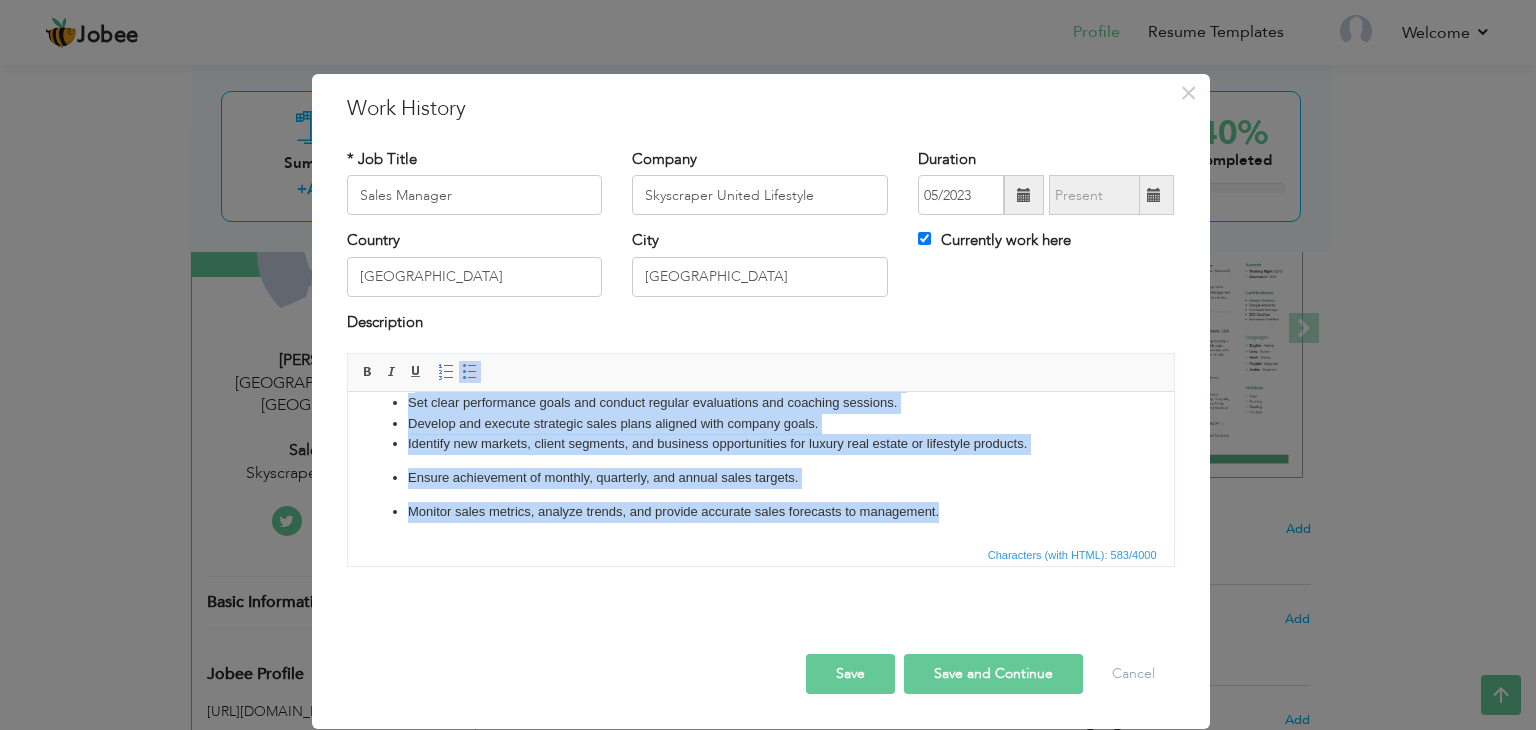 click at bounding box center (470, 372) 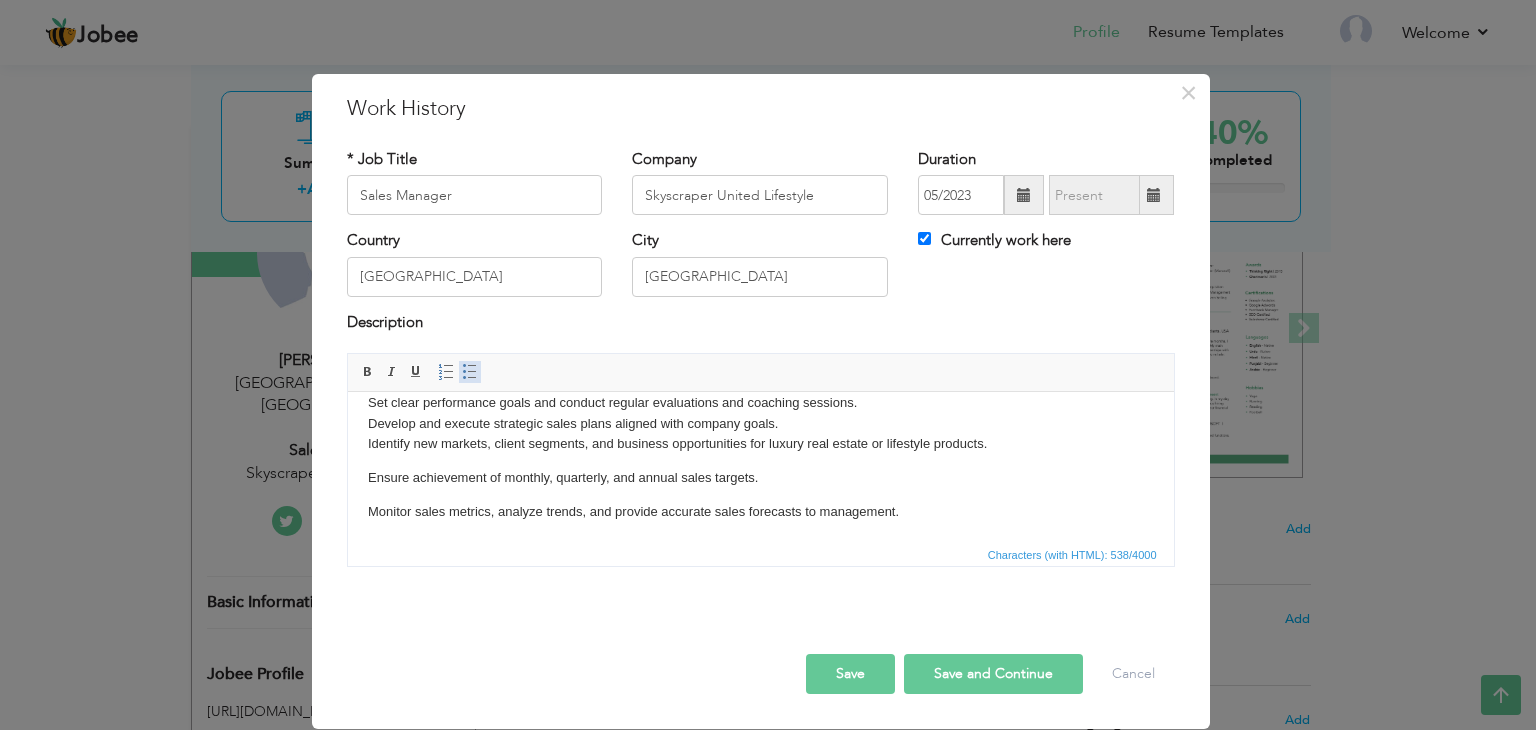 click at bounding box center (470, 372) 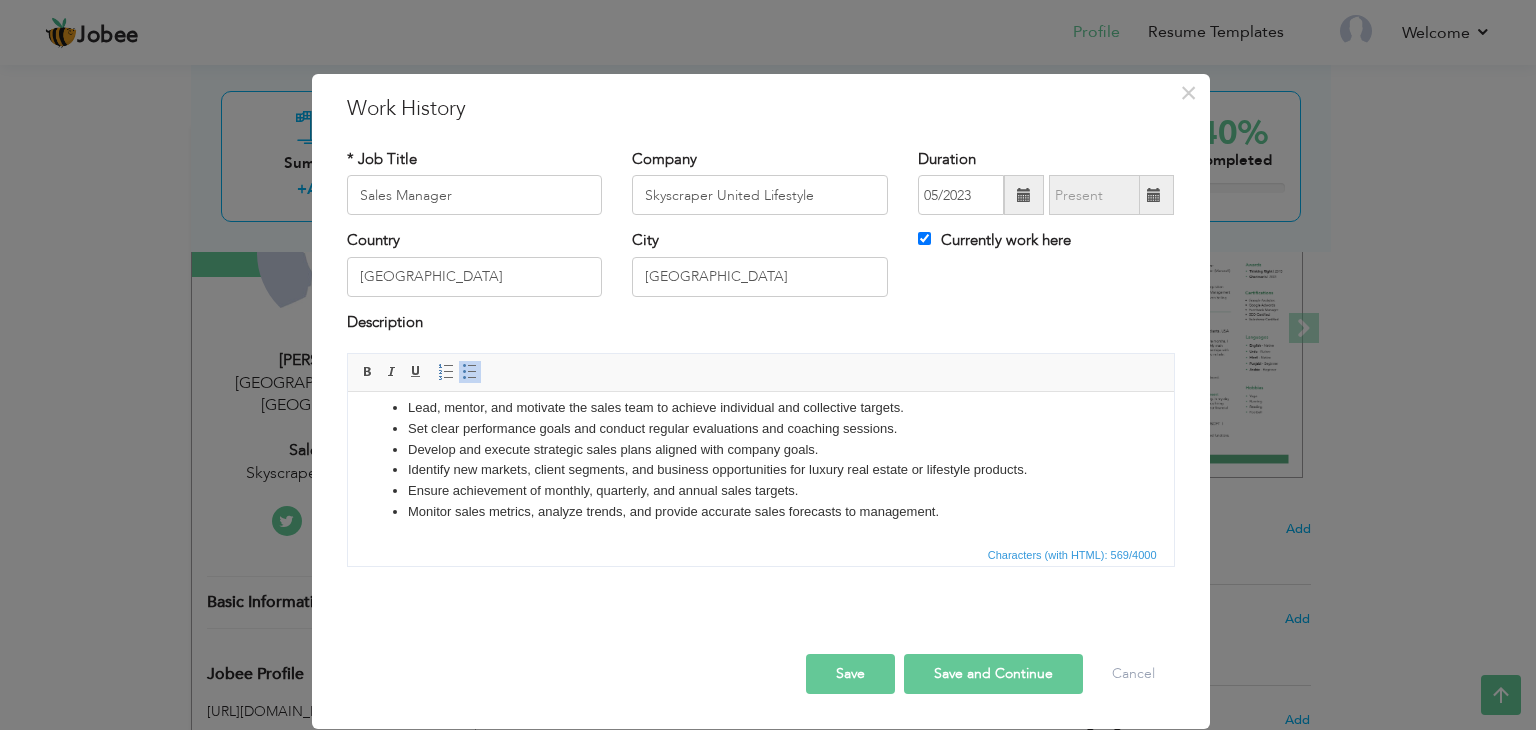 click on "L ead, mentor, and motivate the sales team to achieve individual and collective targets." at bounding box center (760, 408) 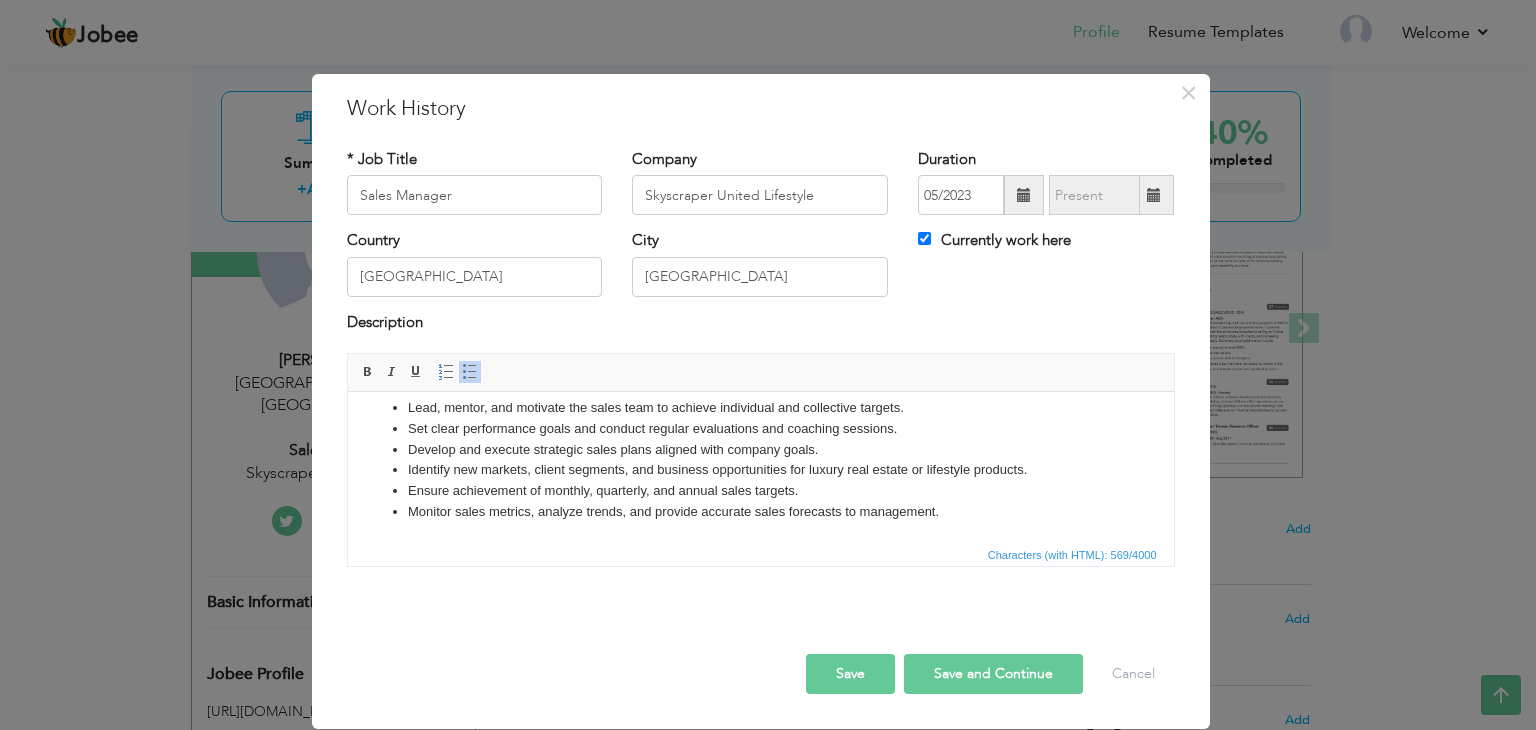click on "Save and Continue" at bounding box center [993, 674] 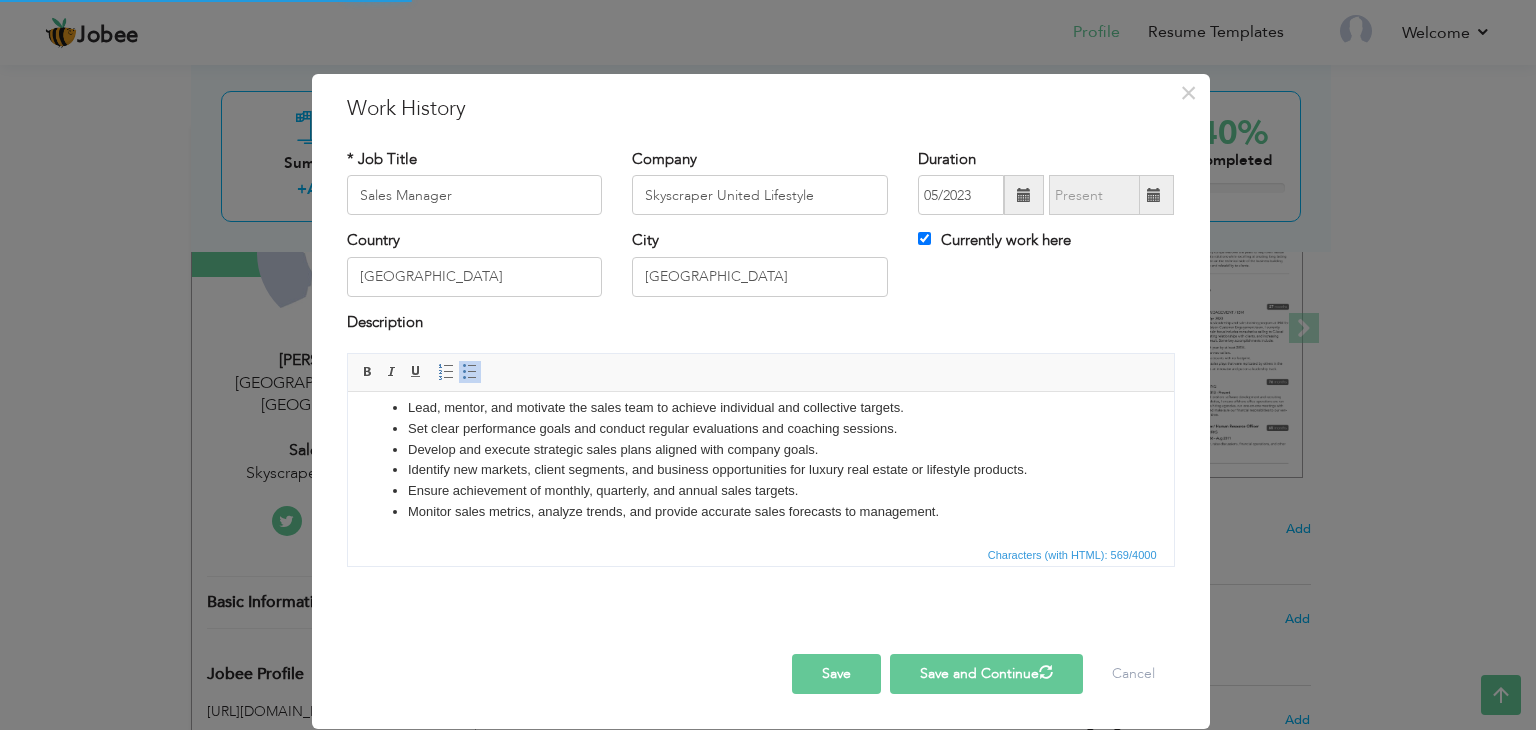 type 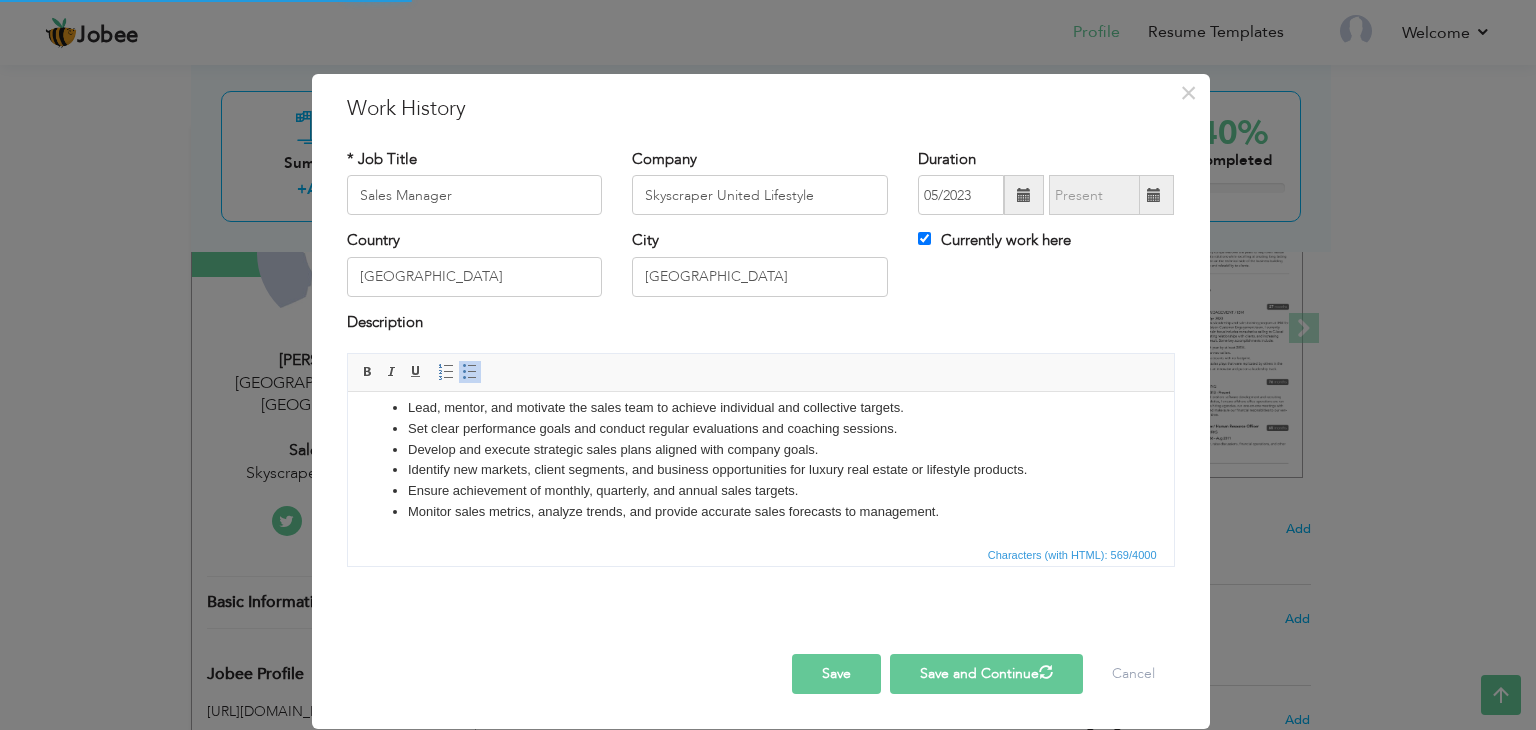 type 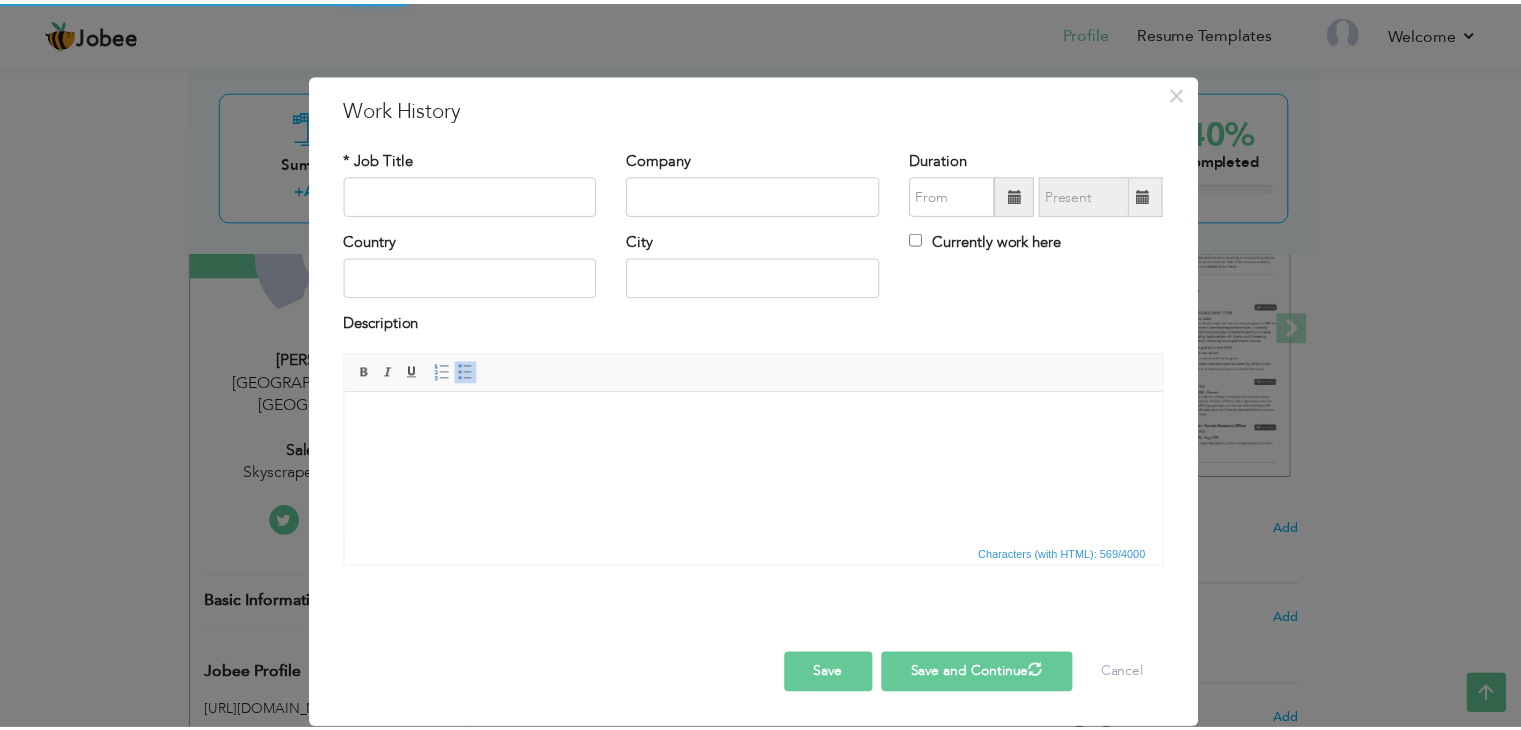 scroll, scrollTop: 0, scrollLeft: 0, axis: both 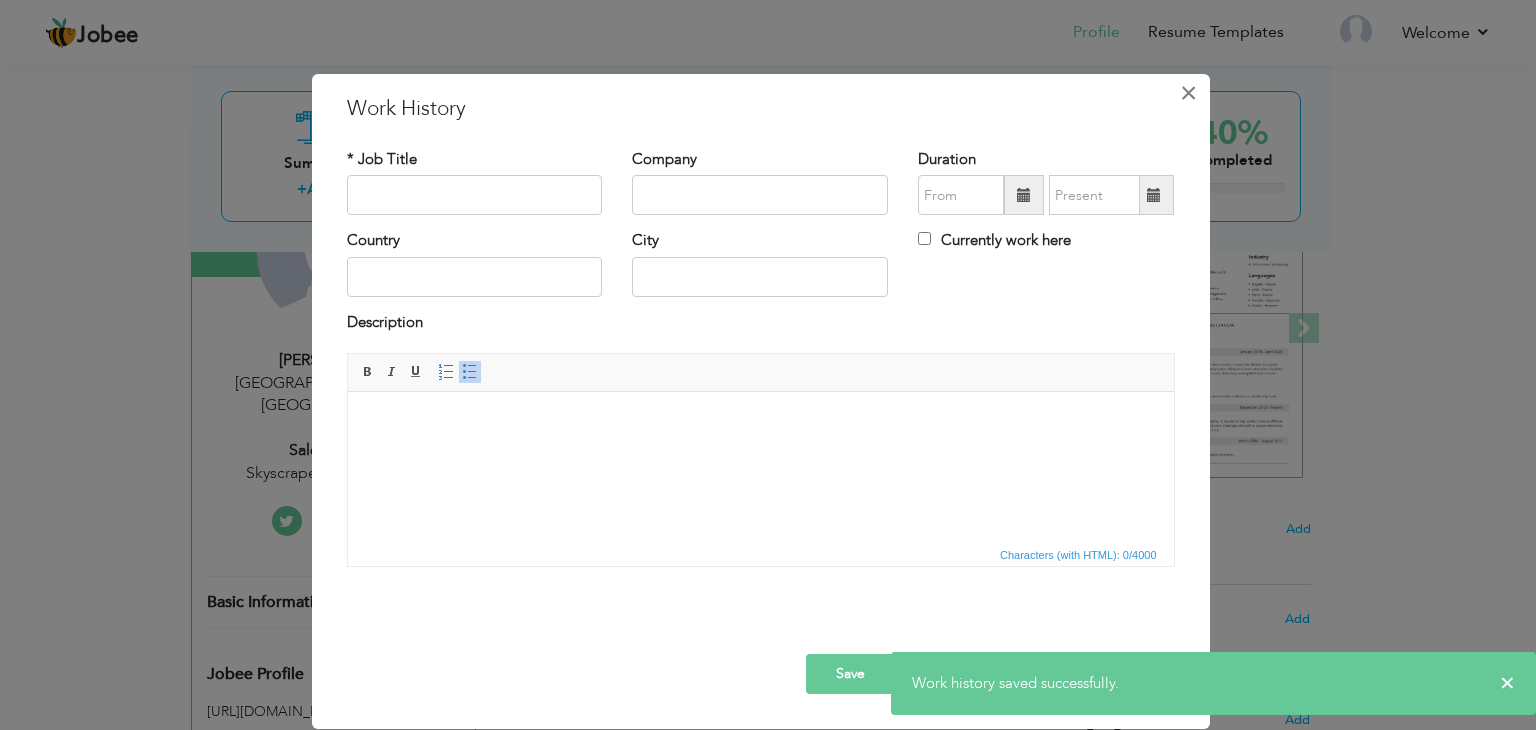 click on "×" at bounding box center [1188, 93] 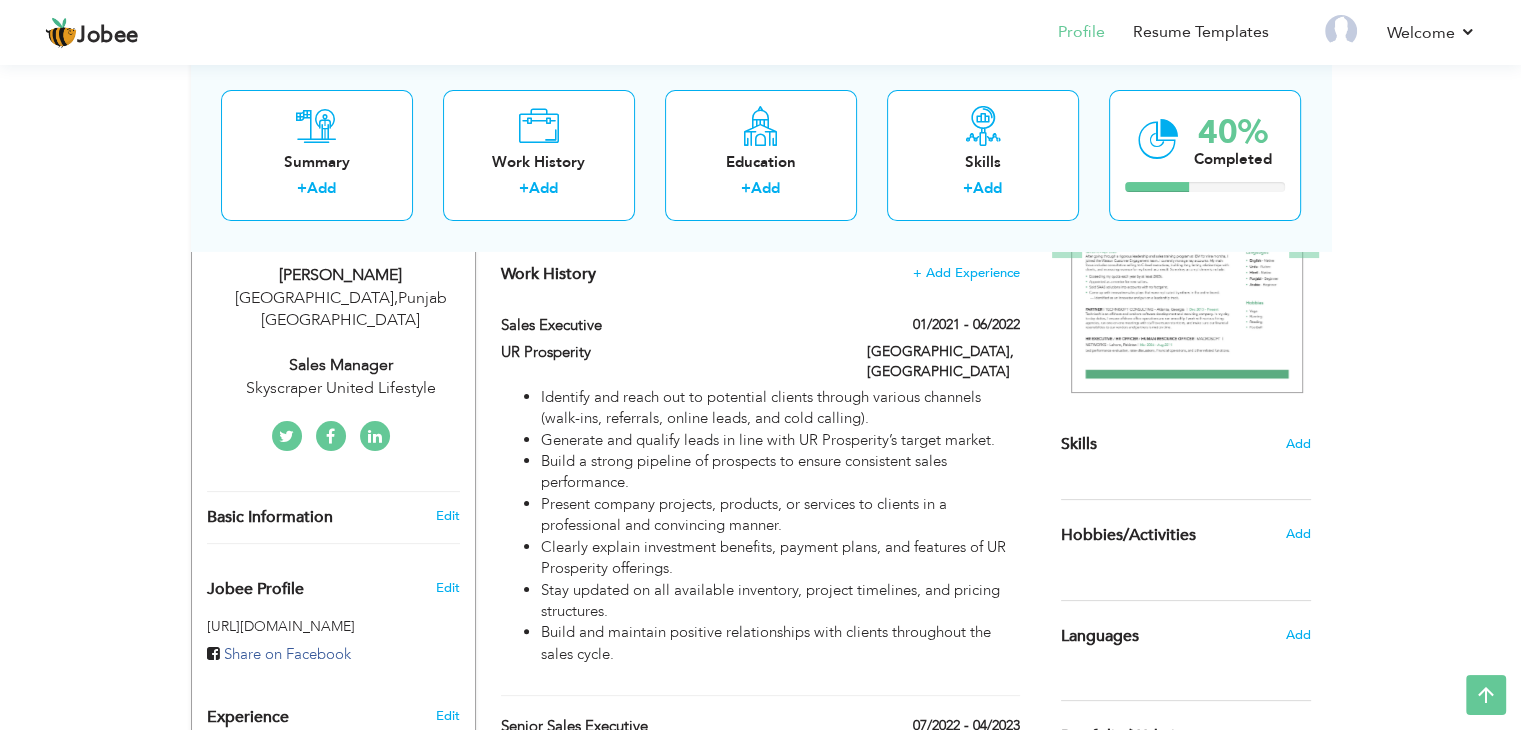 scroll, scrollTop: 325, scrollLeft: 0, axis: vertical 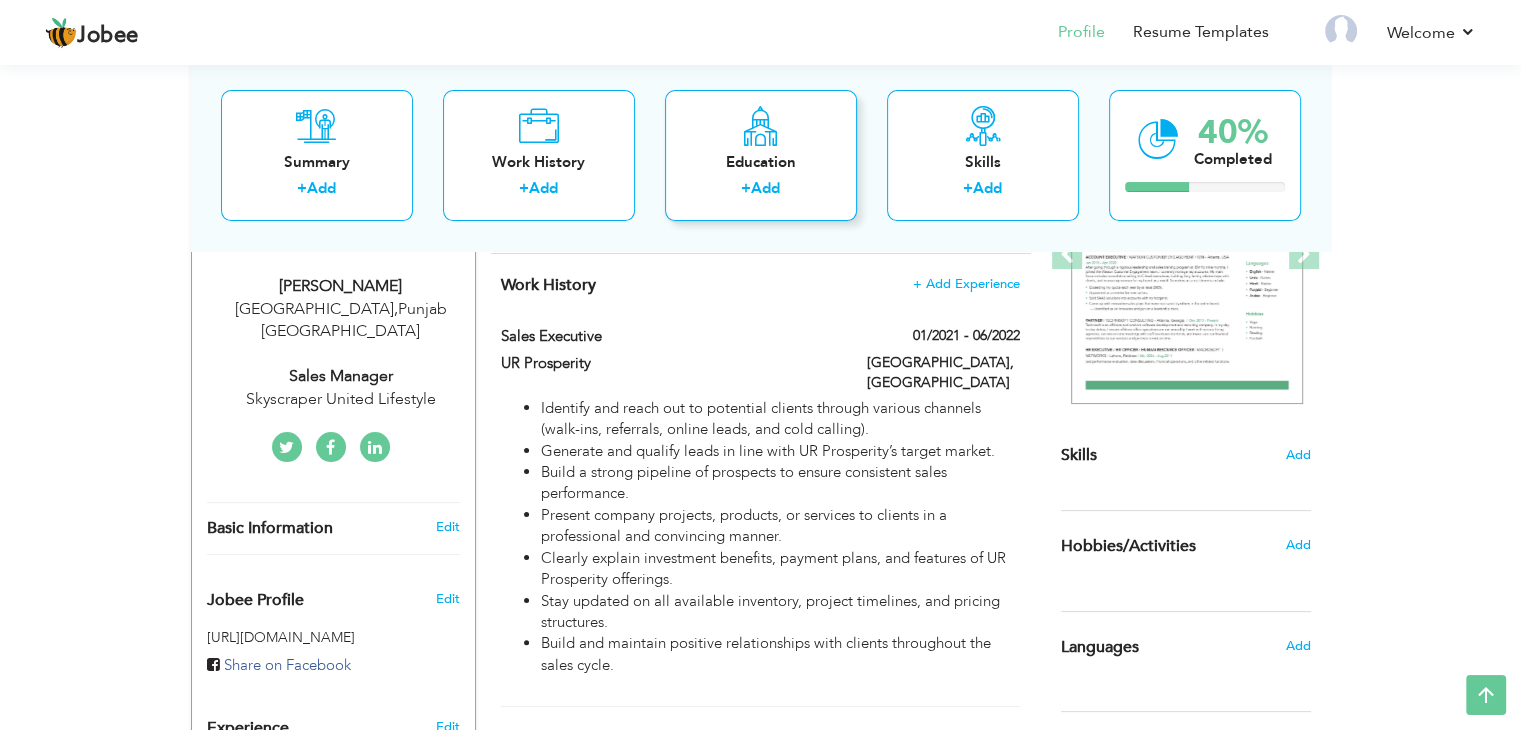 click on "Education" at bounding box center [761, 162] 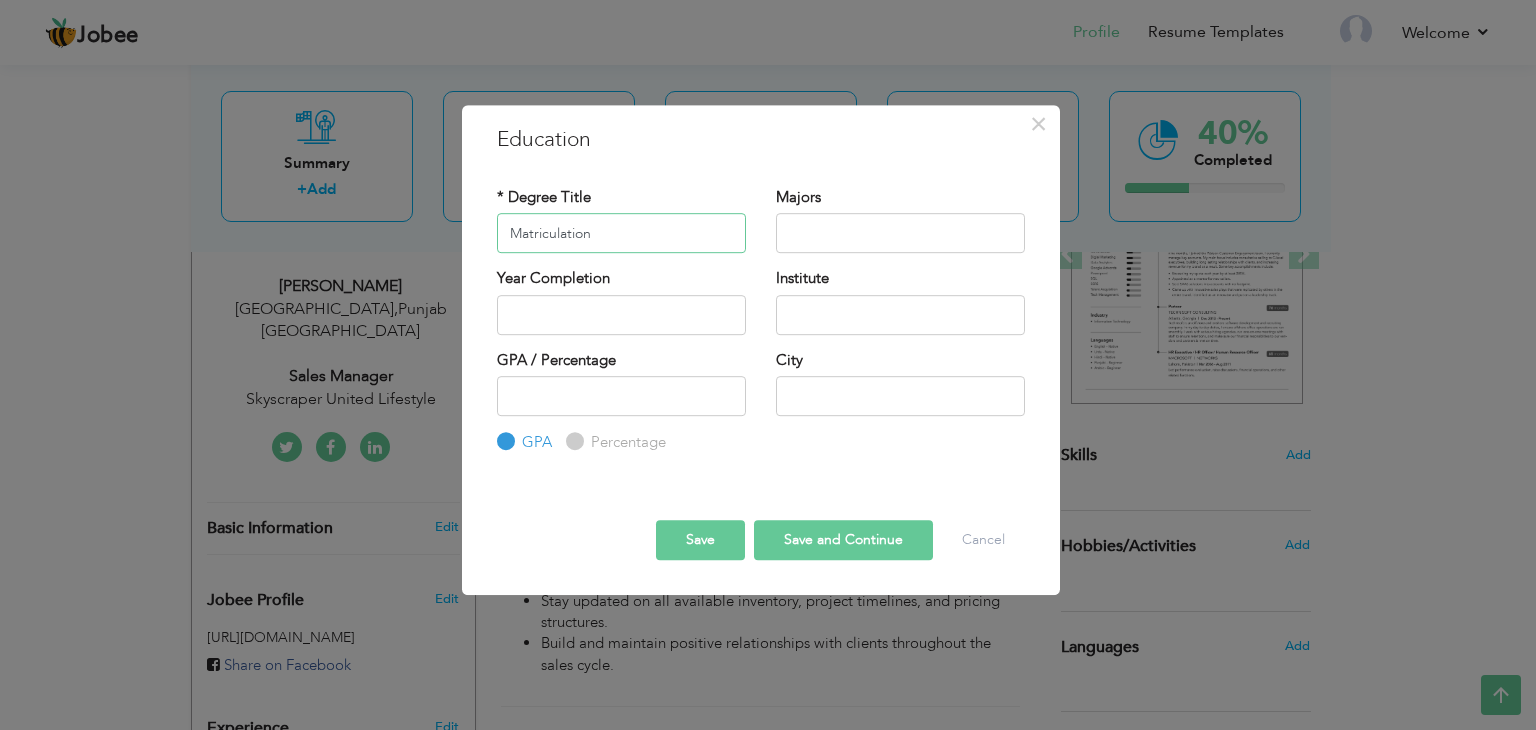 type on "Matriculation" 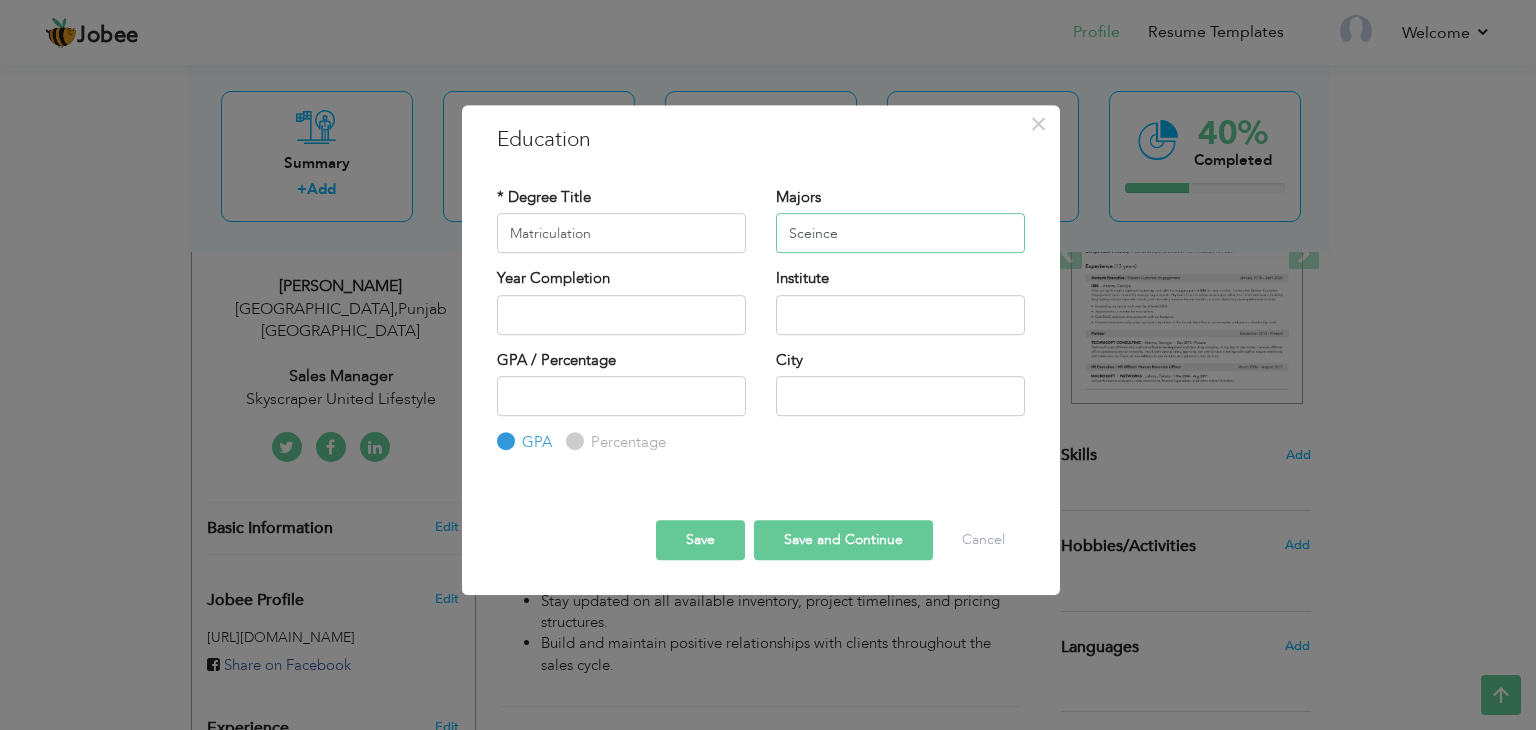 type on "Sceince" 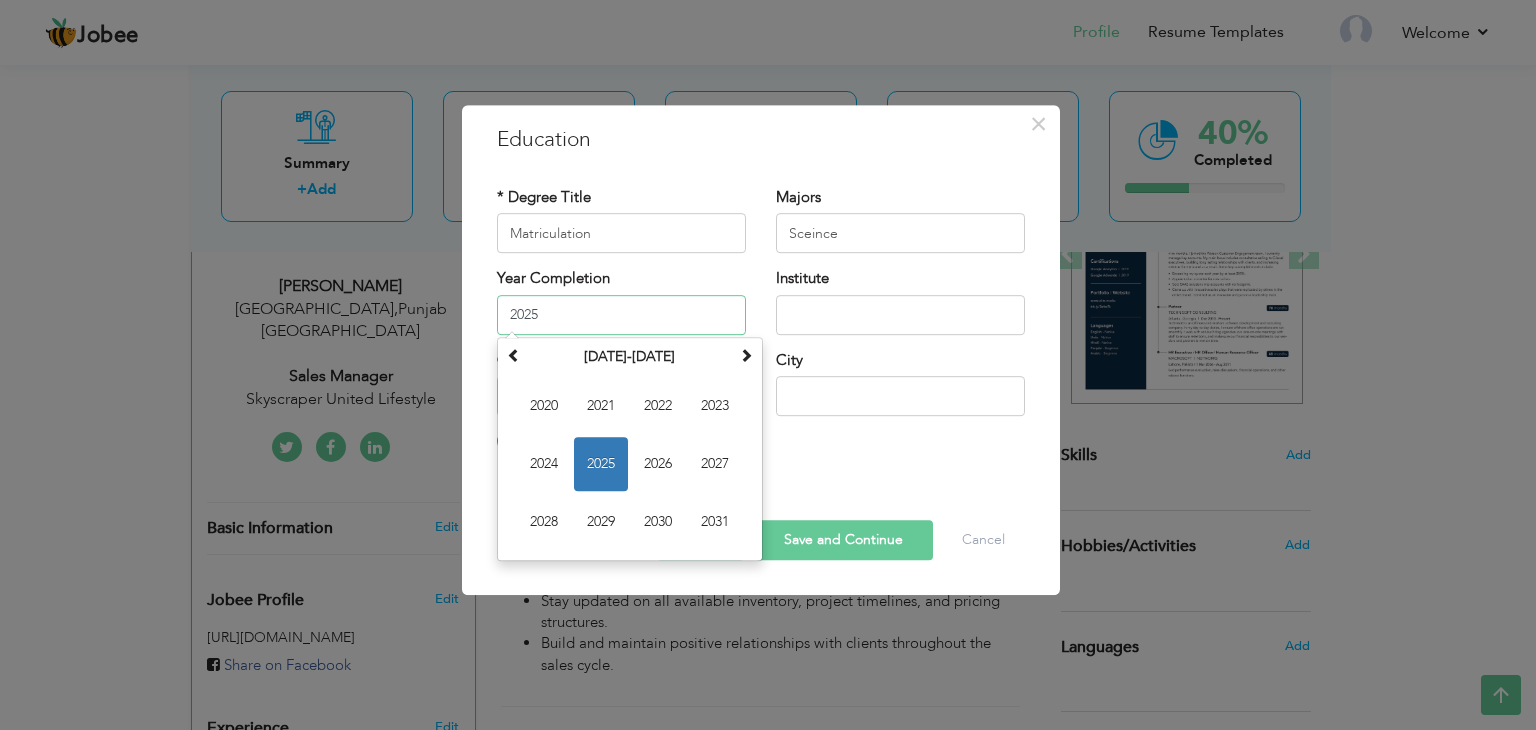 click on "2025" at bounding box center [621, 315] 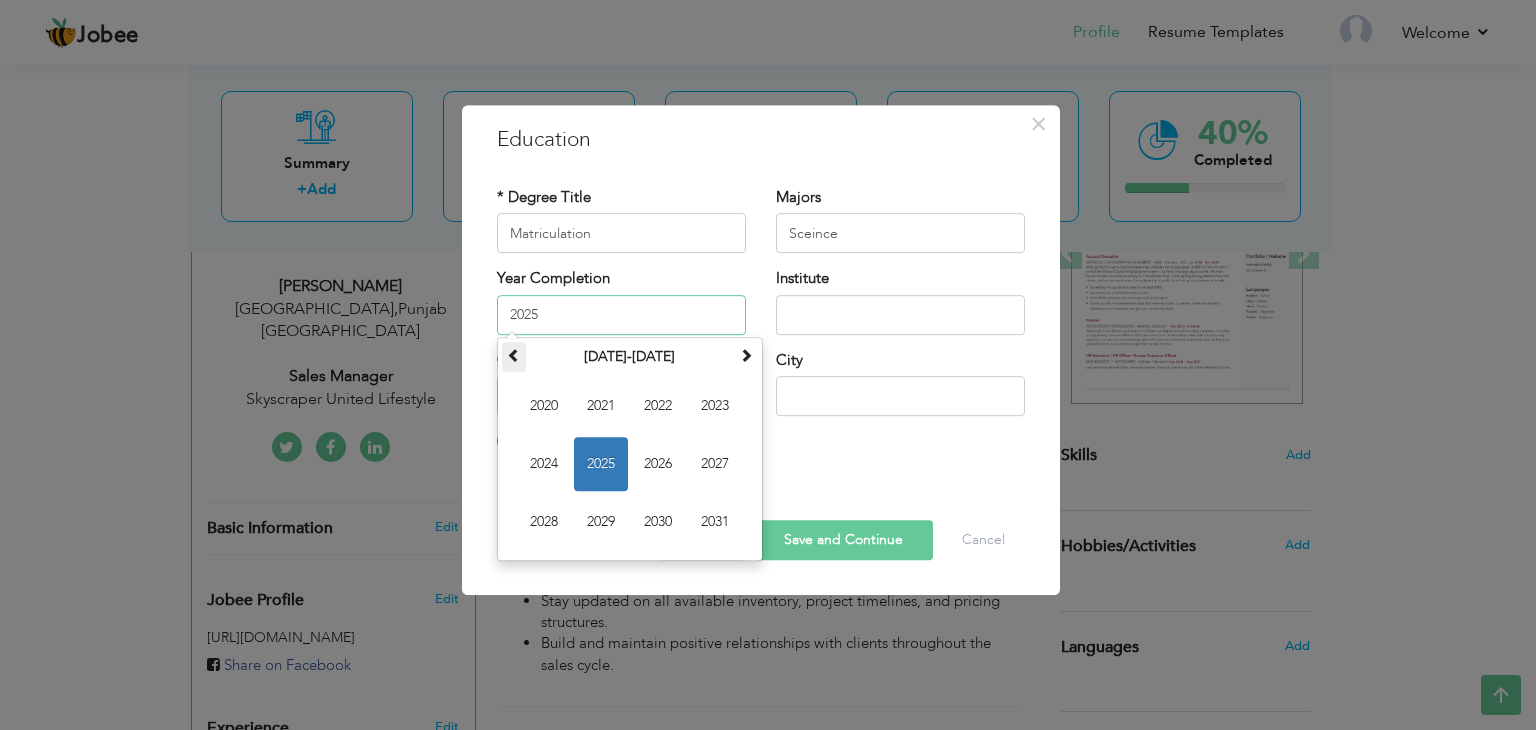 click at bounding box center [514, 355] 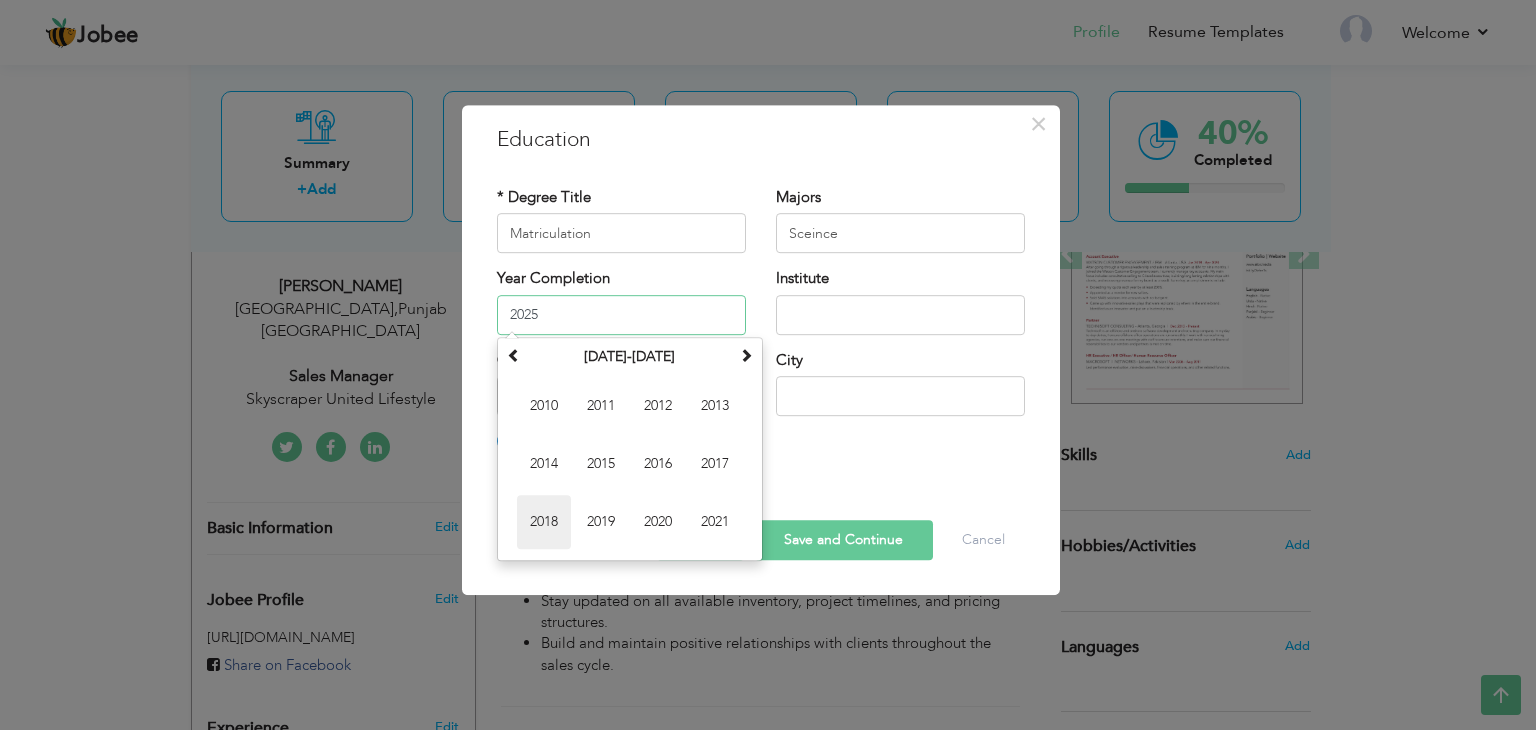 click on "2018" at bounding box center (544, 522) 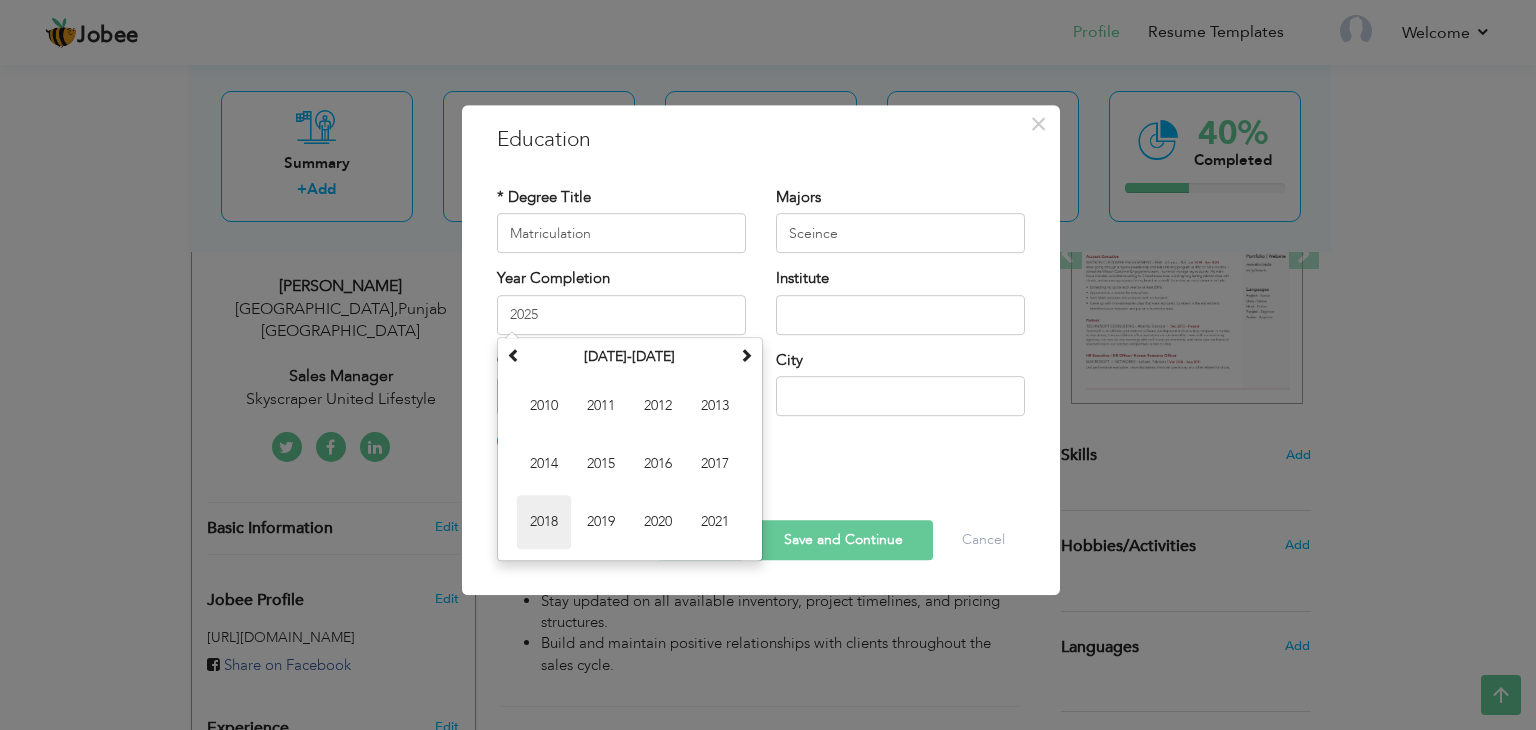 type on "2018" 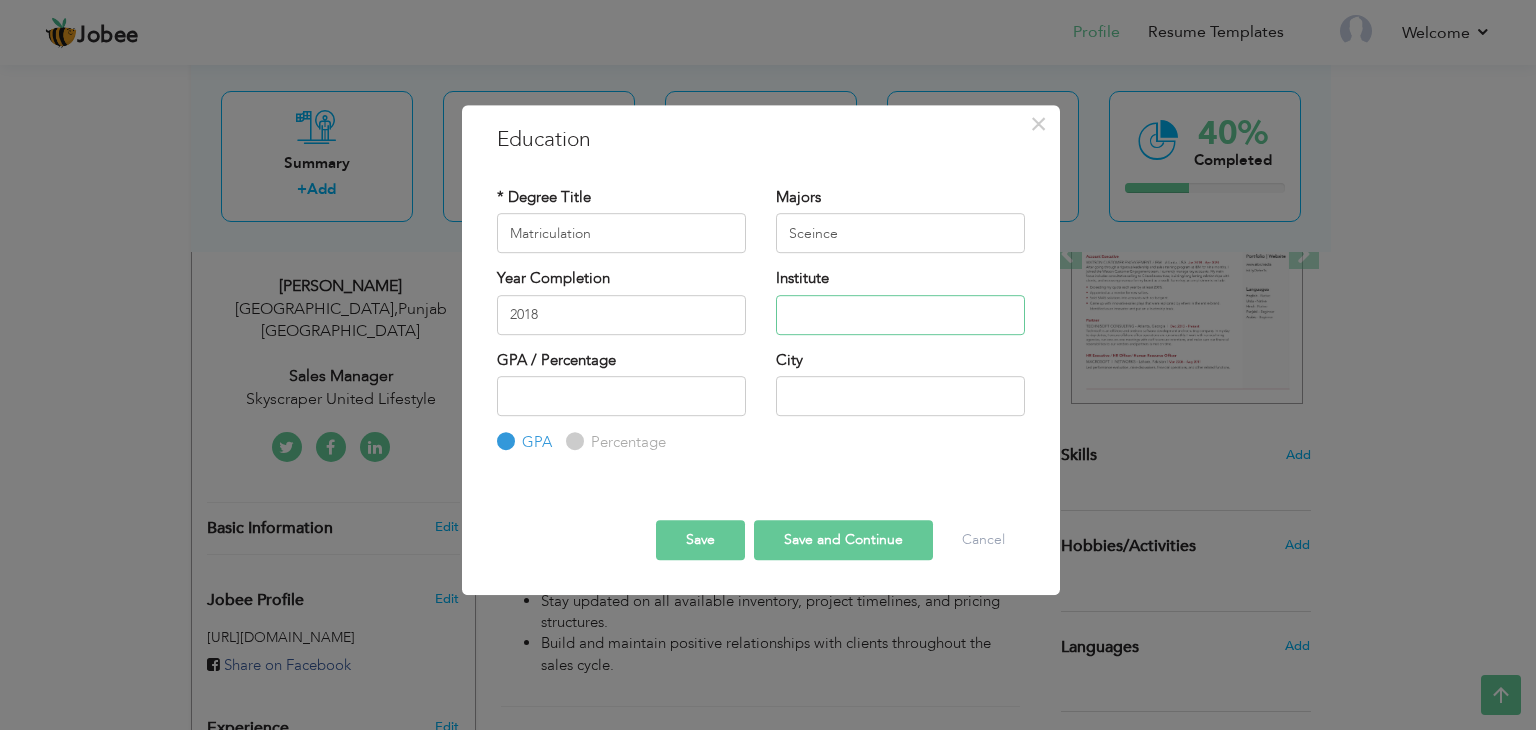 click at bounding box center (900, 315) 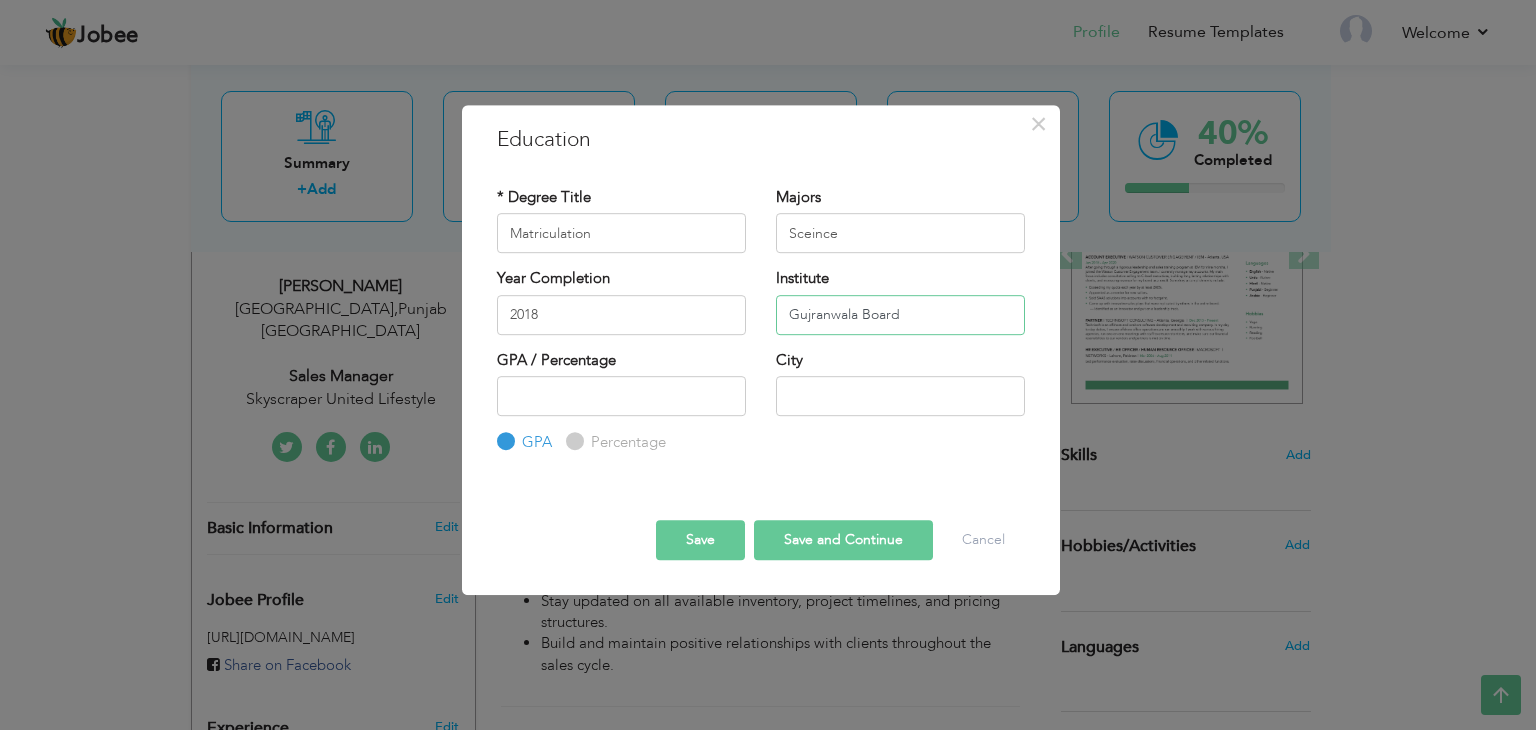 type on "Gujranwala Board" 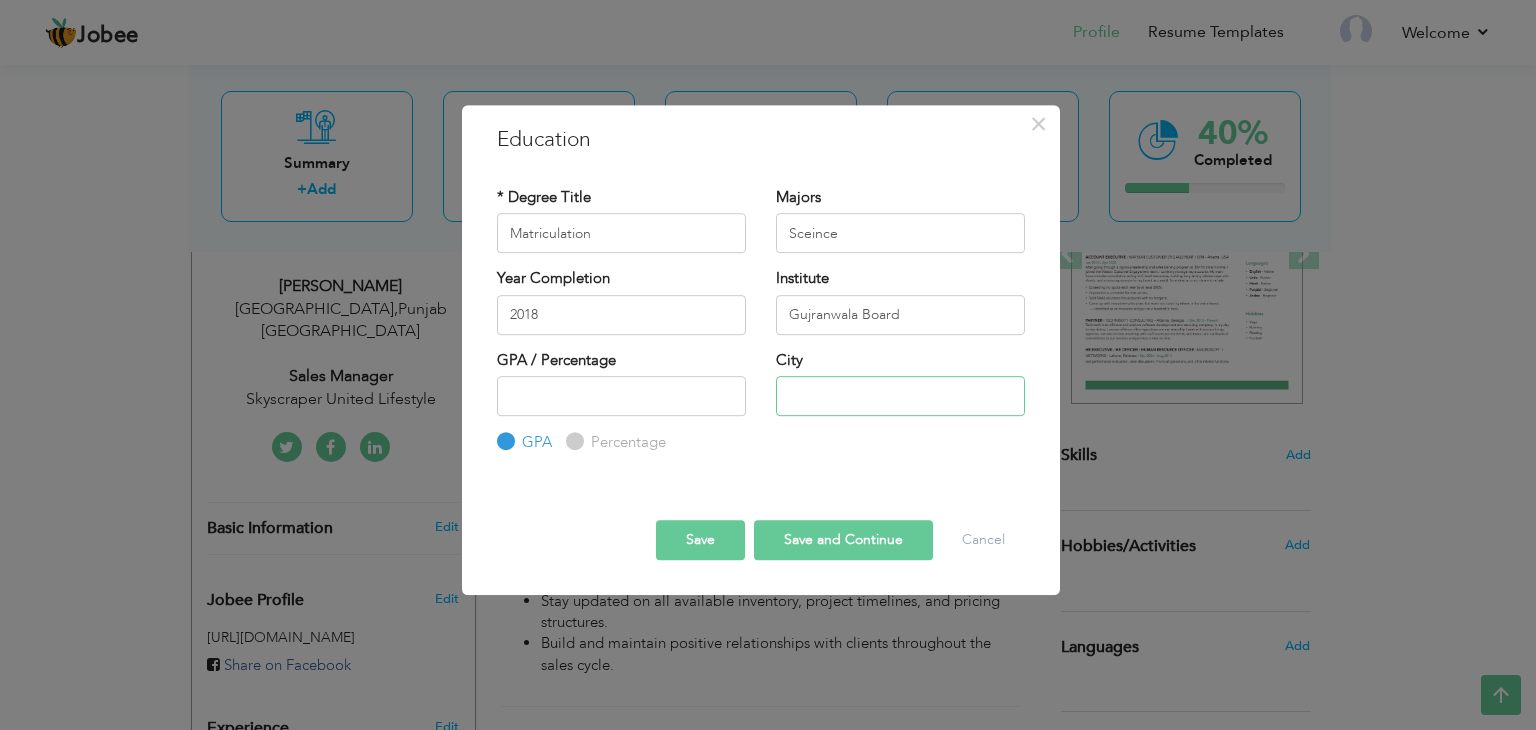 click at bounding box center (900, 396) 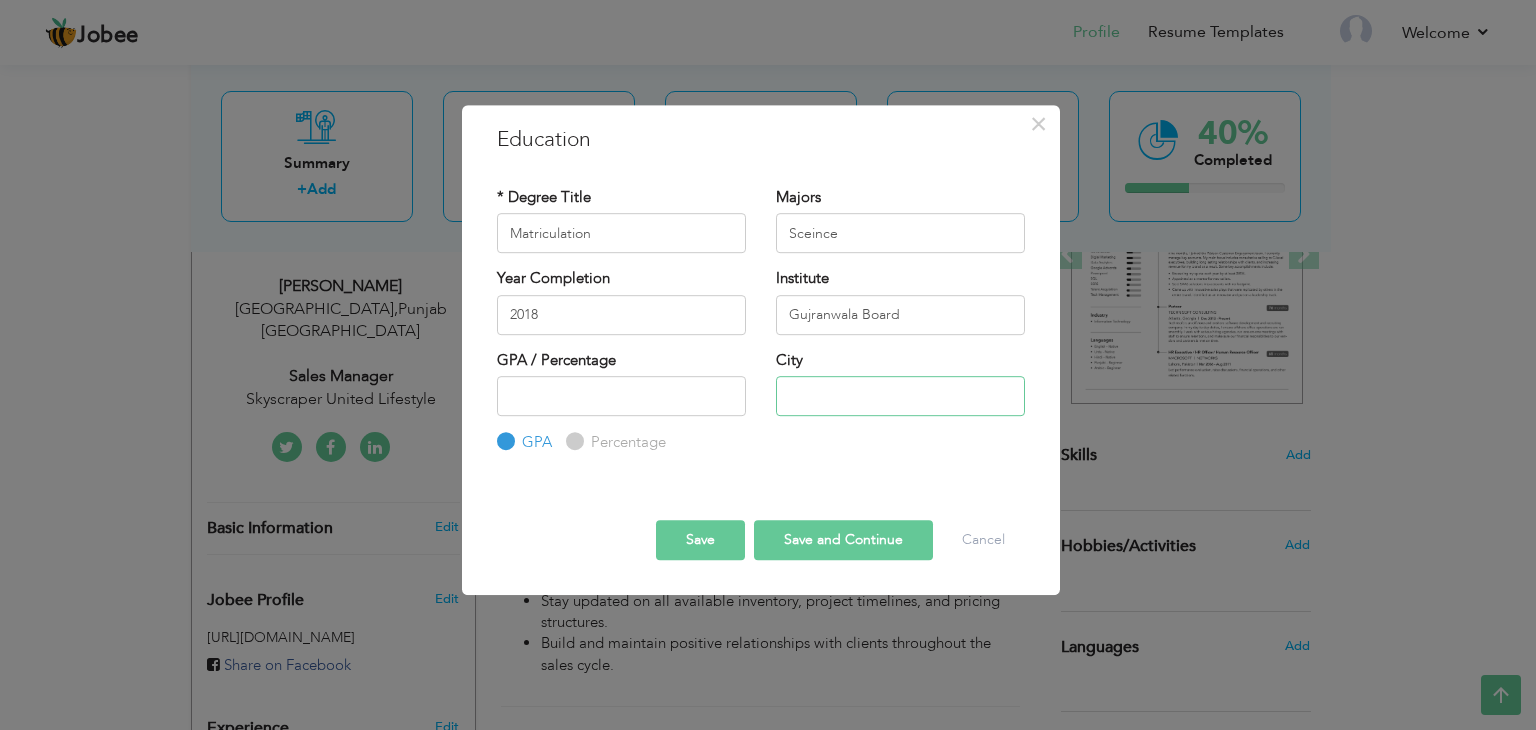 type on "L" 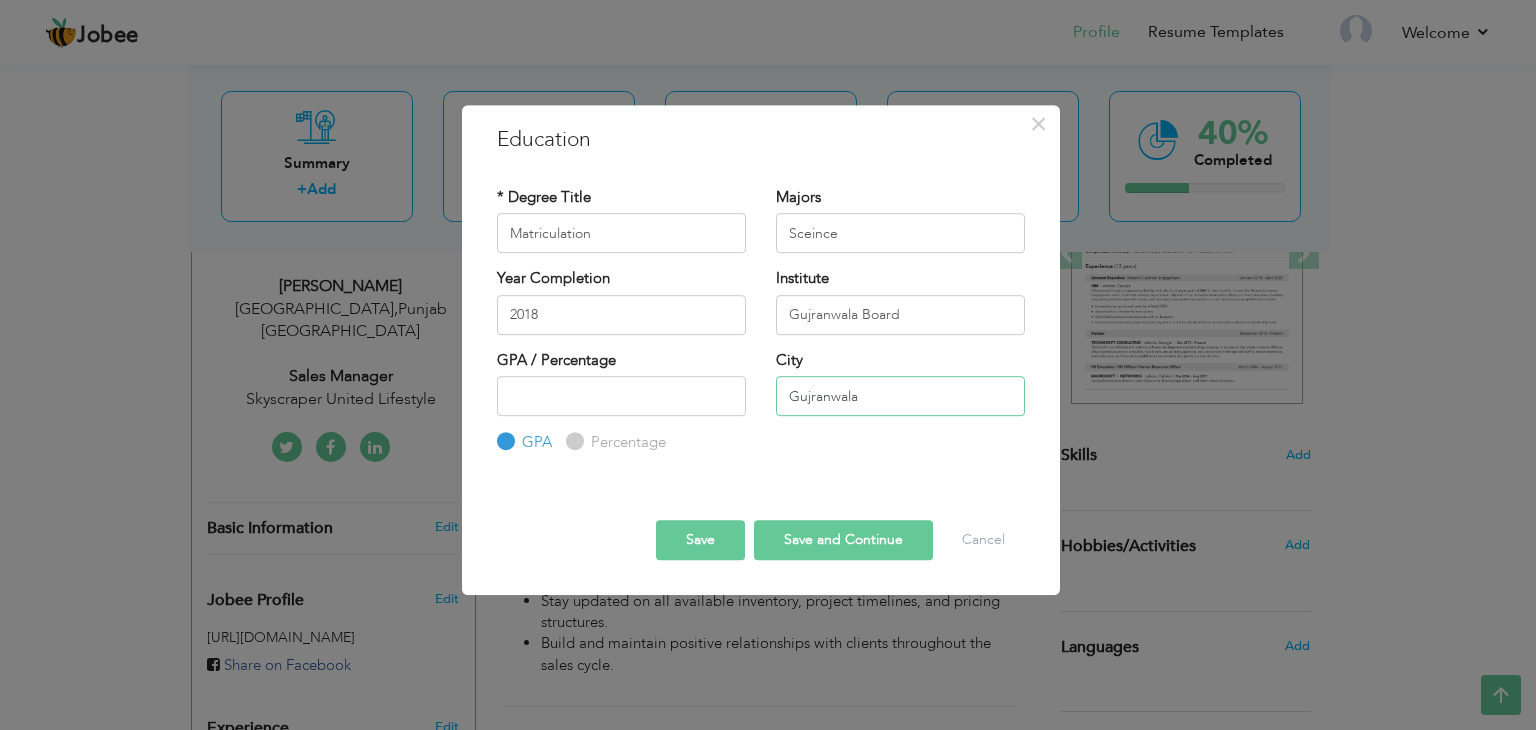 type on "Gujranwala" 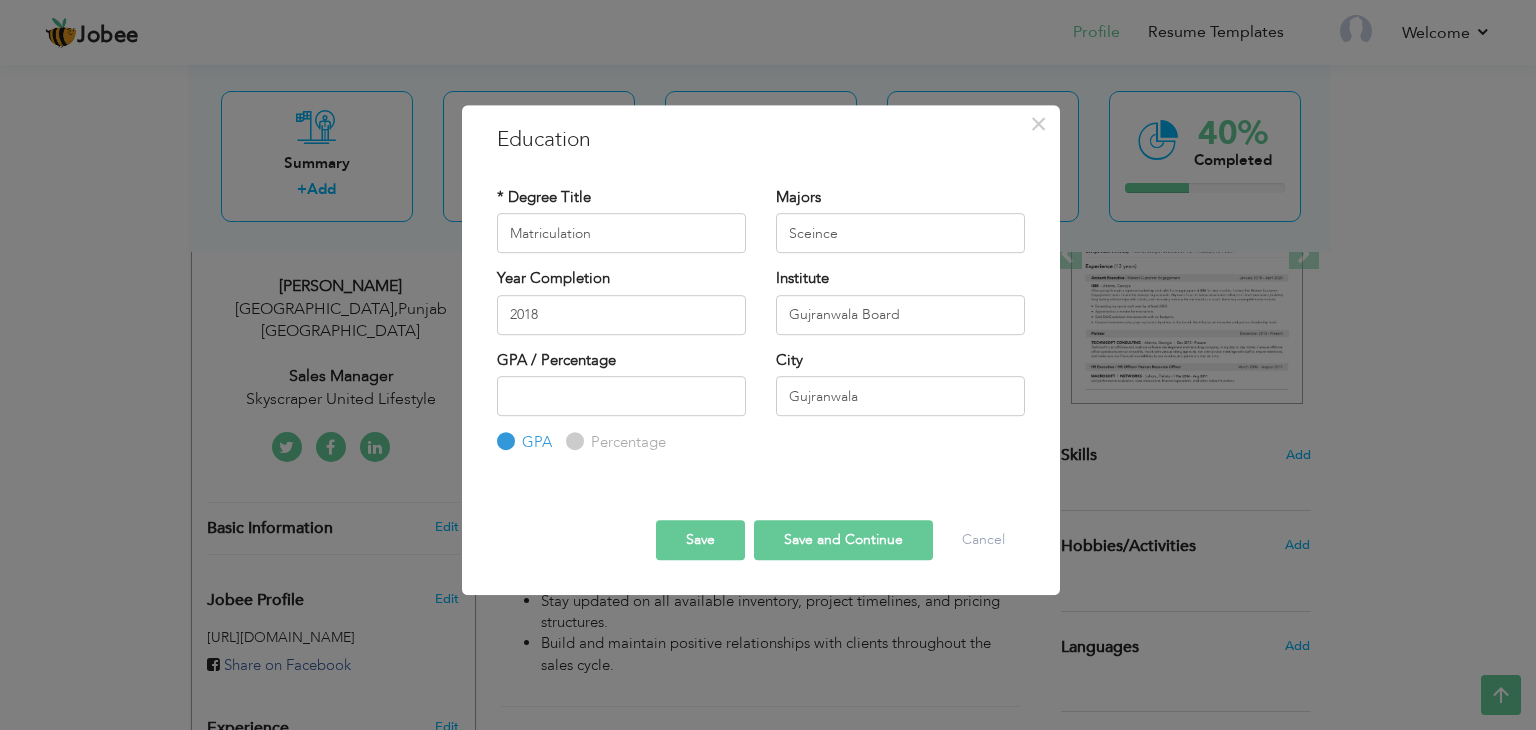 click on "Save and Continue" at bounding box center [843, 540] 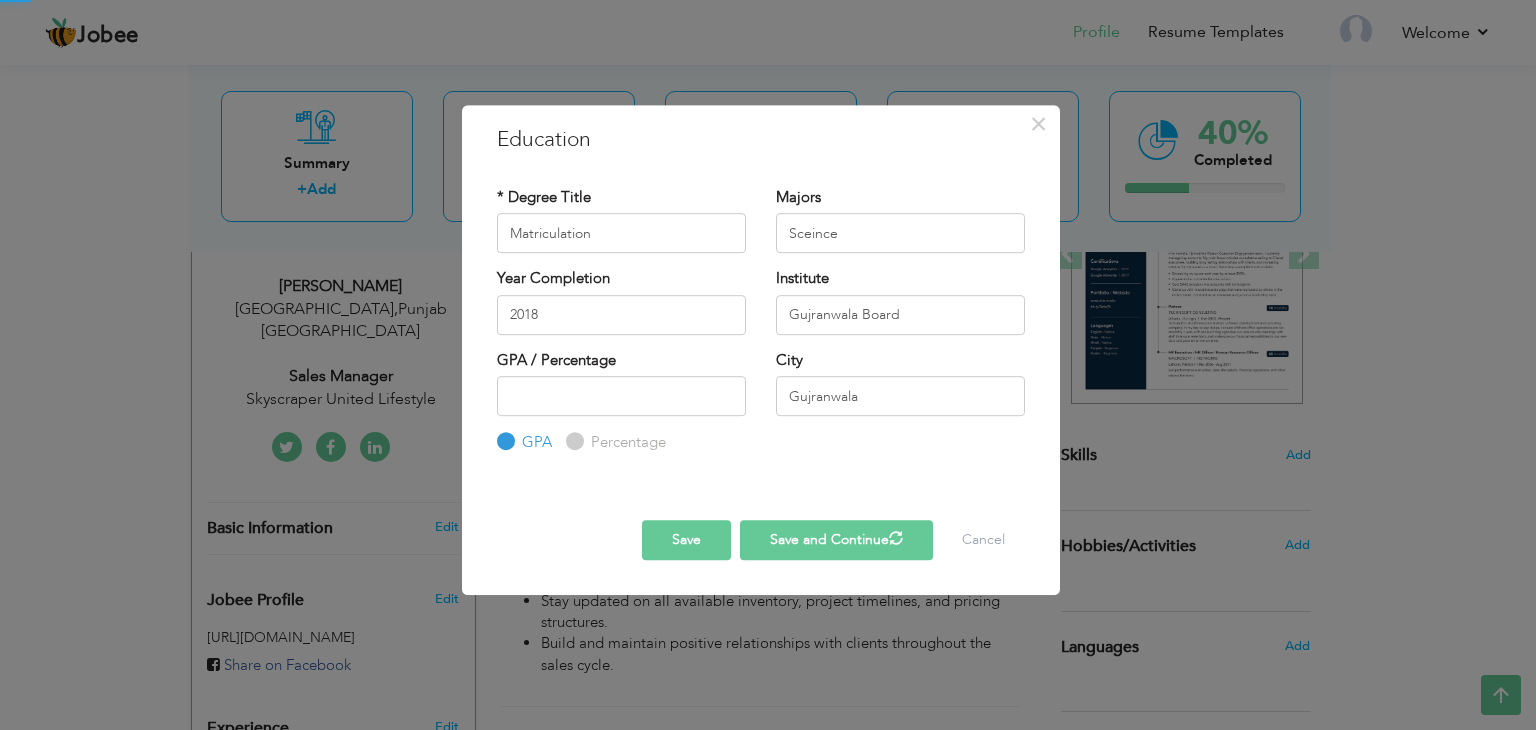 type 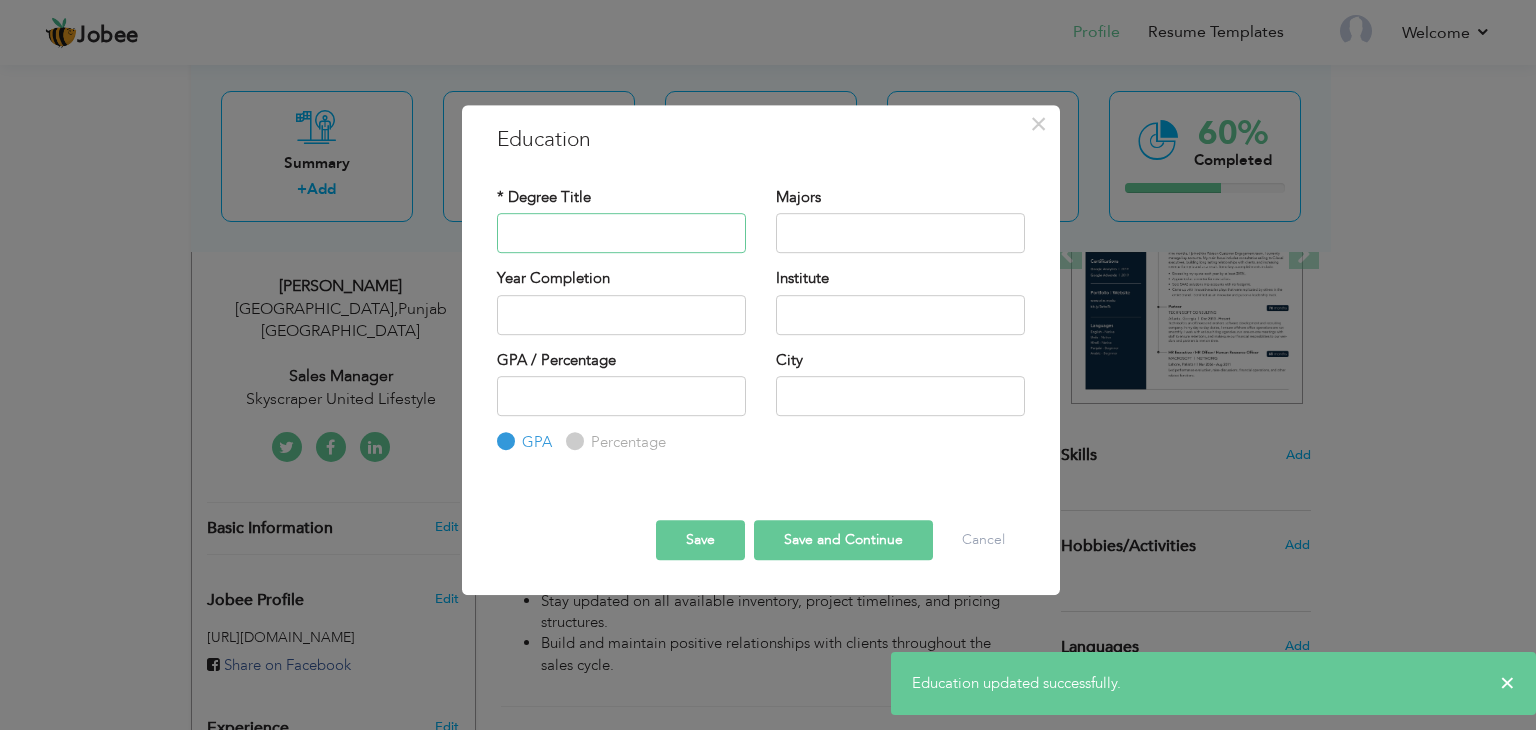 click at bounding box center (621, 233) 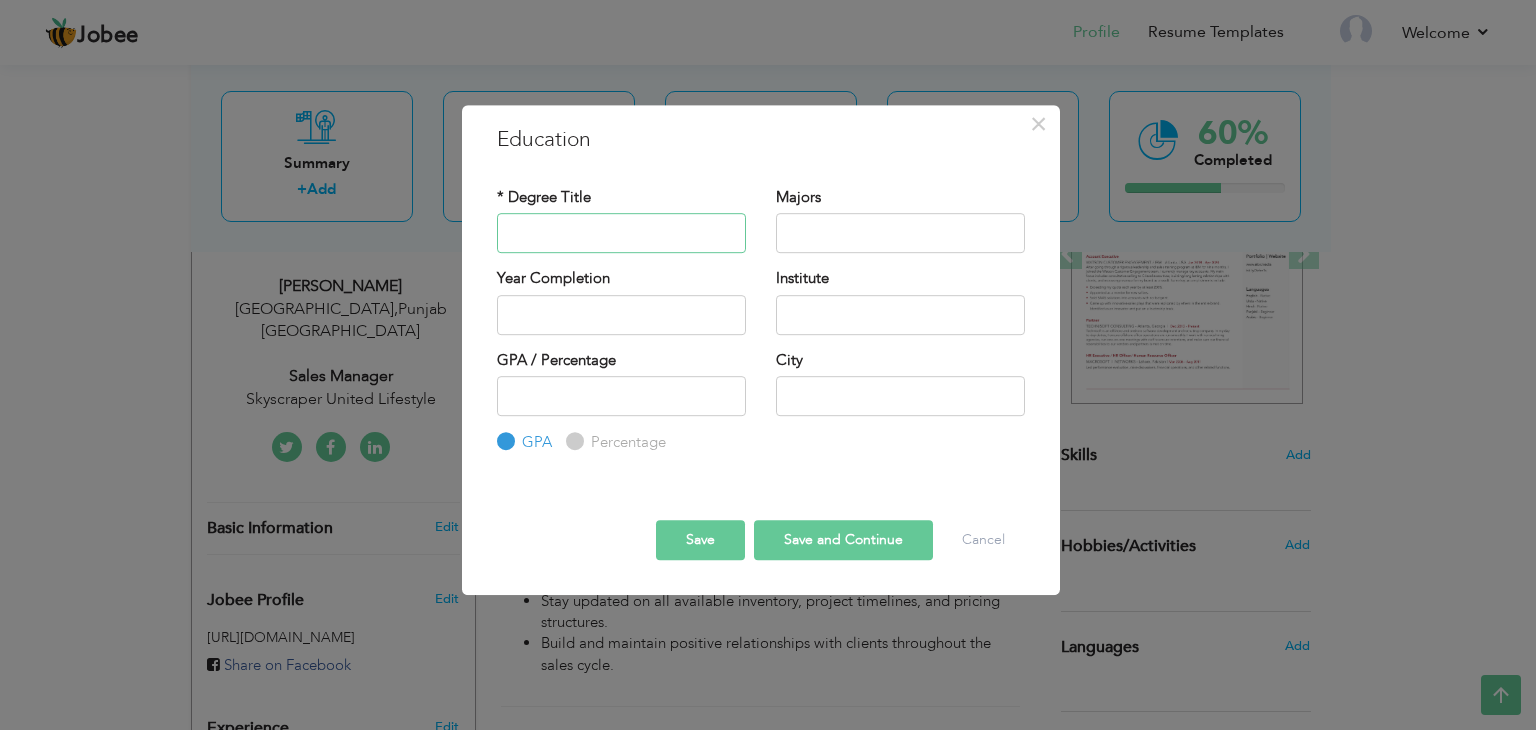 paste on "Fundamental Of Arts" 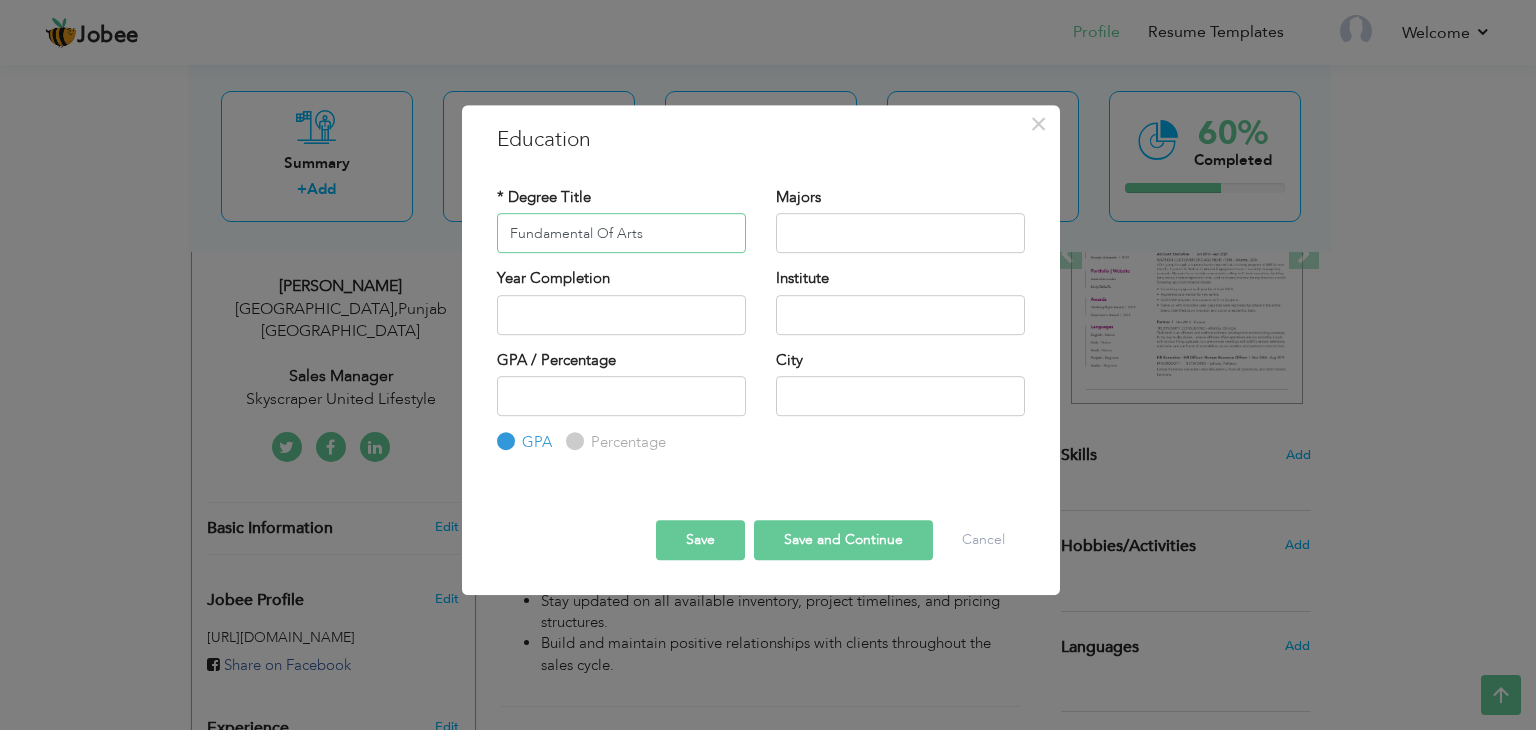 type on "Fundamental Of Arts" 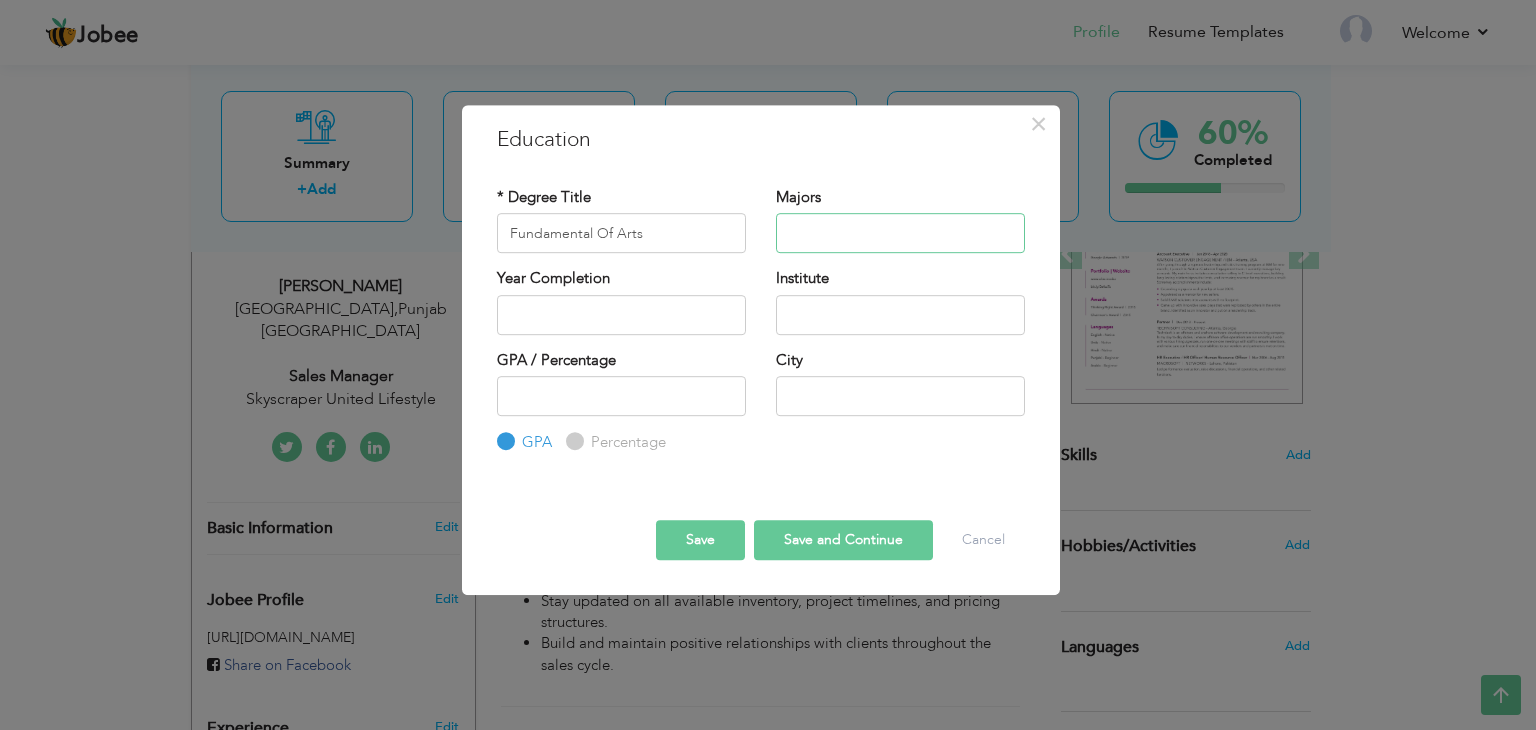click at bounding box center (900, 233) 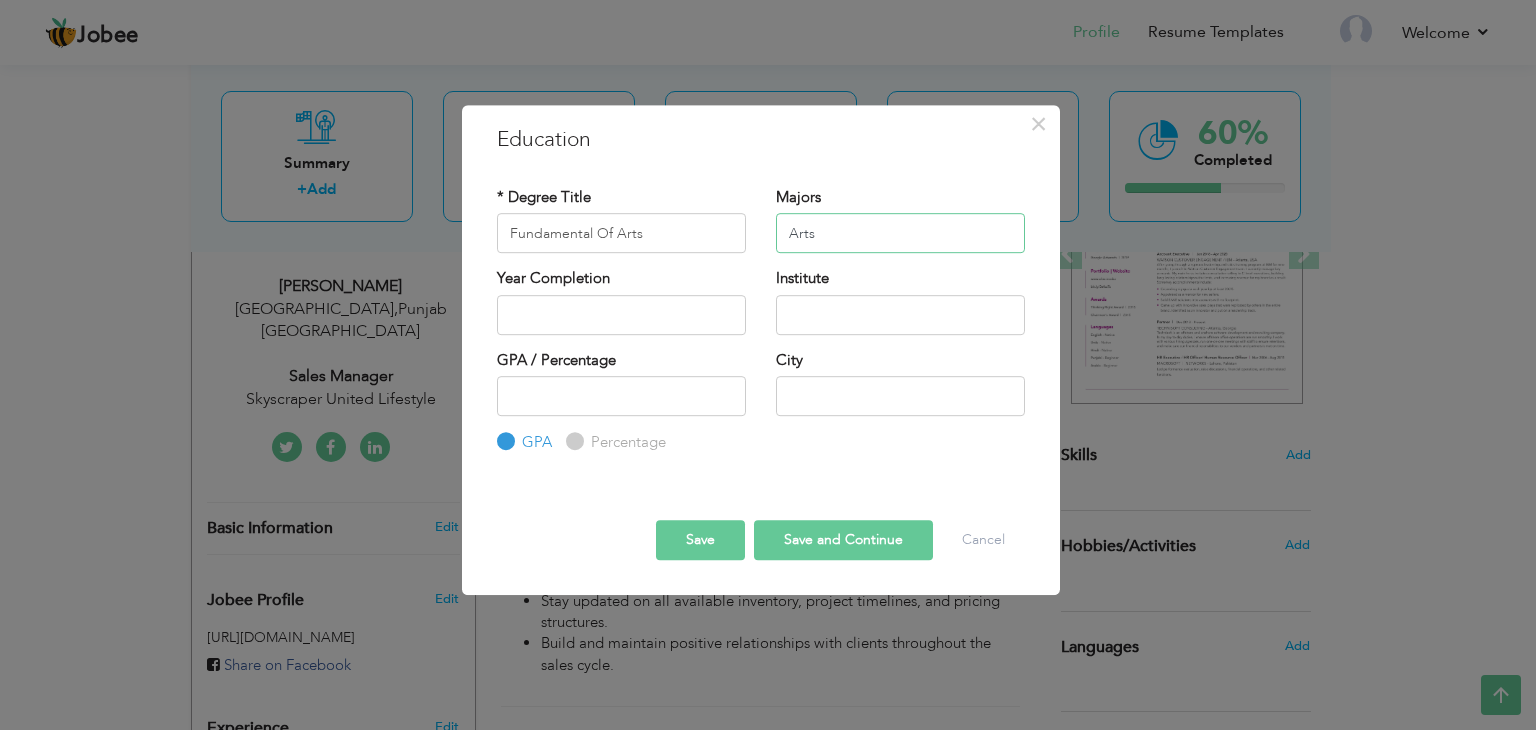 type on "Arts" 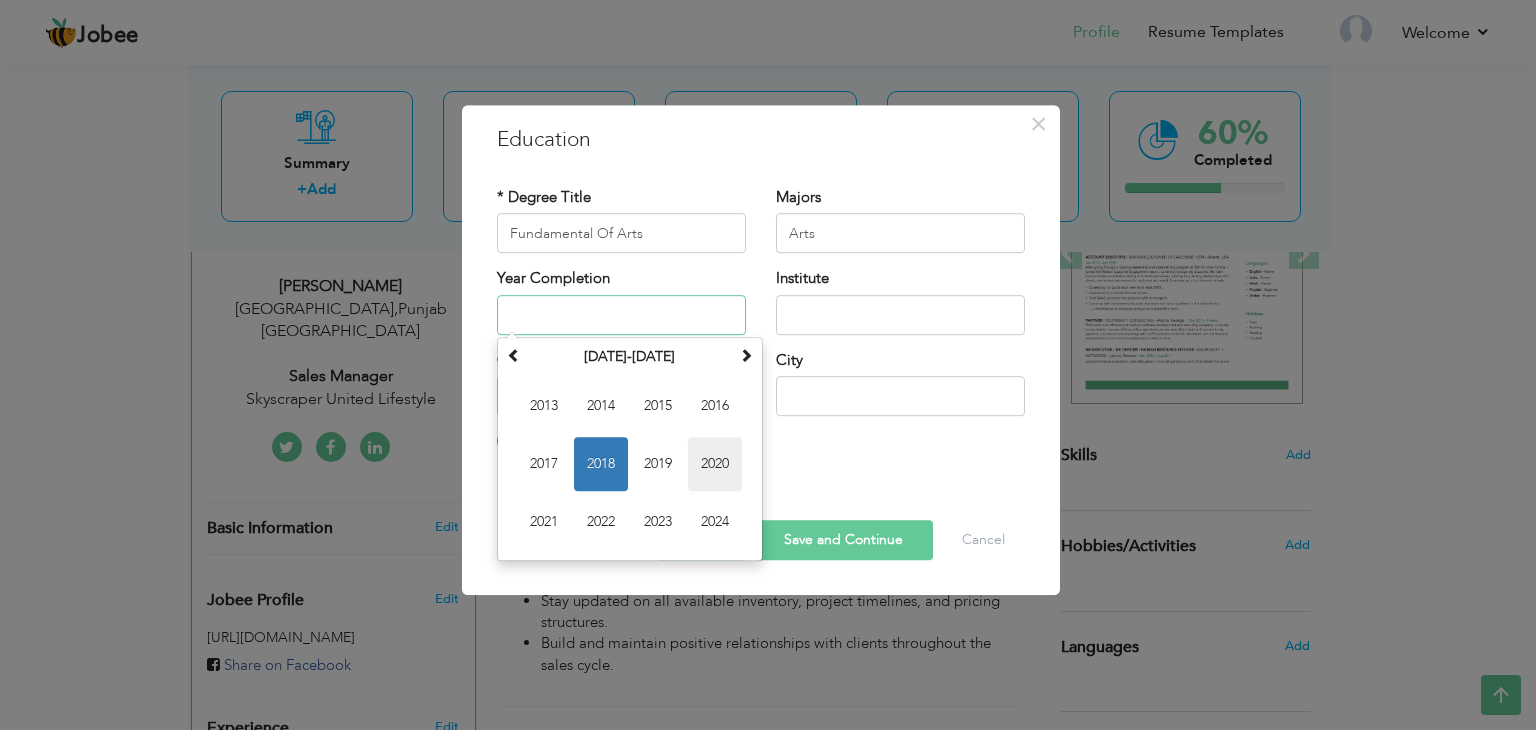 click on "2020" at bounding box center [715, 464] 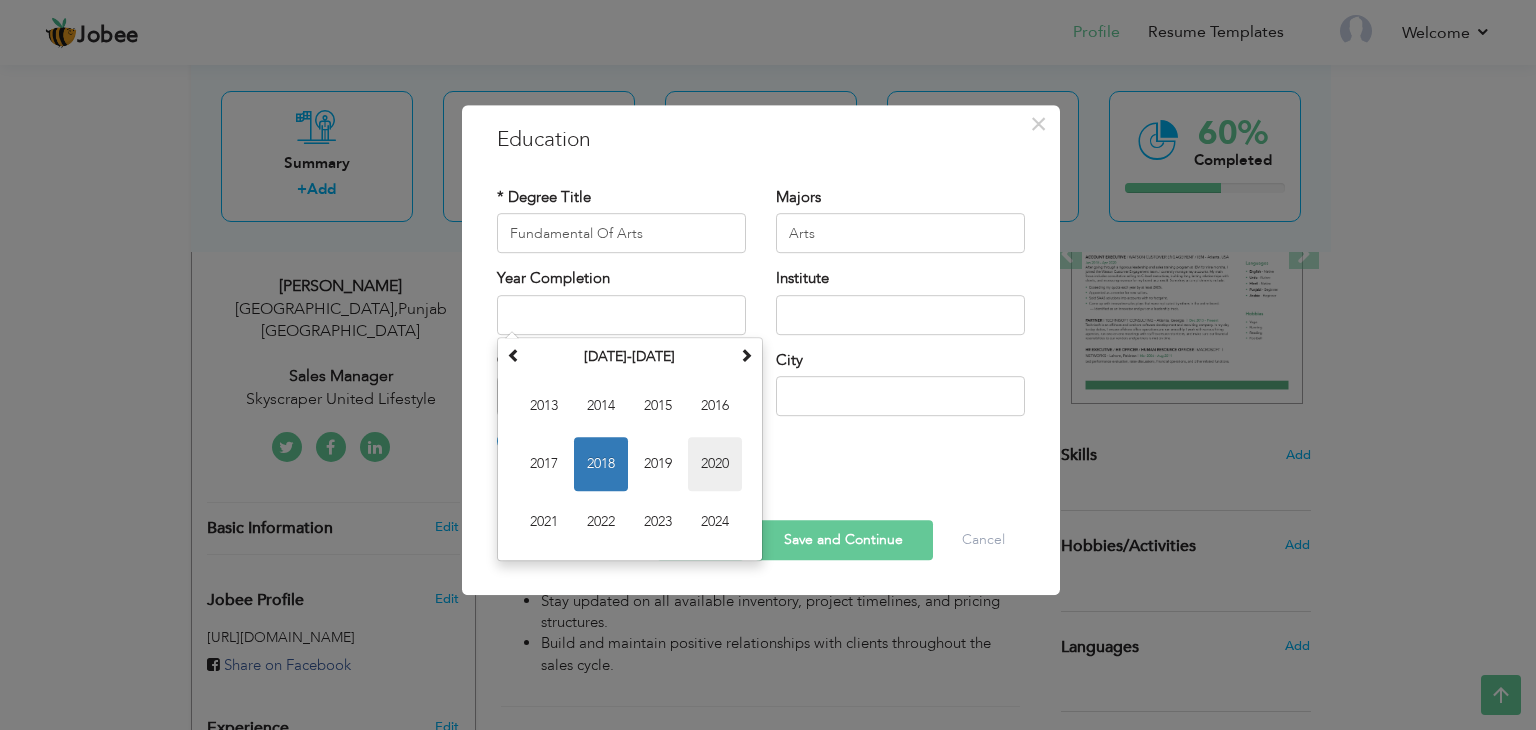 type on "2020" 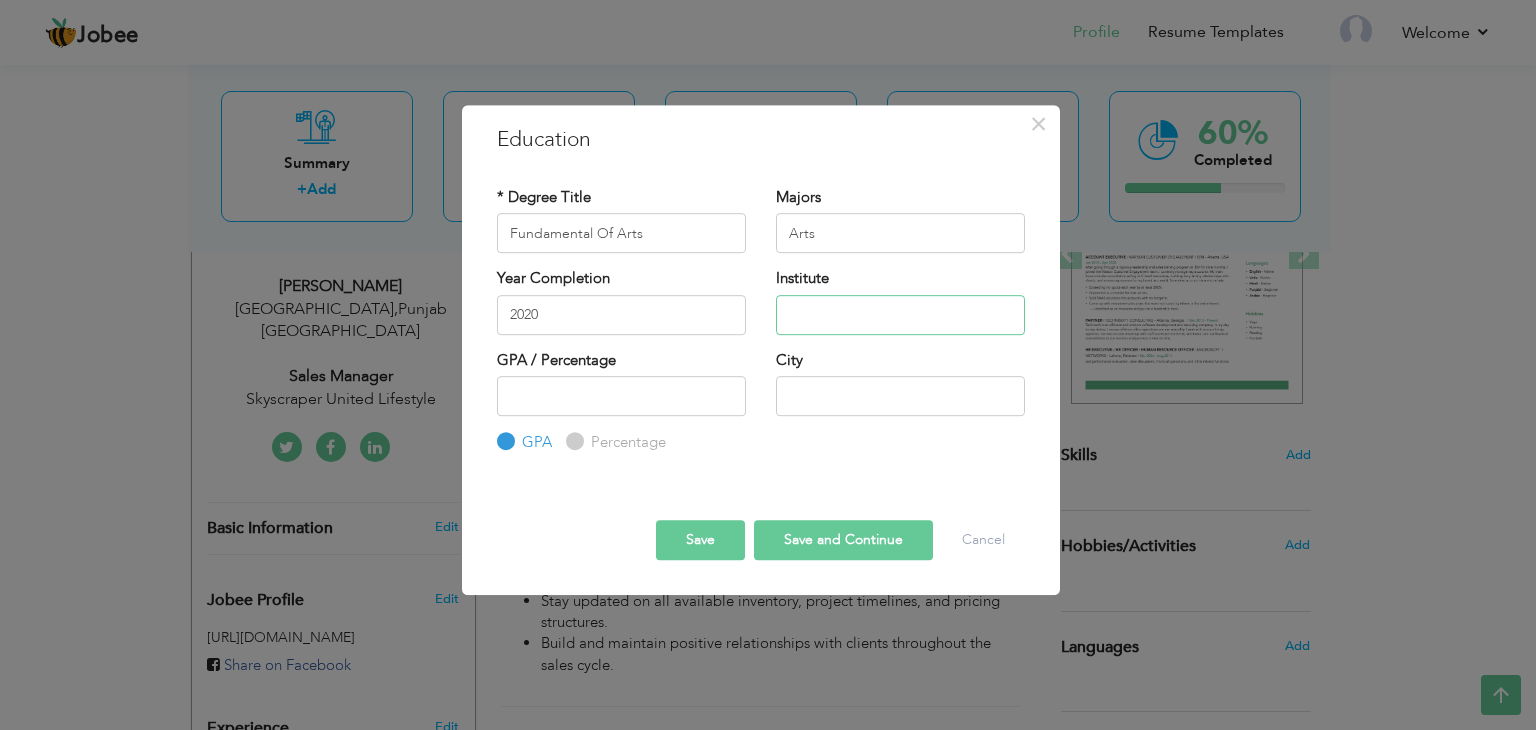 click at bounding box center (900, 315) 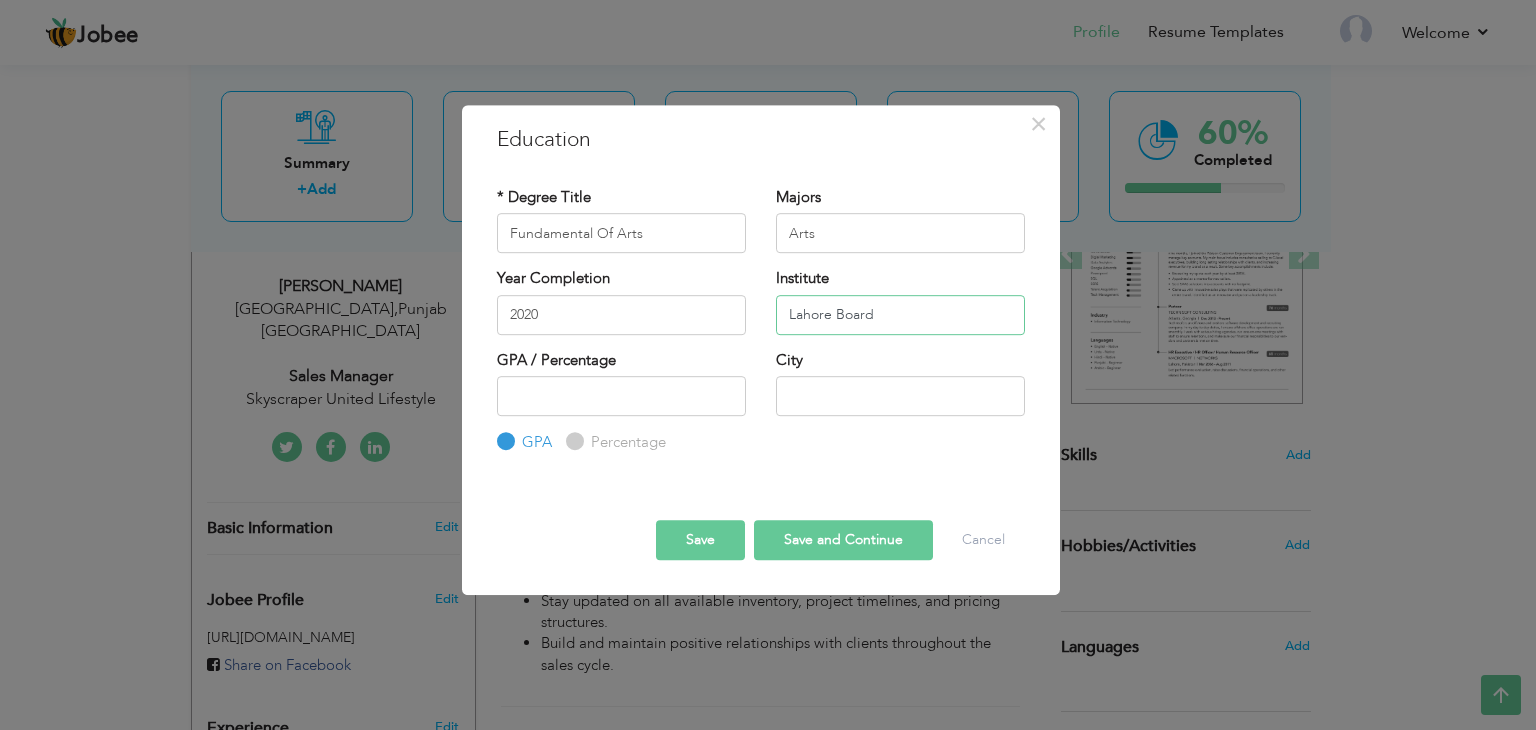 type on "Lahore Board" 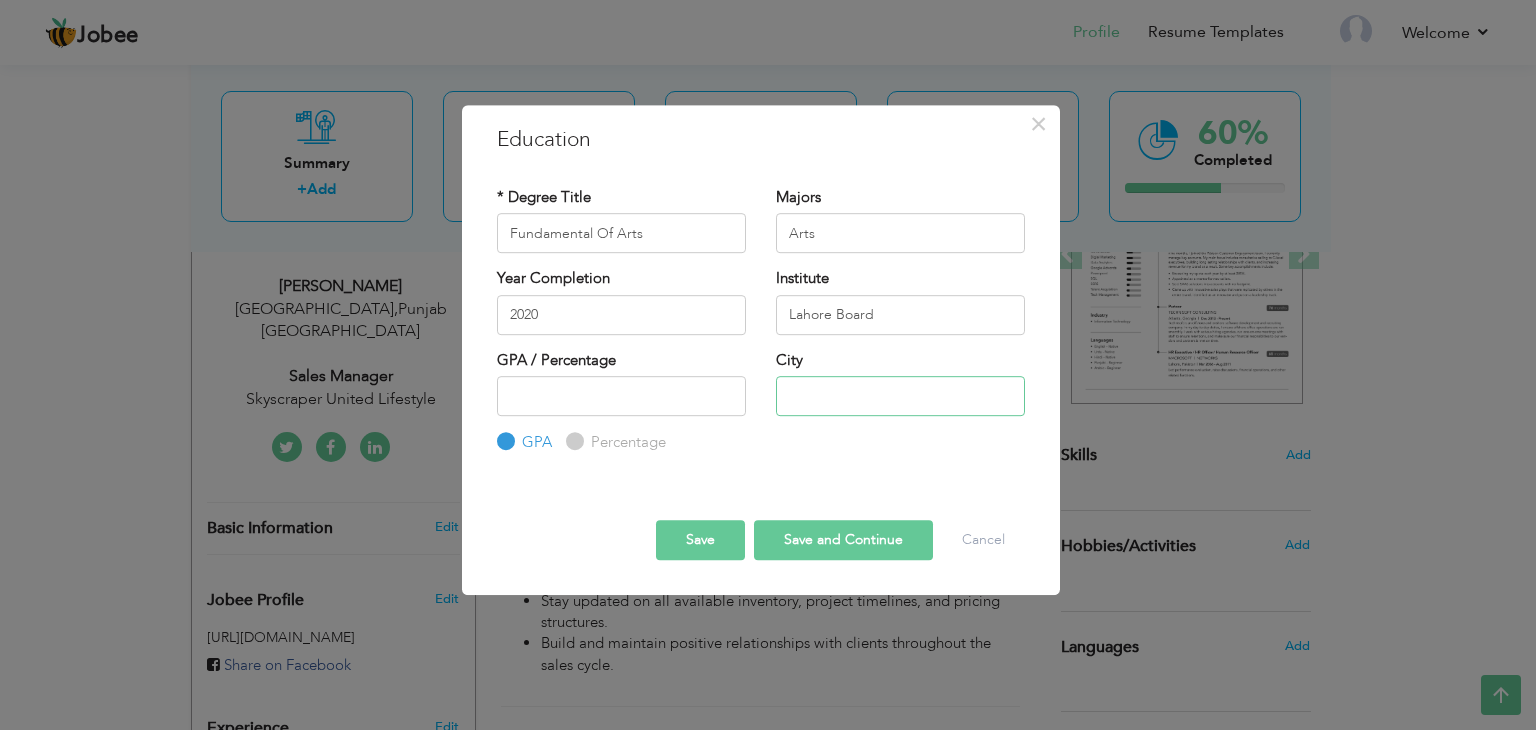 click at bounding box center [900, 396] 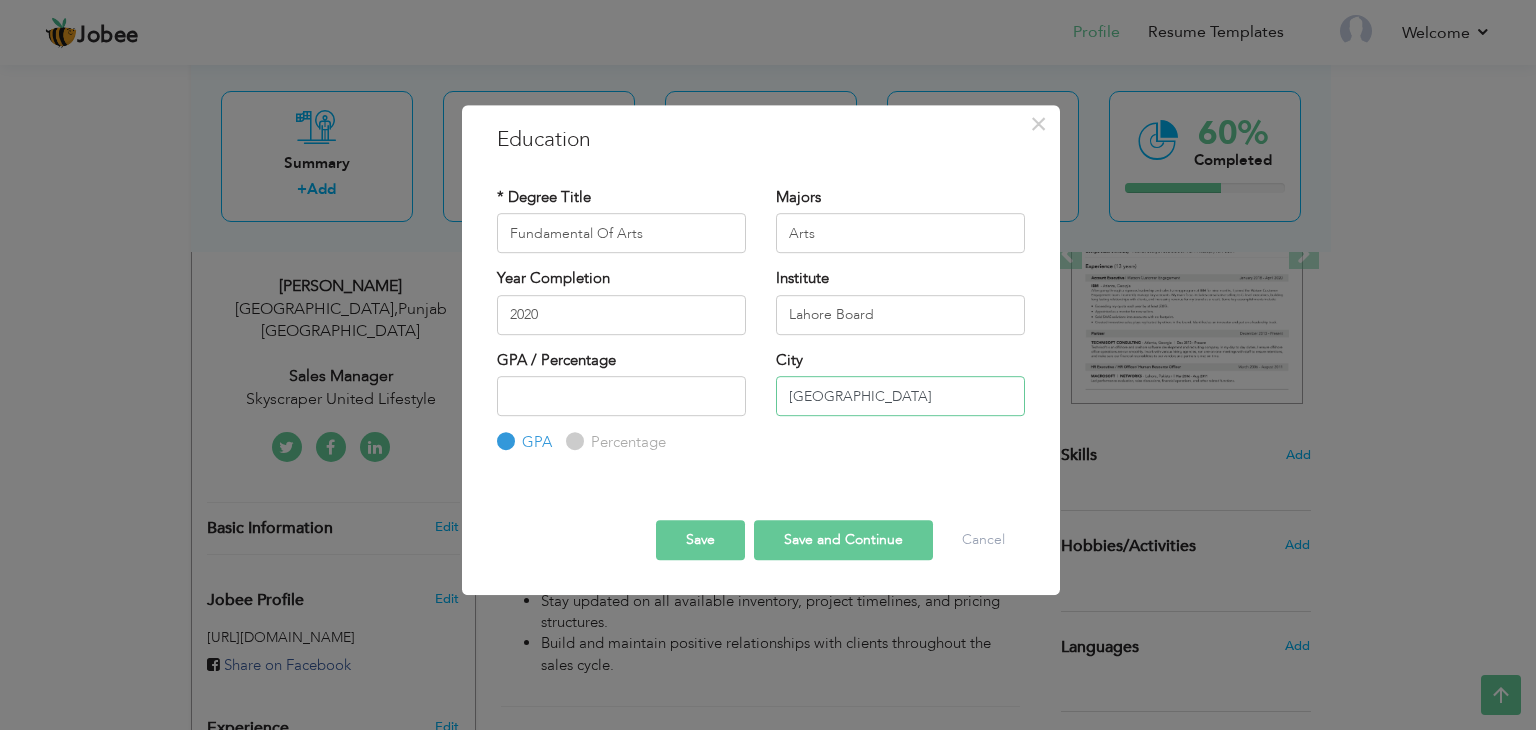 type on "[GEOGRAPHIC_DATA]" 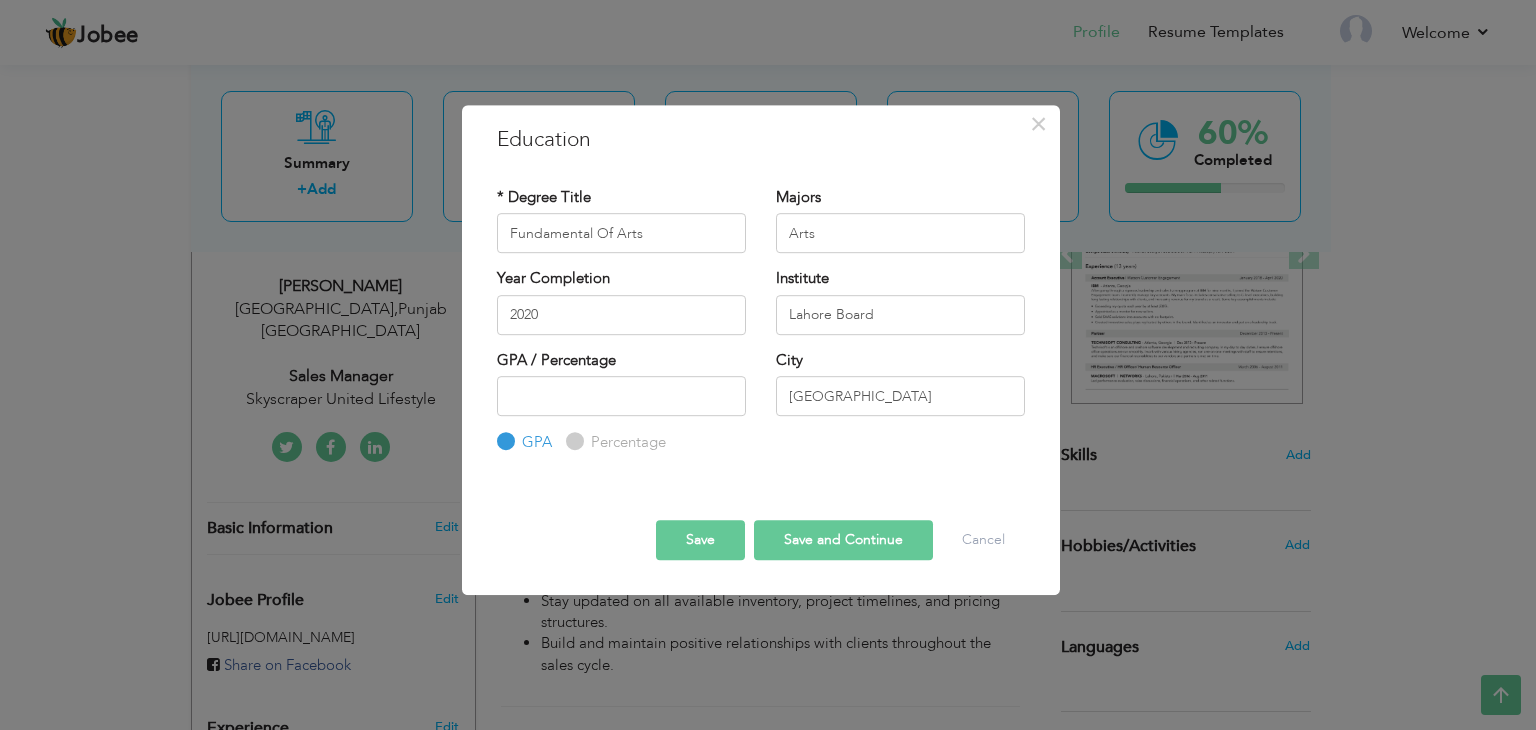 click on "Save and Continue" at bounding box center (843, 540) 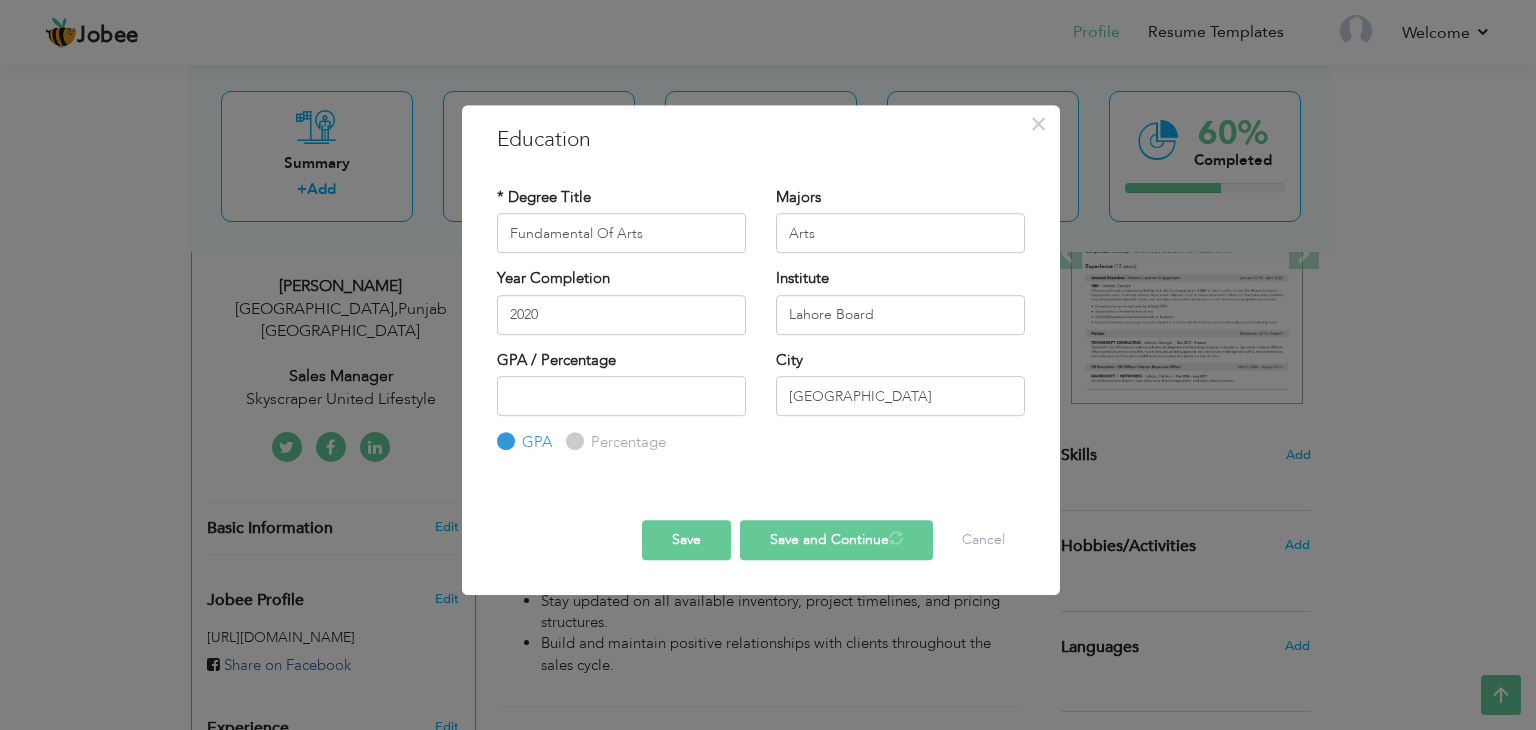 type 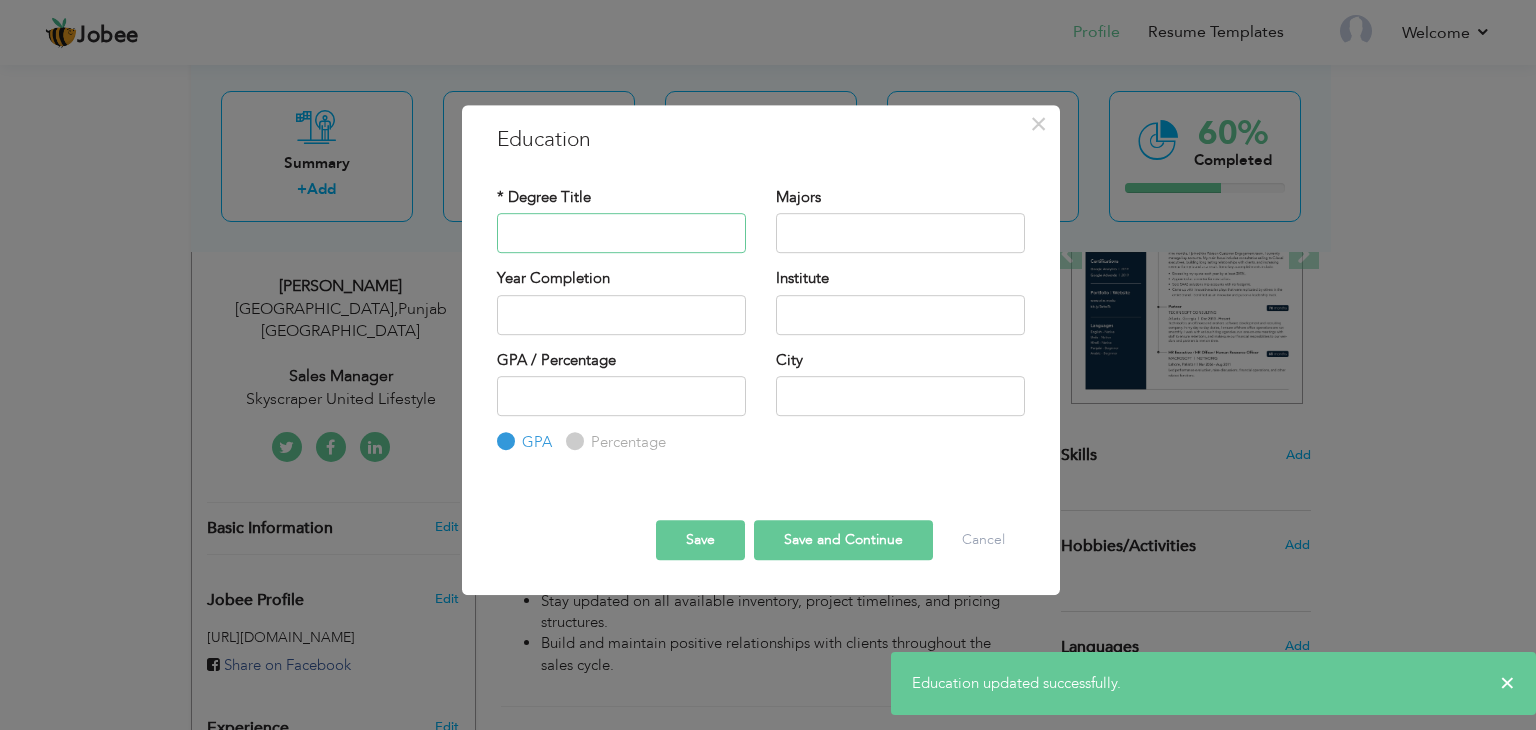 click at bounding box center [621, 233] 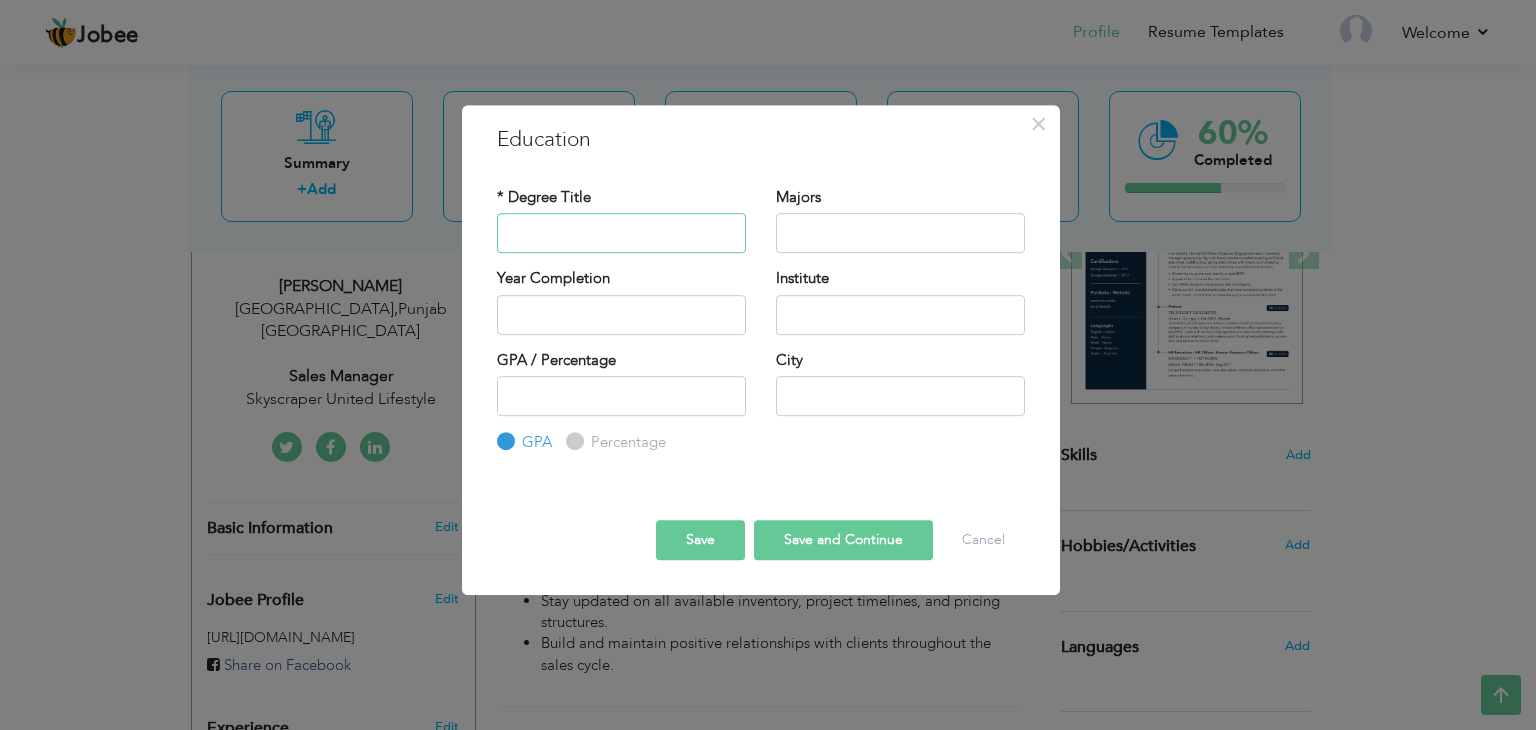 paste on "Fundamental Of Arts" 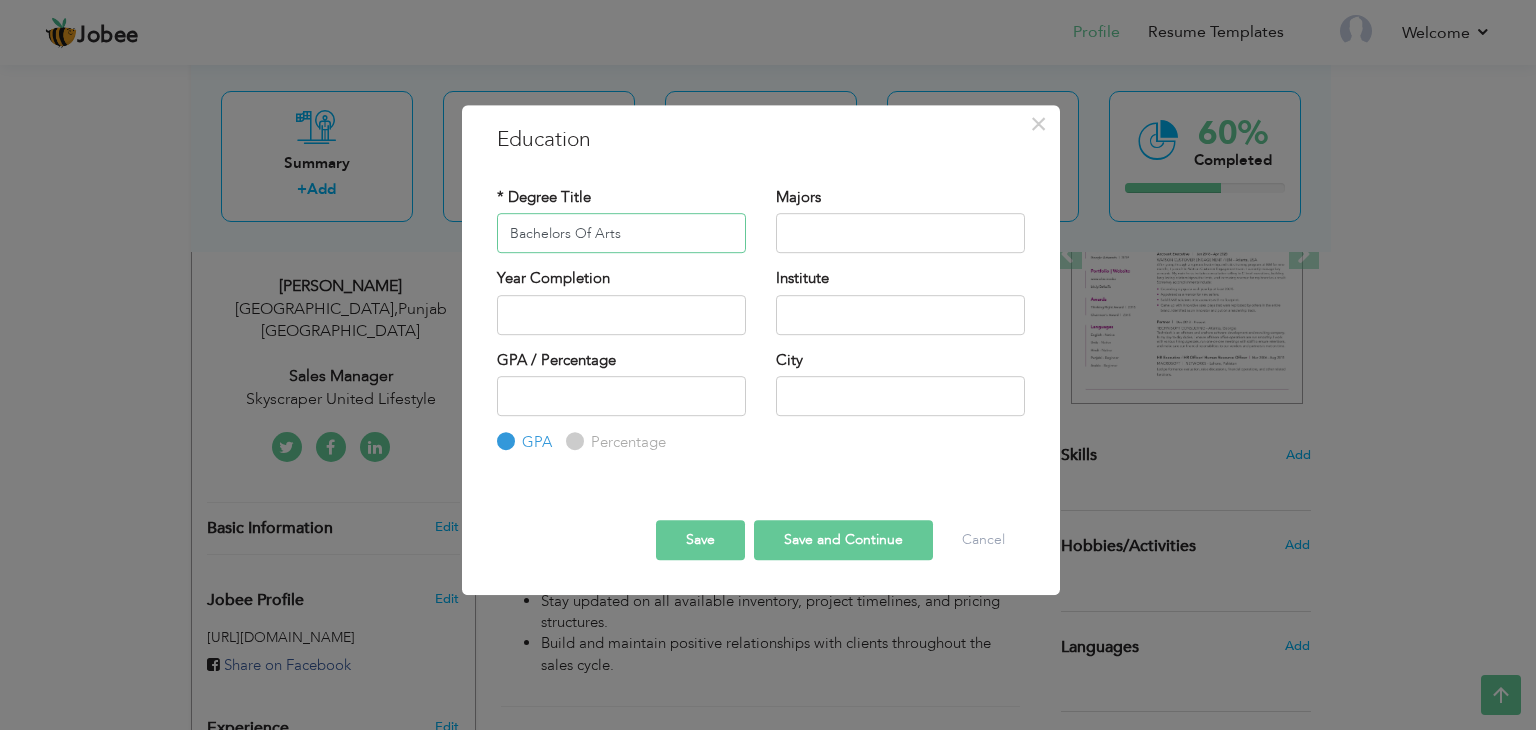 type on "Bachelors Of Arts" 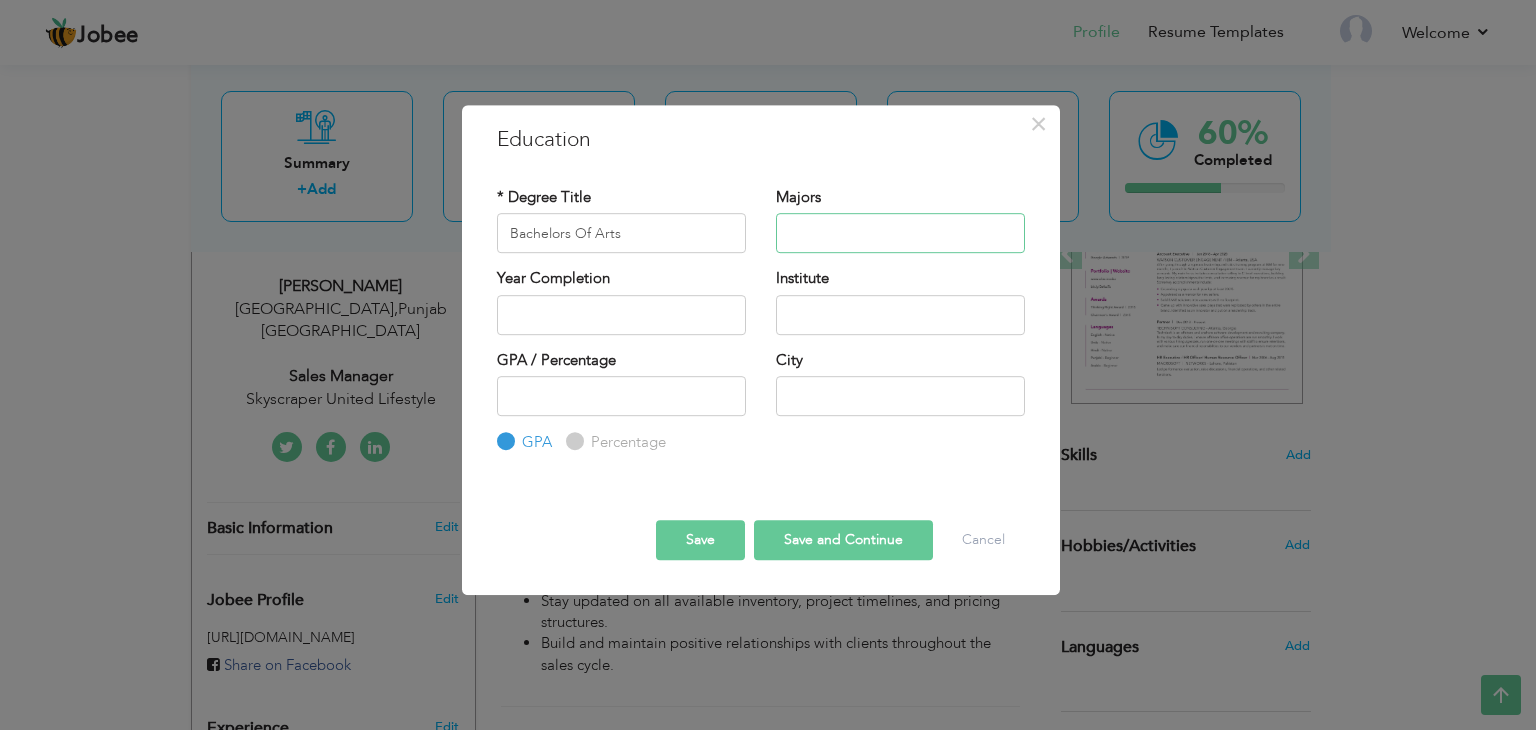 click at bounding box center (900, 233) 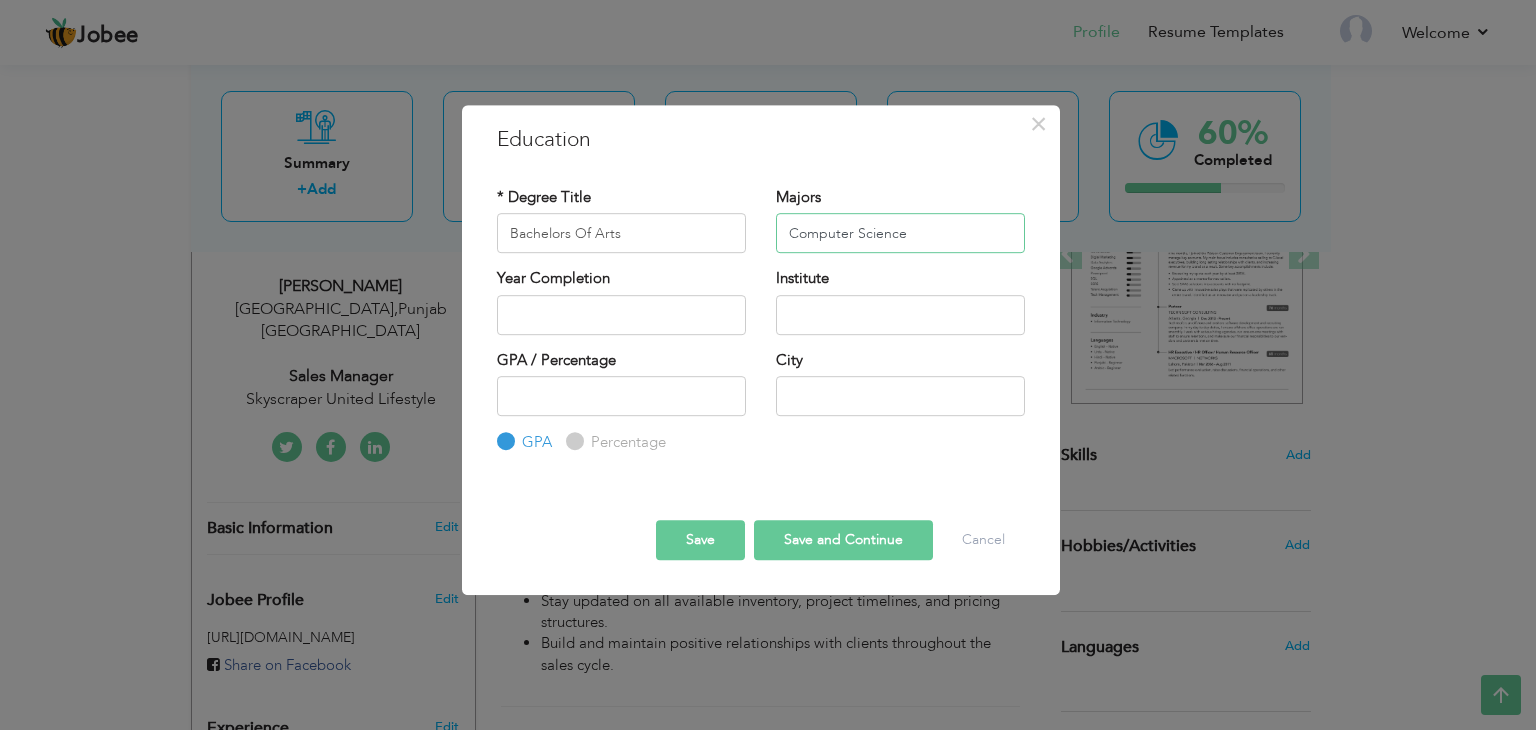 type on "Computer Science" 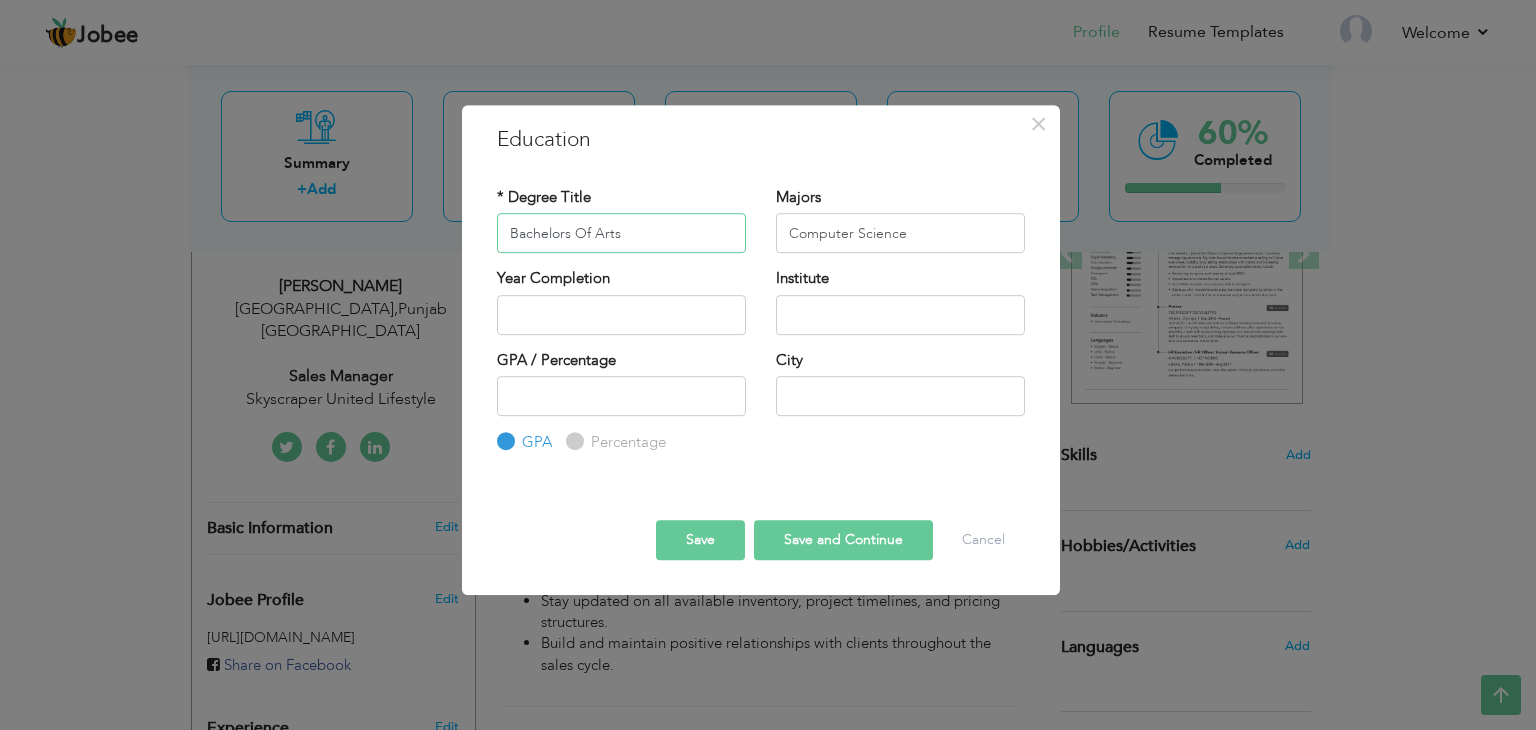 click on "Bachelors Of Arts" at bounding box center (621, 233) 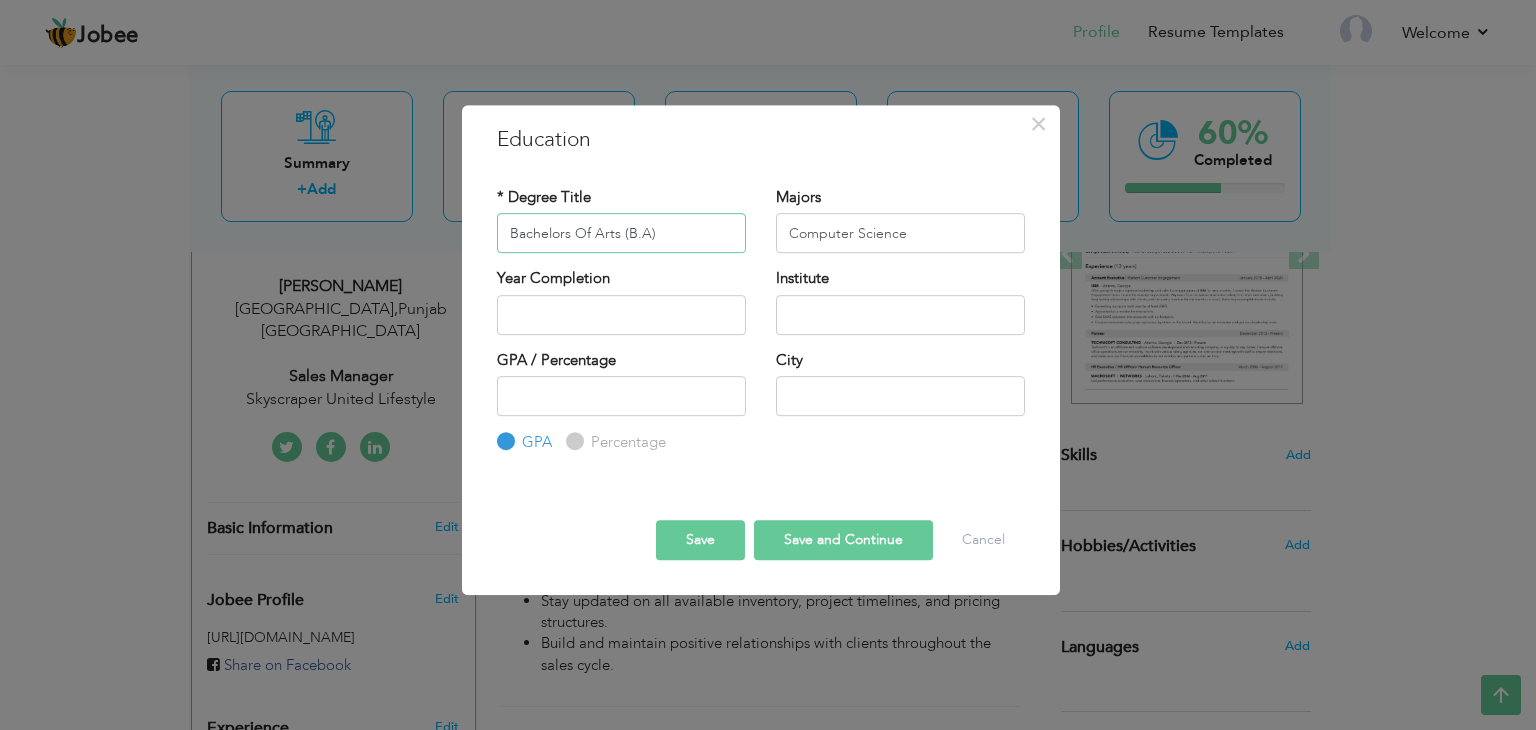 type on "Bachelors Of Arts (B.A)" 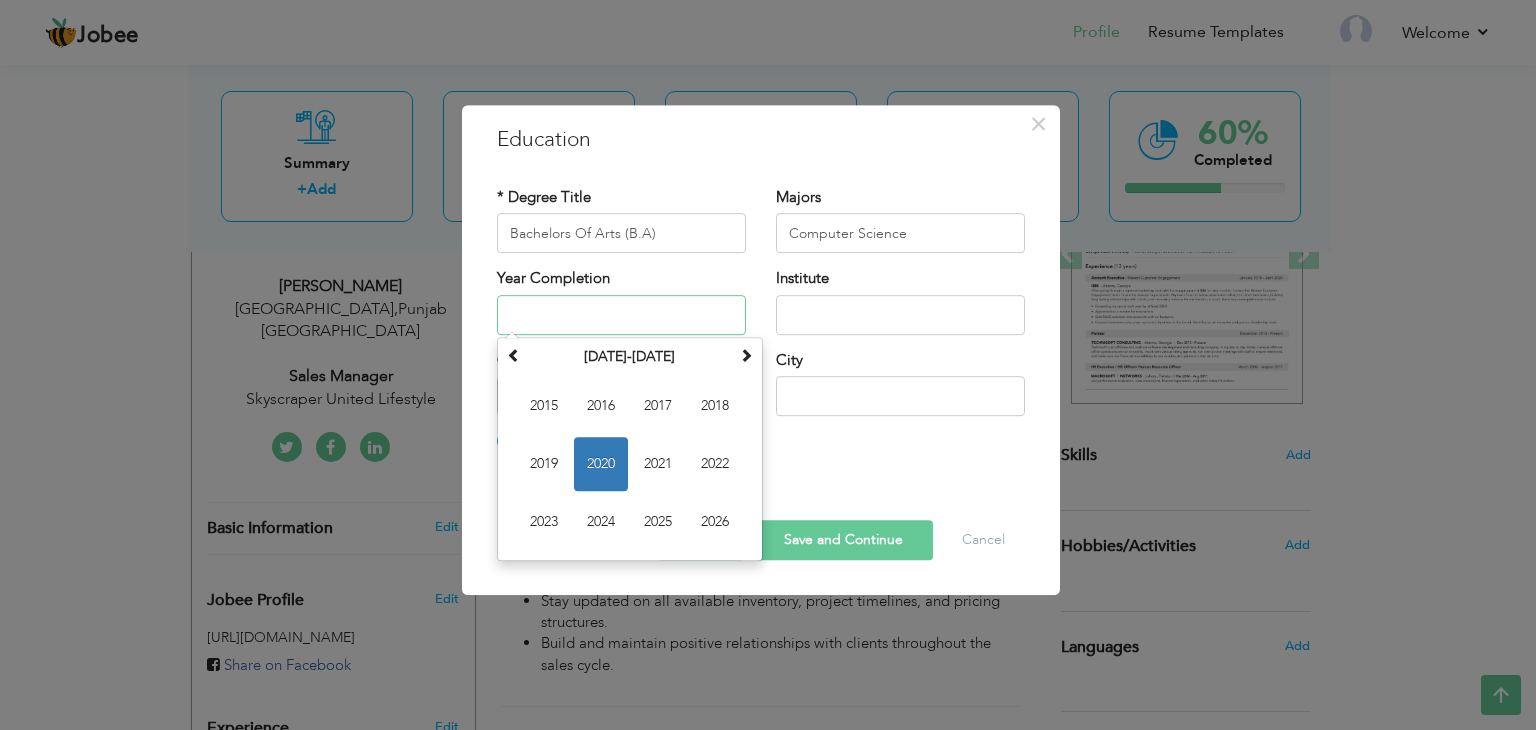 click at bounding box center [621, 315] 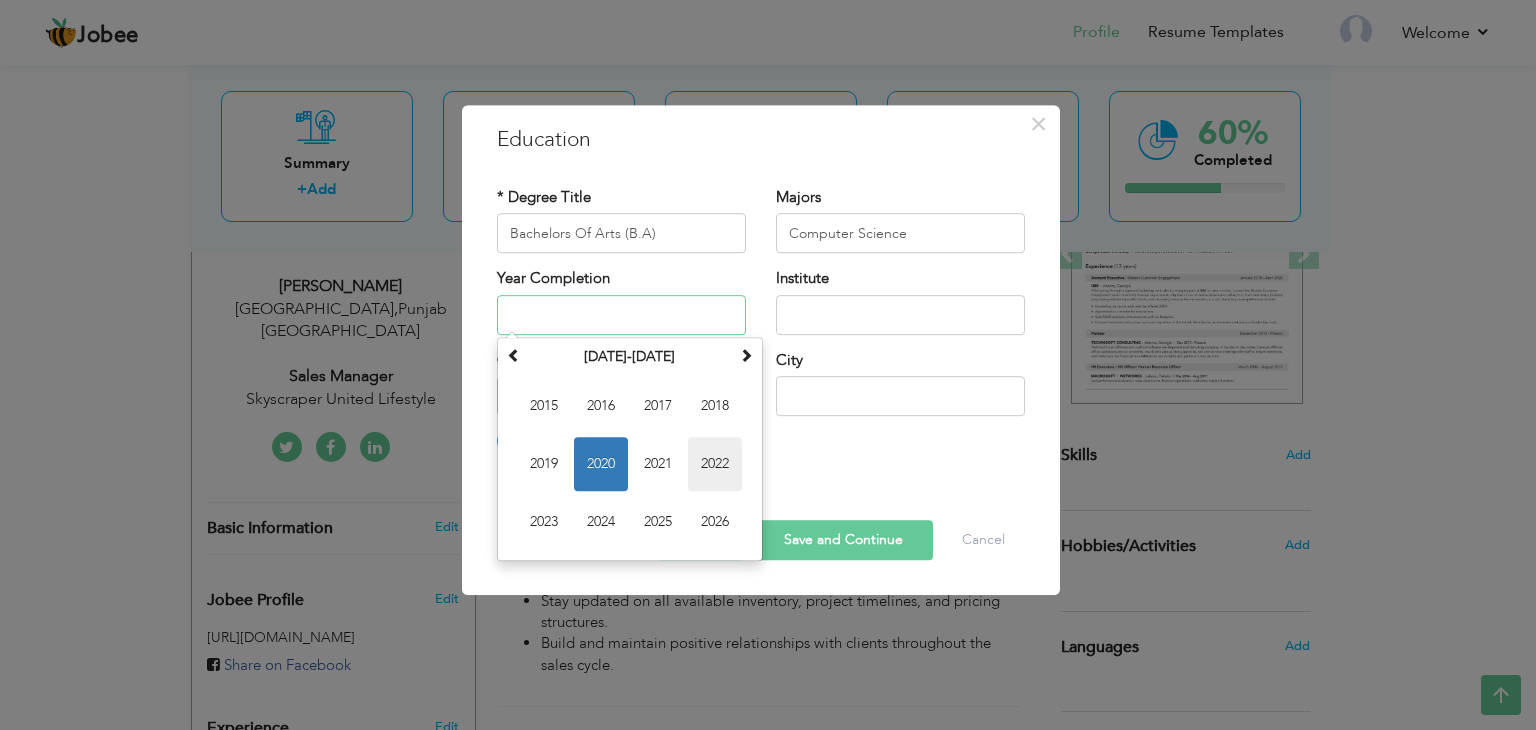 click on "2022" at bounding box center [715, 464] 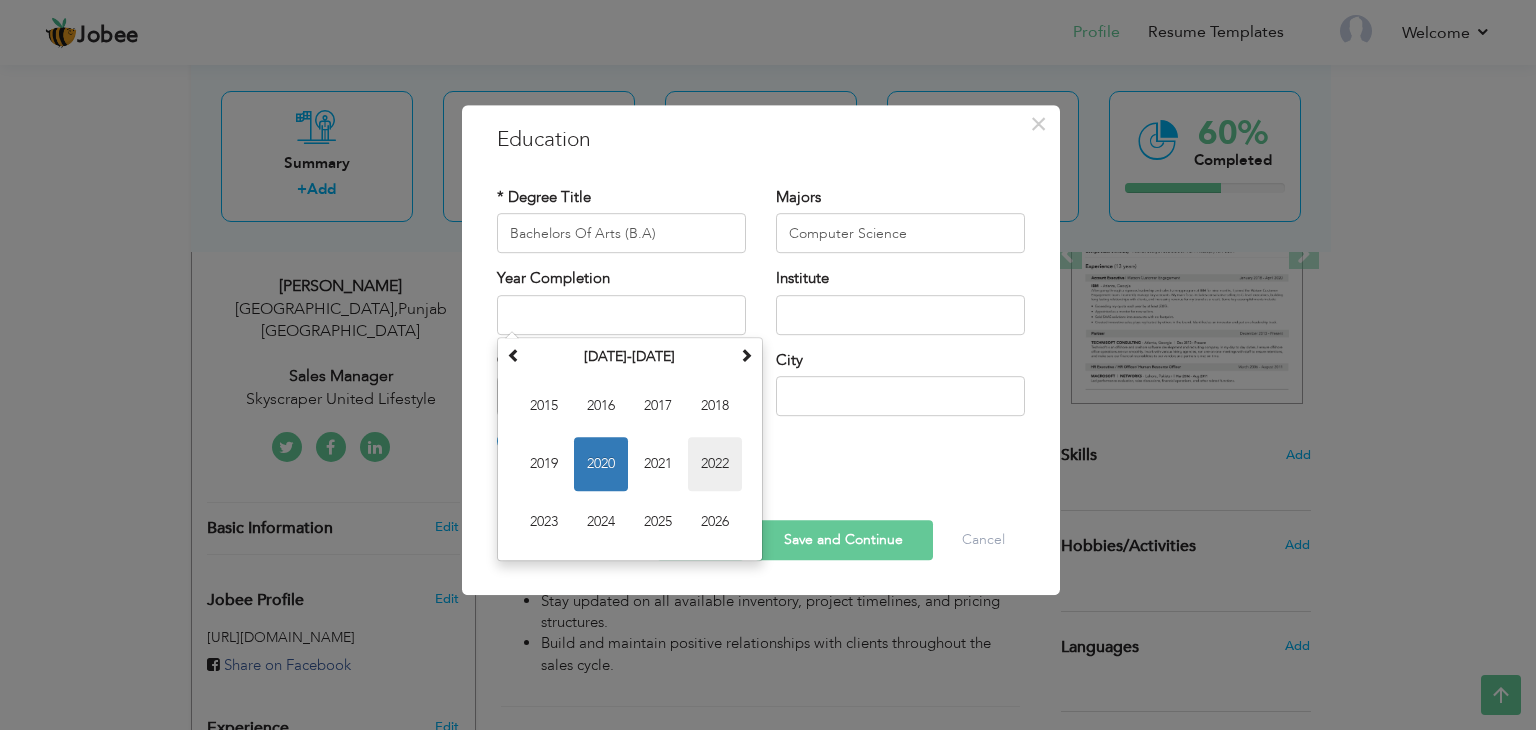 type on "2022" 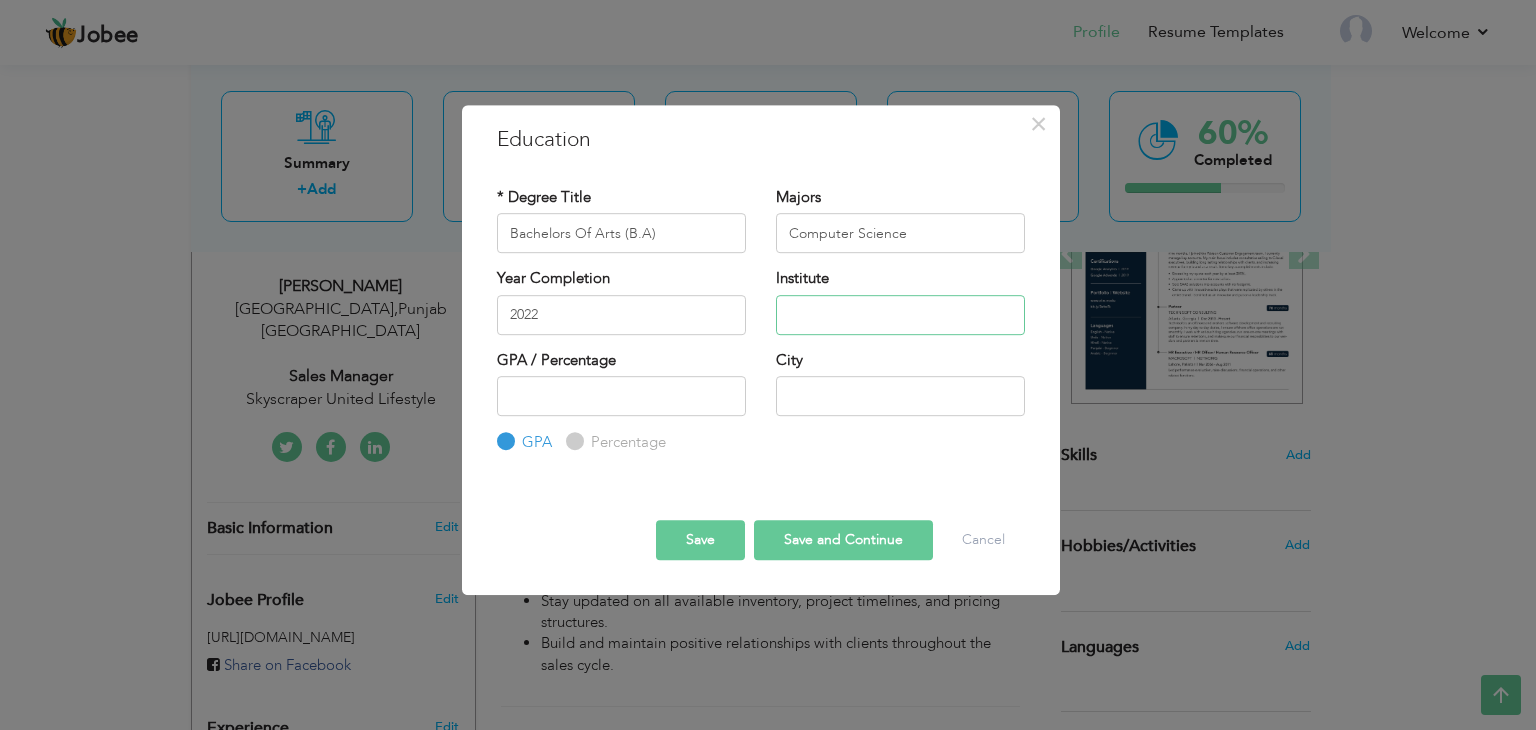 click at bounding box center (900, 315) 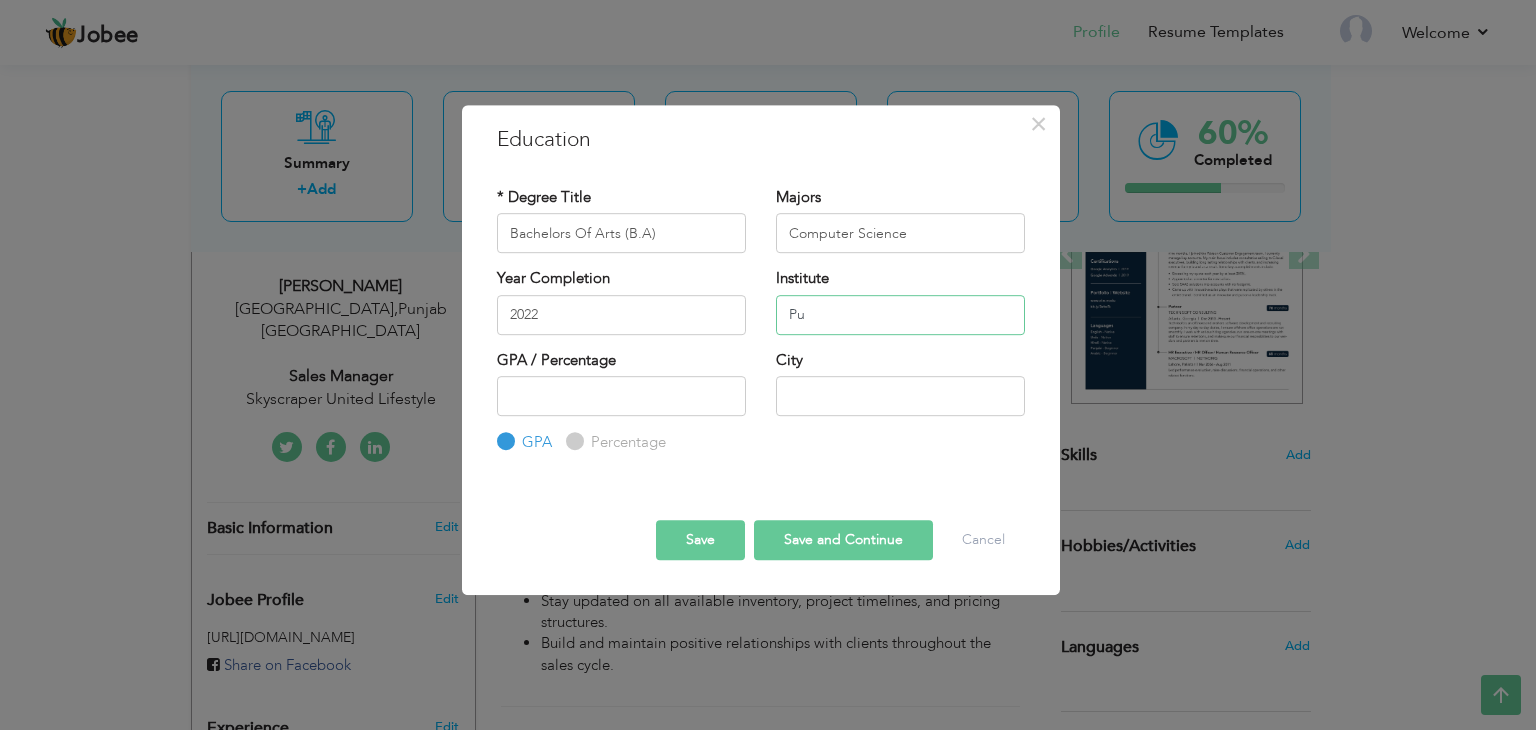 type on "P" 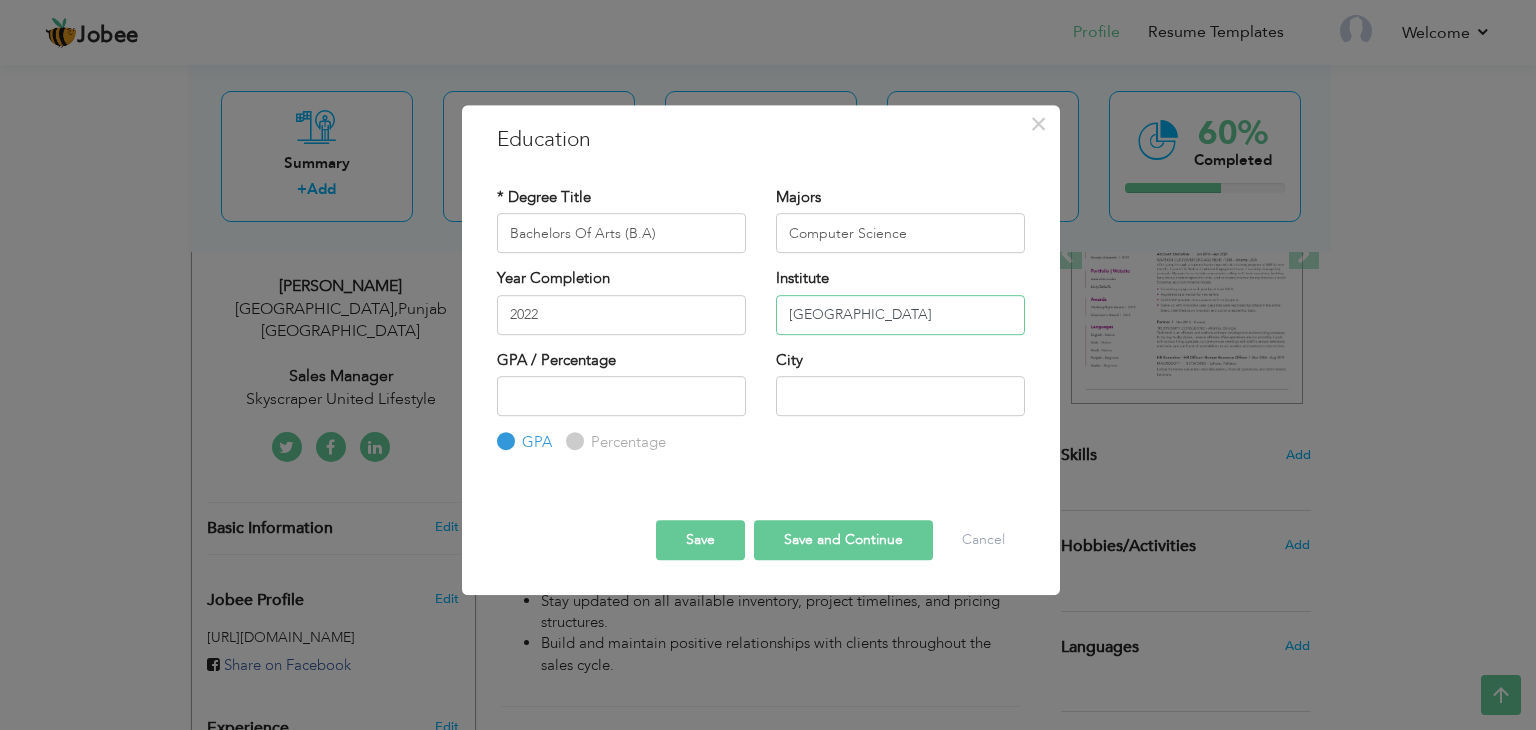 type on "[GEOGRAPHIC_DATA]" 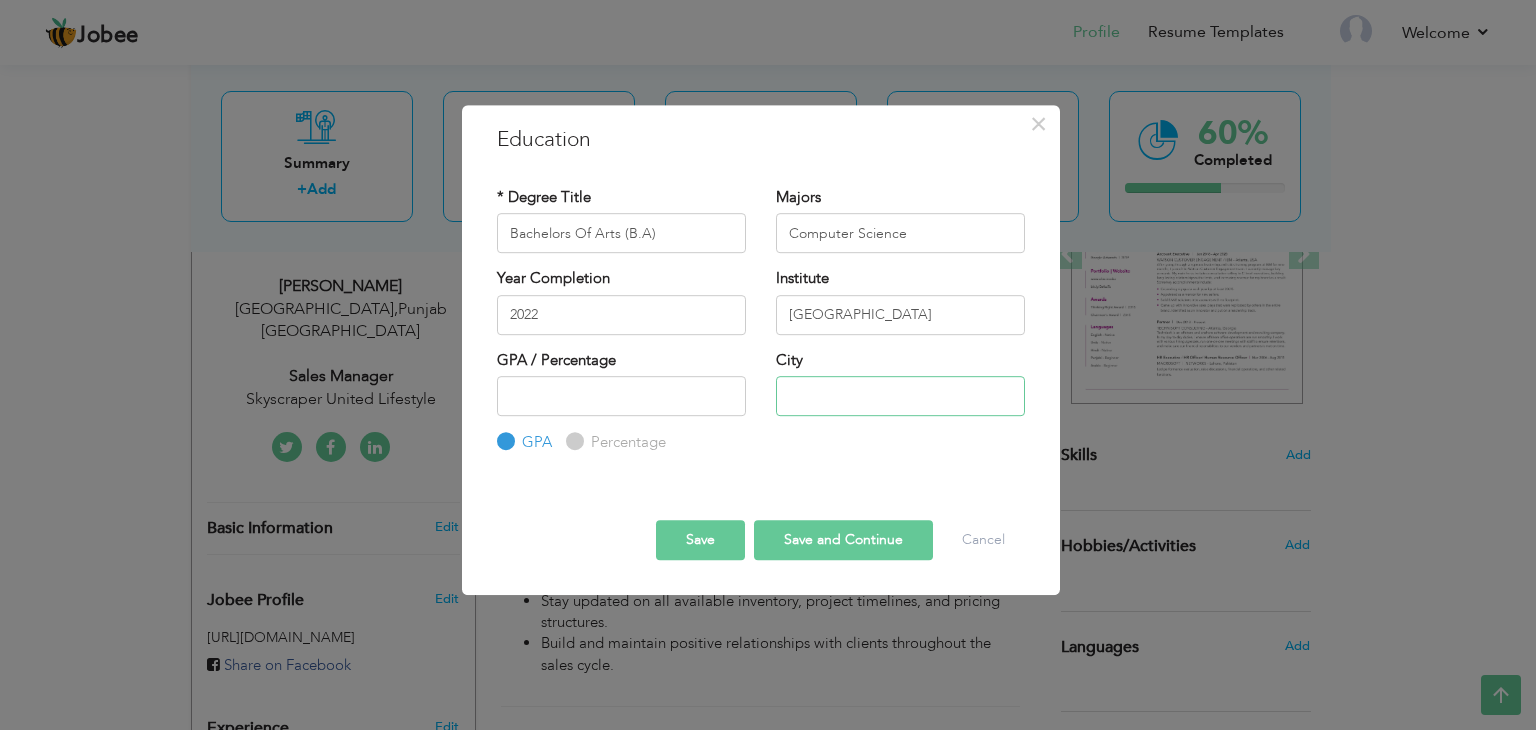click at bounding box center (900, 396) 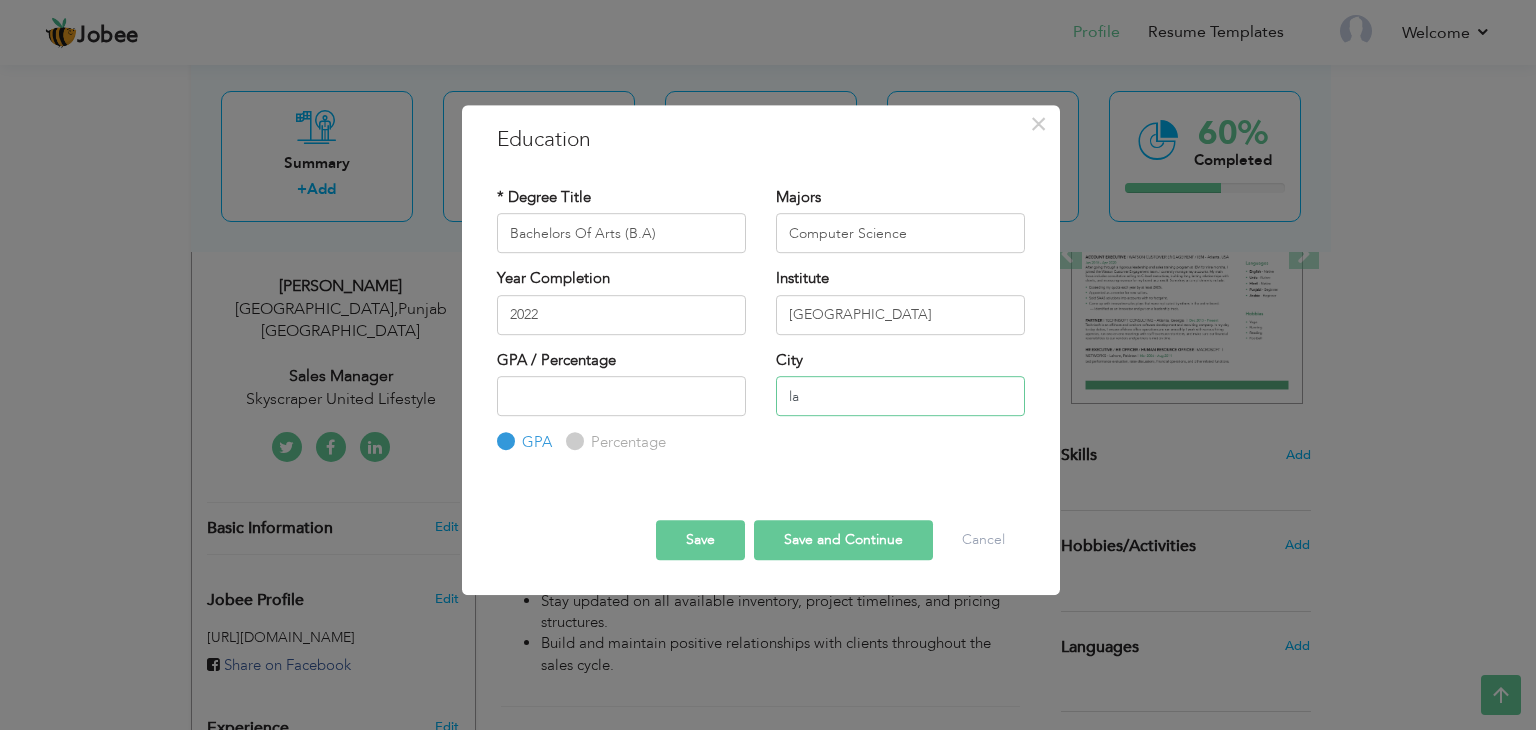 type on "l" 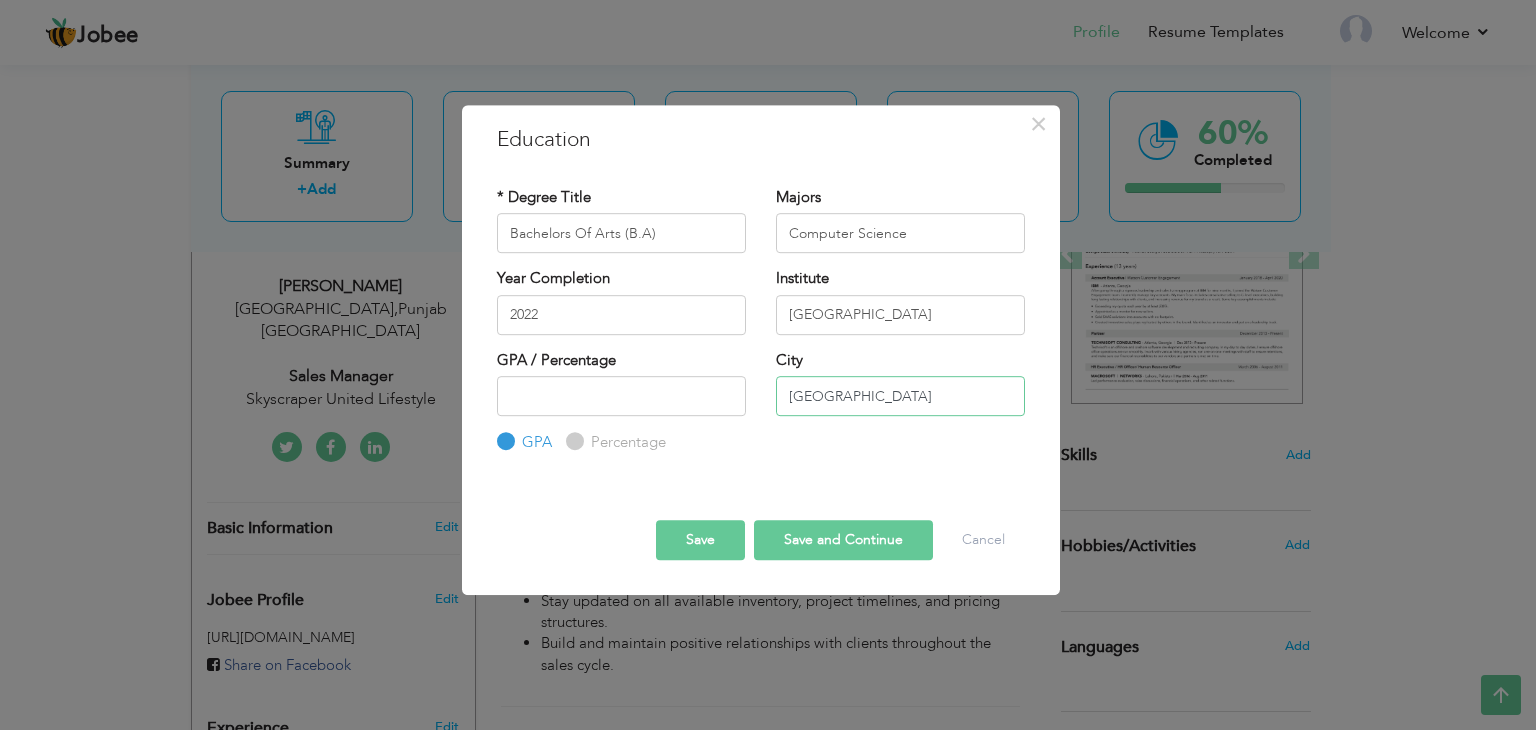 type on "[GEOGRAPHIC_DATA]" 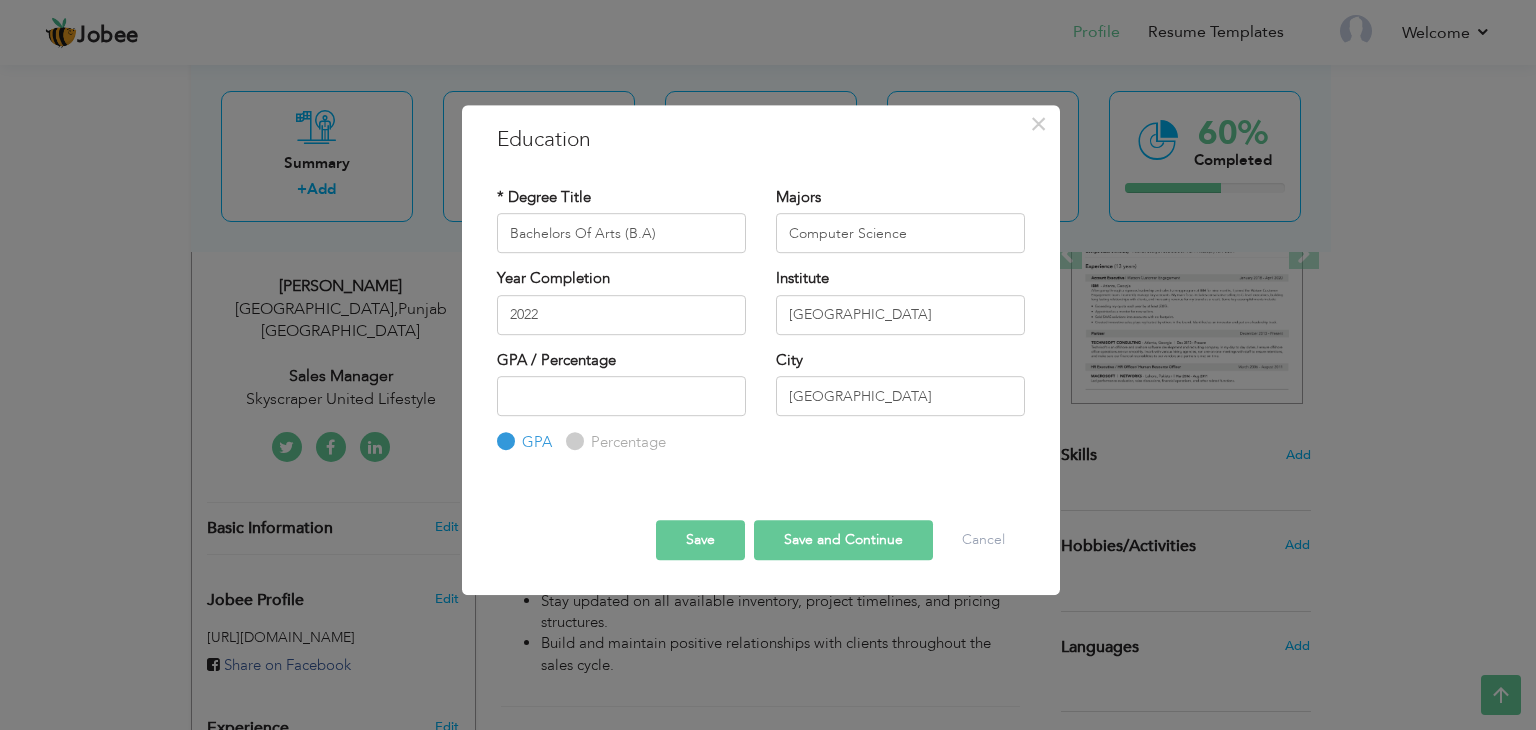 click on "Save" at bounding box center [700, 540] 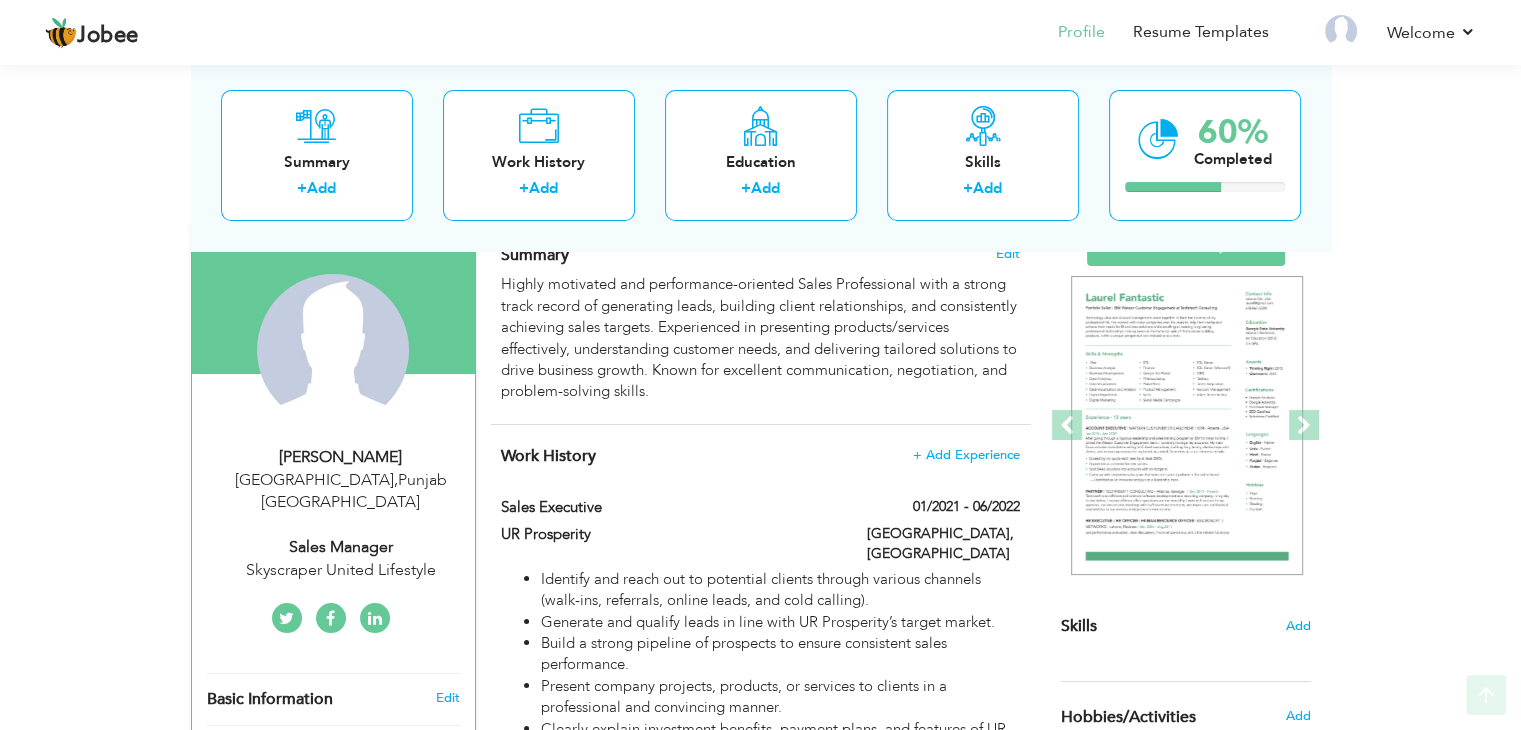 scroll, scrollTop: 160, scrollLeft: 0, axis: vertical 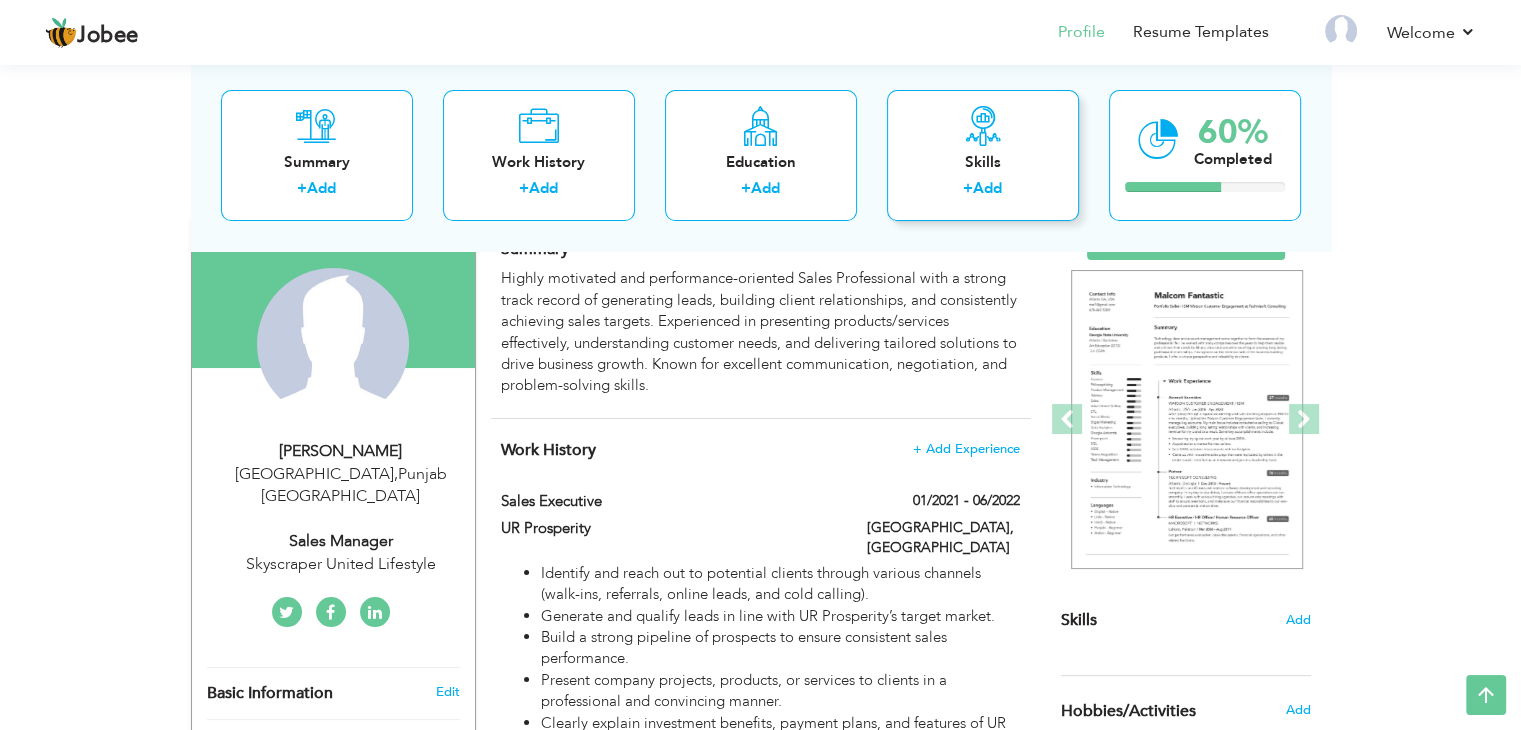click on "Skills" at bounding box center (983, 162) 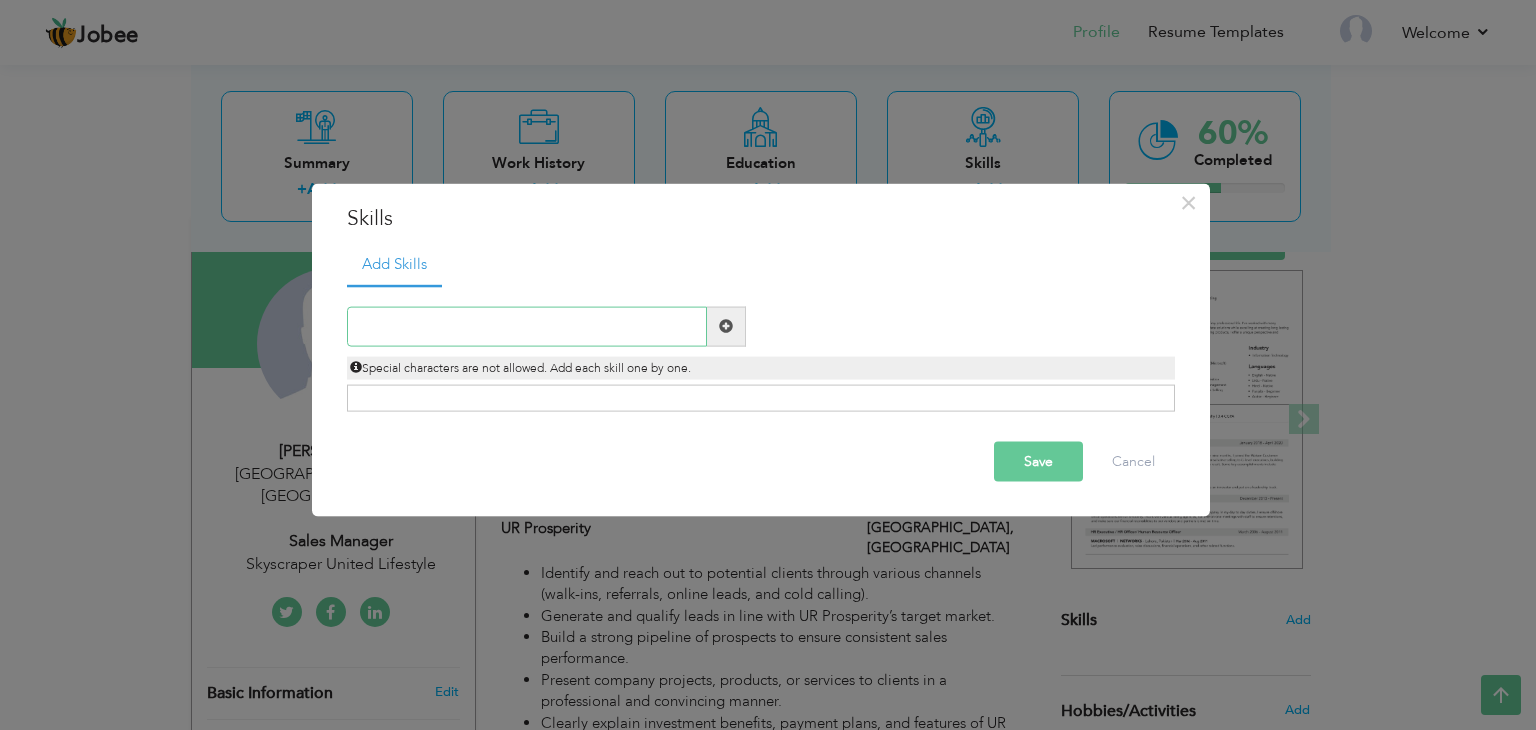 paste on "Lead Generation & Prospecting" 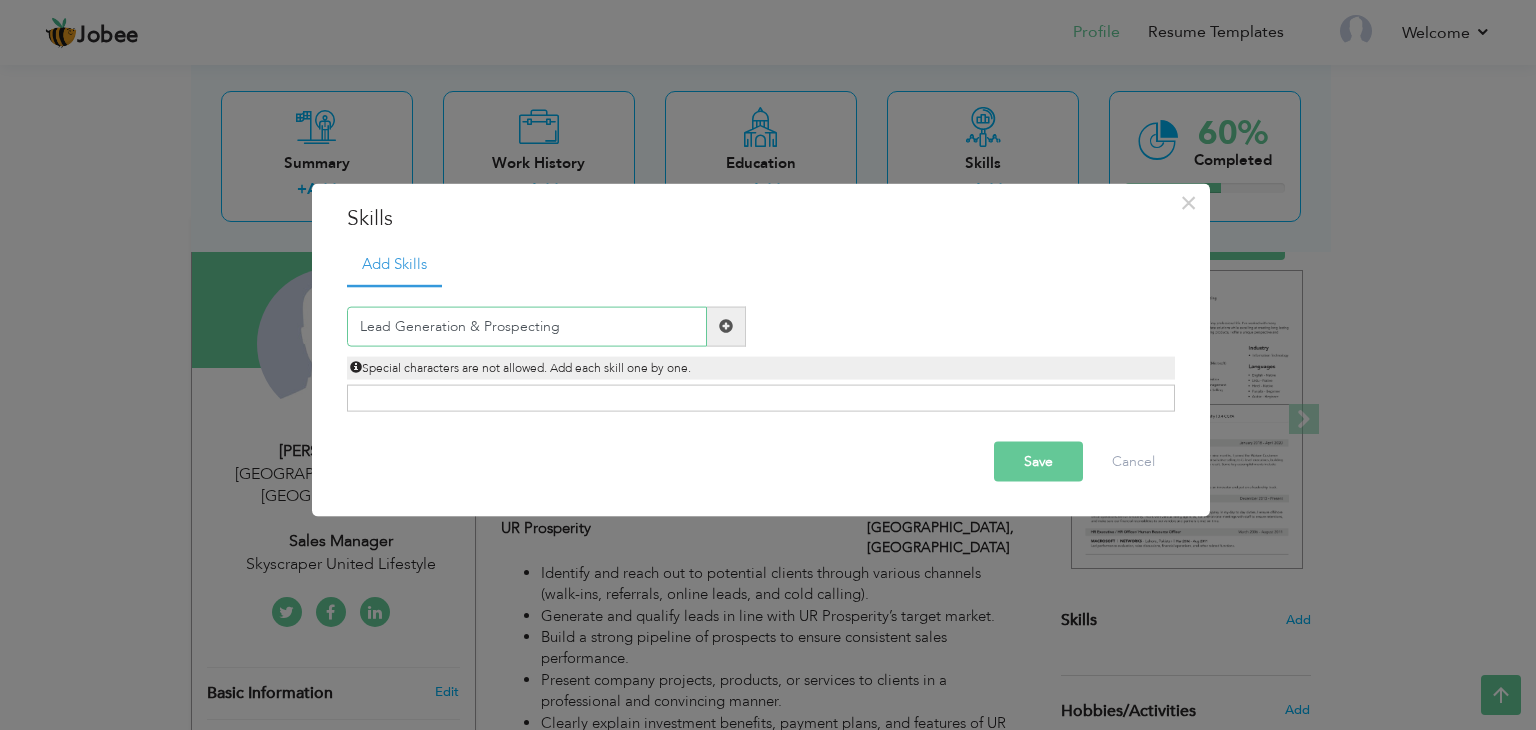 type on "Lead Generation & Prospecting" 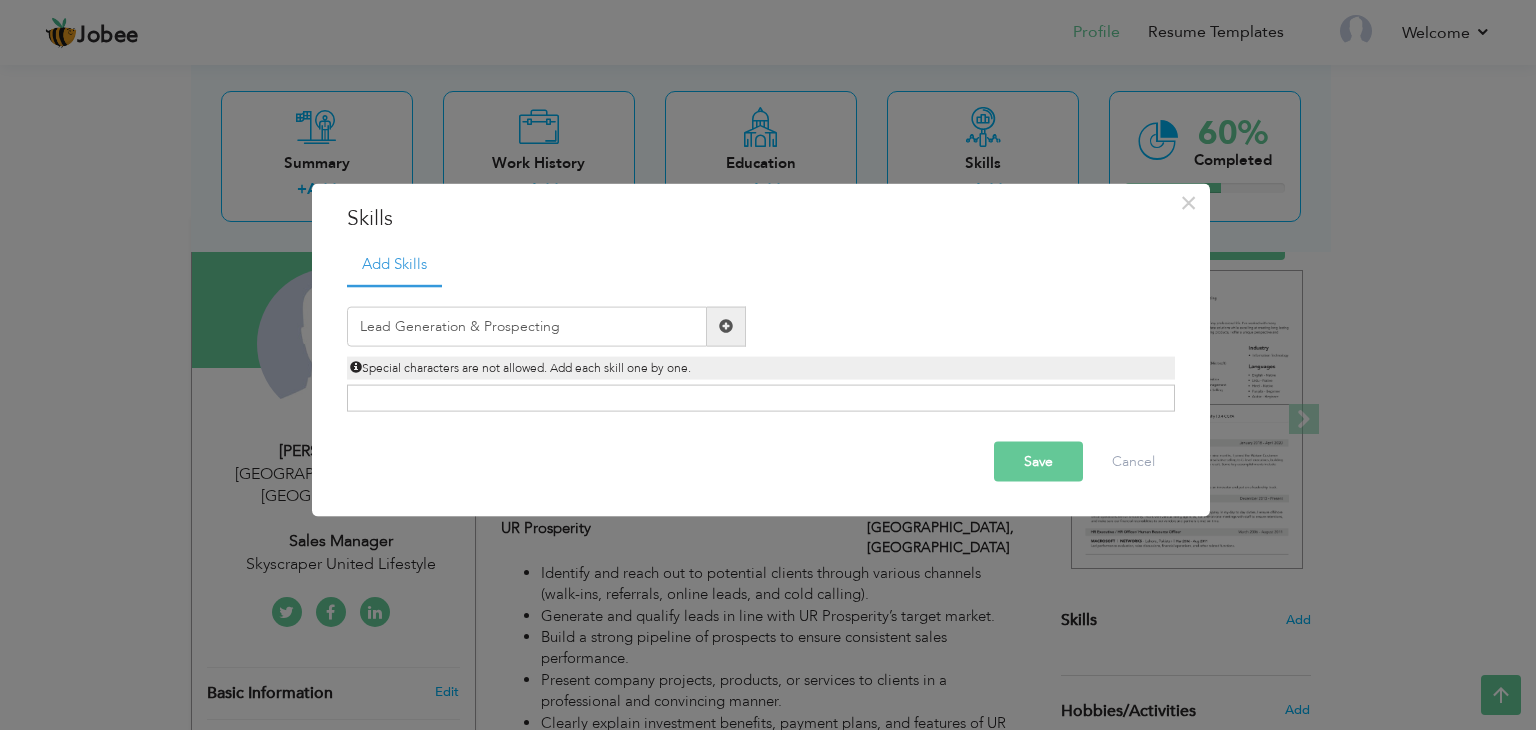 click at bounding box center (726, 326) 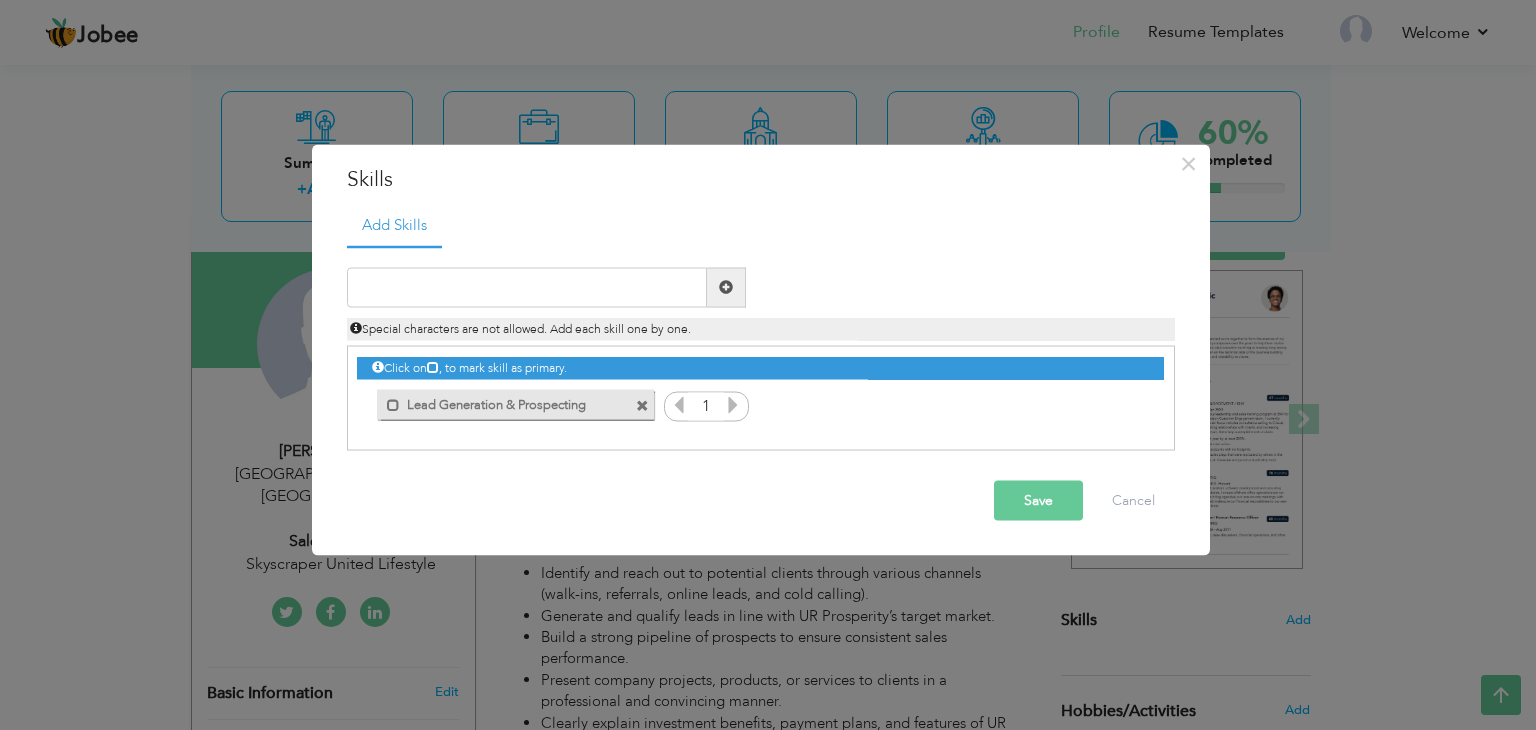 click at bounding box center (733, 404) 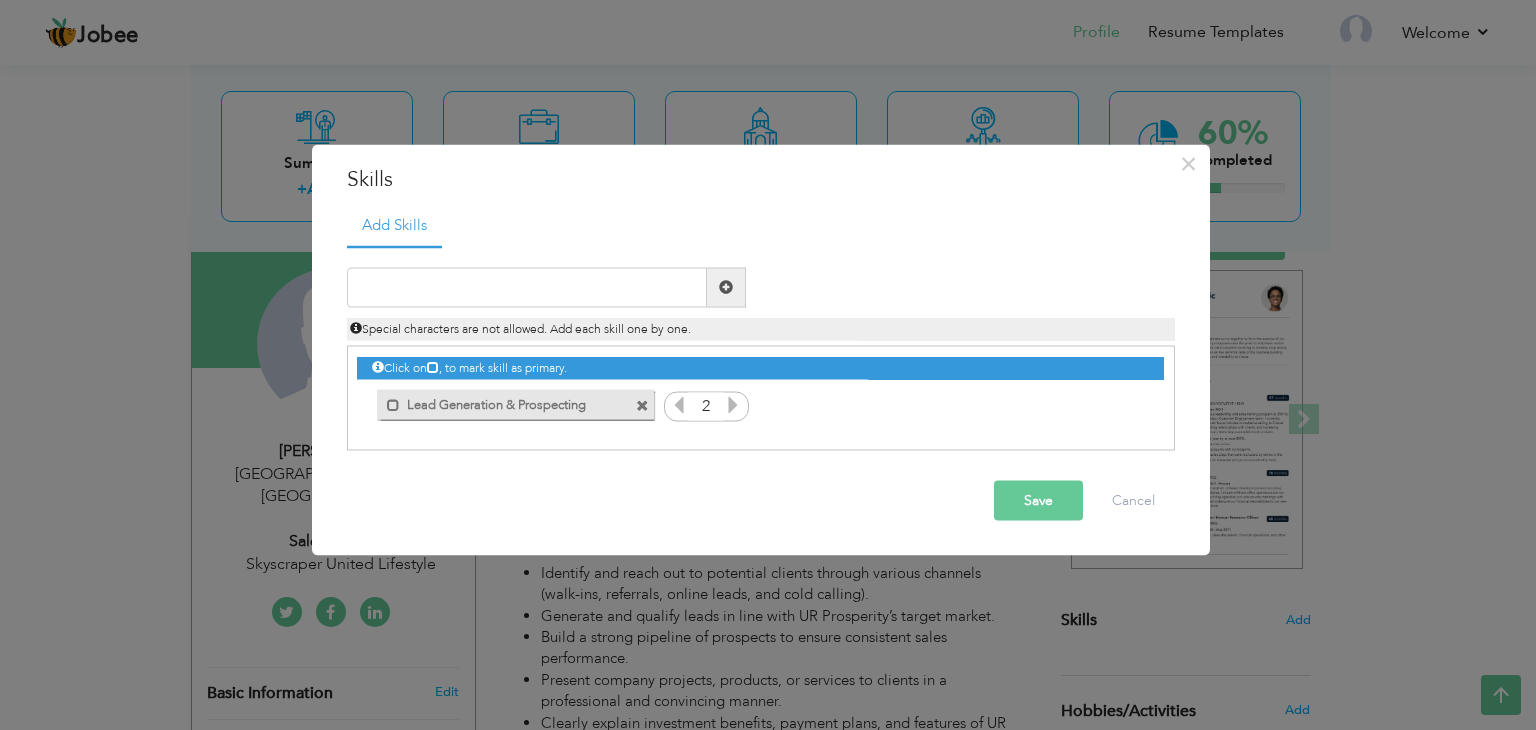 click at bounding box center [733, 404] 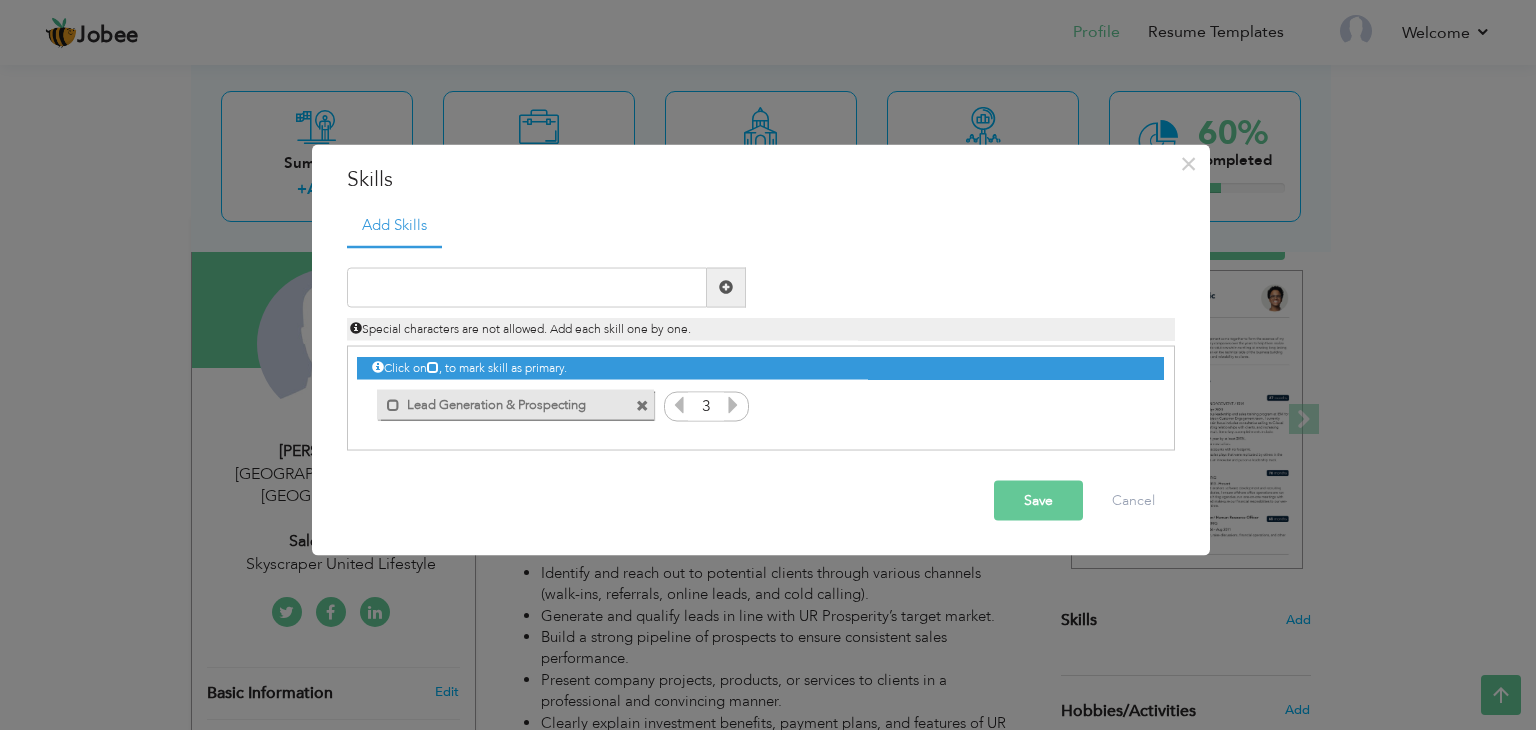 click at bounding box center [733, 404] 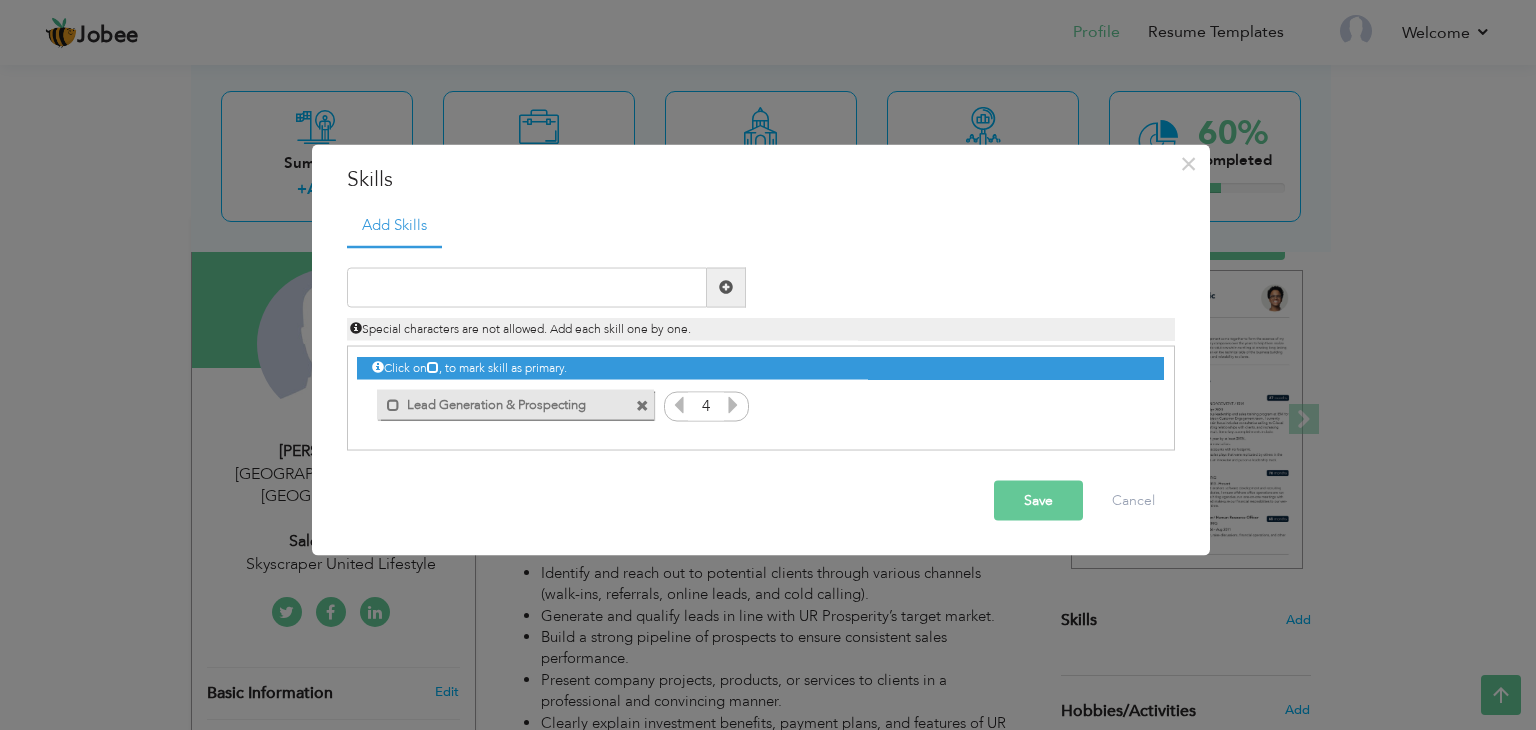 click at bounding box center [733, 404] 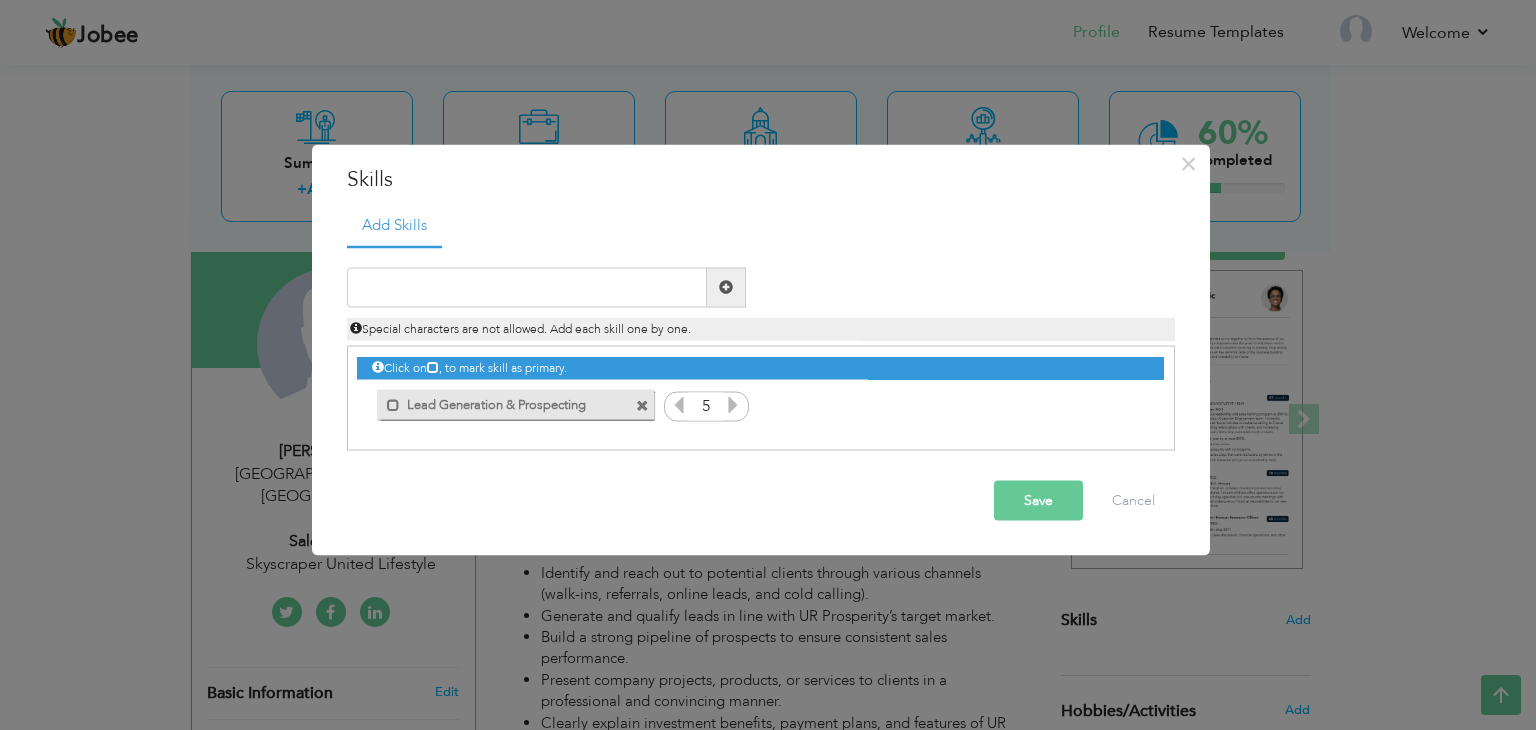 click at bounding box center (733, 404) 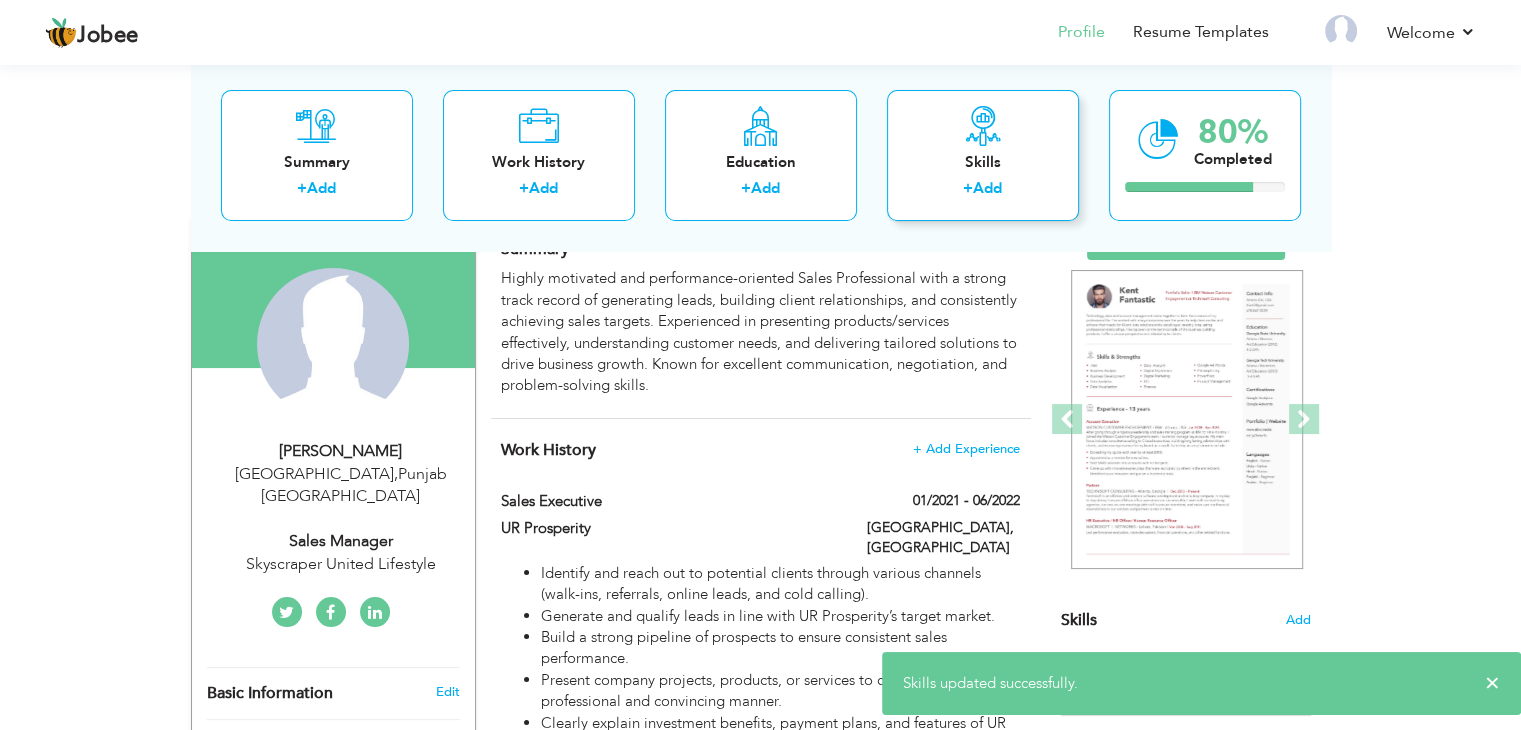 click on "Skills" at bounding box center [983, 162] 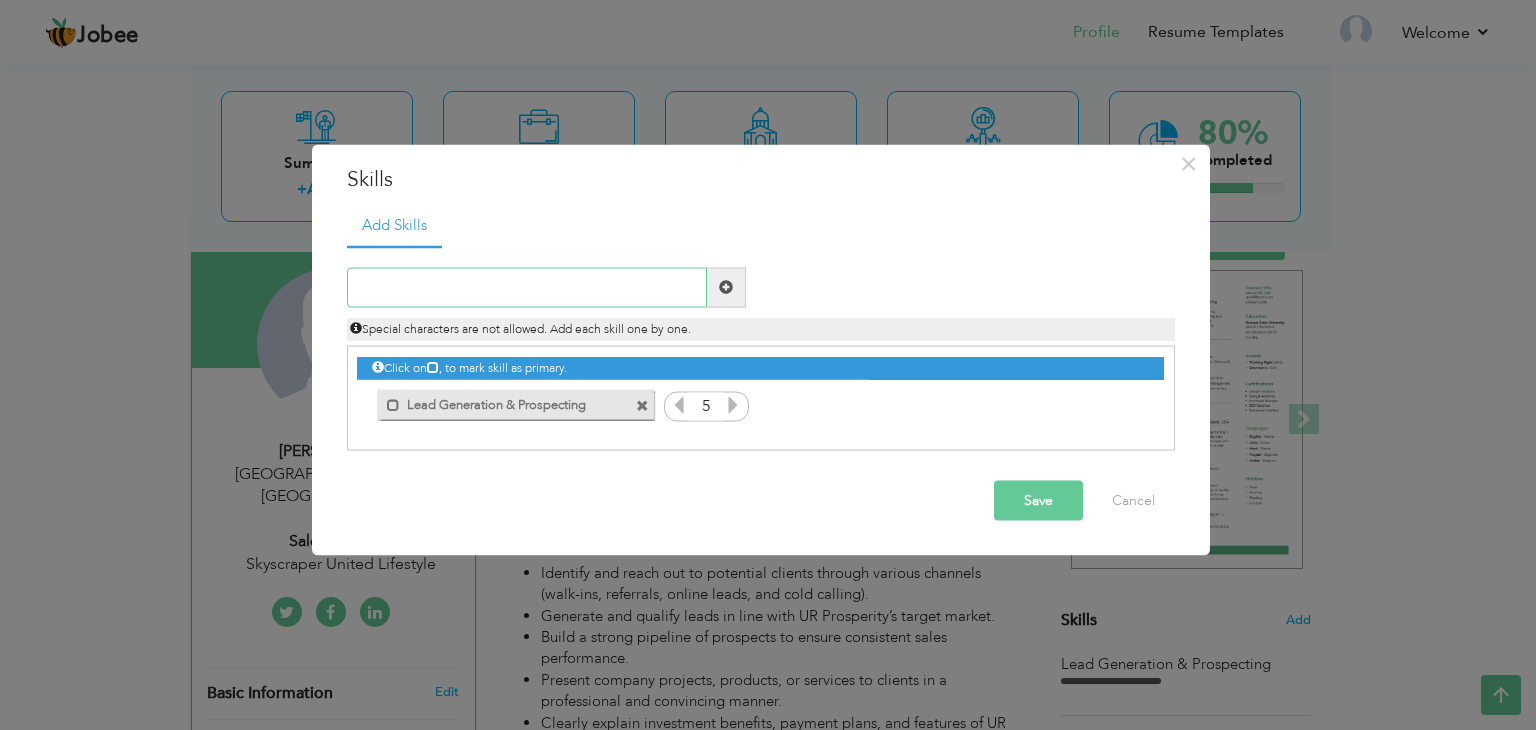 paste on "Sales Strategy & Execution" 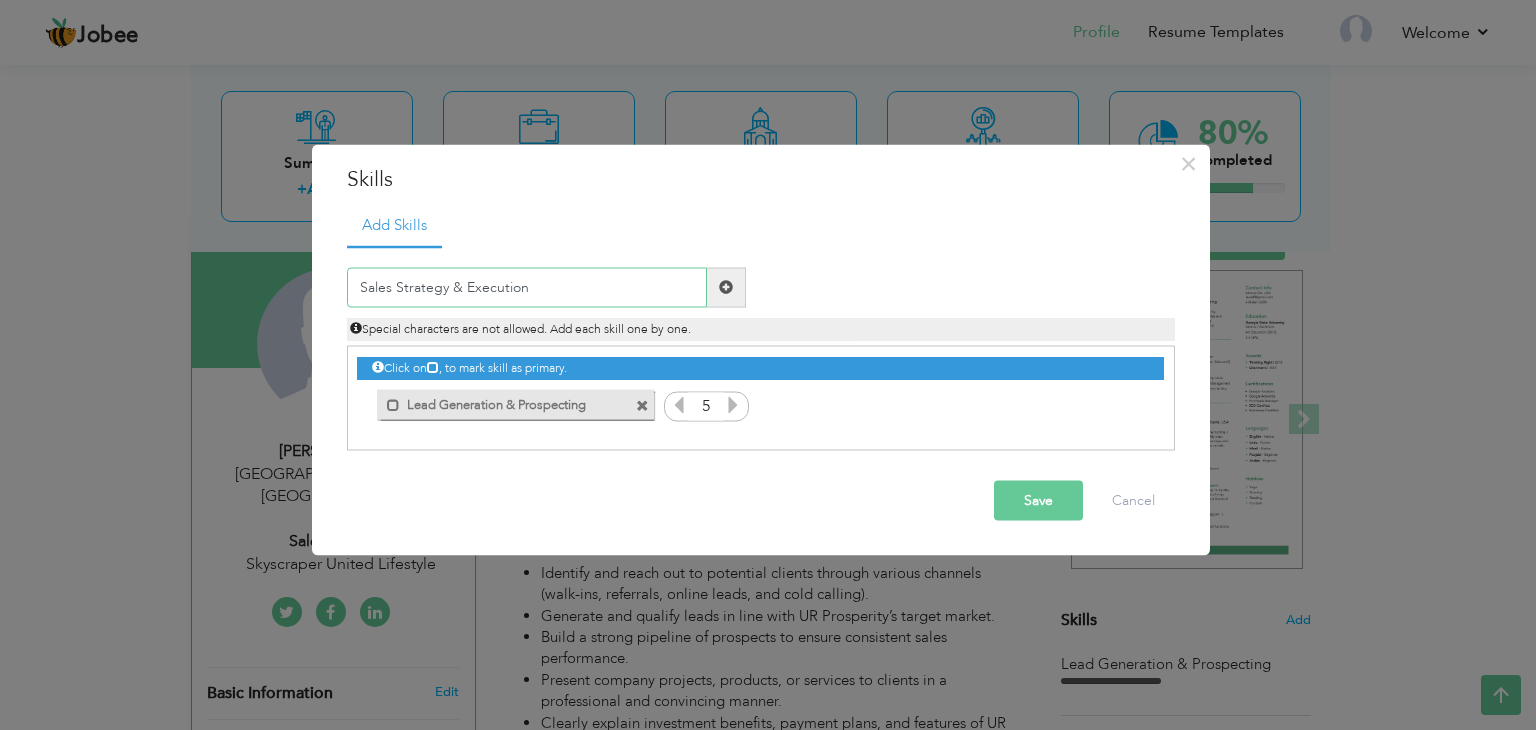 type on "Sales Strategy & Execution" 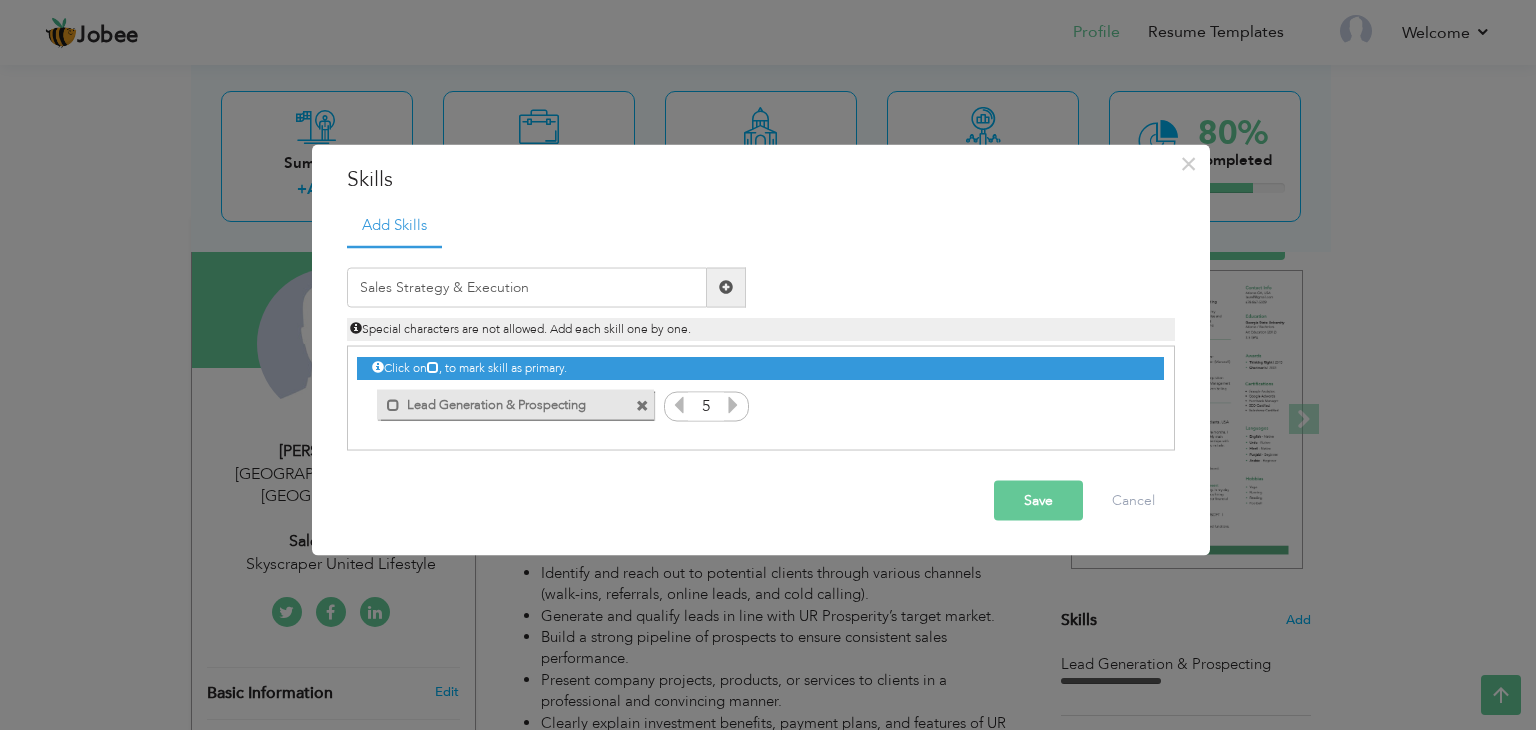 click at bounding box center (726, 287) 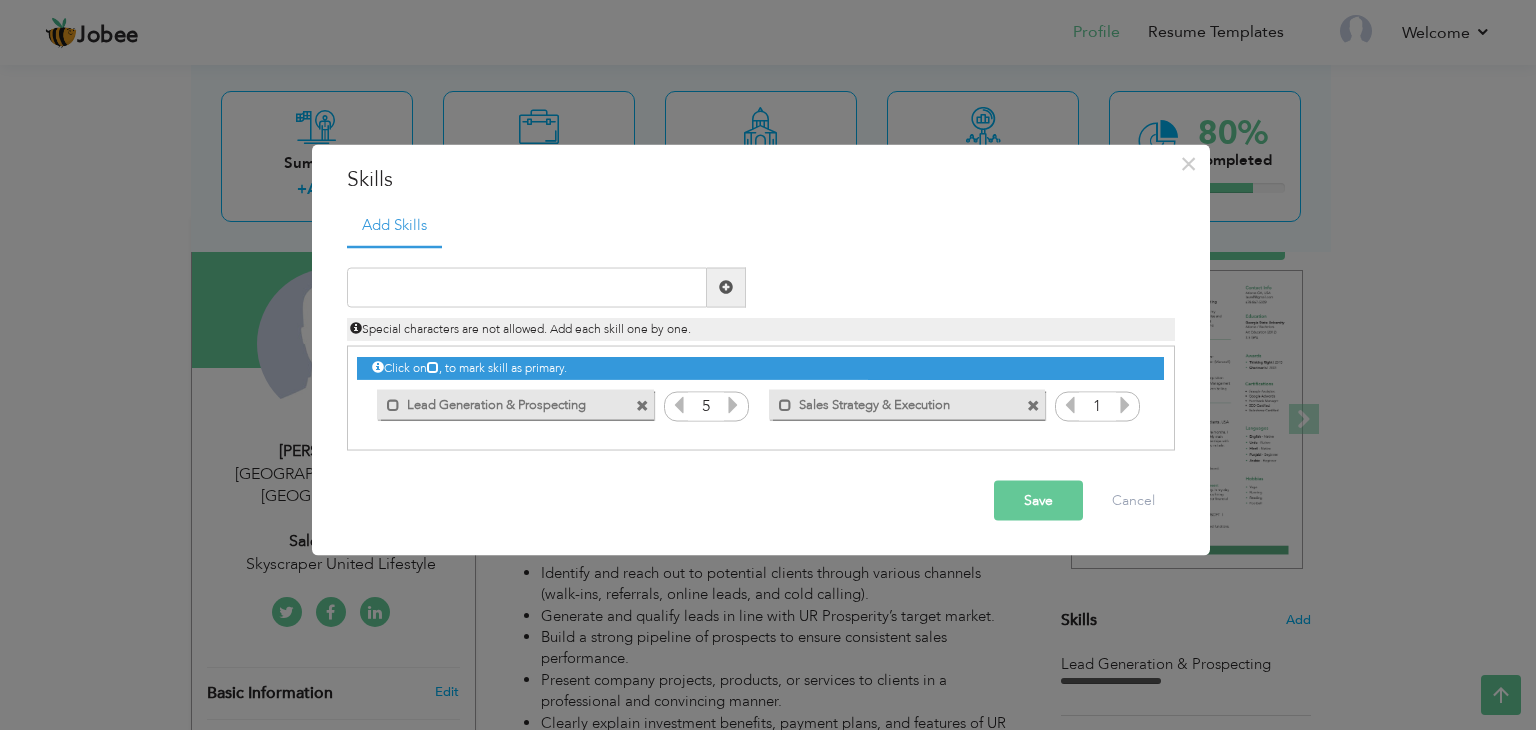 click at bounding box center [1125, 404] 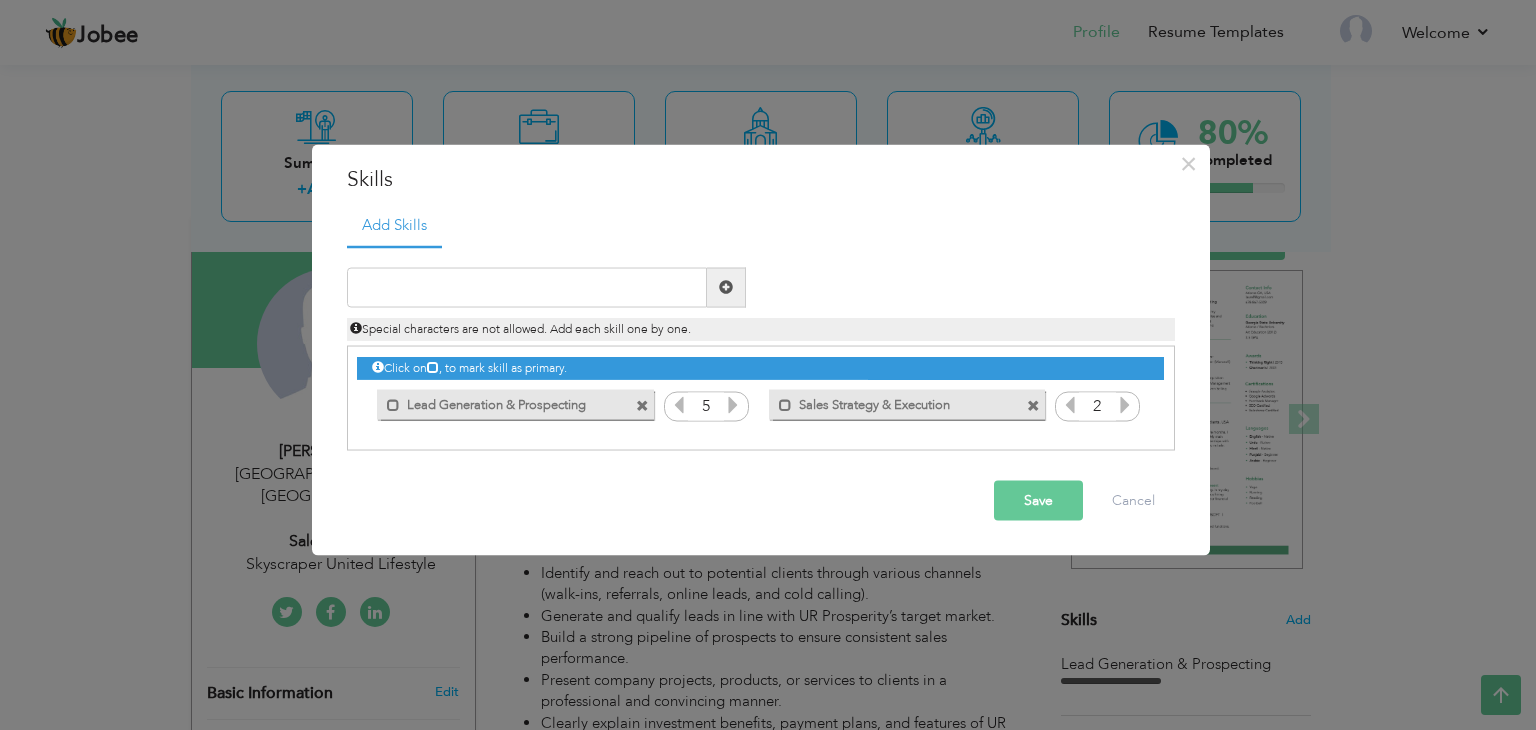 click at bounding box center [1125, 404] 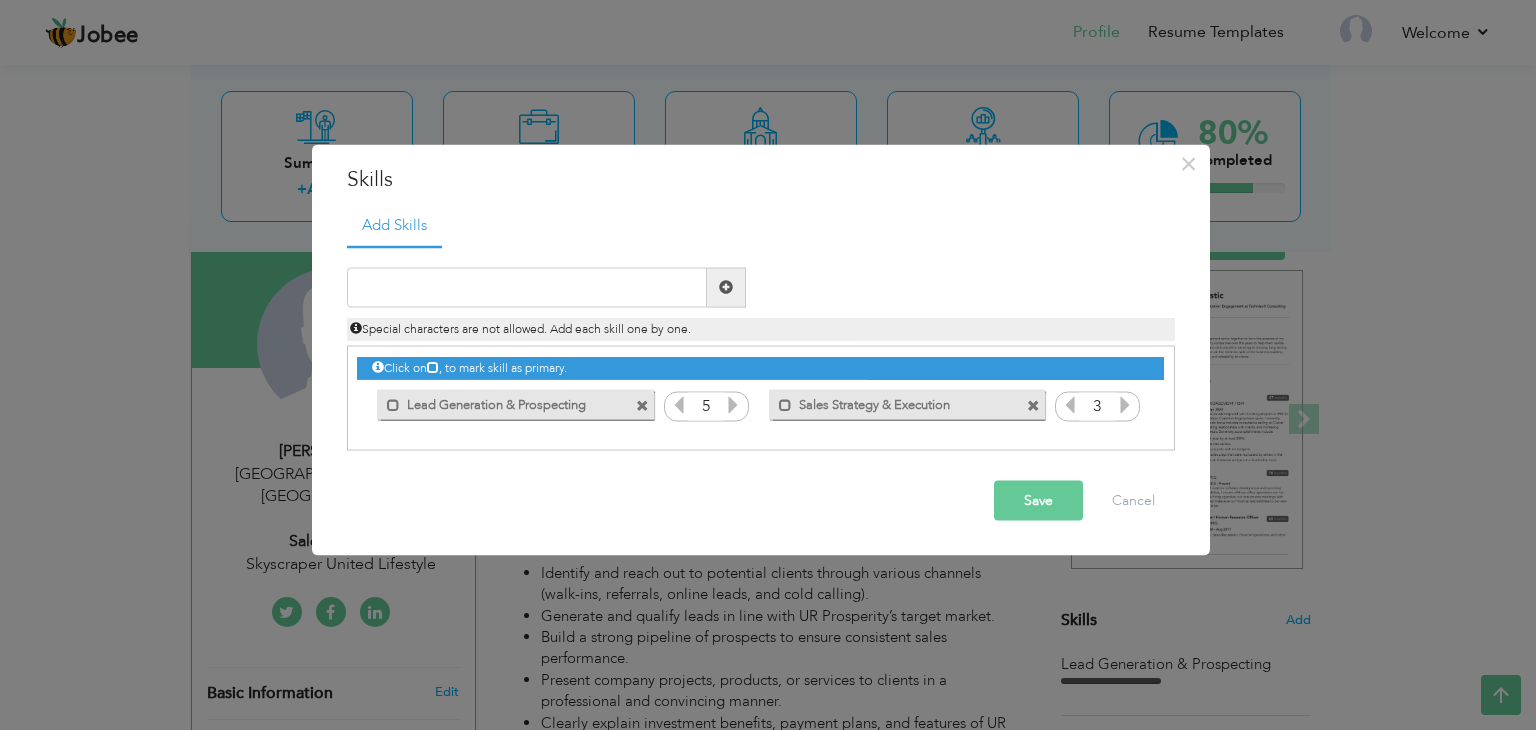 click at bounding box center [1125, 404] 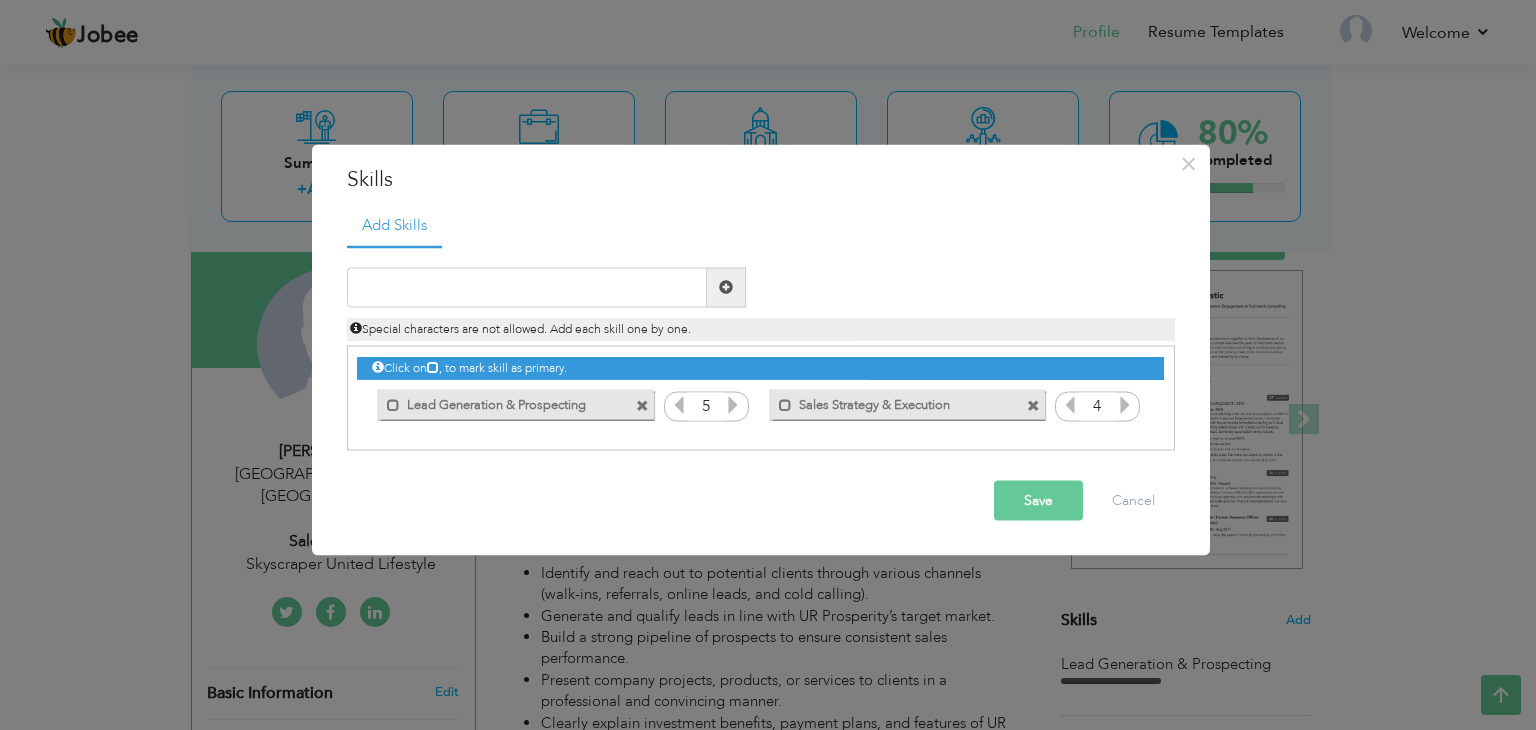 click at bounding box center (1125, 404) 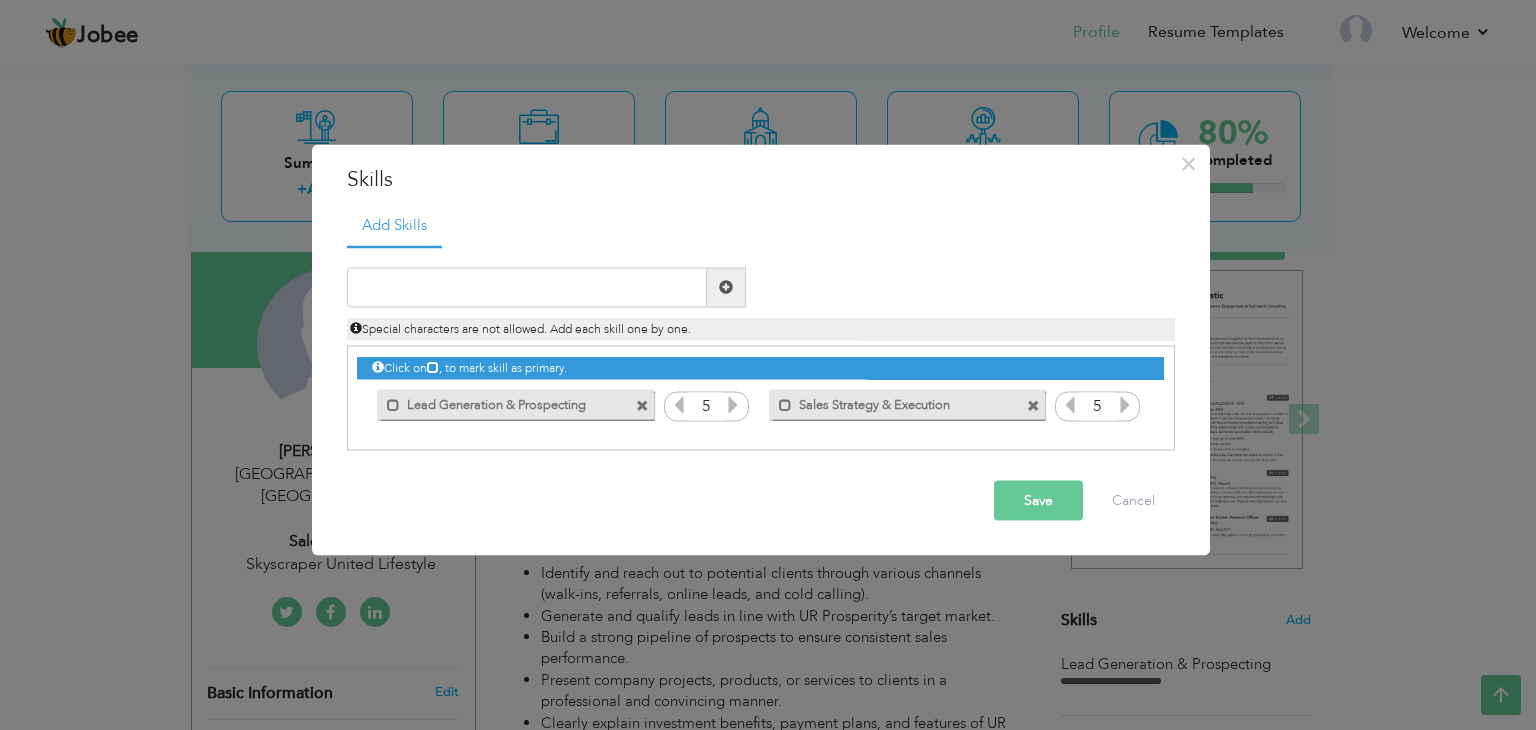 click on "Save" at bounding box center (1038, 500) 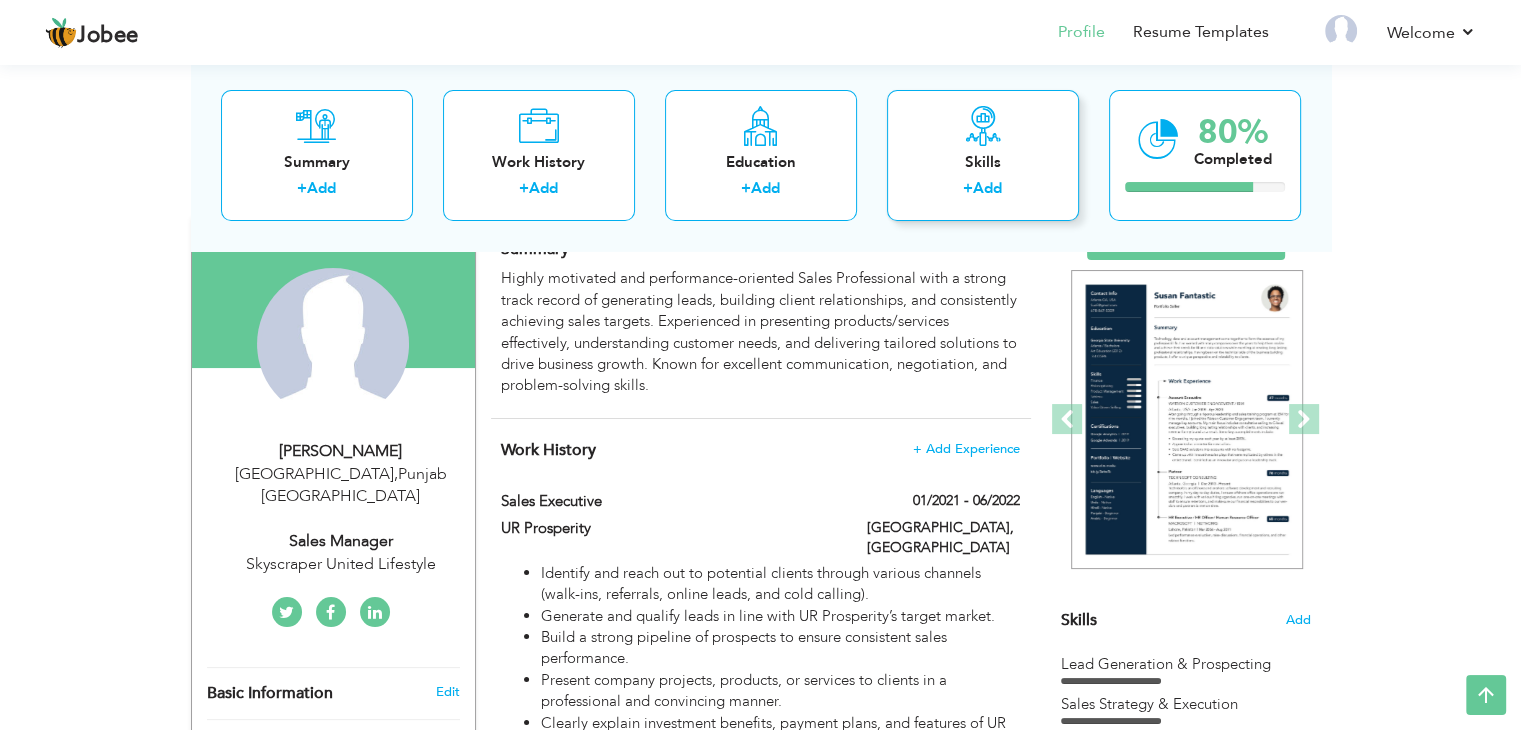 click on "Skills" at bounding box center [983, 162] 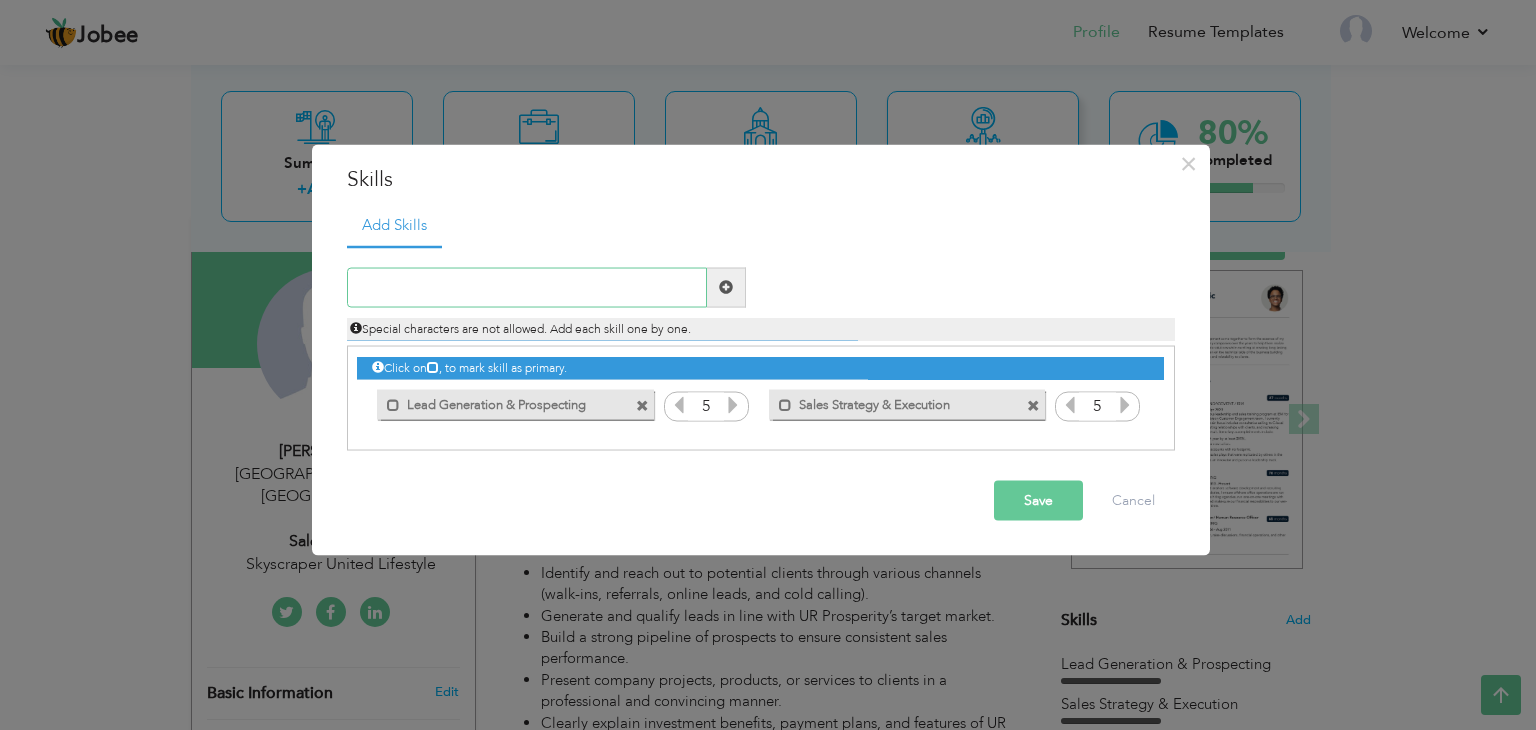 paste on "Target Achievement & Revenue Growth" 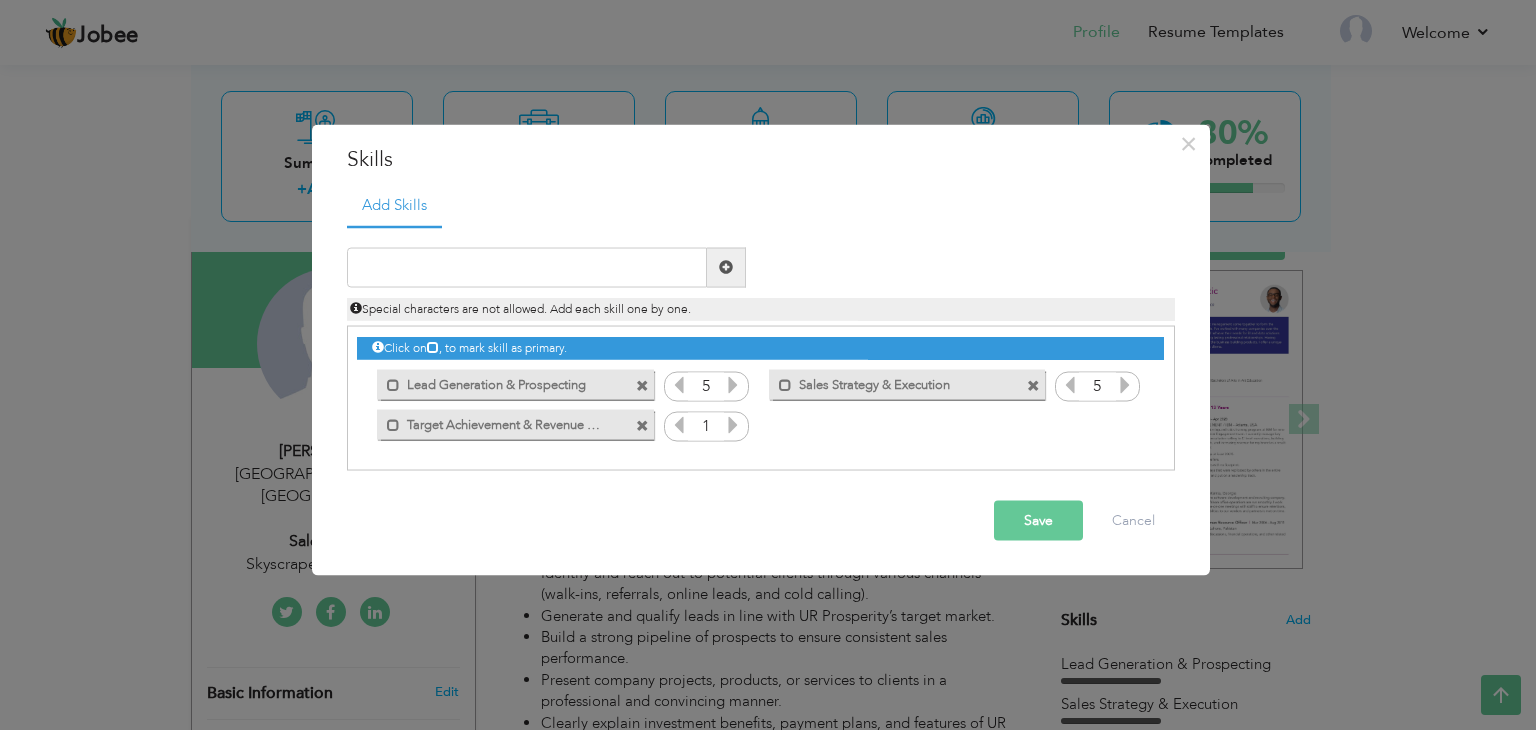 click at bounding box center (733, 424) 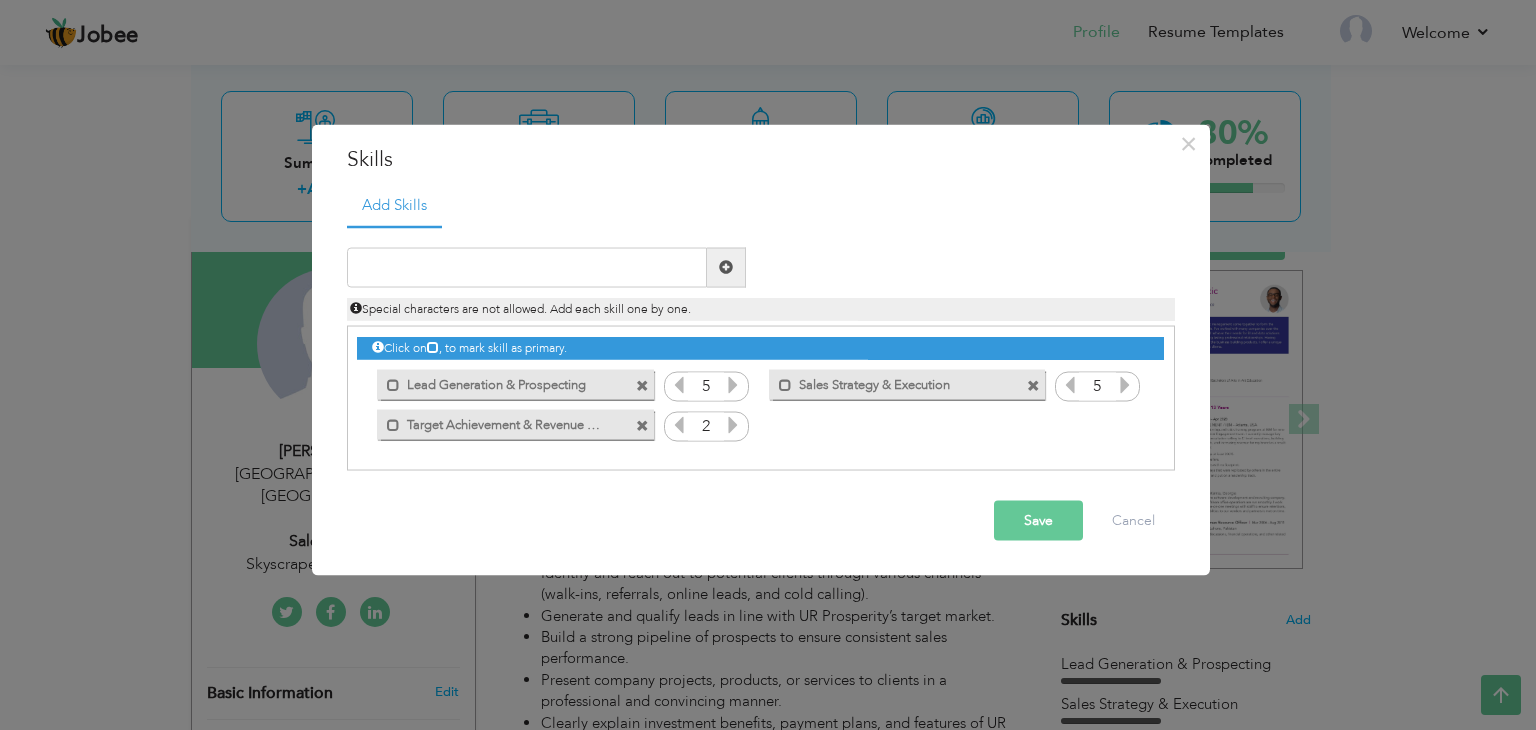 click at bounding box center (733, 424) 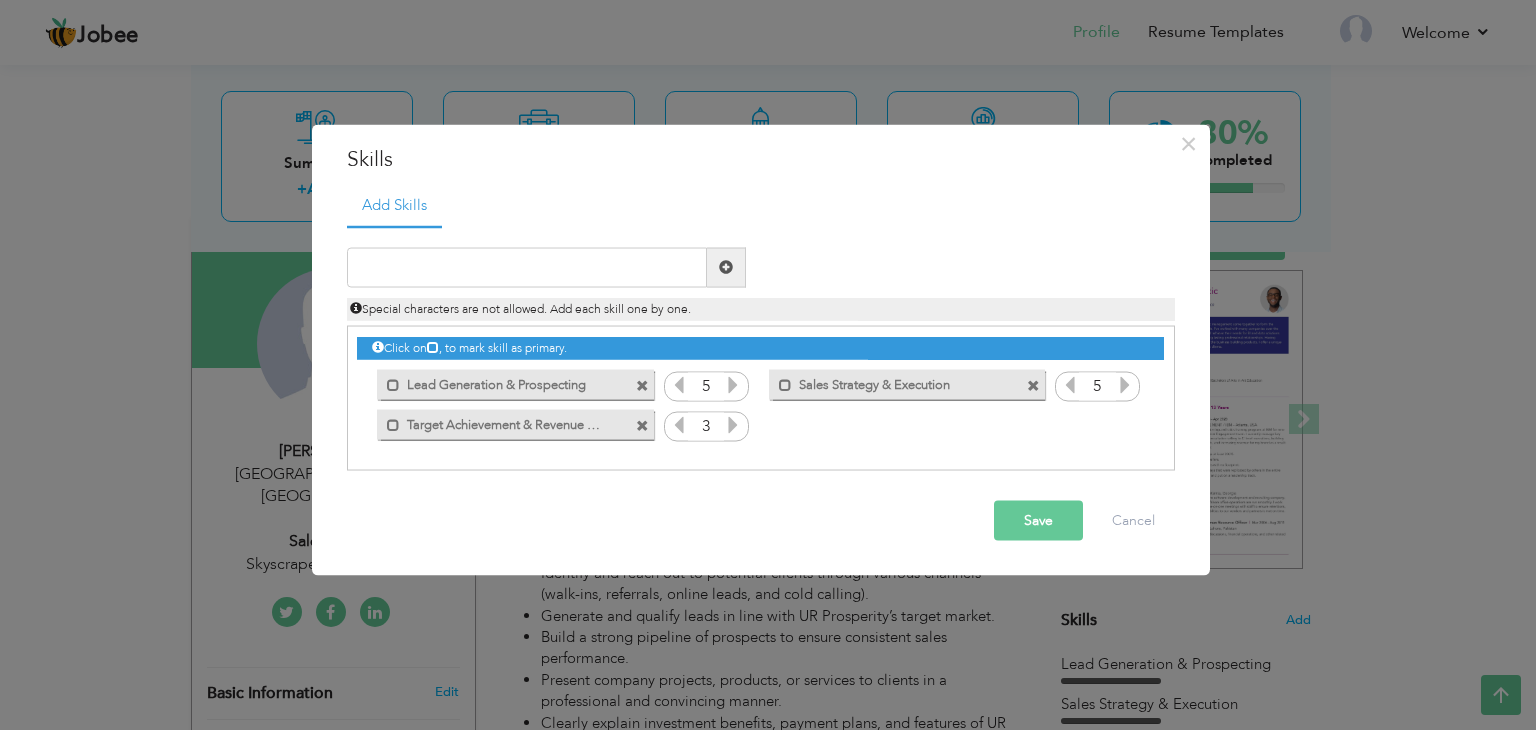 click at bounding box center [733, 424] 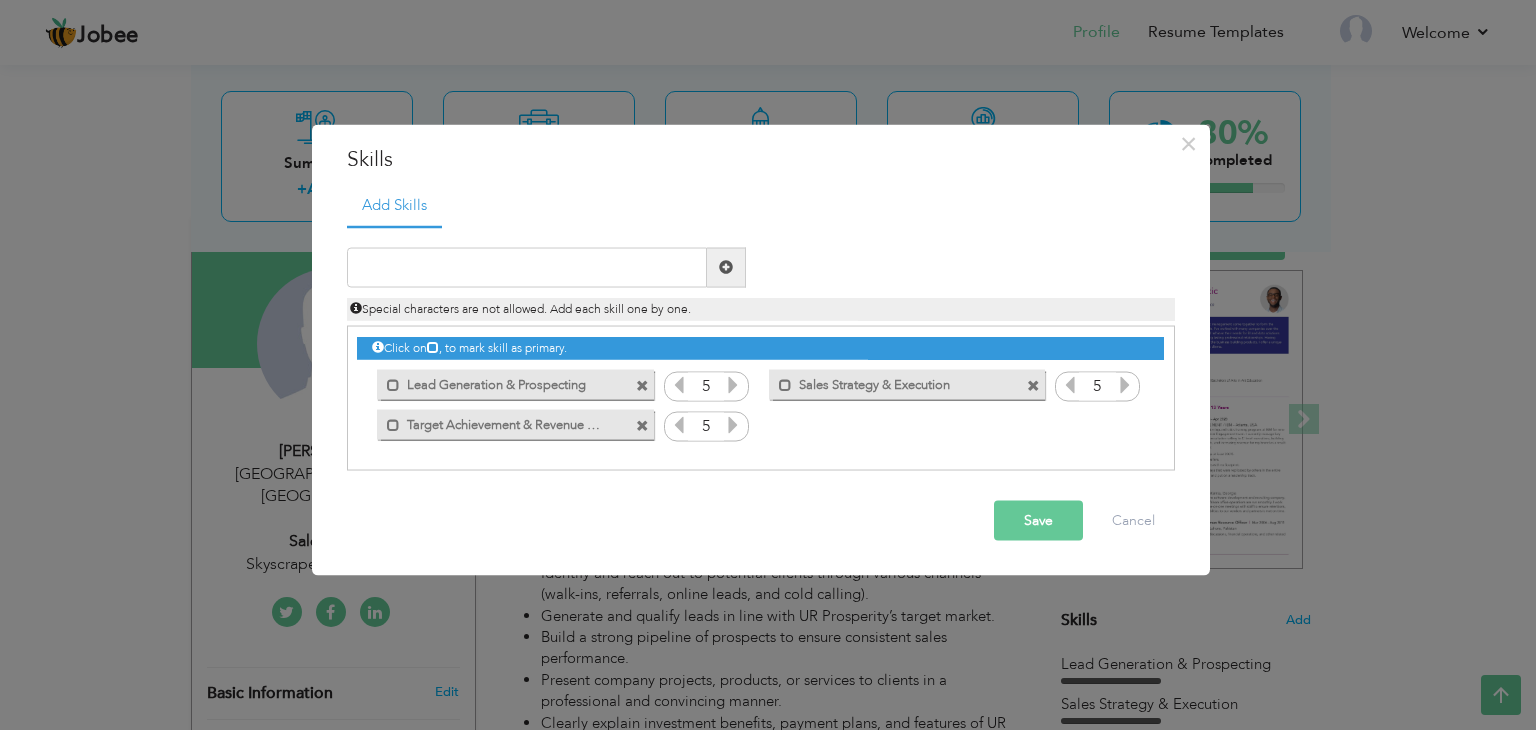 click at bounding box center (733, 424) 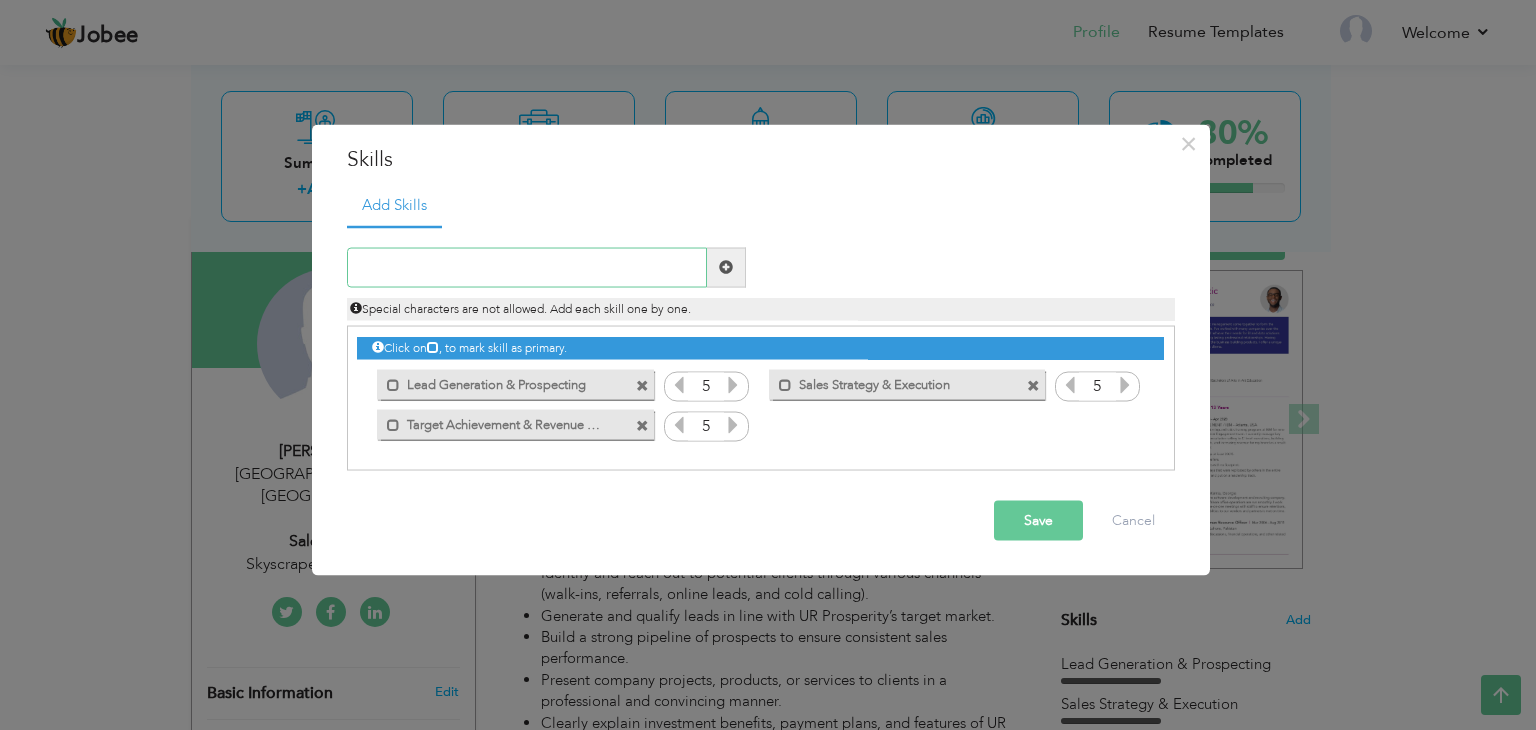click at bounding box center [527, 267] 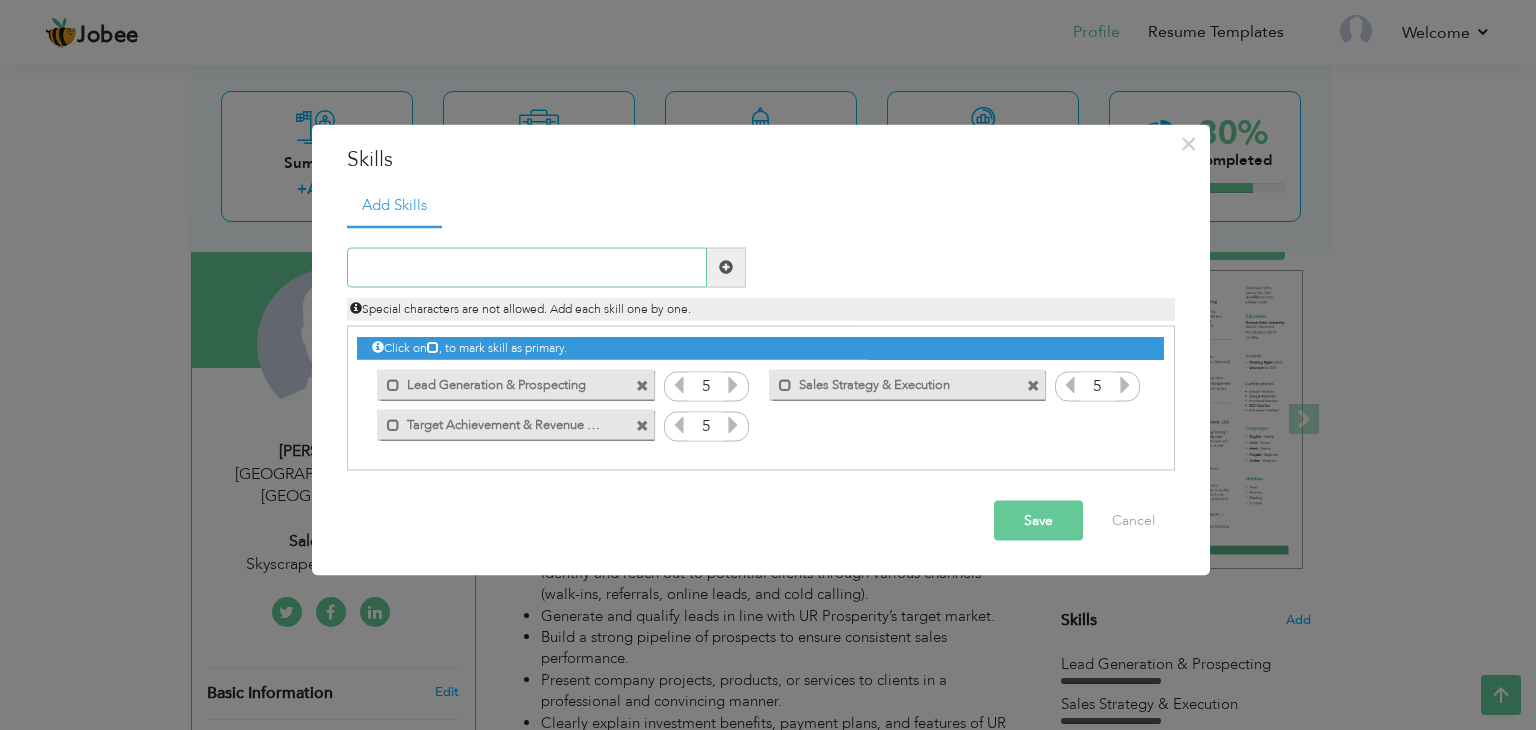 paste on "Closing Techniques" 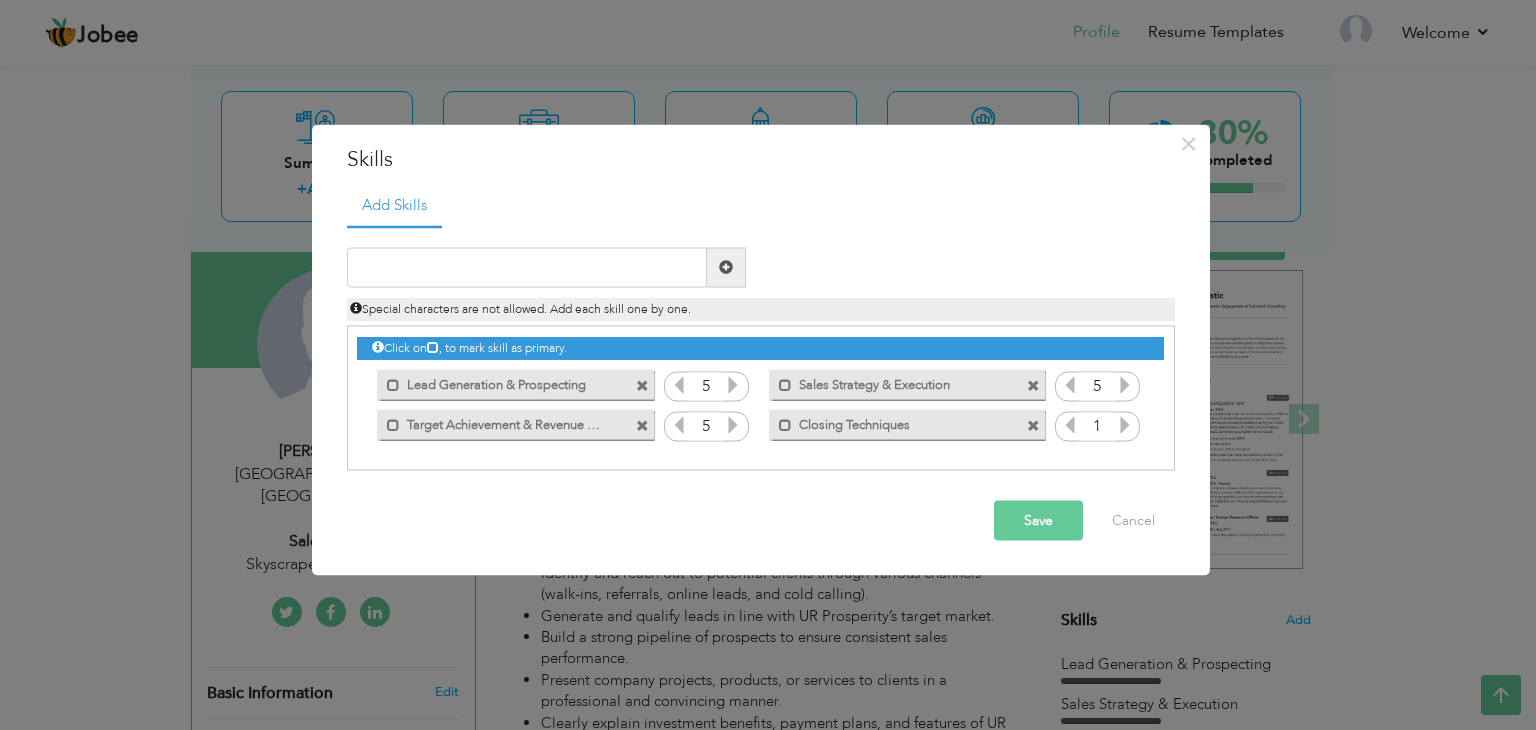 click at bounding box center (1125, 424) 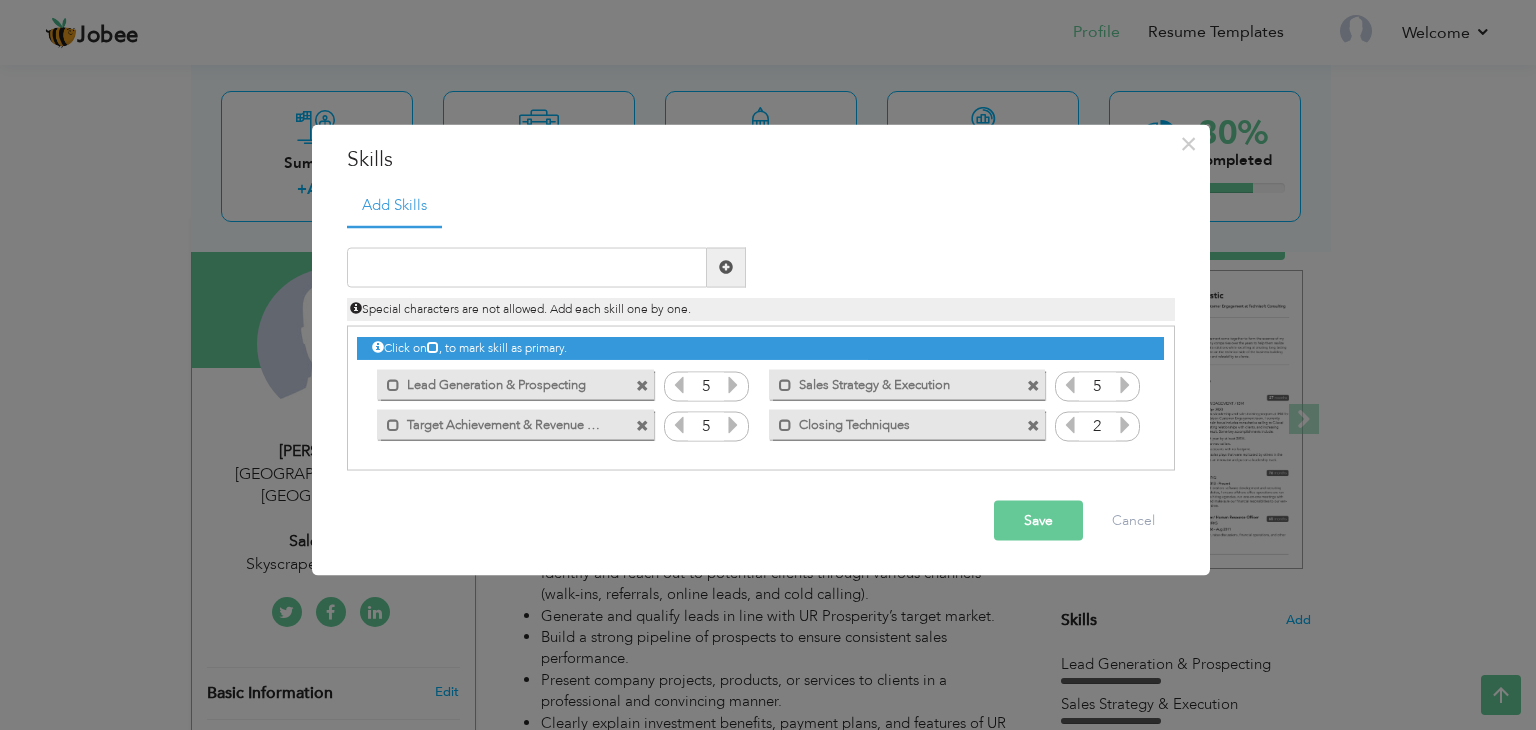 click at bounding box center [1125, 424] 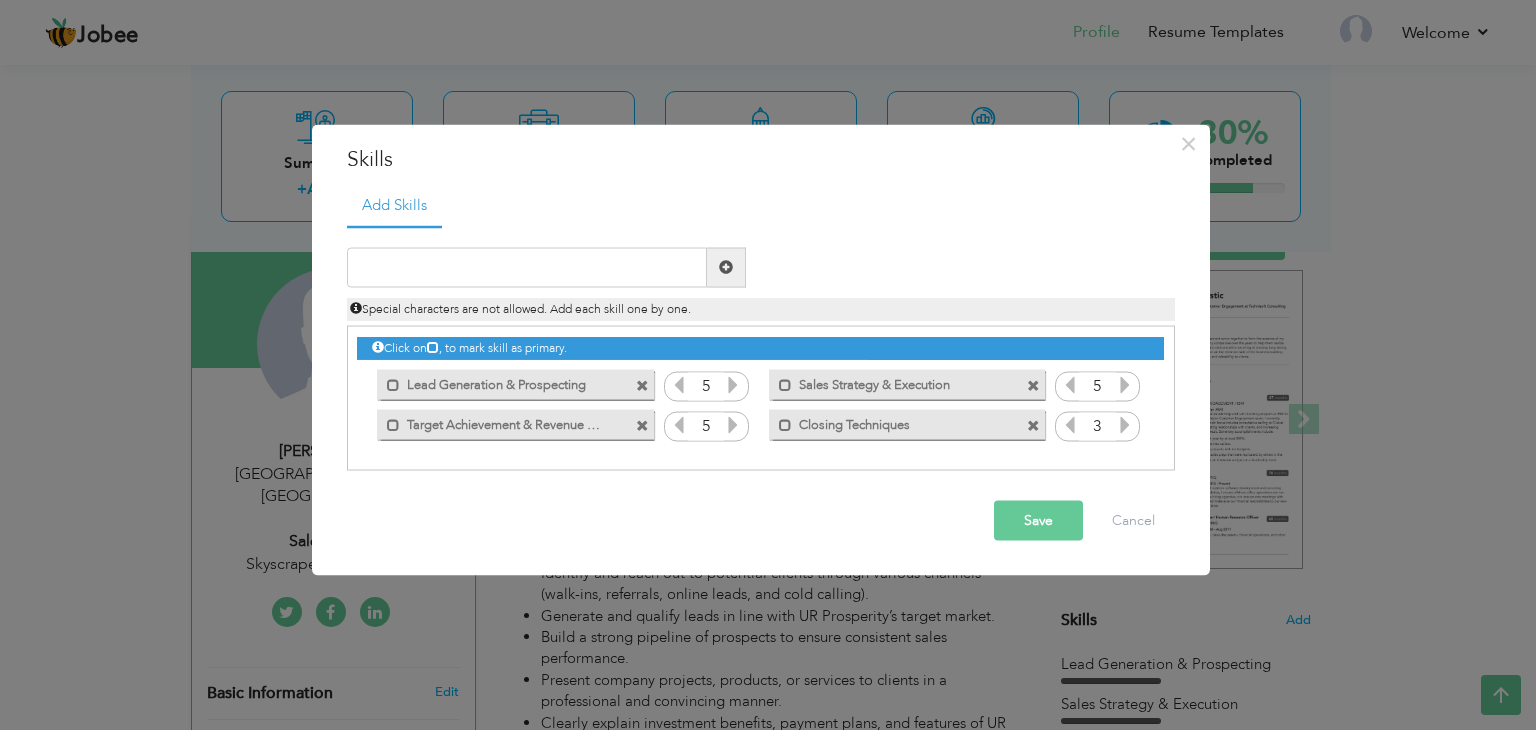 click at bounding box center [1125, 424] 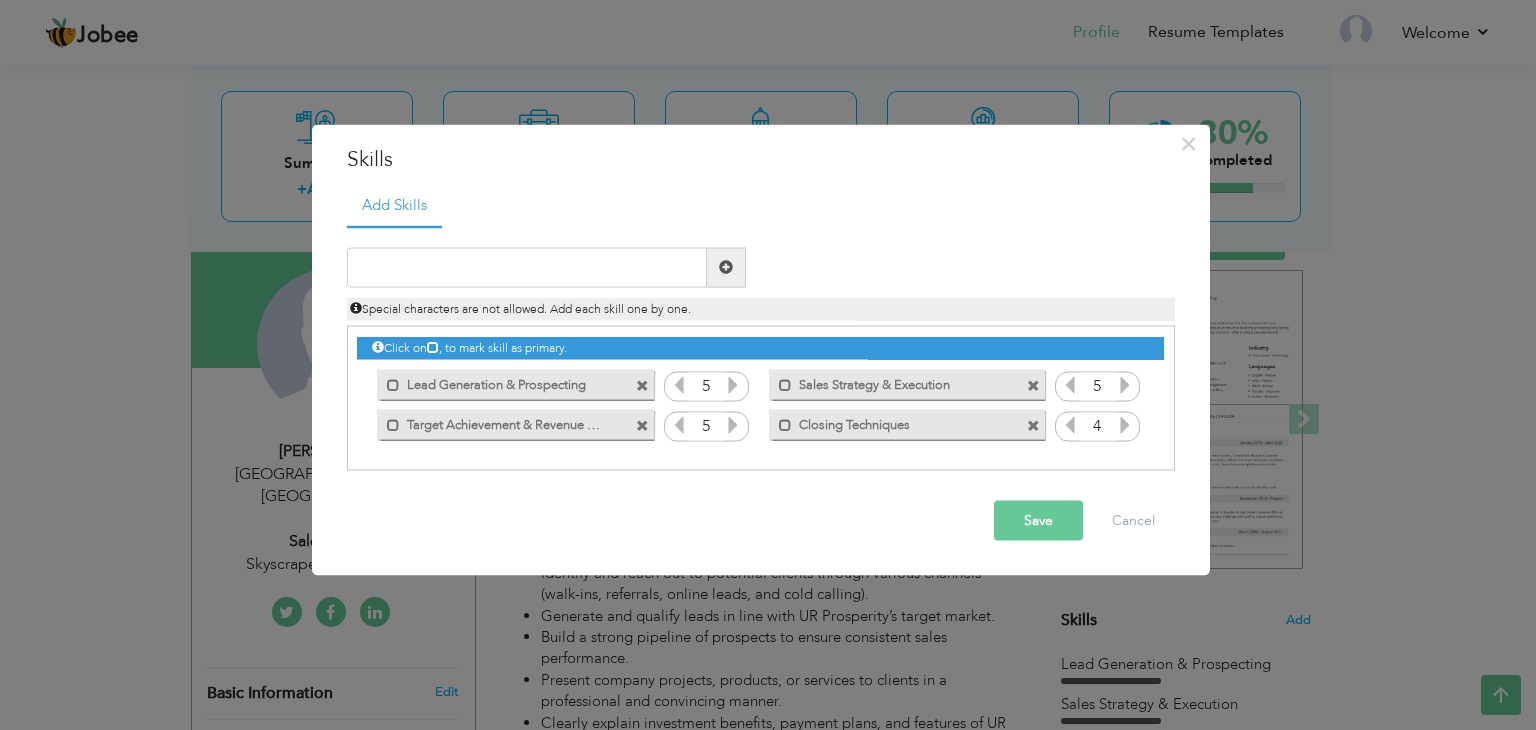 click at bounding box center (1125, 424) 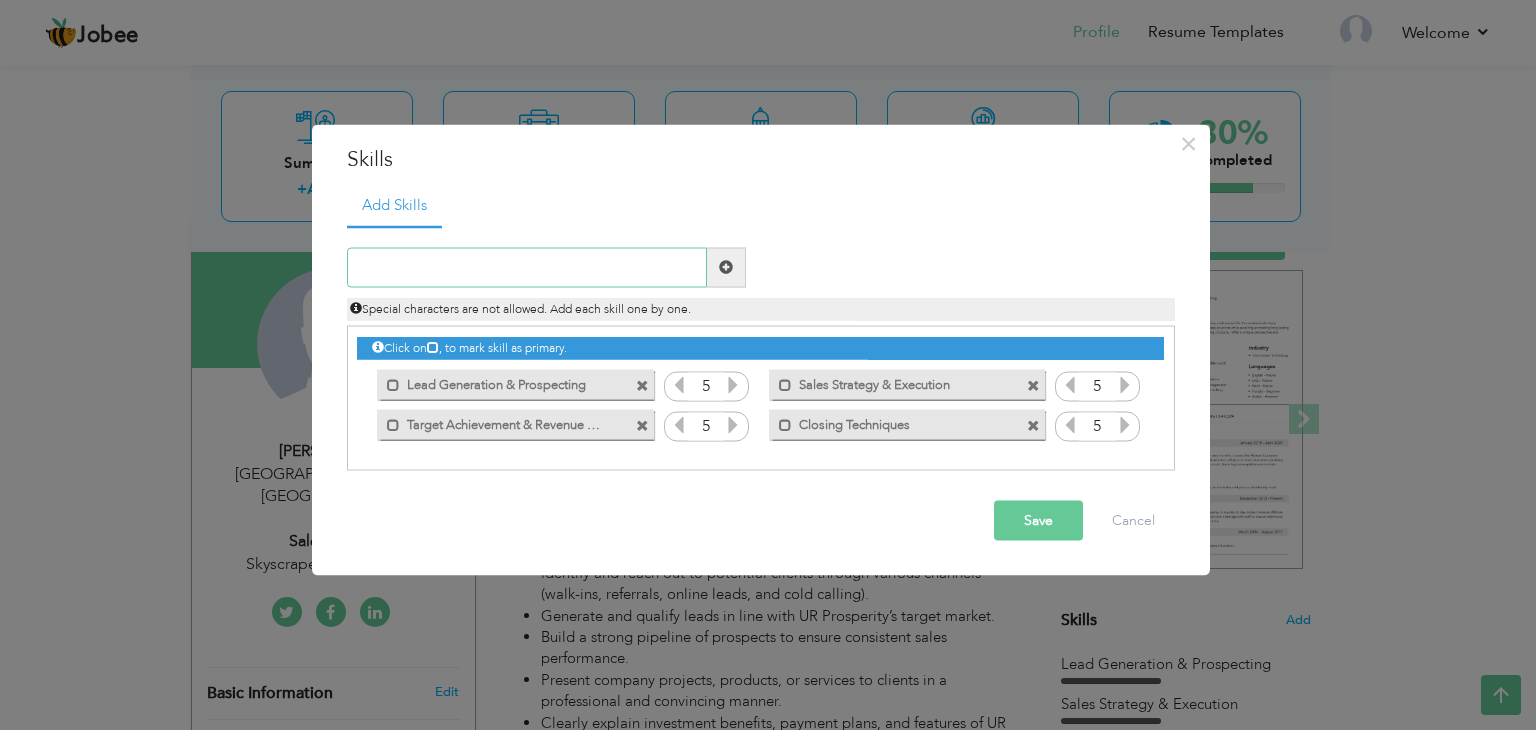 click at bounding box center (527, 267) 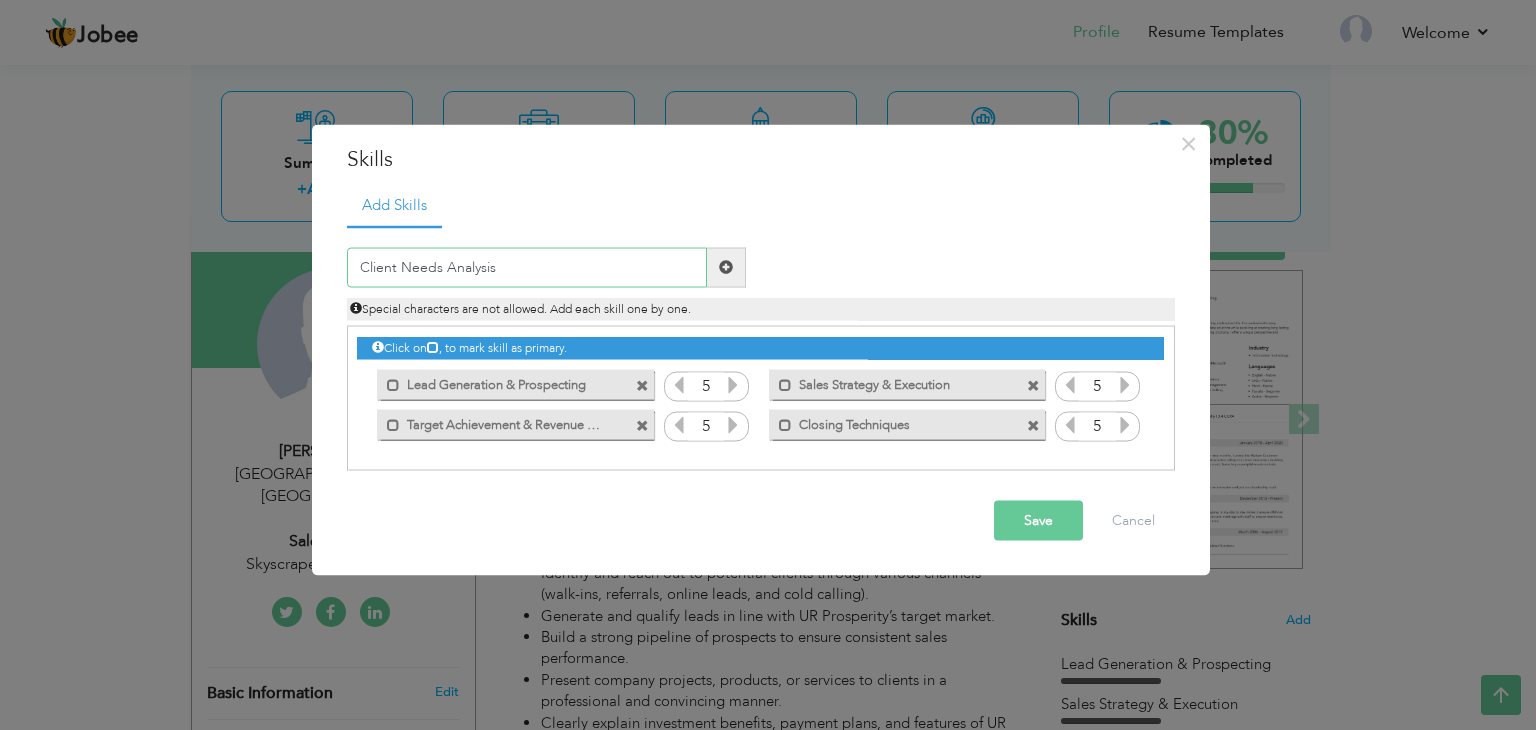type 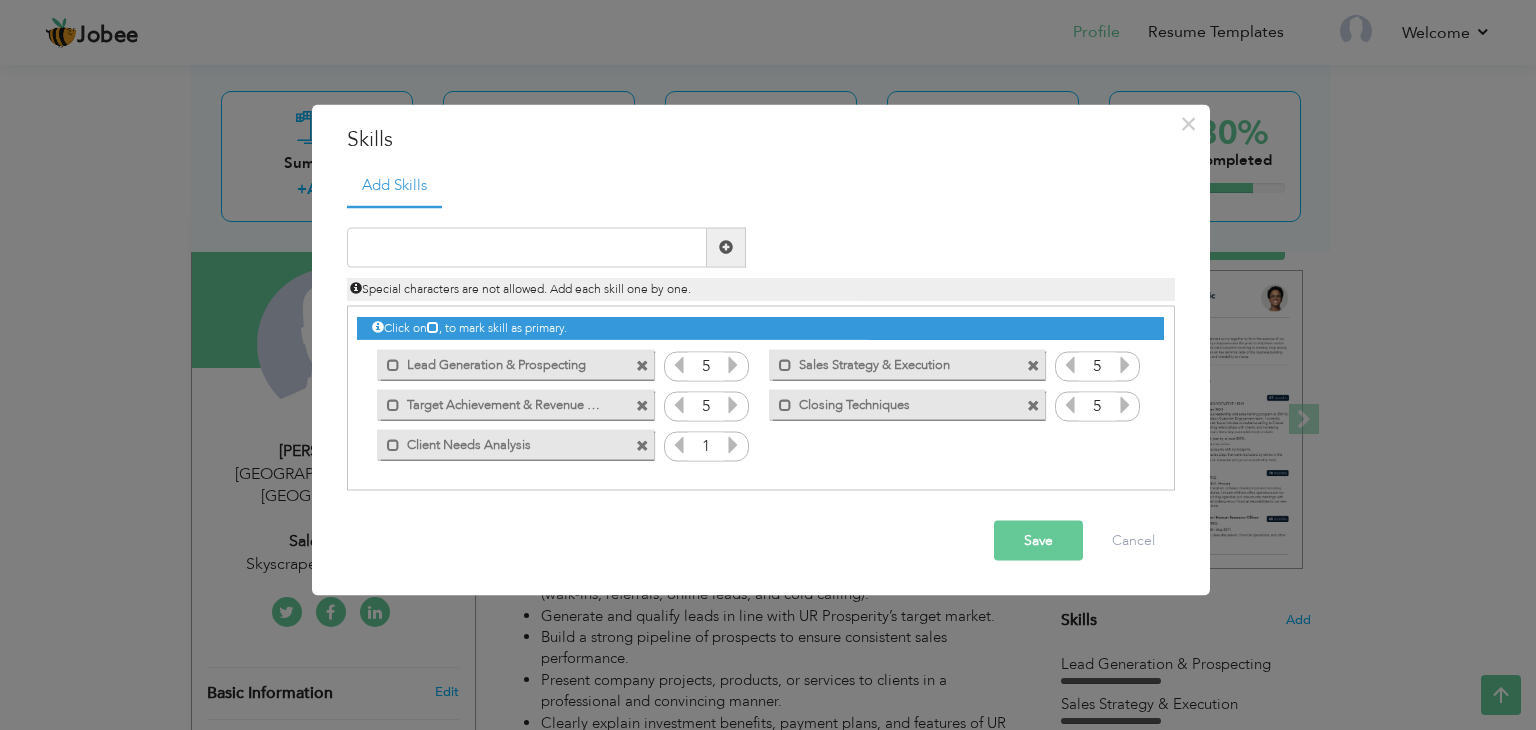 click at bounding box center (733, 444) 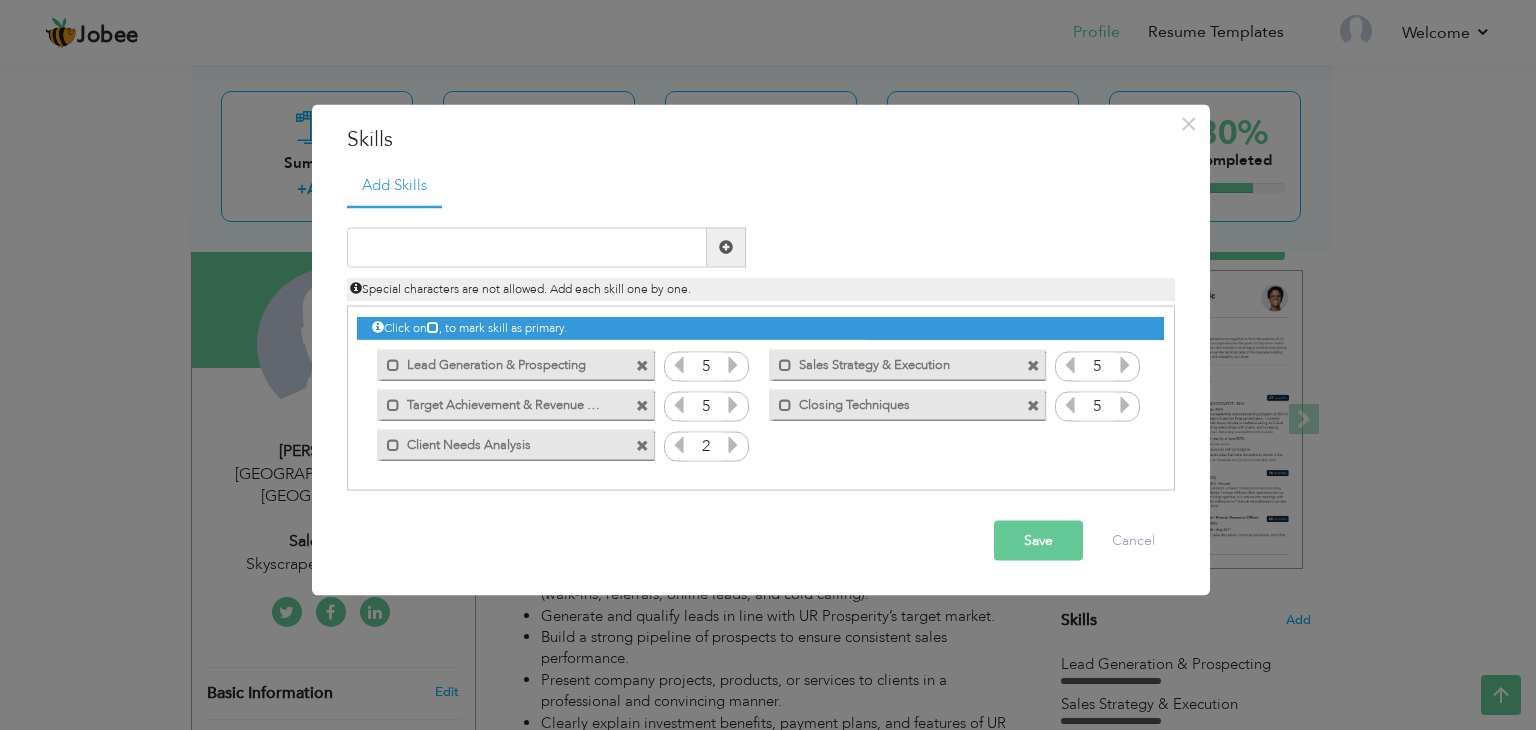 click at bounding box center [733, 444] 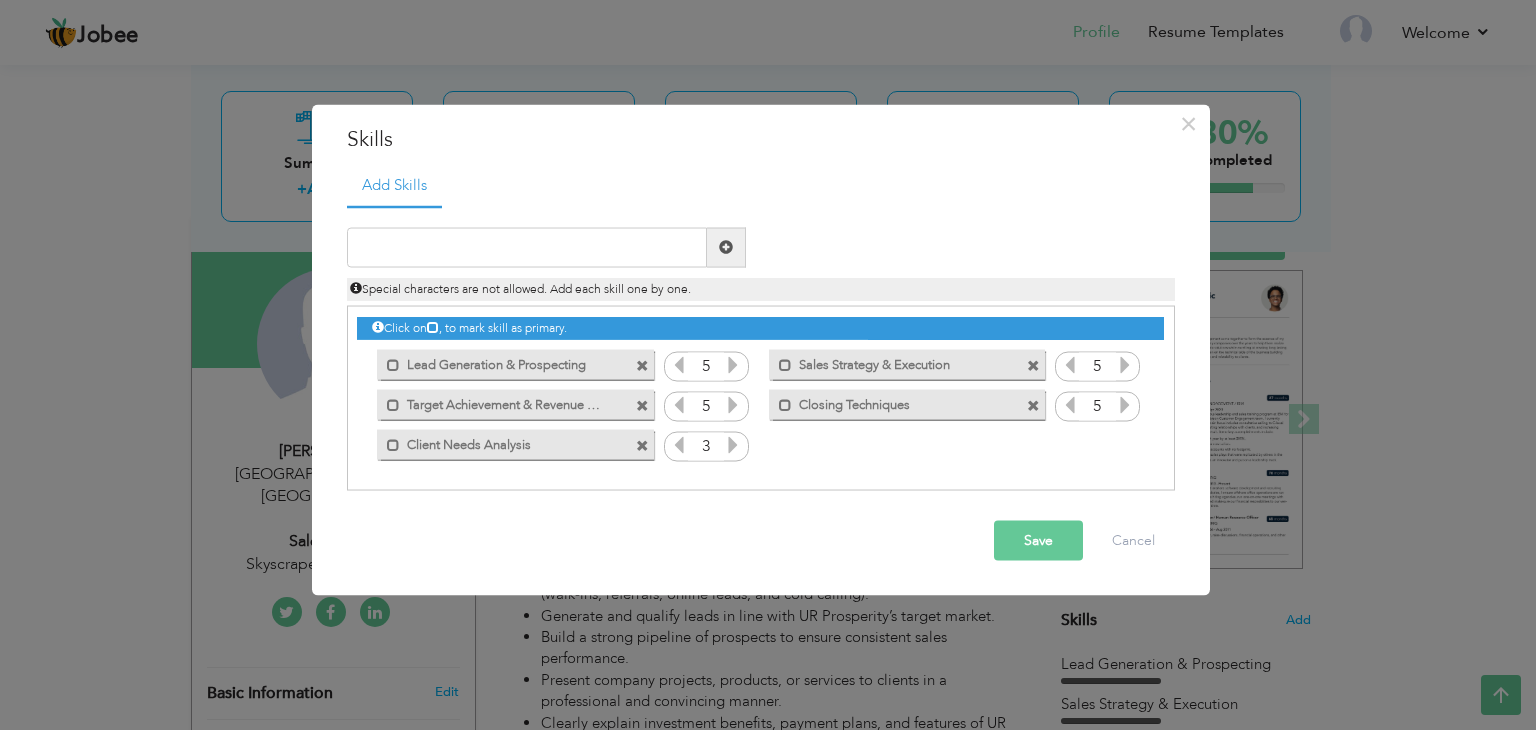 click at bounding box center (733, 444) 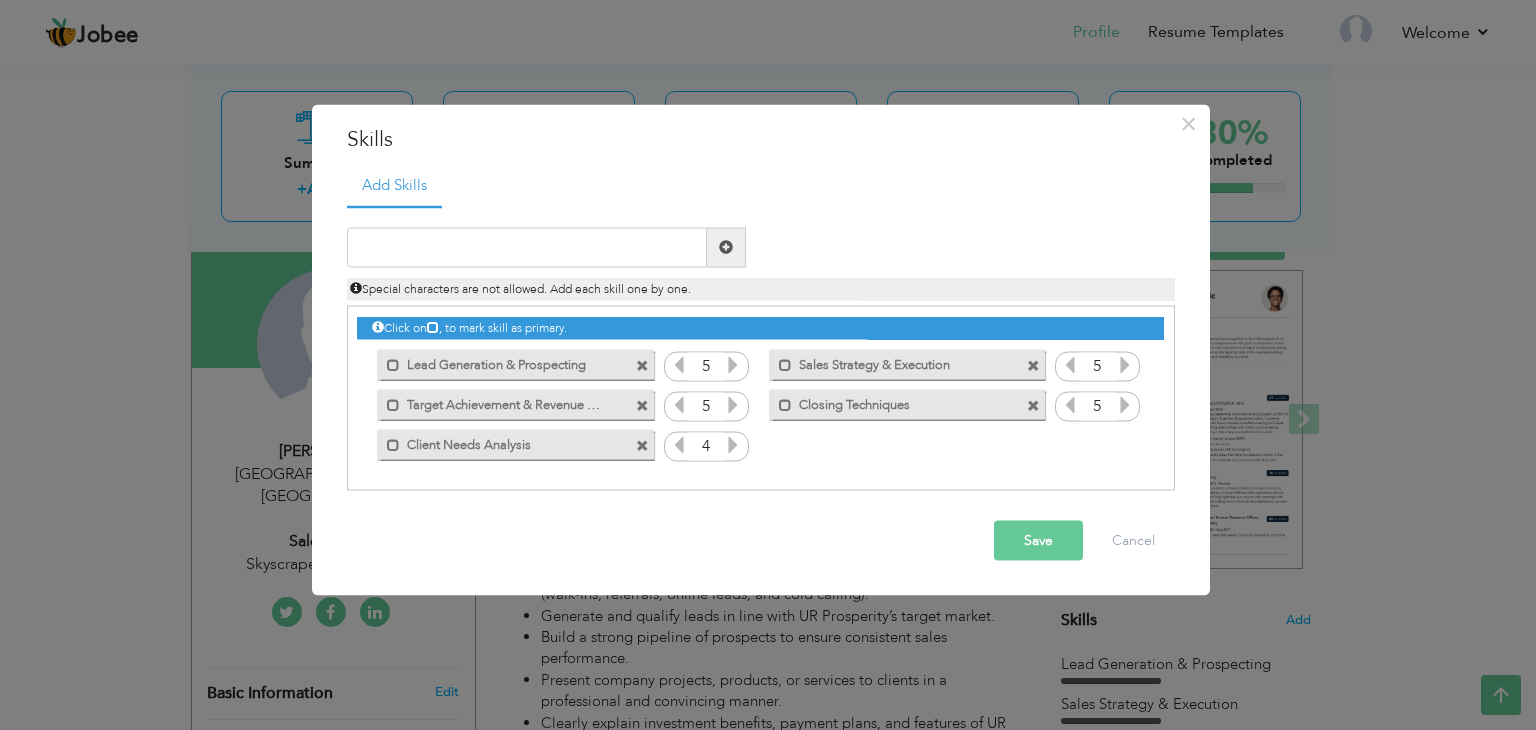 click on "Save" at bounding box center (1038, 540) 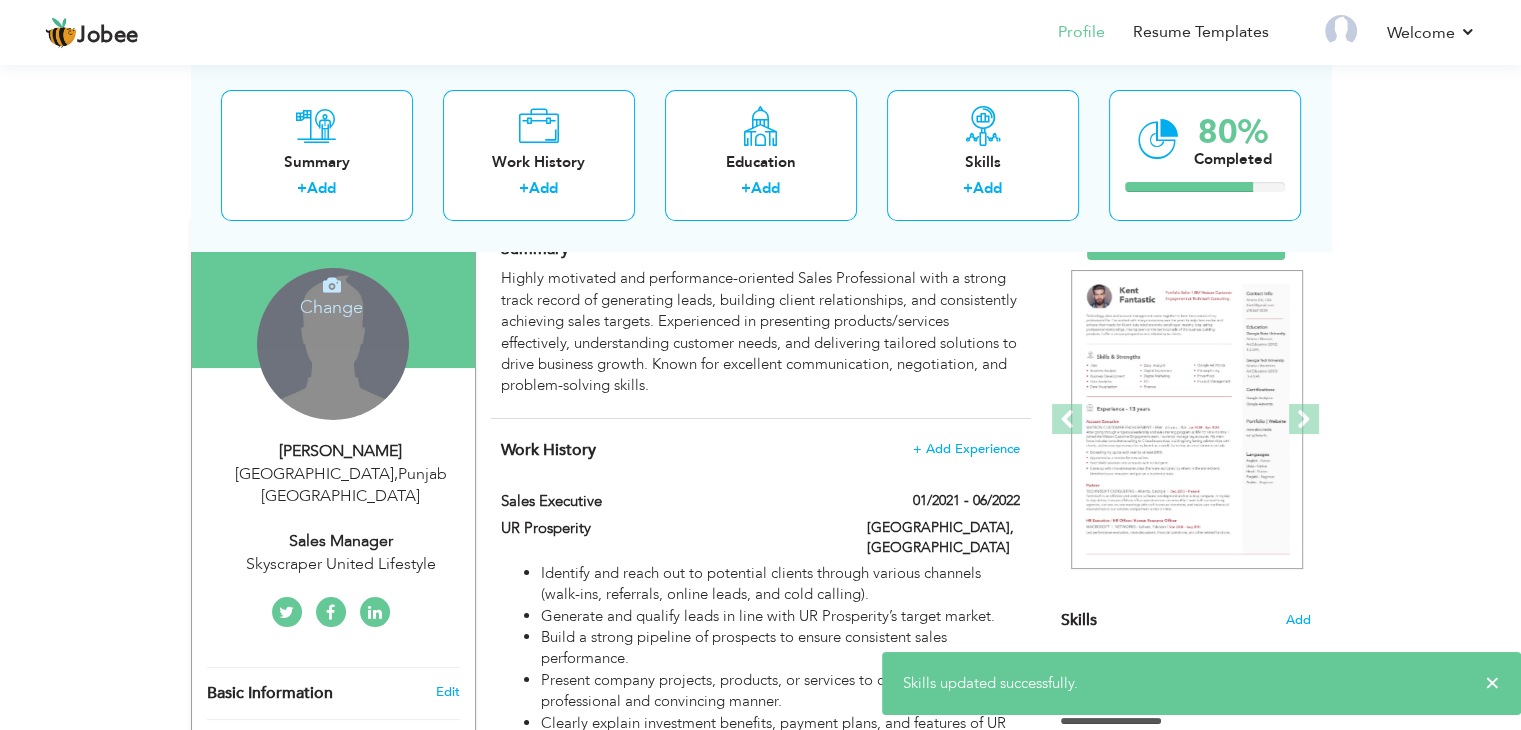 click on "Change
Remove" at bounding box center [333, 344] 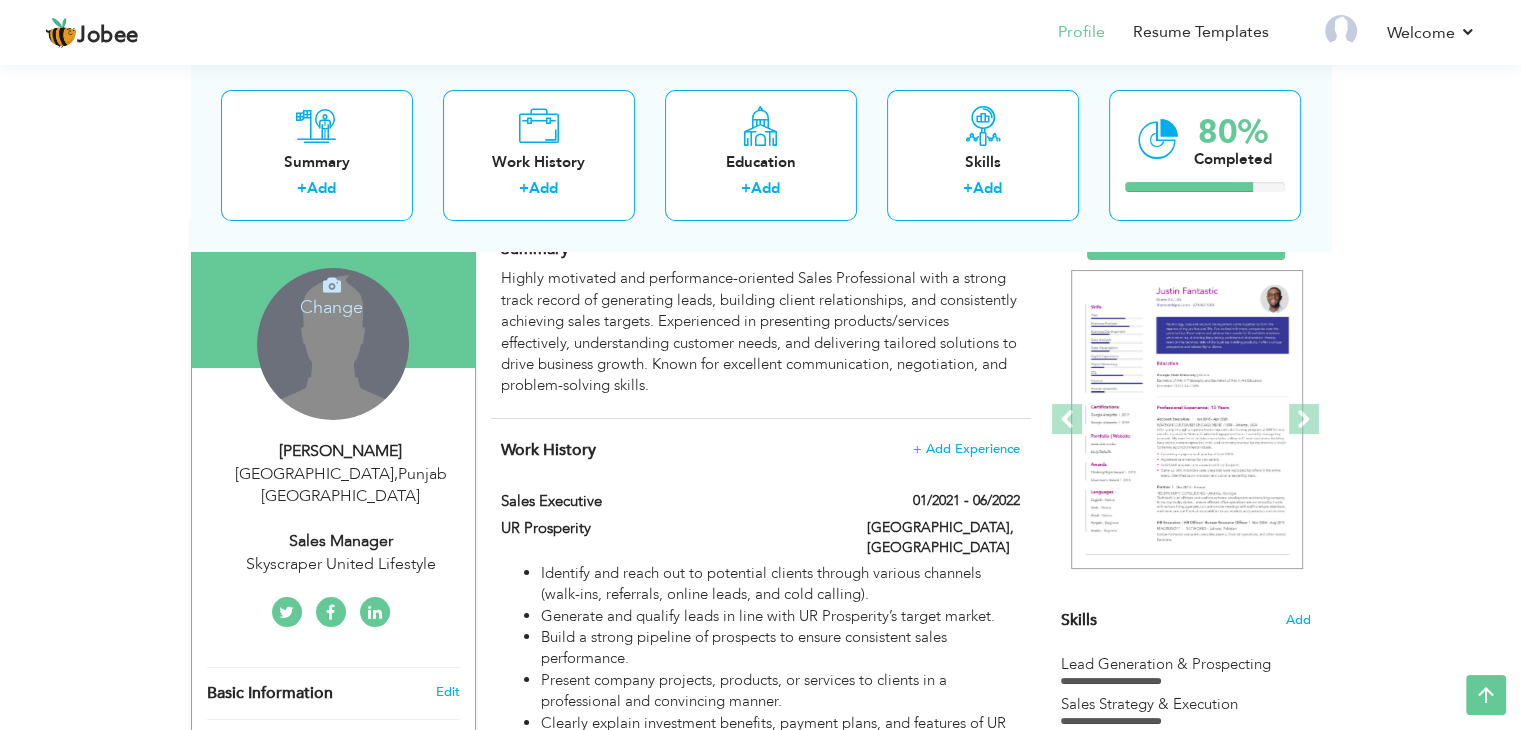 click on "Change" at bounding box center [331, 294] 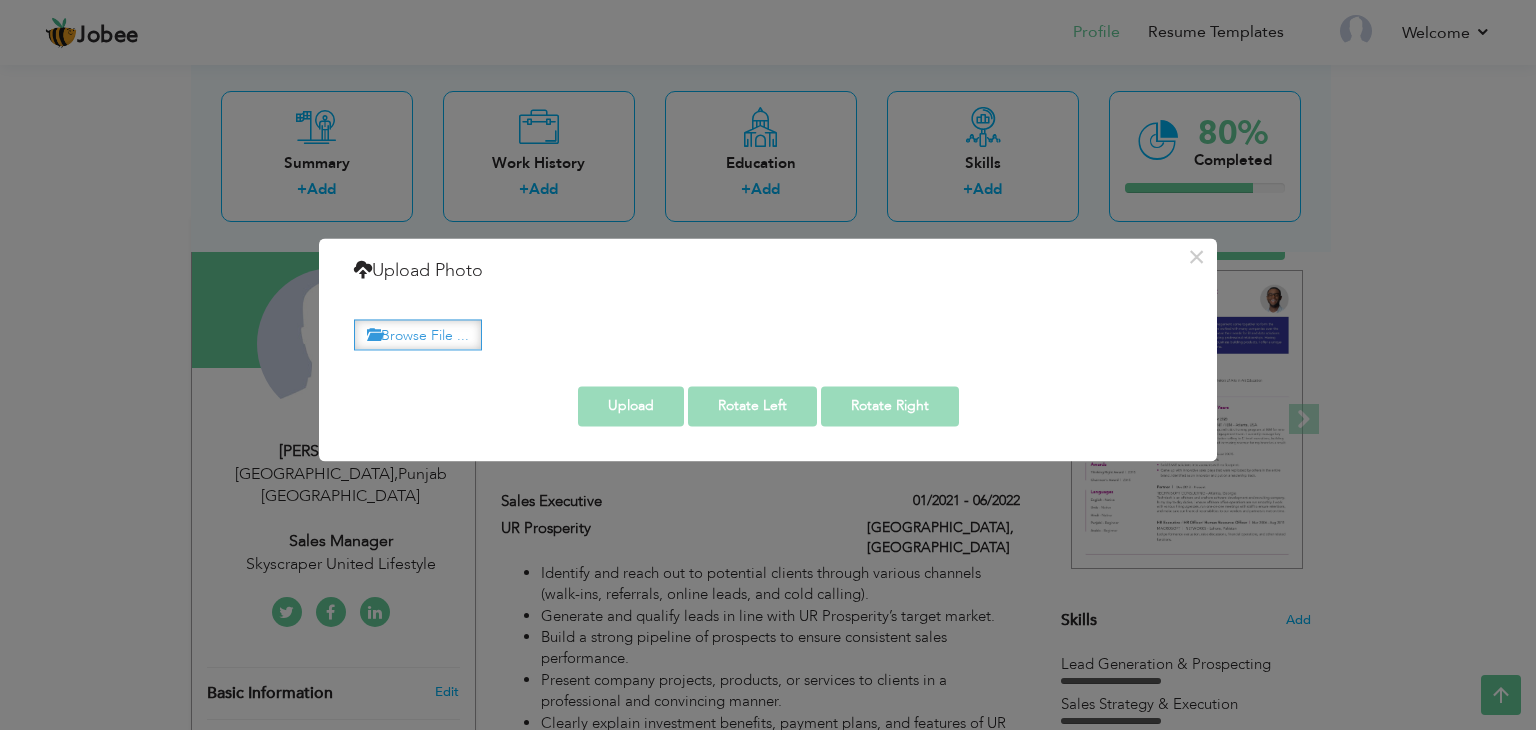 click on "Browse File ..." at bounding box center [418, 334] 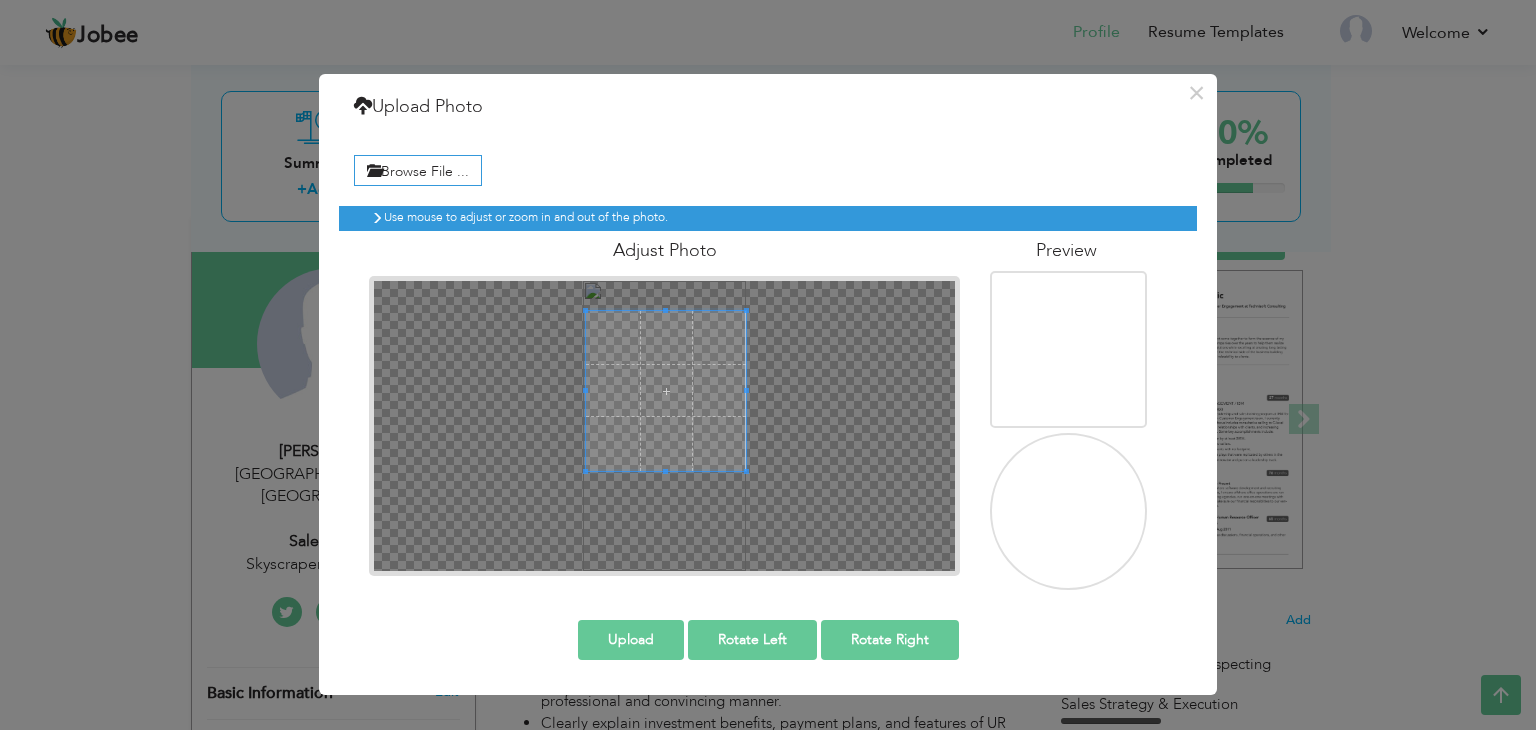 click at bounding box center (666, 391) 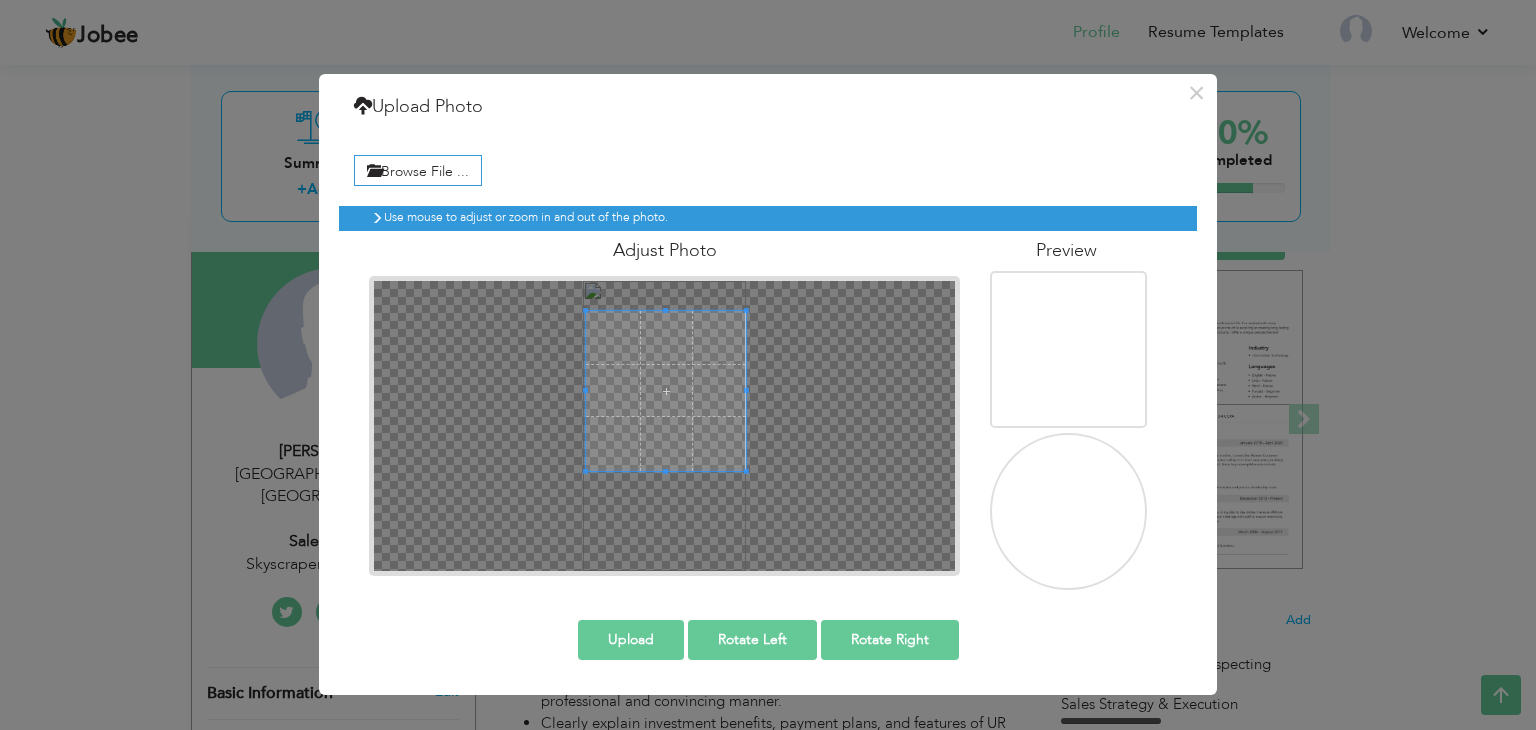 click on "Upload" at bounding box center (631, 640) 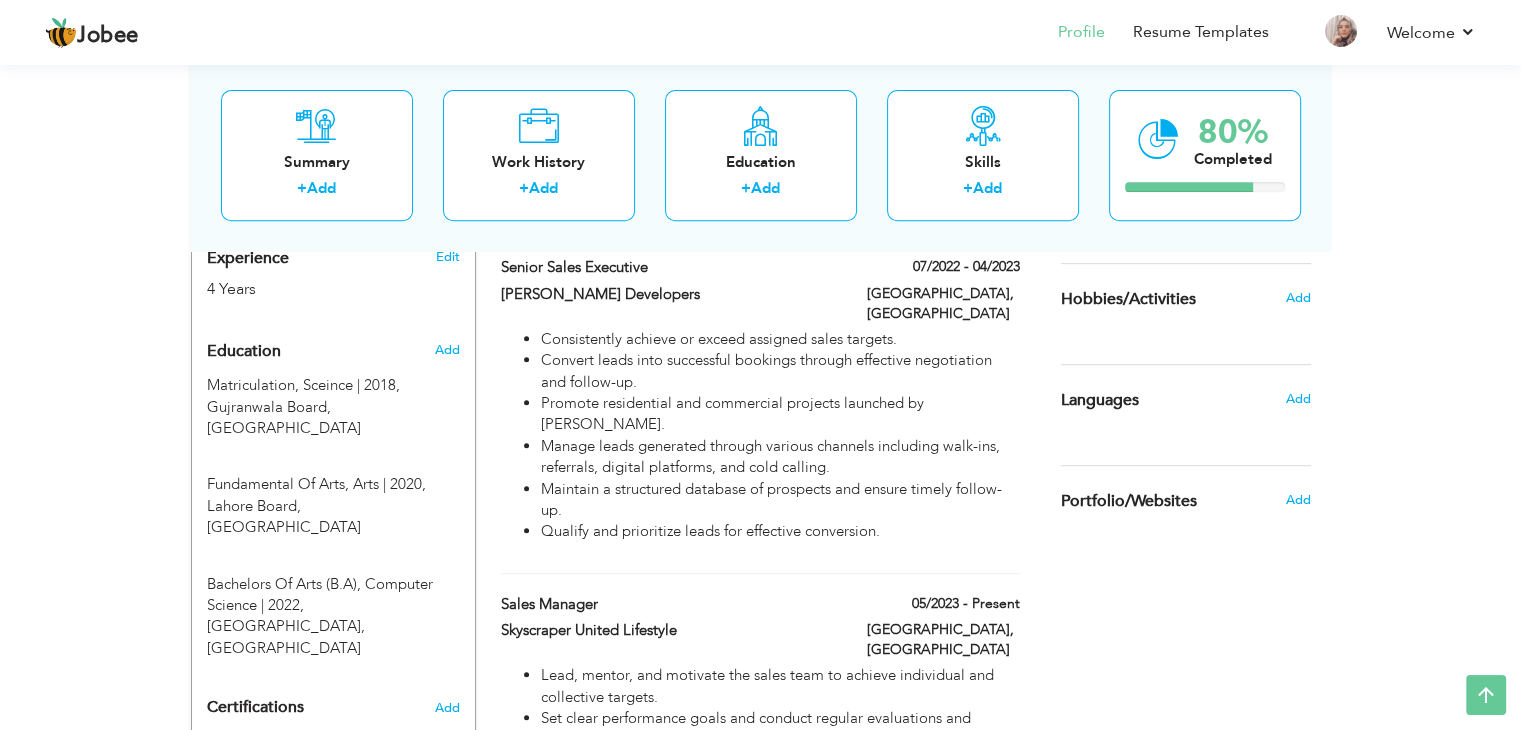 scroll, scrollTop: 1069, scrollLeft: 0, axis: vertical 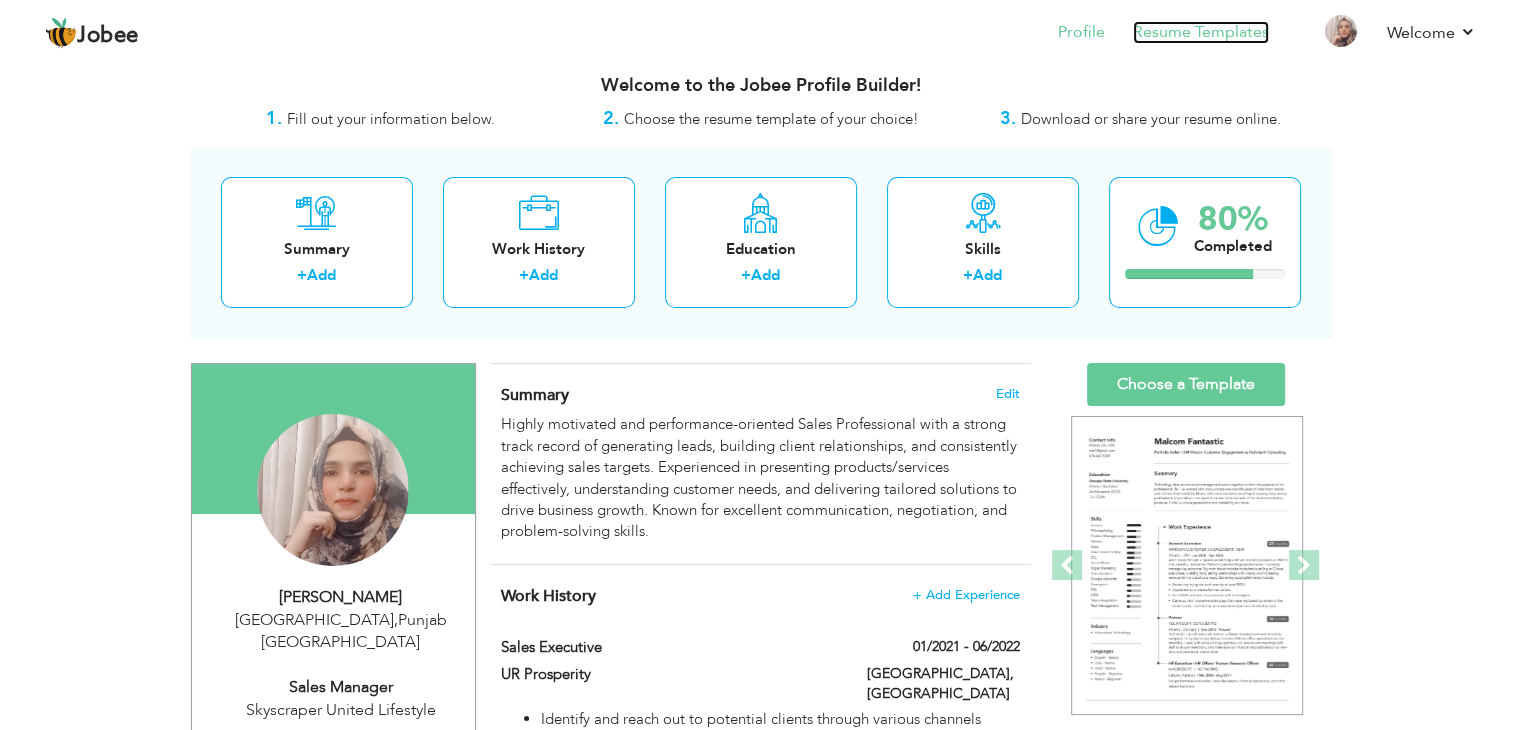 click on "Resume Templates" at bounding box center [1201, 32] 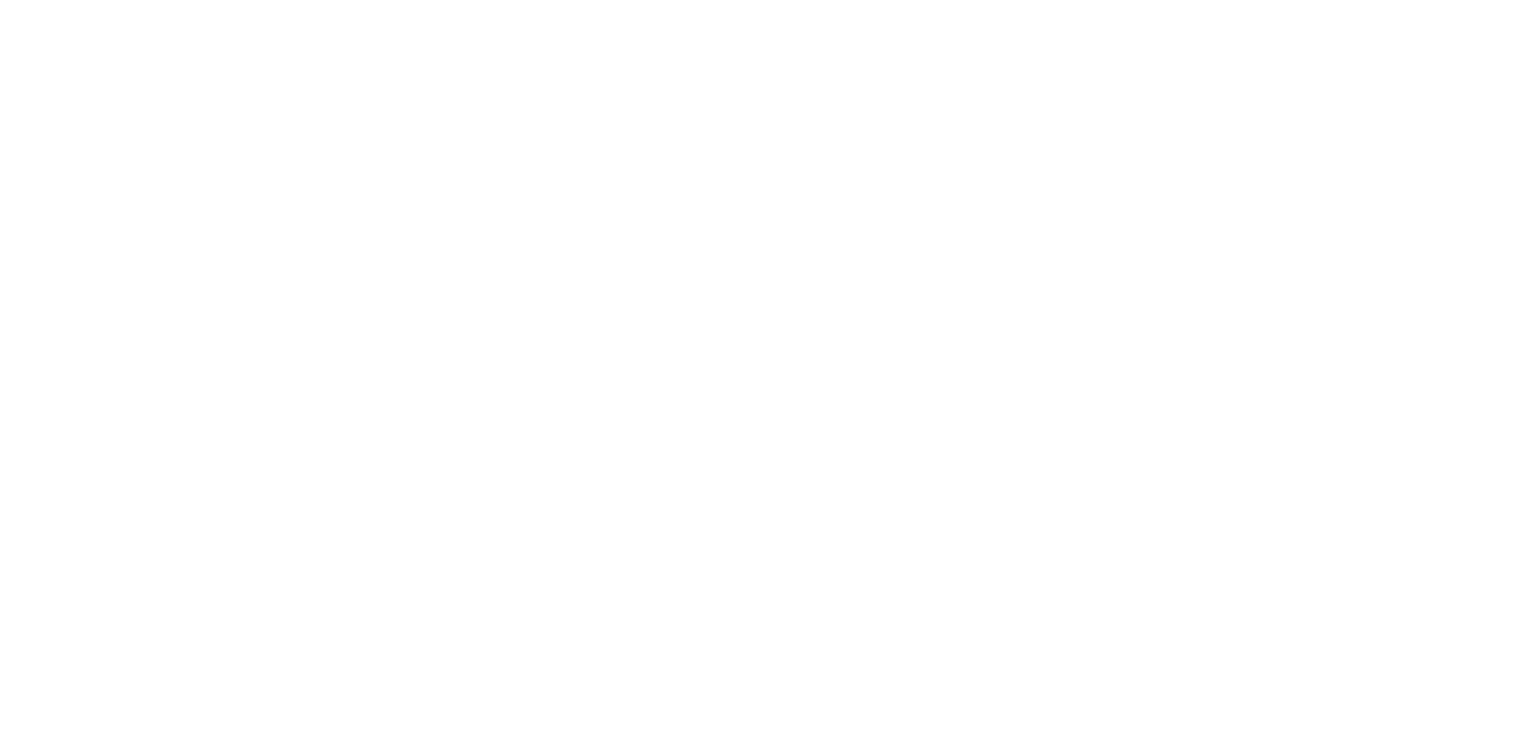 scroll, scrollTop: 0, scrollLeft: 0, axis: both 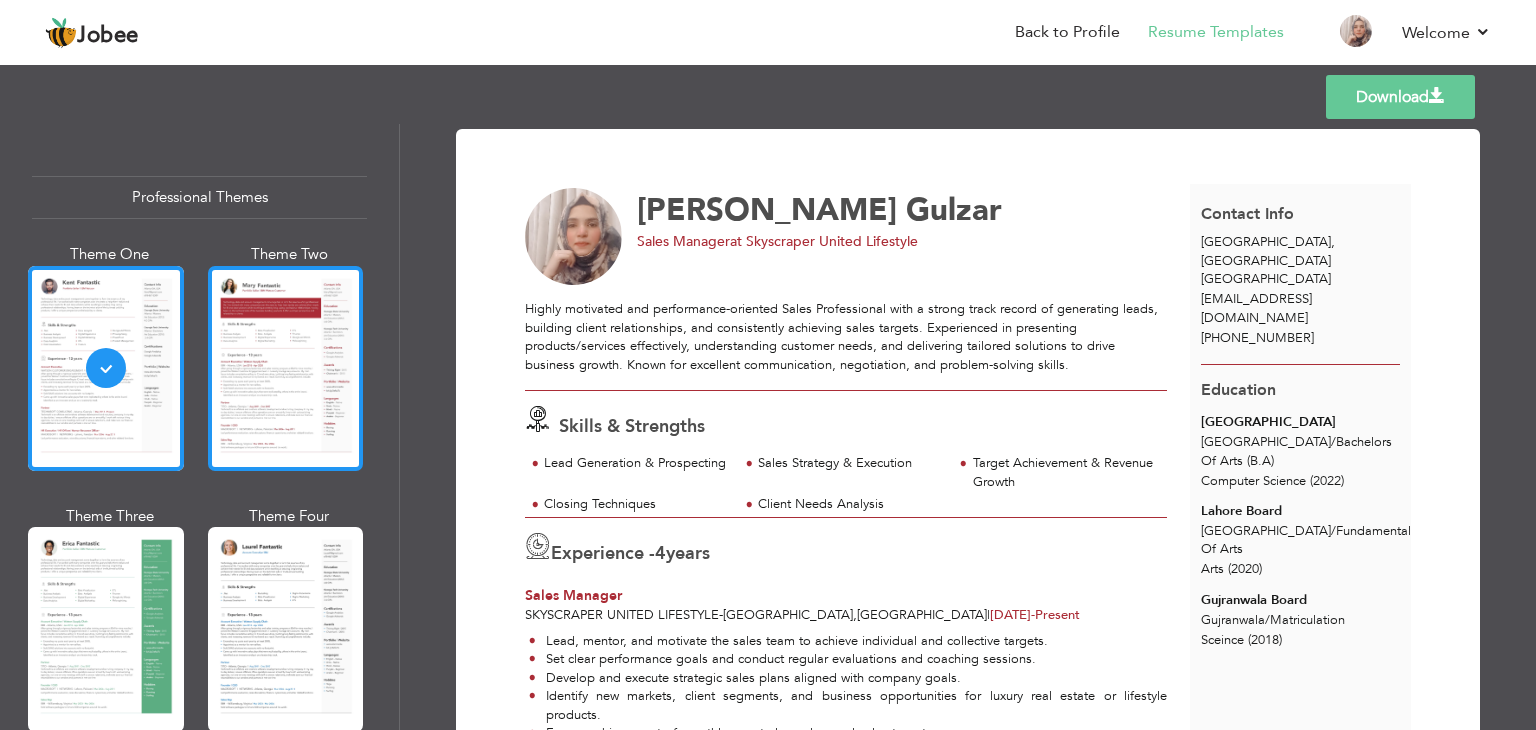 click at bounding box center (286, 368) 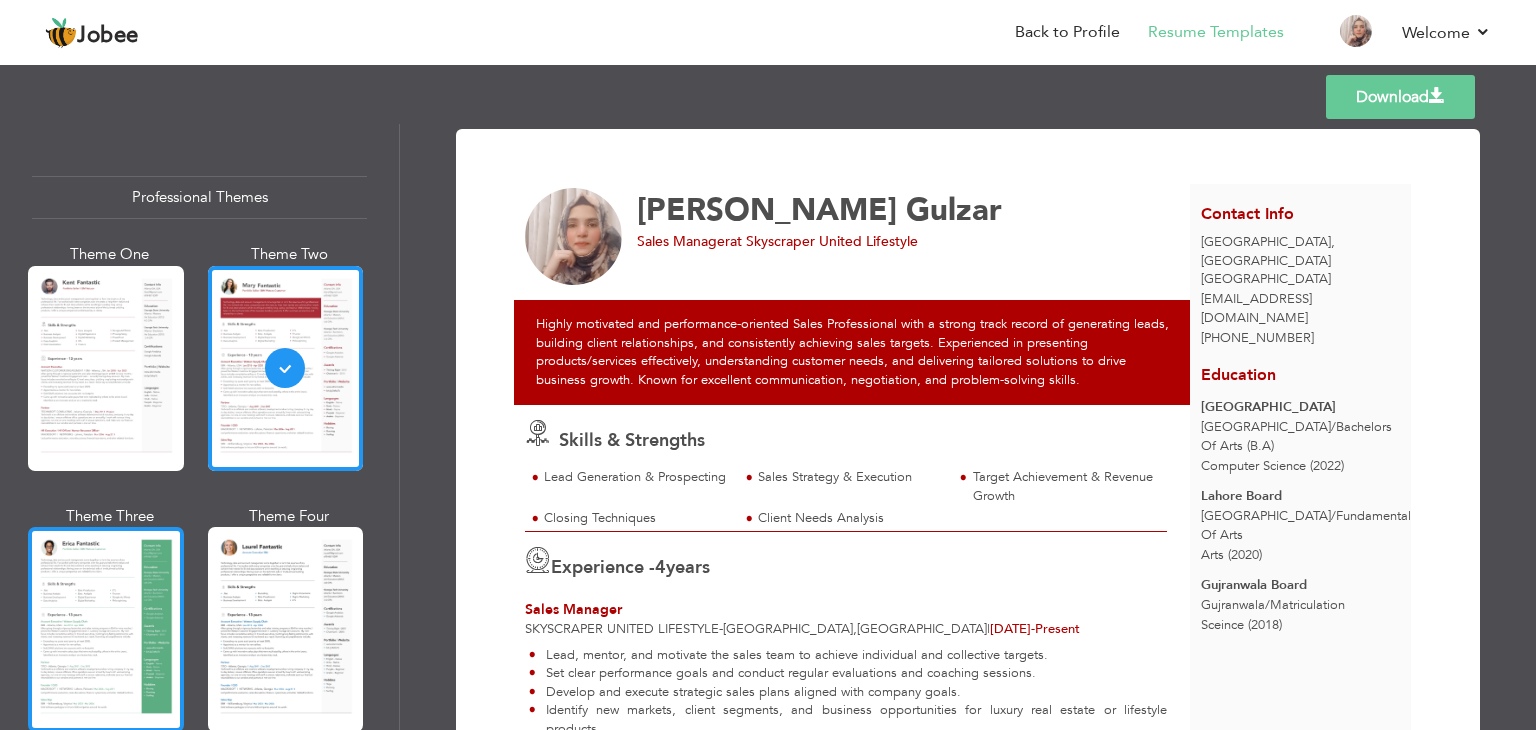 click at bounding box center [106, 629] 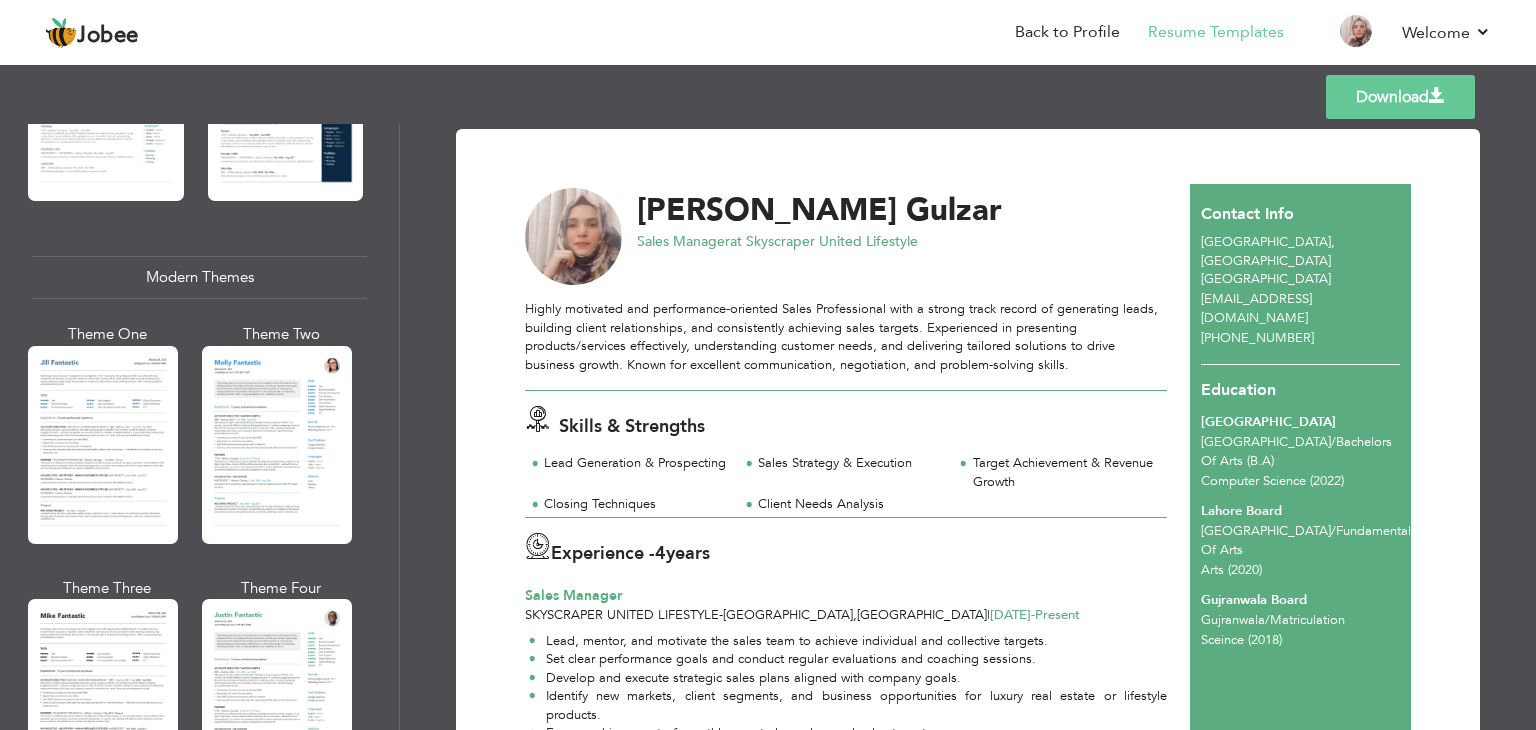 scroll, scrollTop: 780, scrollLeft: 0, axis: vertical 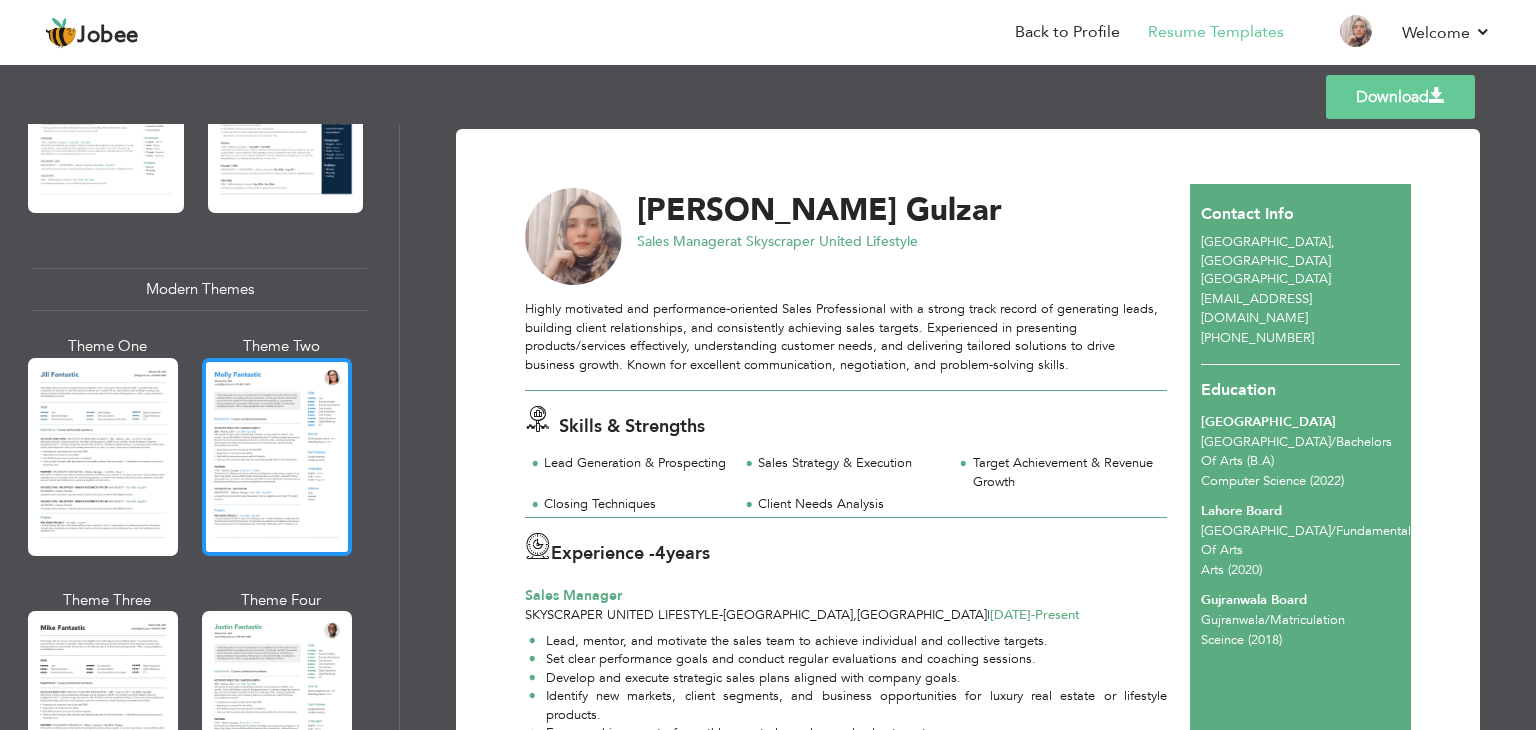 click at bounding box center [277, 457] 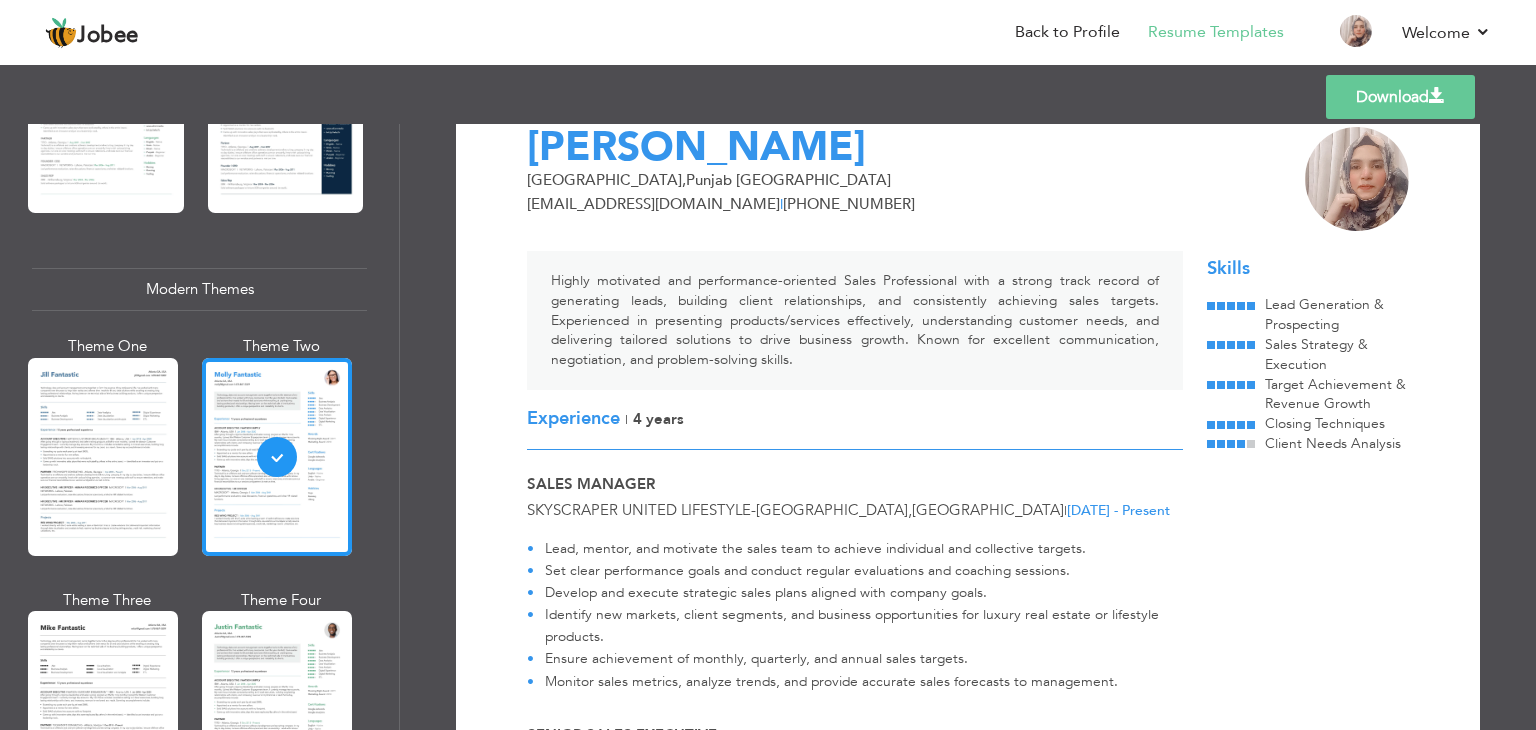 scroll, scrollTop: 0, scrollLeft: 0, axis: both 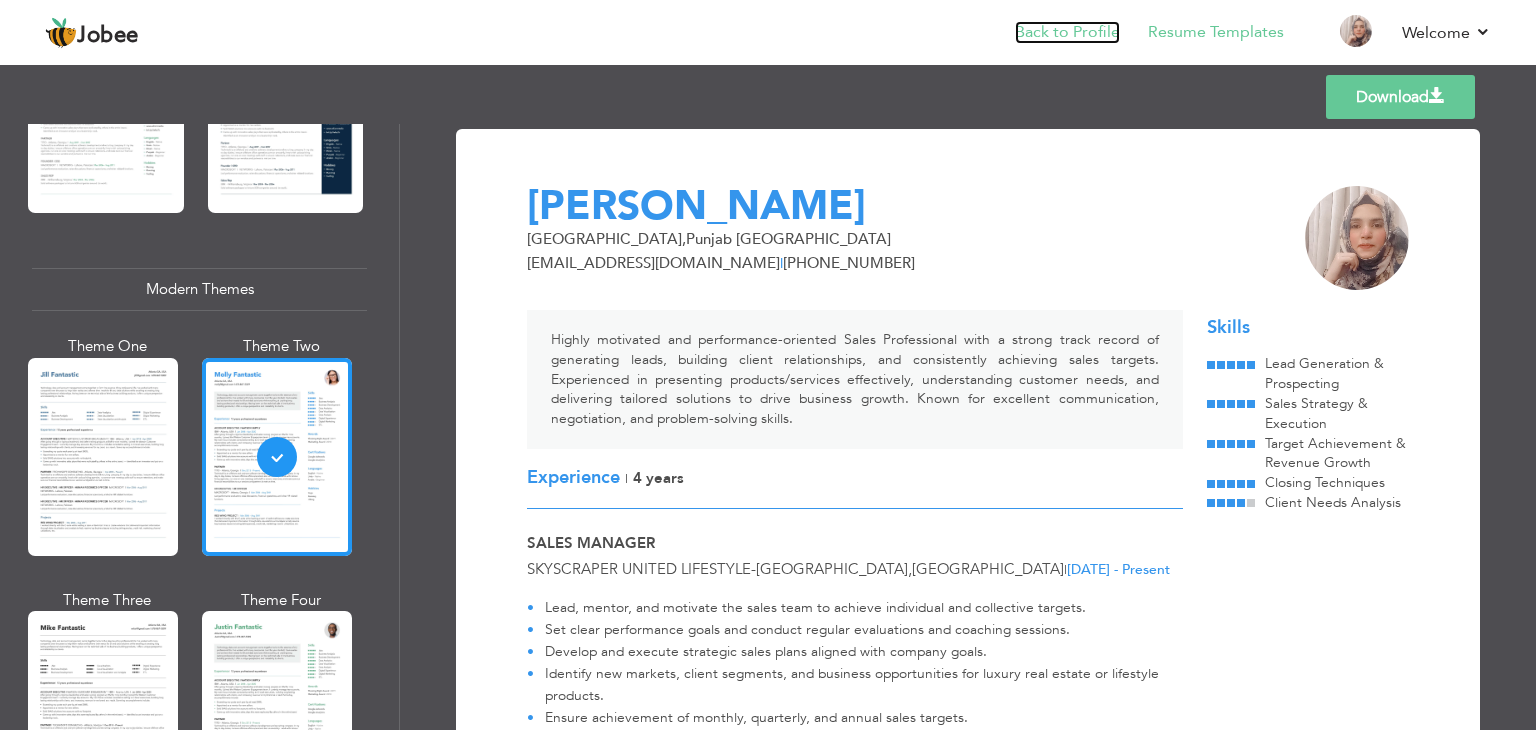 click on "Back to Profile" at bounding box center (1067, 32) 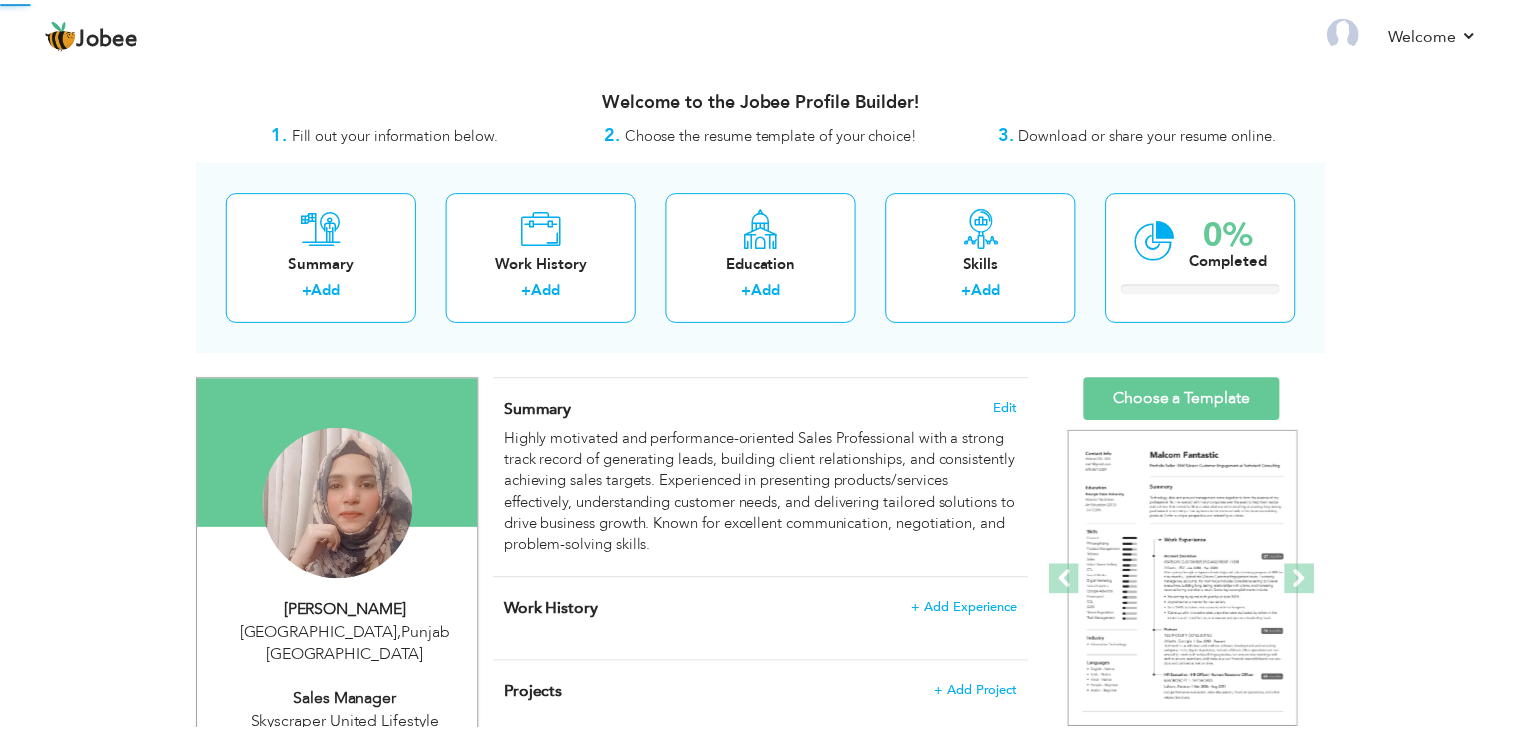 scroll, scrollTop: 0, scrollLeft: 0, axis: both 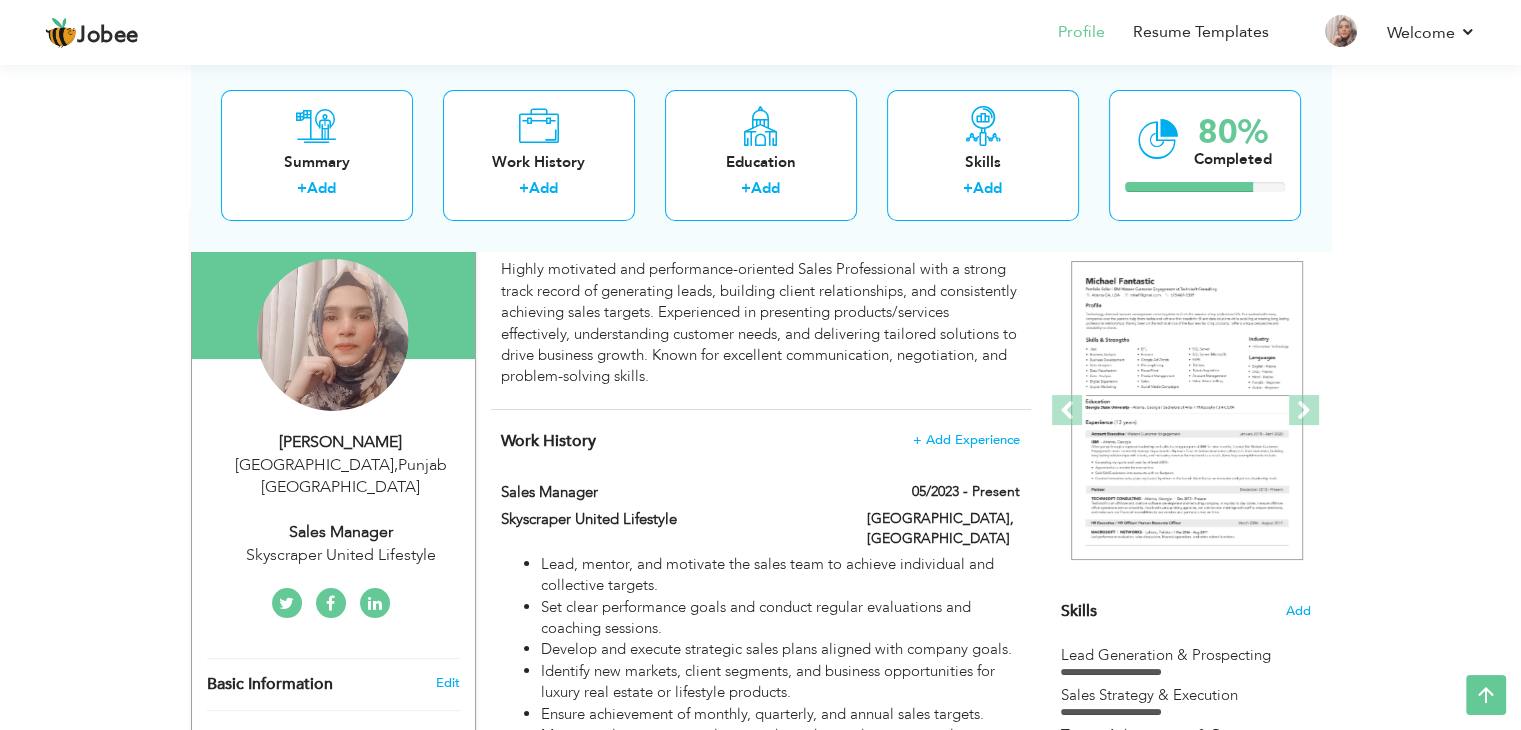 click on "[PERSON_NAME]" at bounding box center [341, 442] 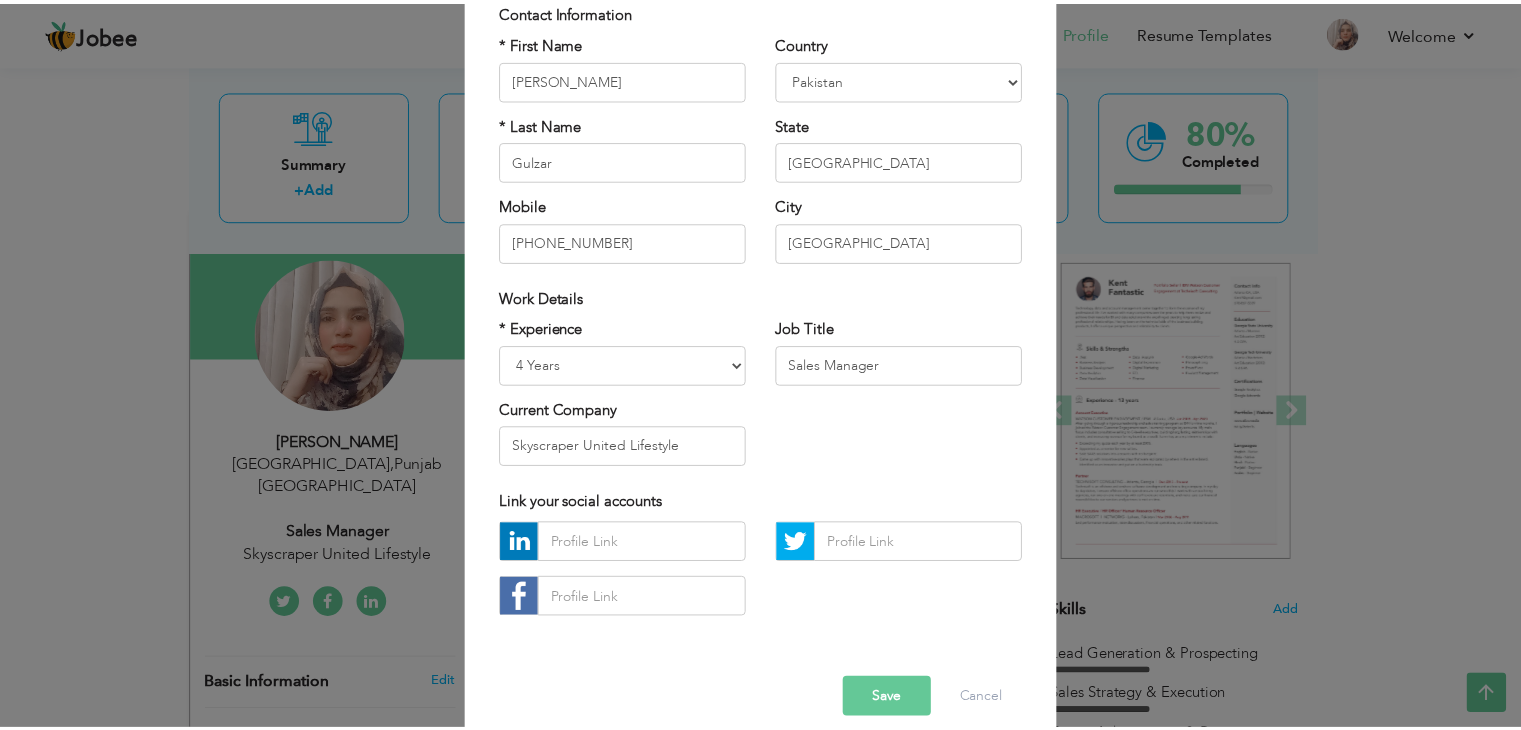 scroll, scrollTop: 159, scrollLeft: 0, axis: vertical 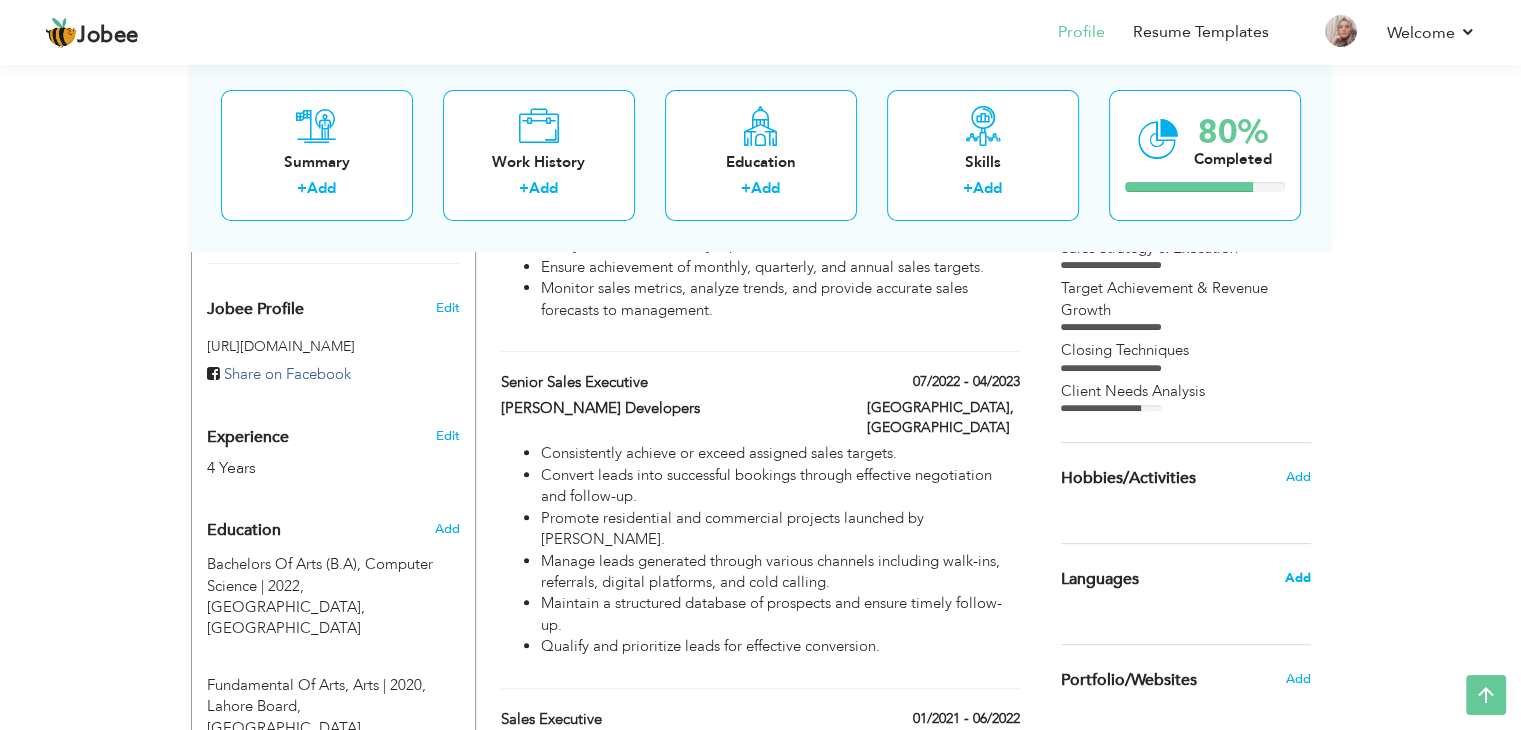 click on "Add" at bounding box center (1297, 578) 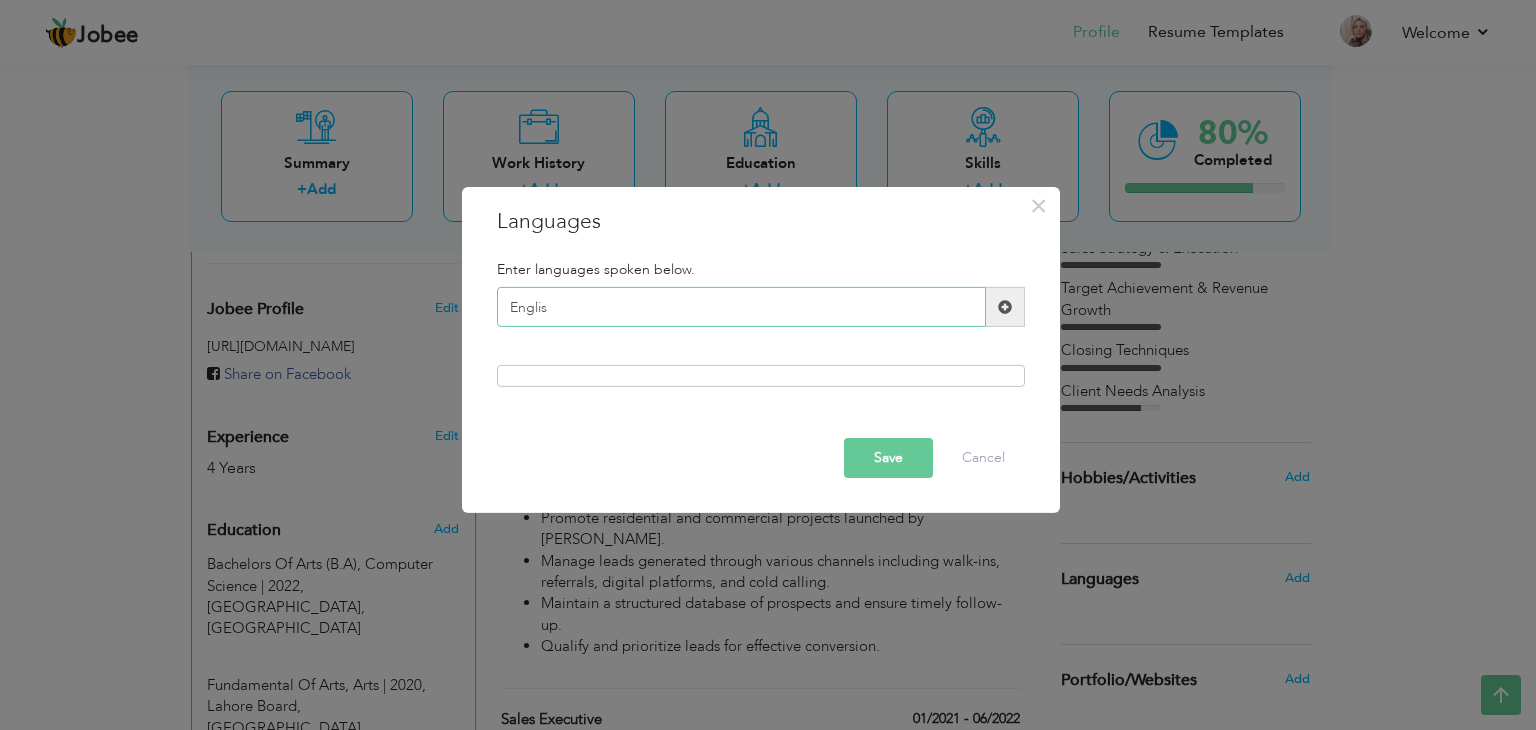 type on "English" 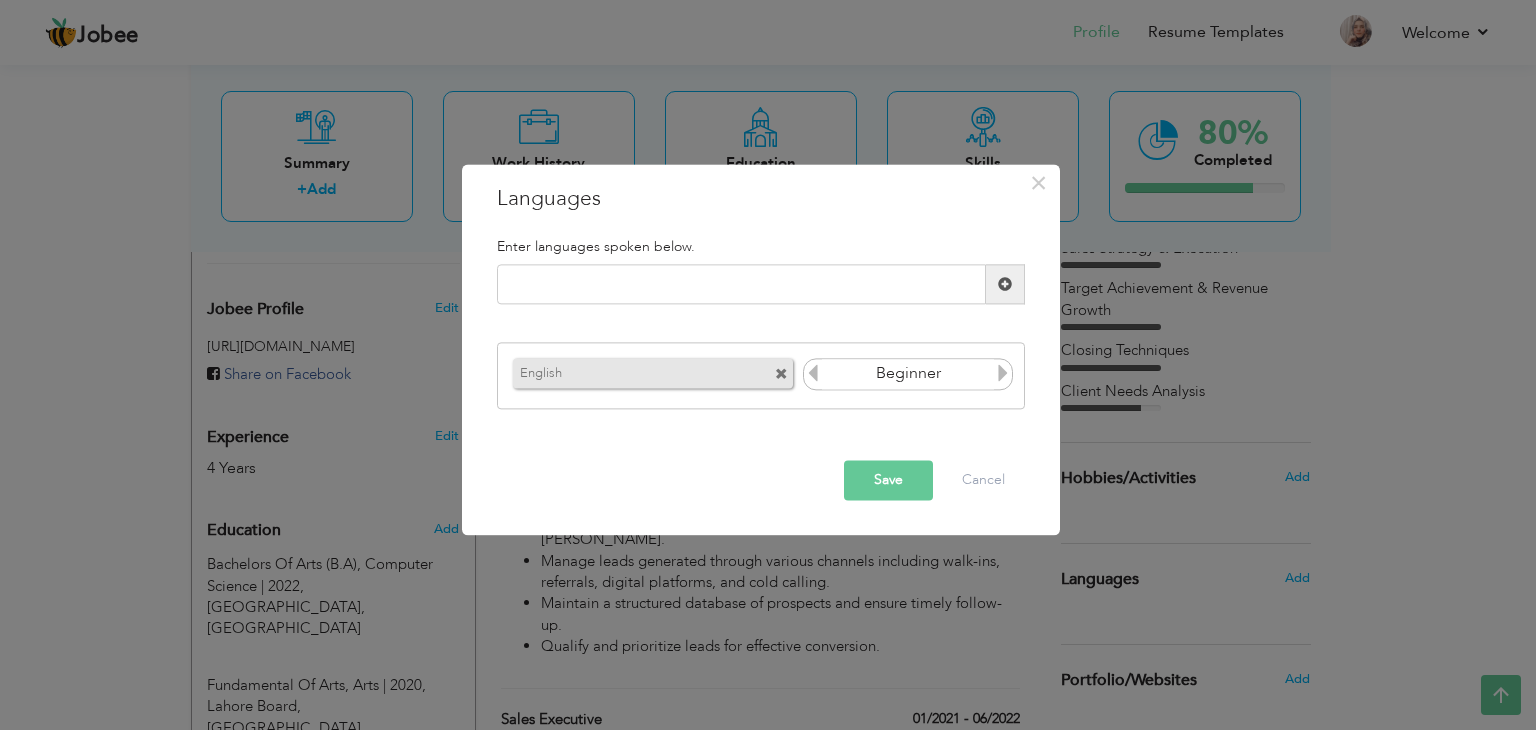 click at bounding box center (1003, 373) 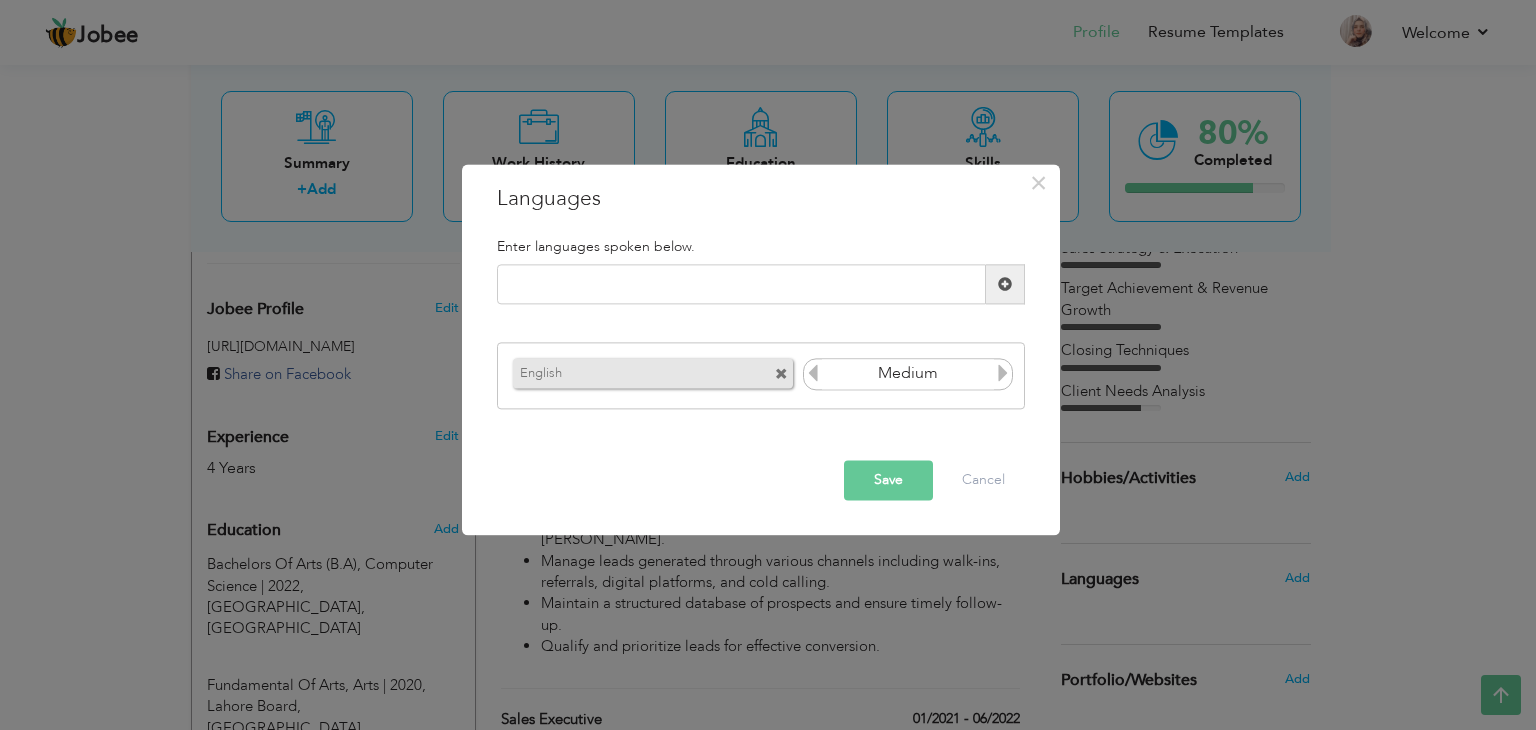 click at bounding box center (1003, 373) 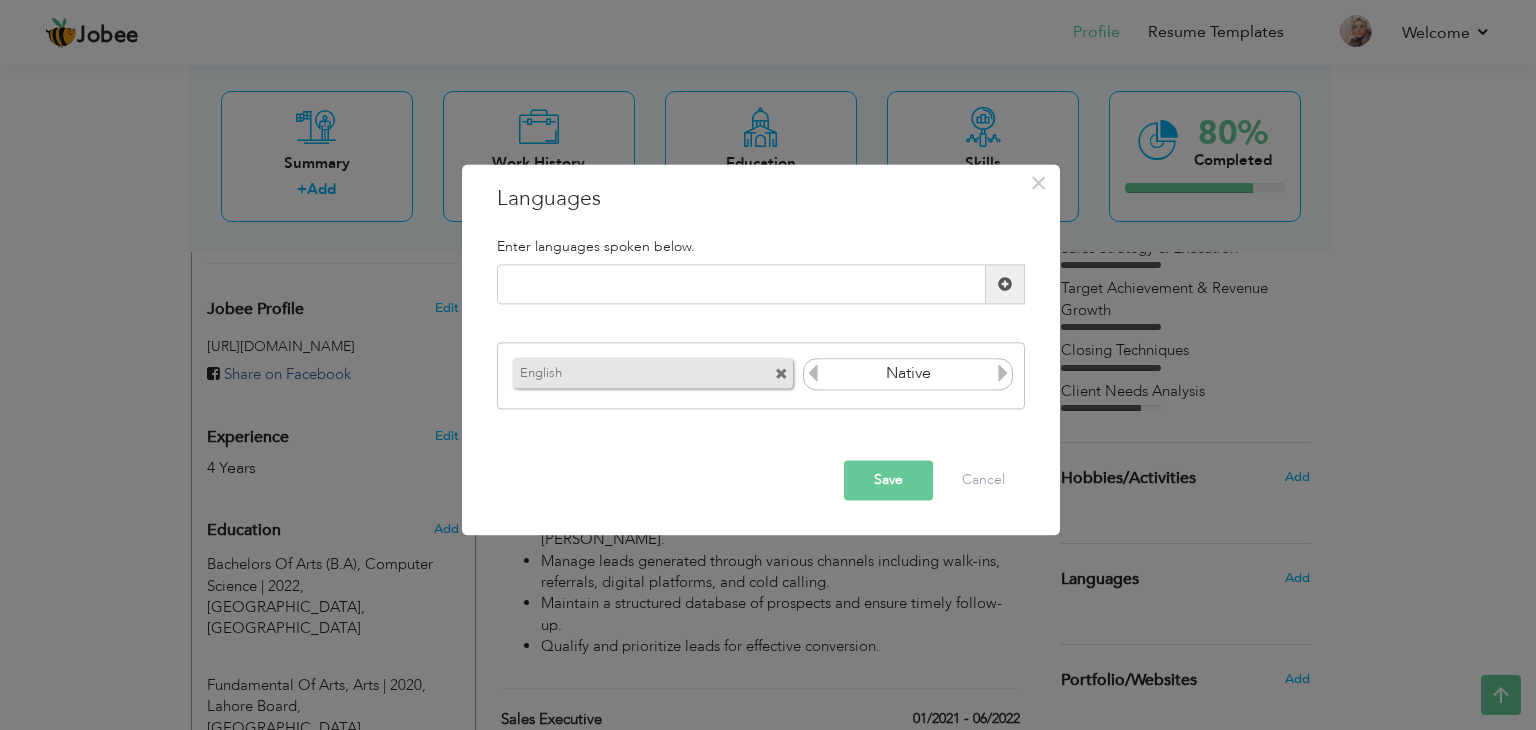 click at bounding box center [1003, 373] 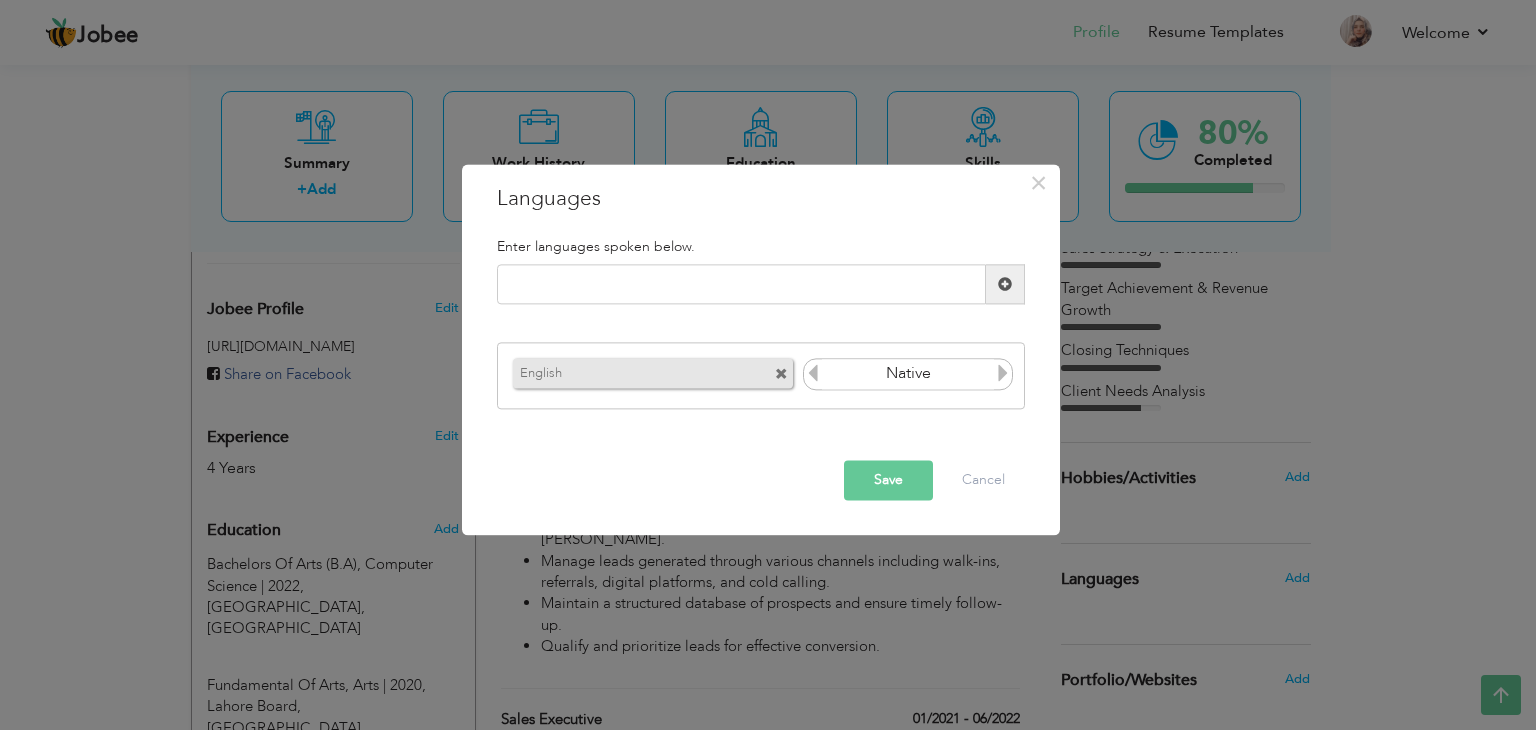 click at bounding box center (813, 373) 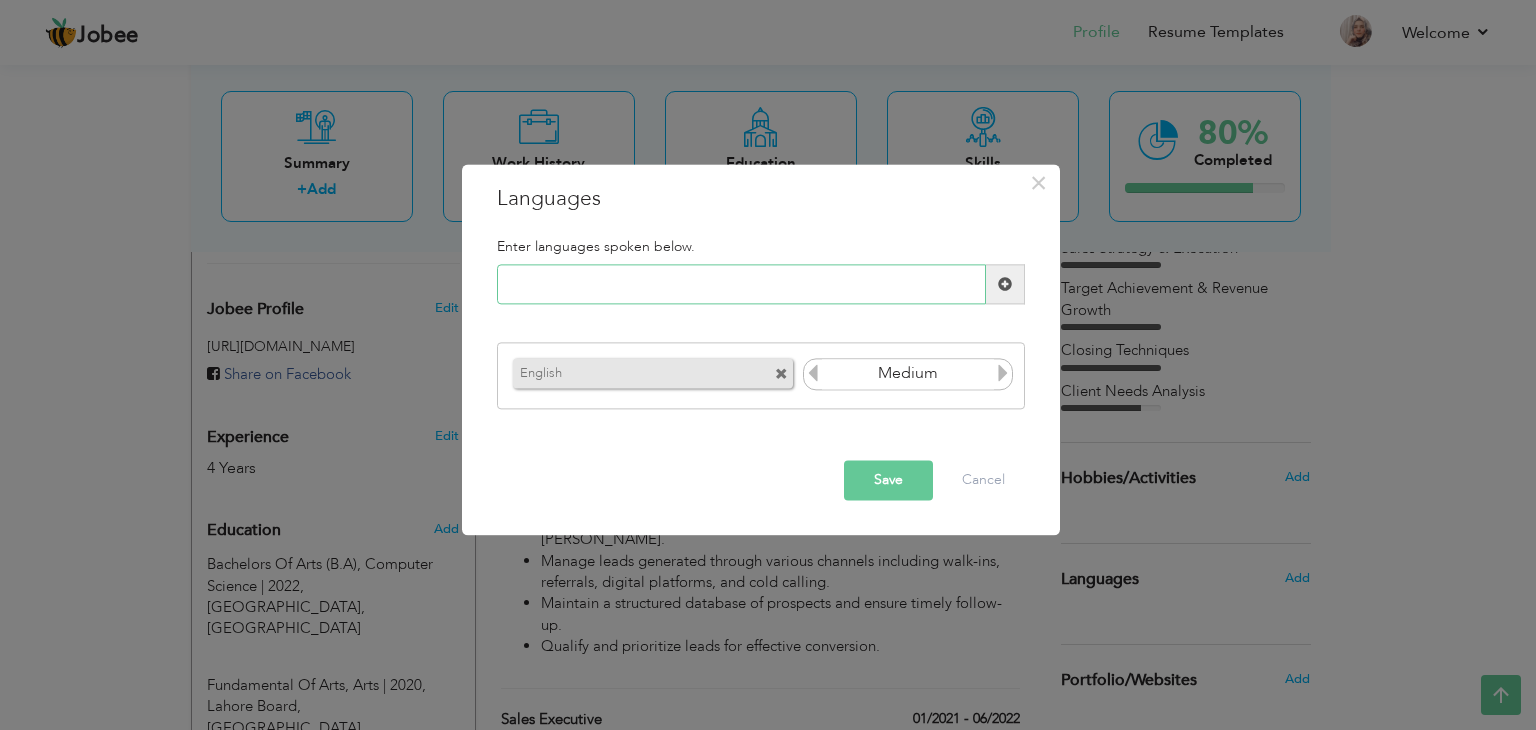 click at bounding box center [741, 285] 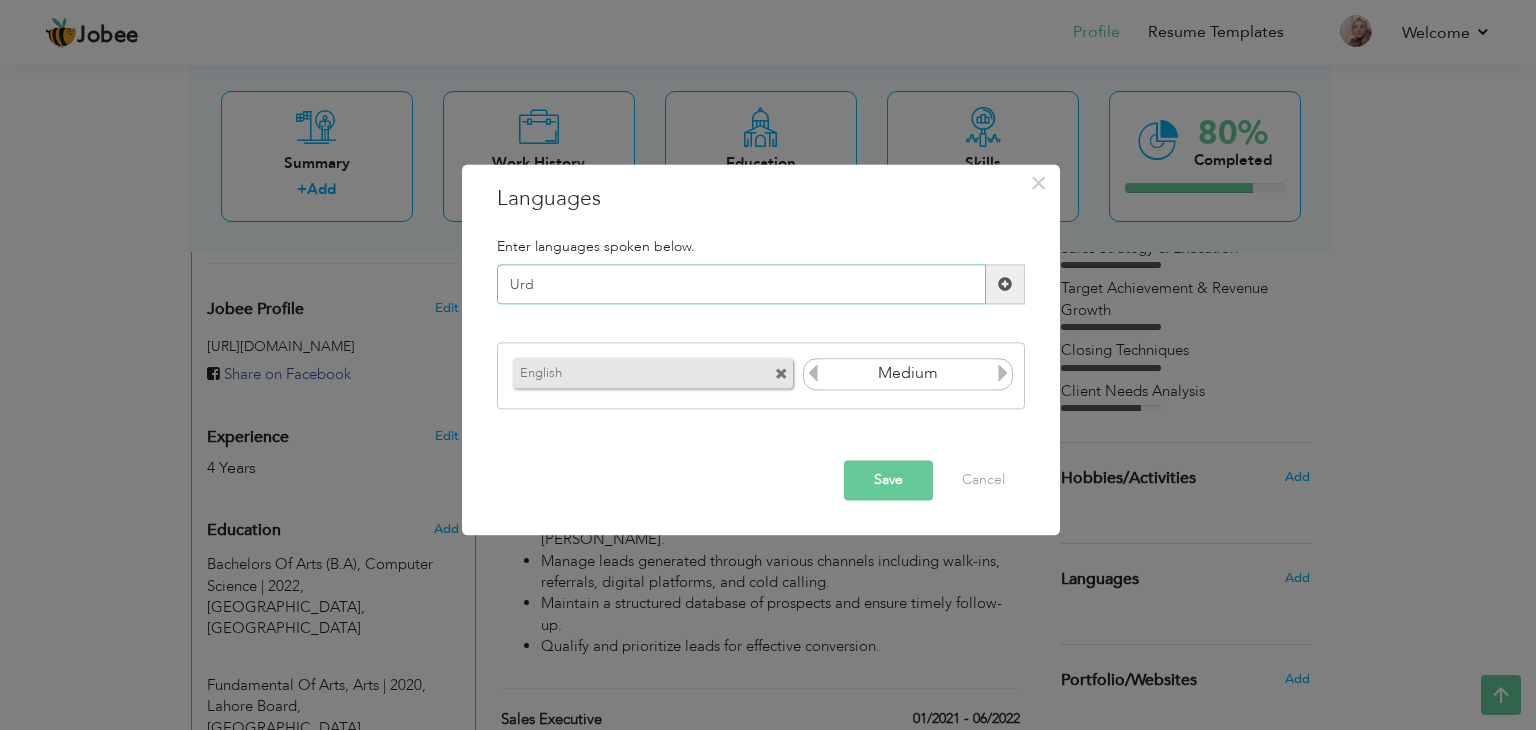 type on "Urdu" 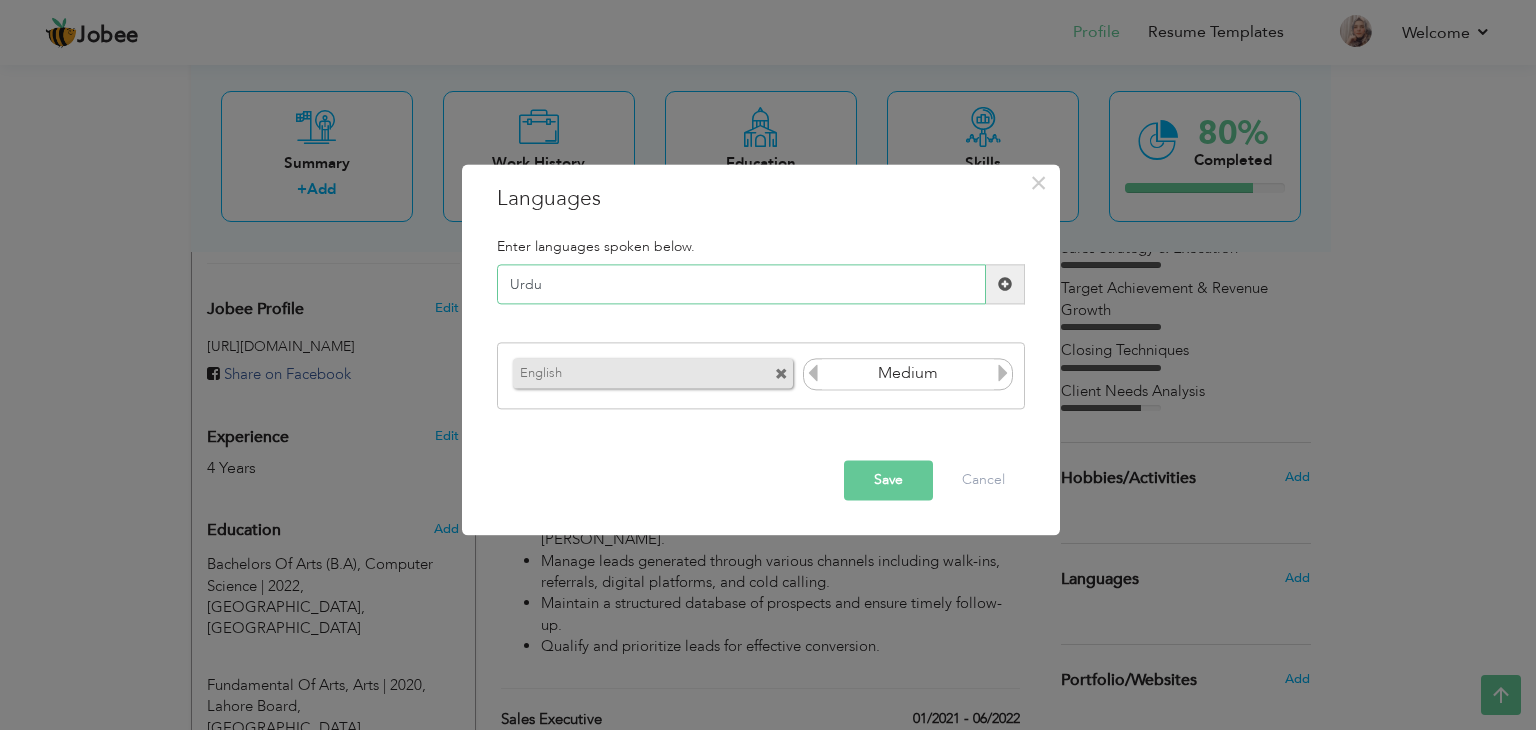 type 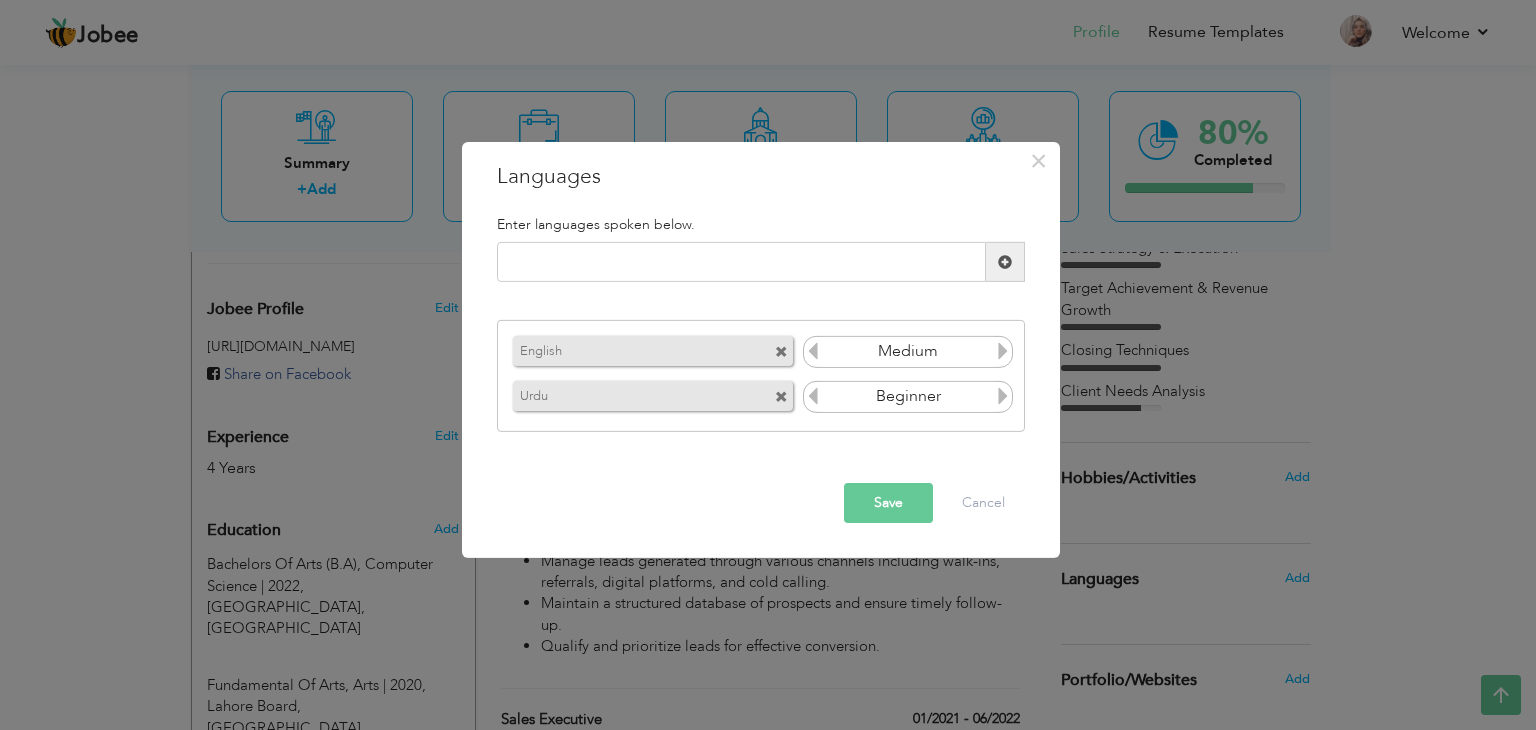 click at bounding box center (1003, 396) 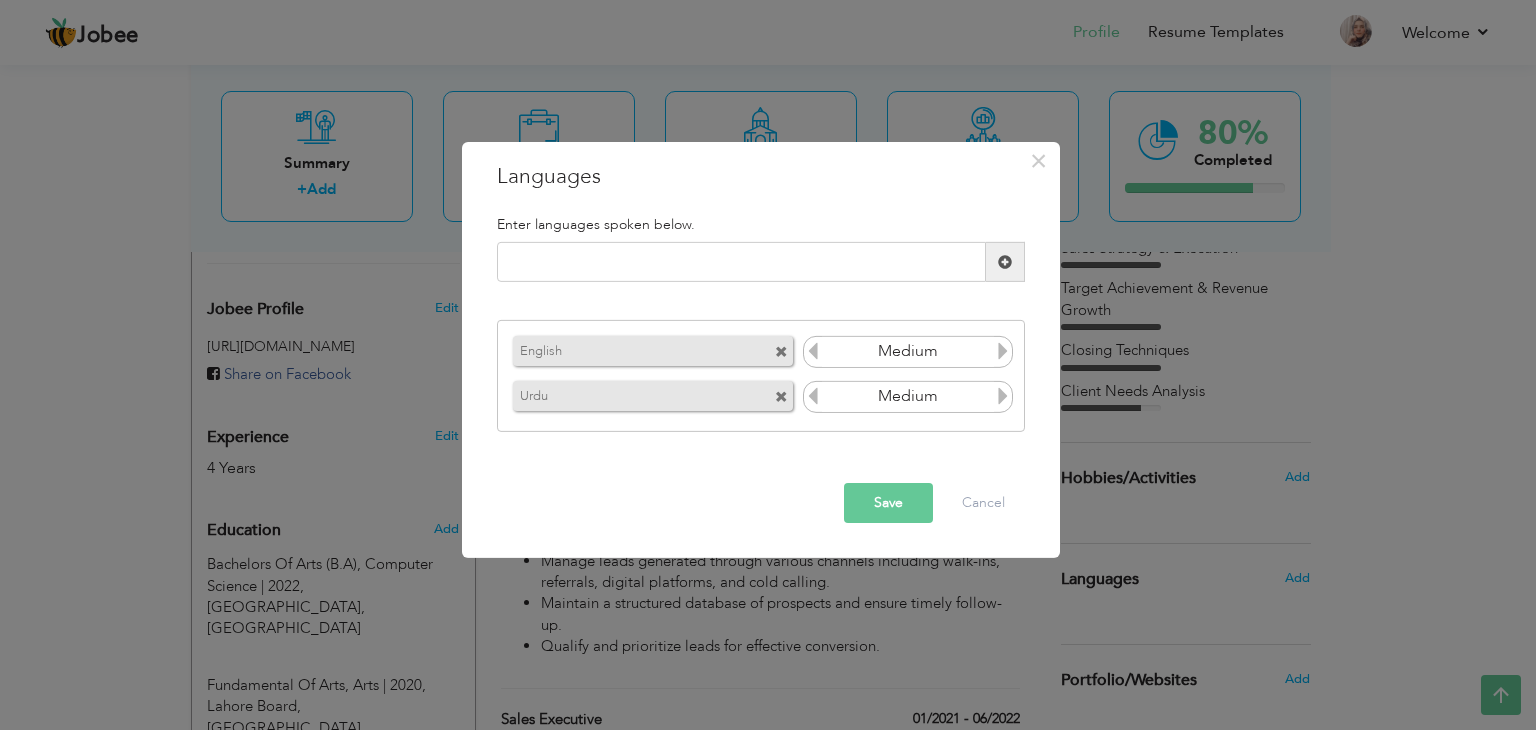 click at bounding box center [1003, 396] 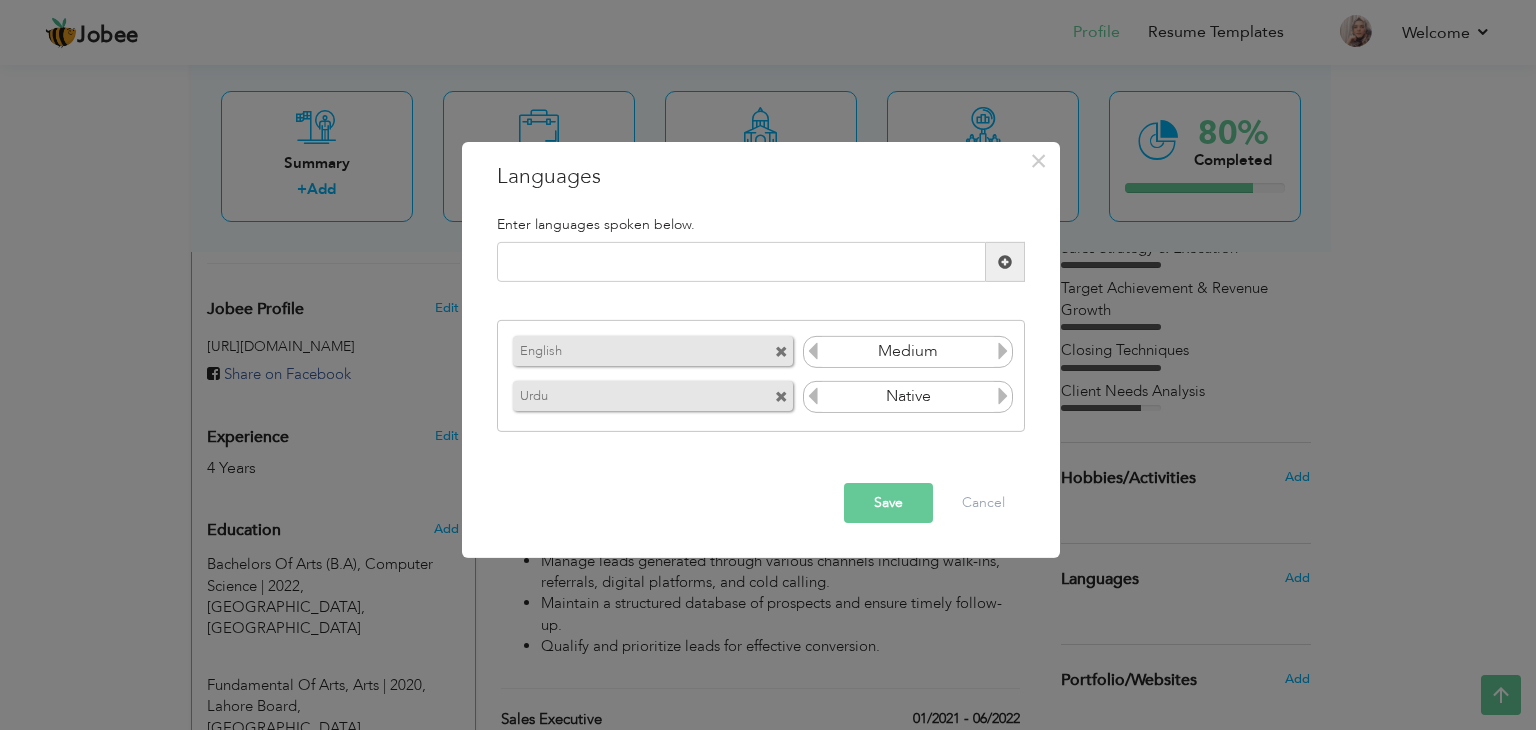click on "Save" at bounding box center (888, 503) 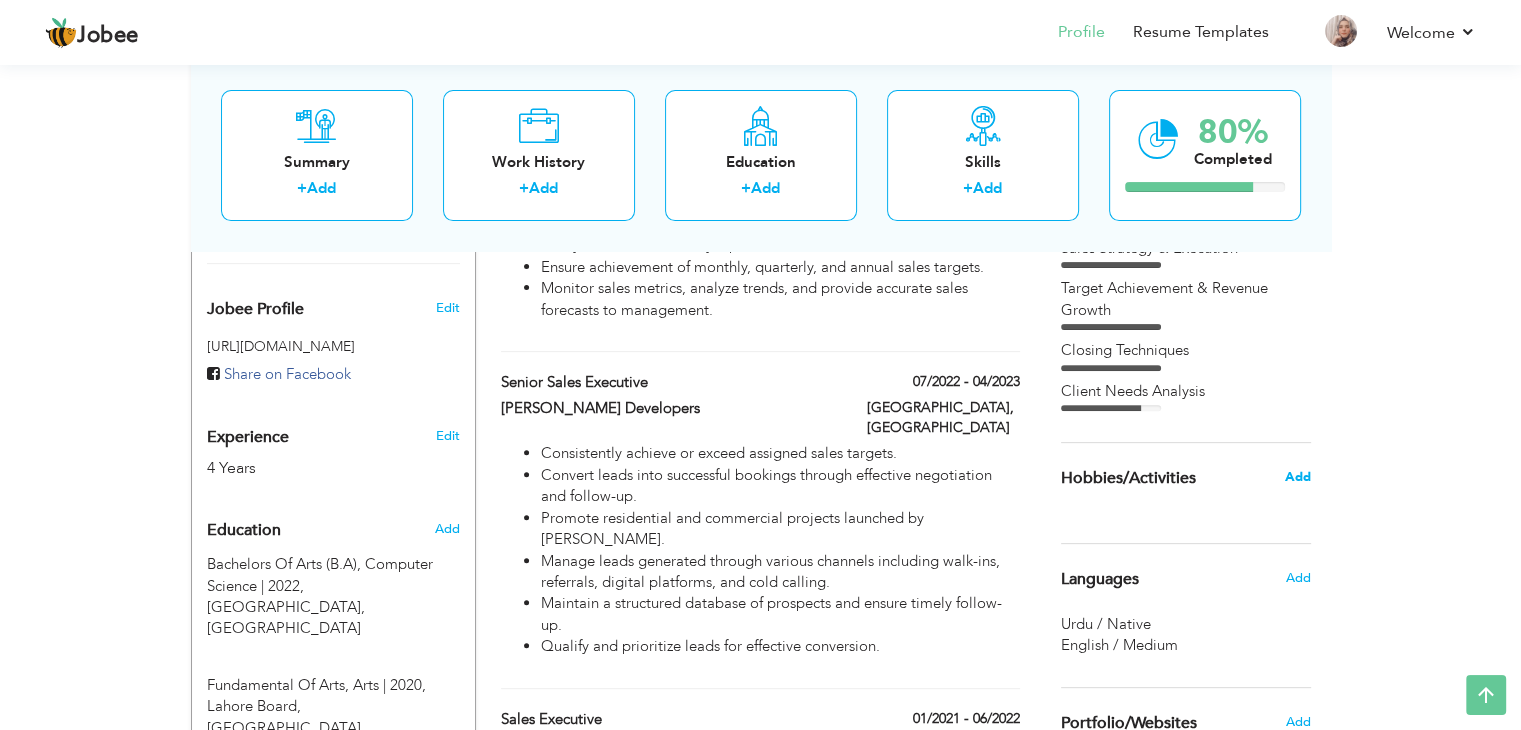click on "Add" at bounding box center (1297, 477) 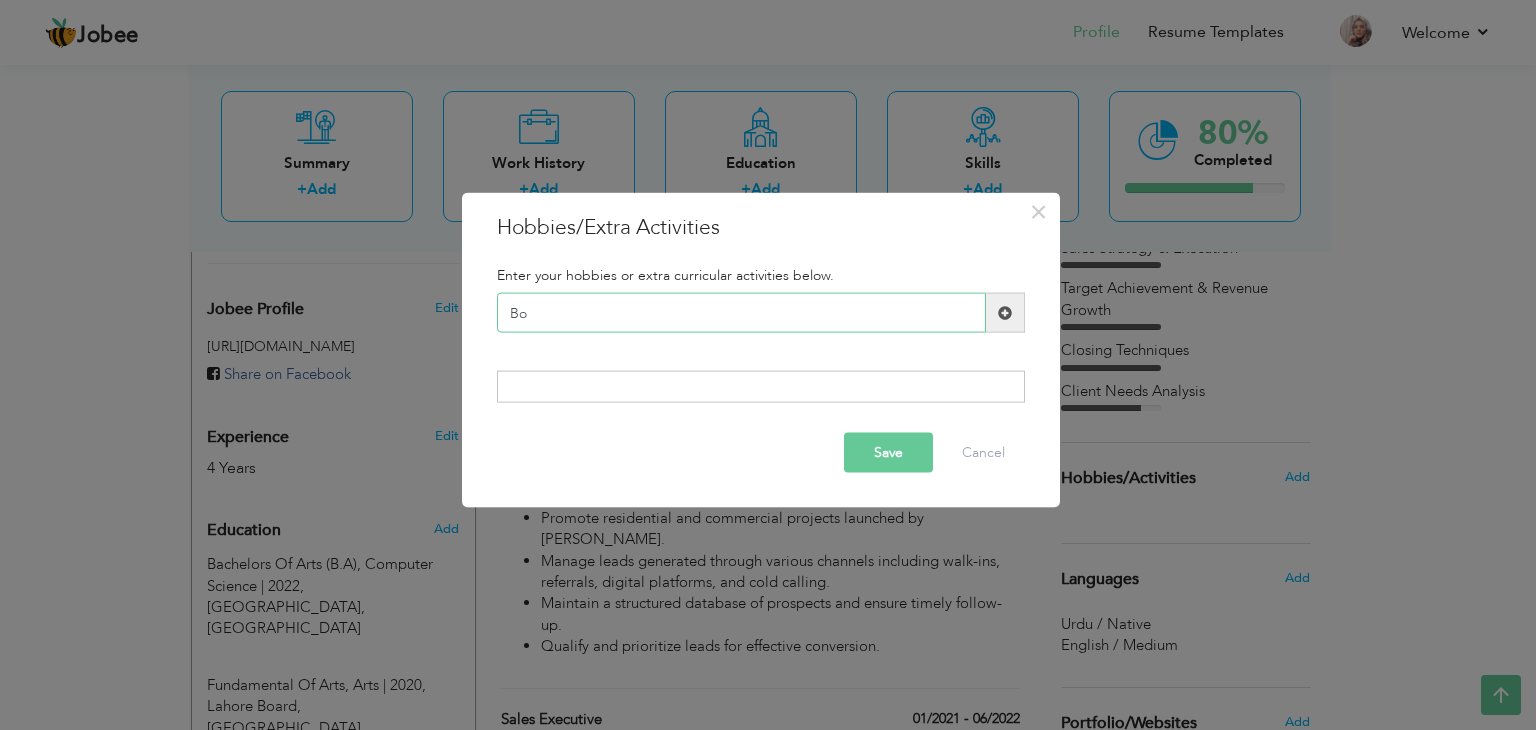 type on "B" 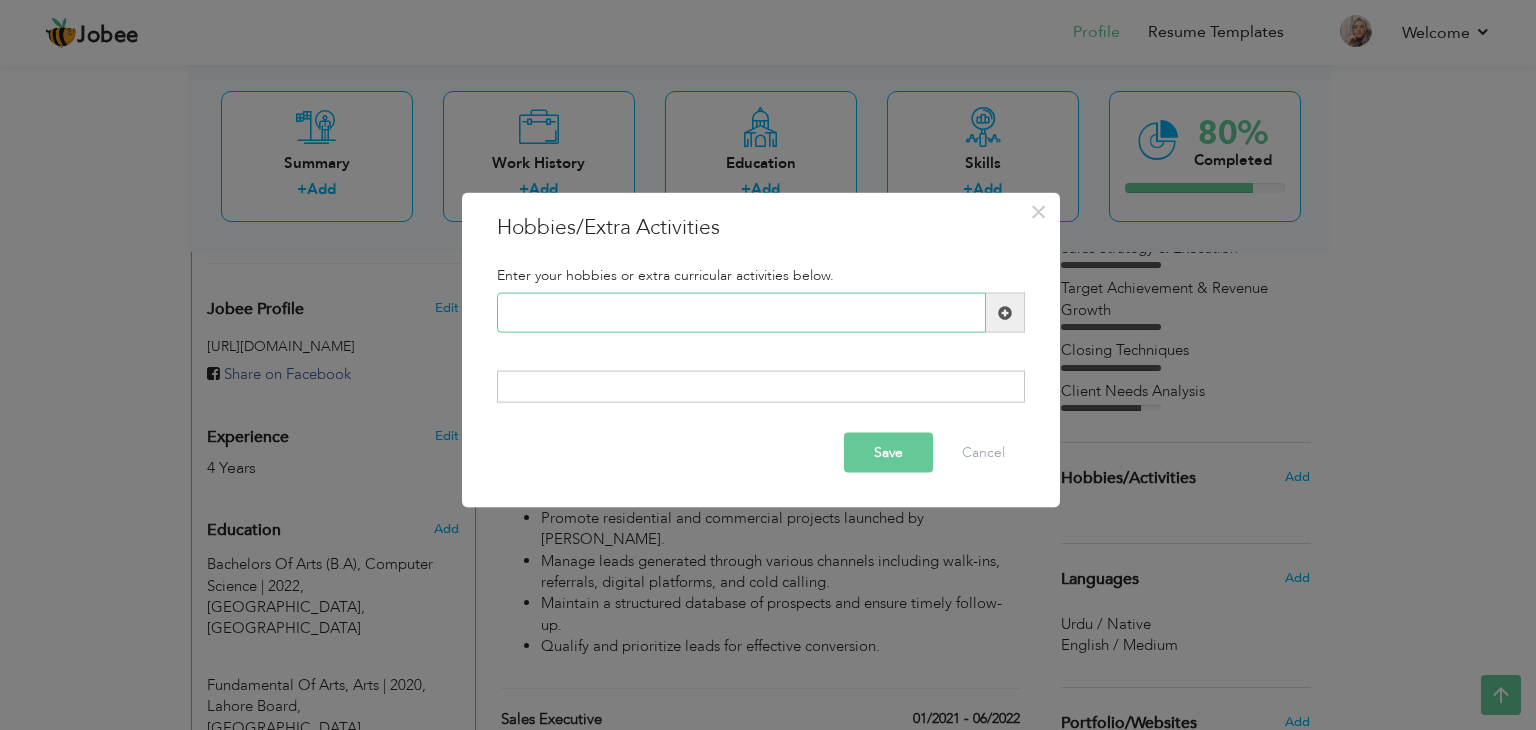 paste on "Reading Business & Sales" 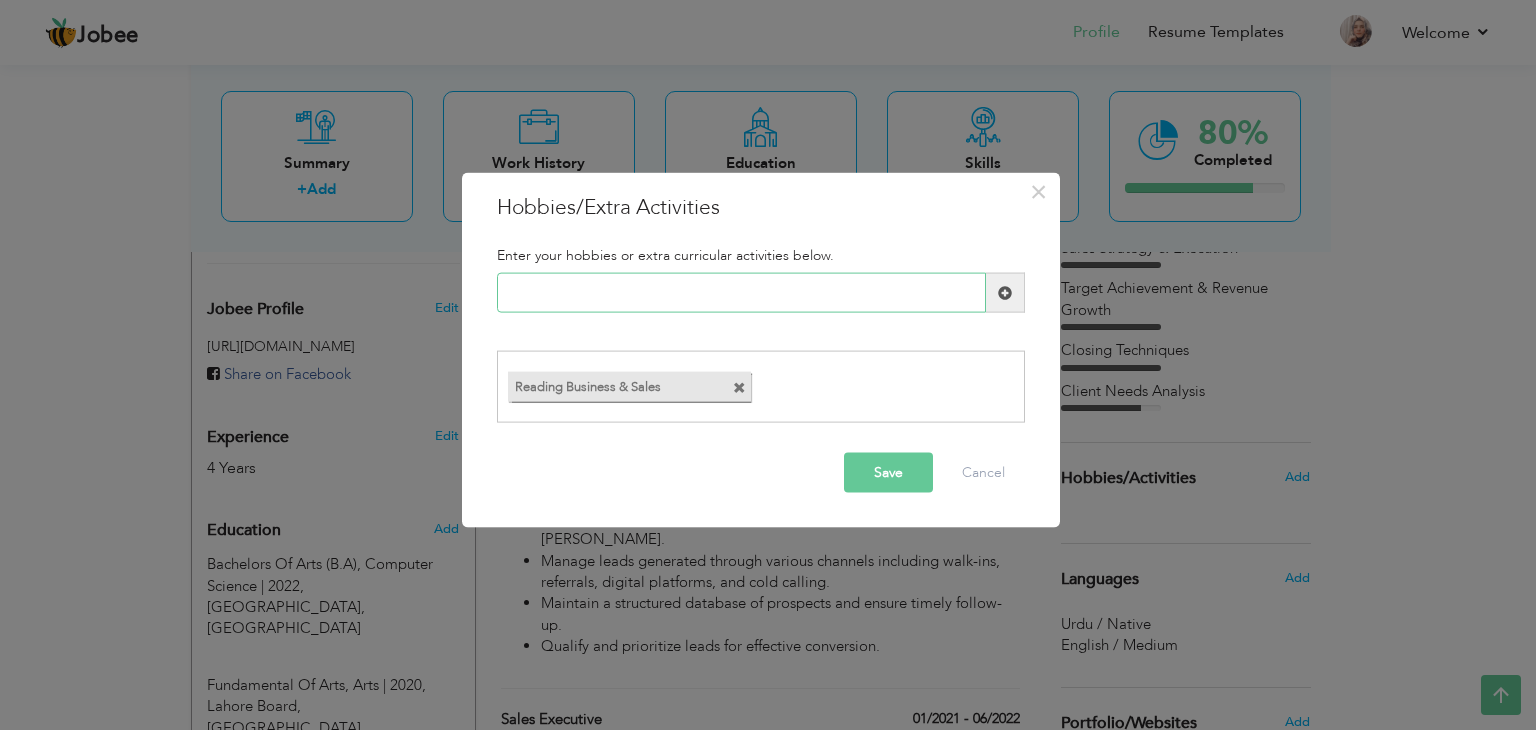 paste on "Networking Events & [PERSON_NAME]" 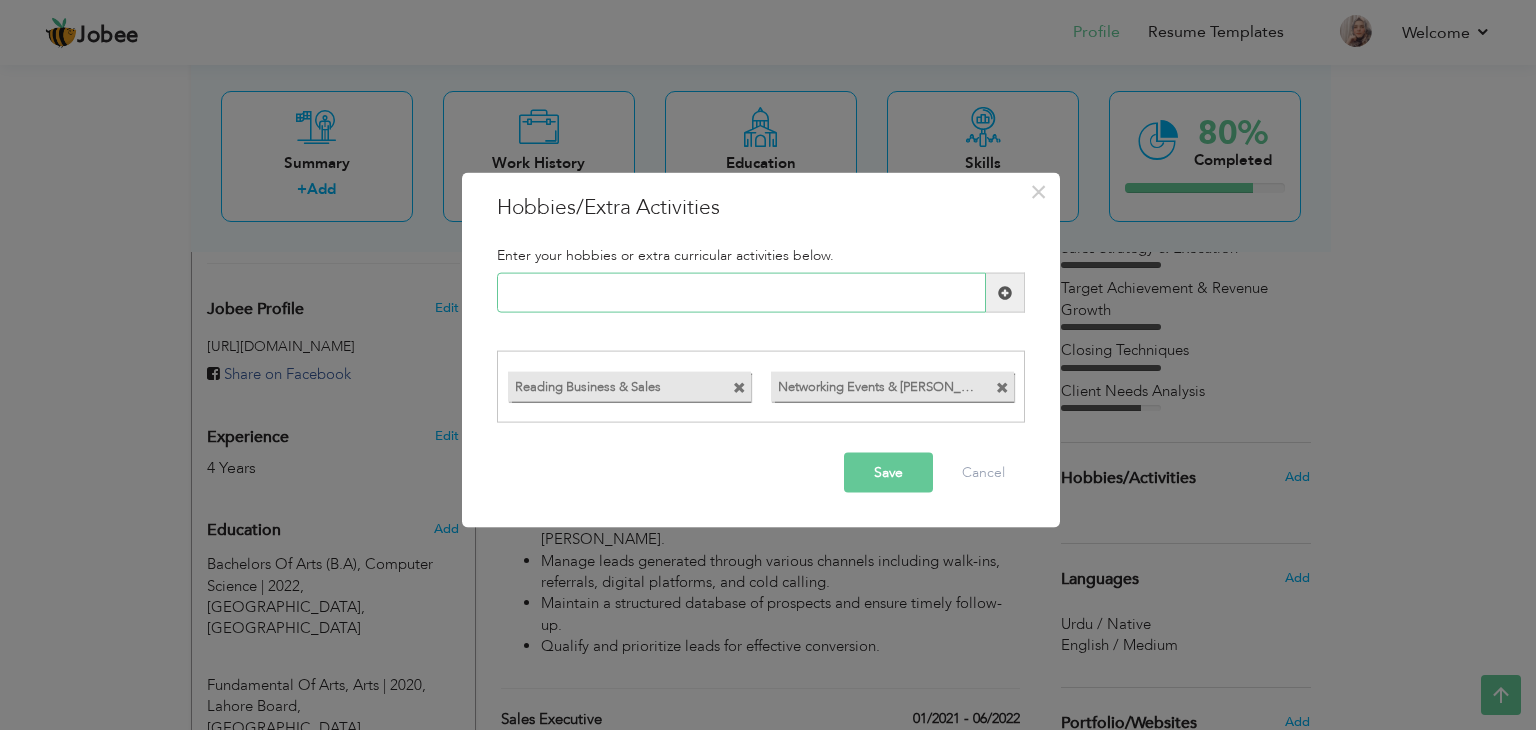 paste on "Networking Events & [PERSON_NAME]" 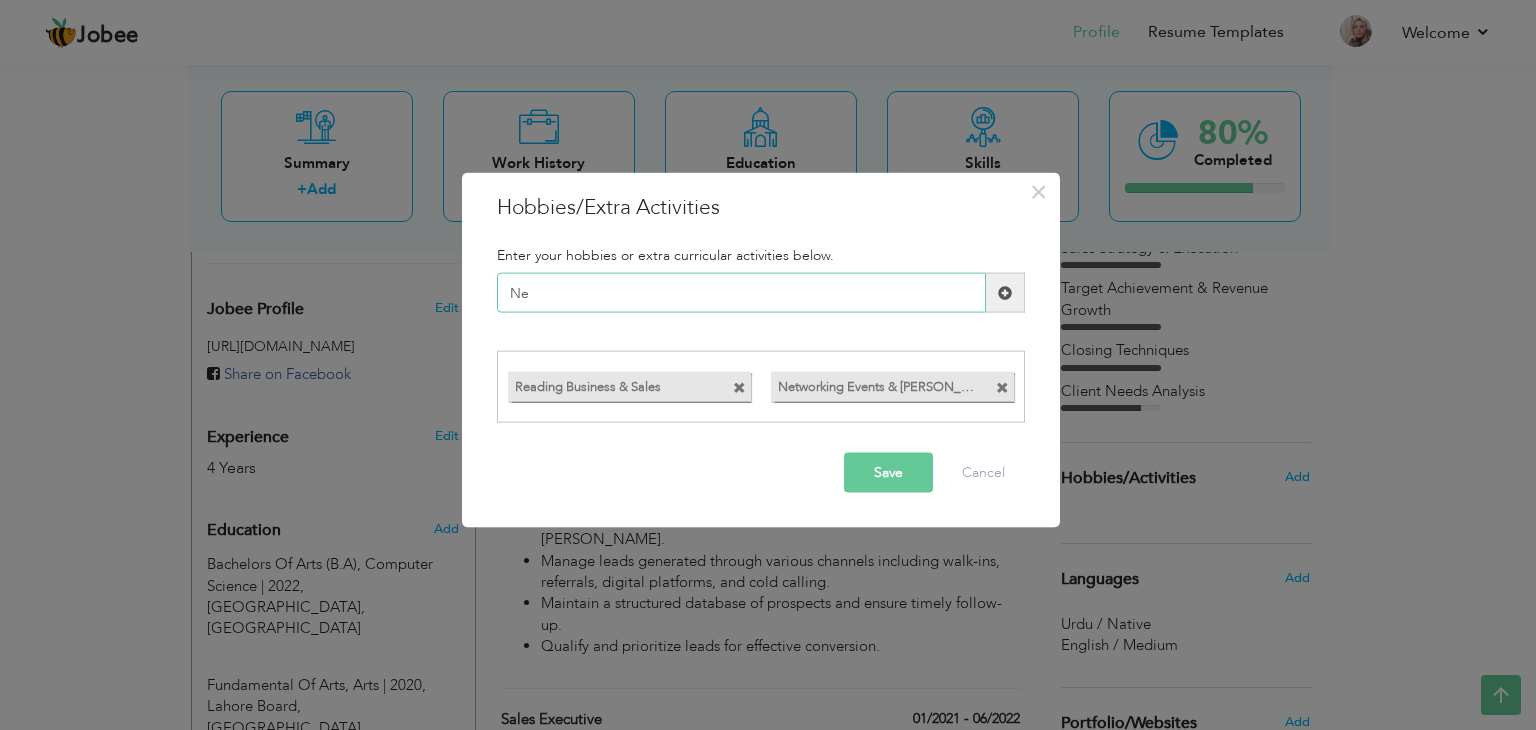 type on "N" 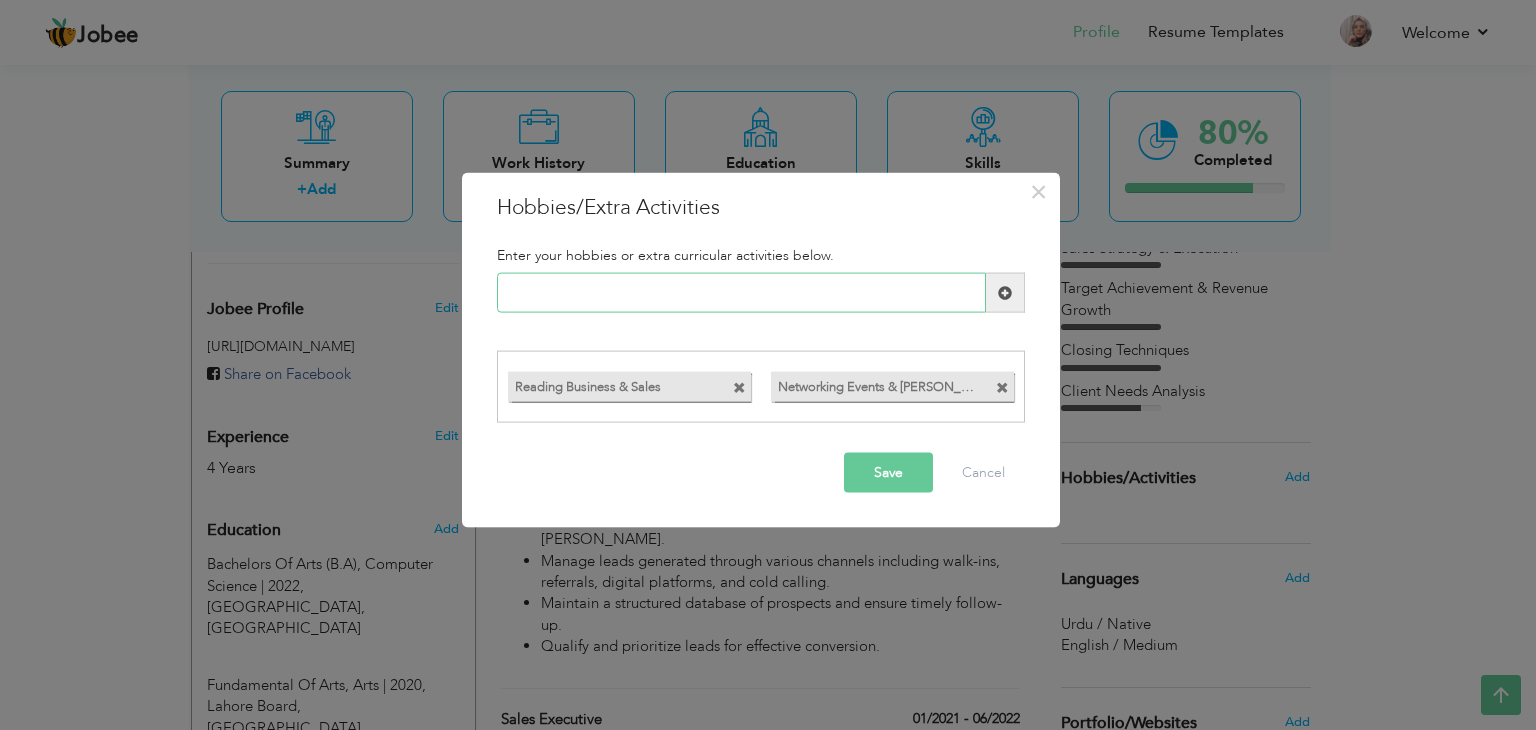 paste on "Public Speaking" 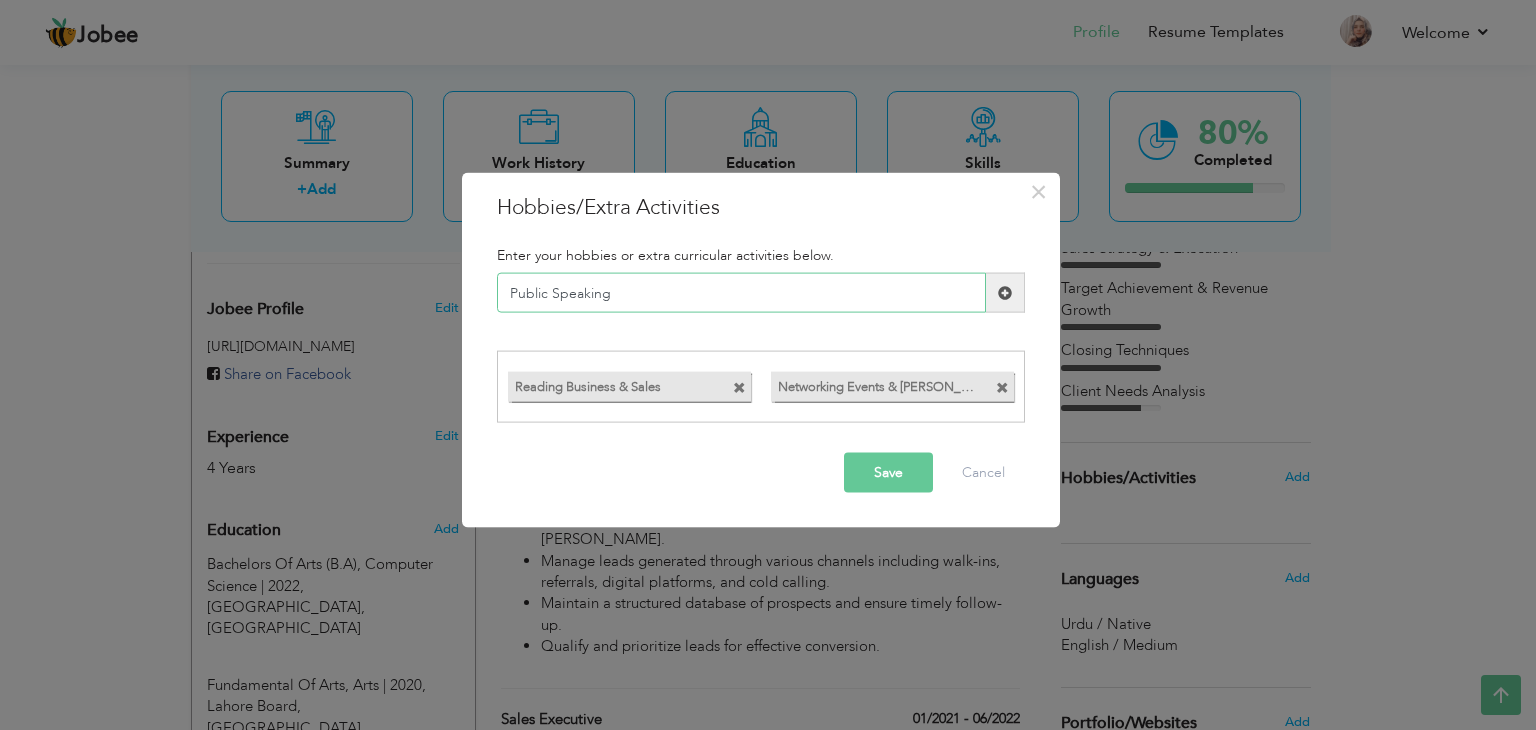 type on "Public Speaking" 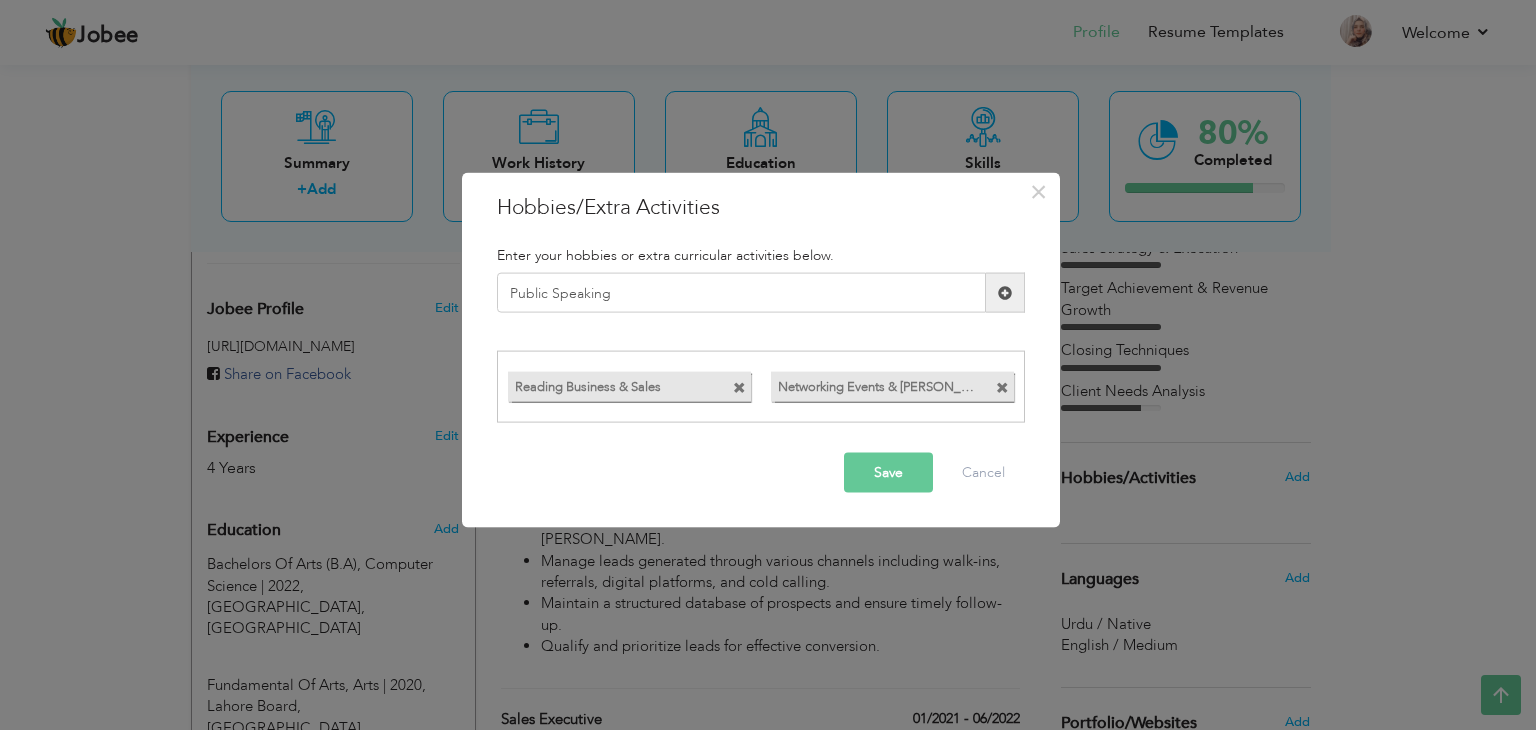 click on "Save" at bounding box center (888, 472) 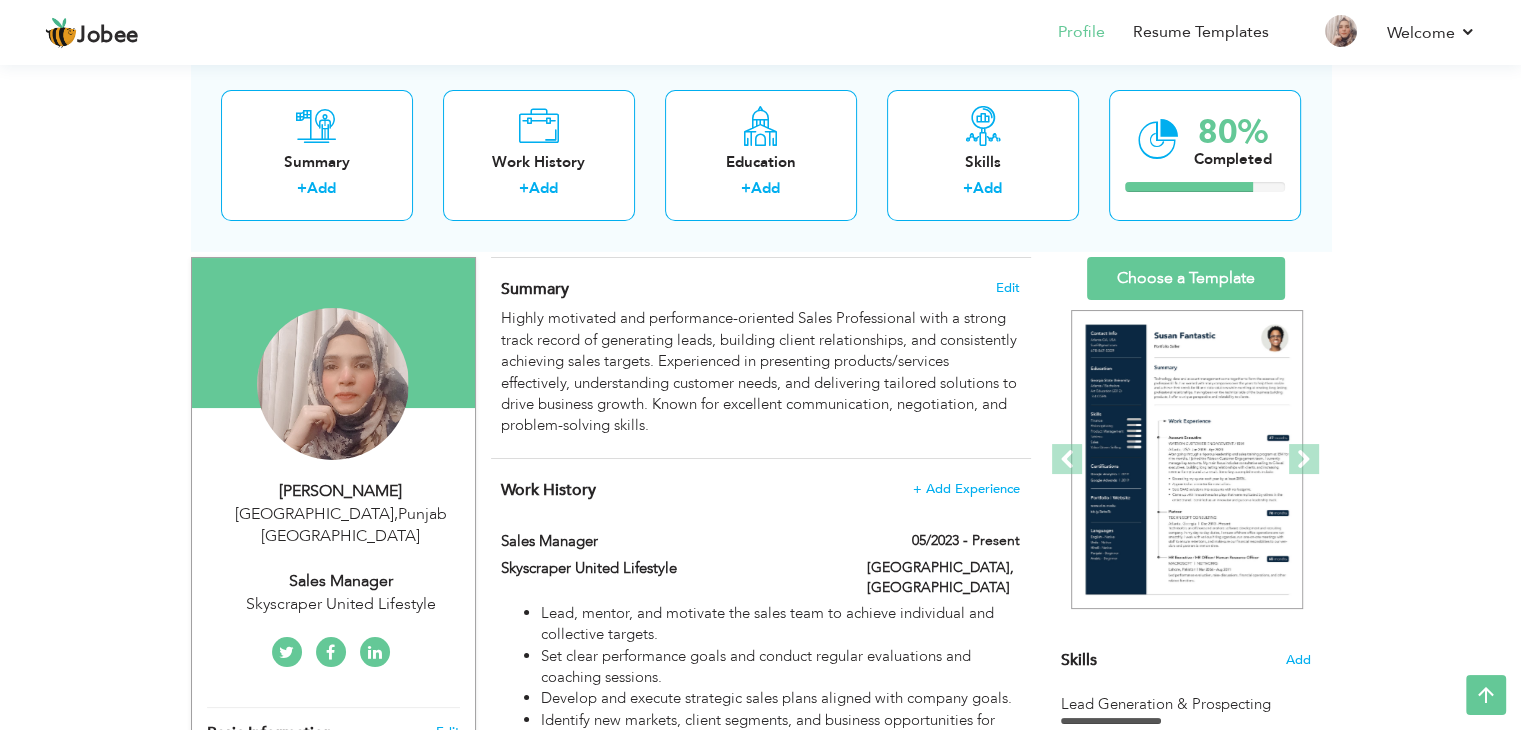scroll, scrollTop: 119, scrollLeft: 0, axis: vertical 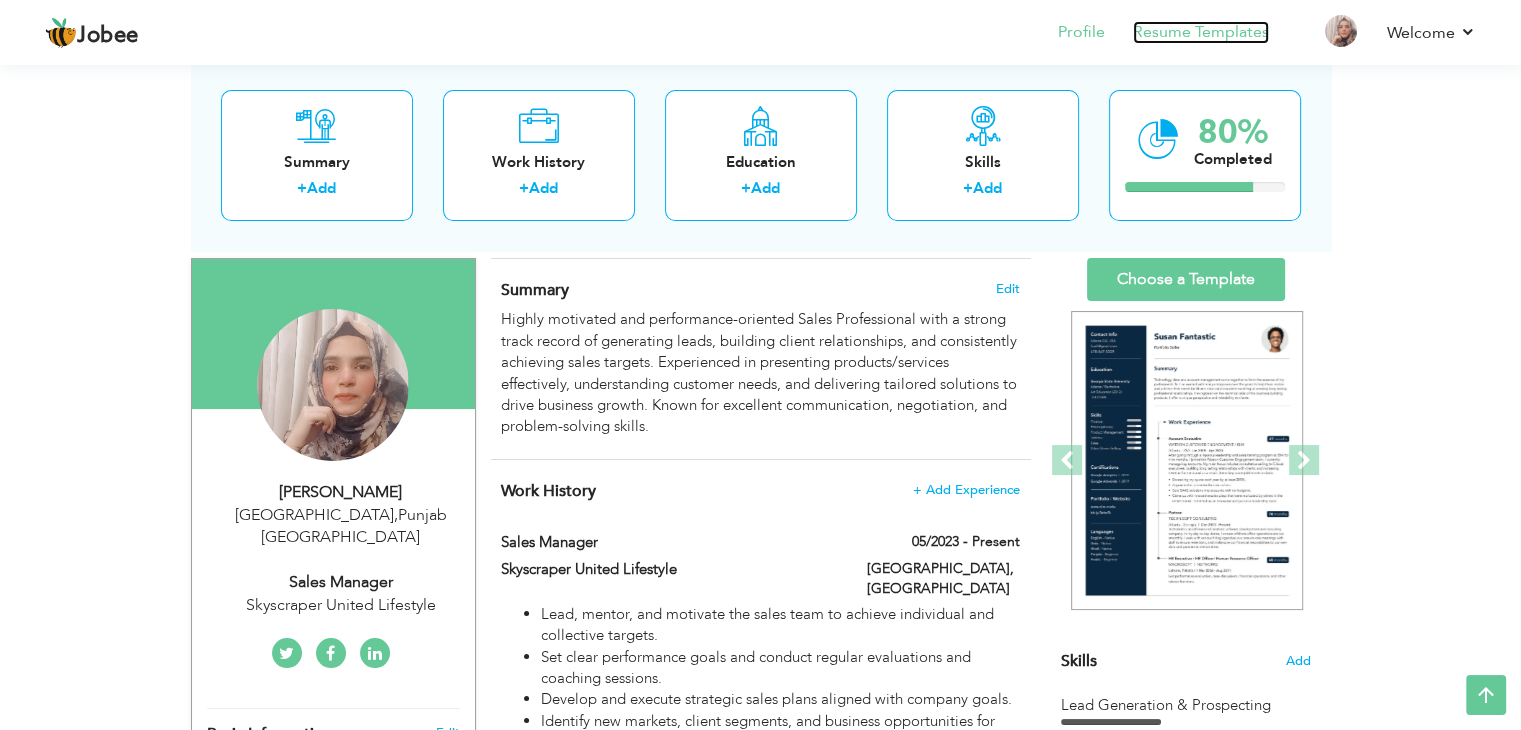 click on "Resume Templates" at bounding box center [1201, 32] 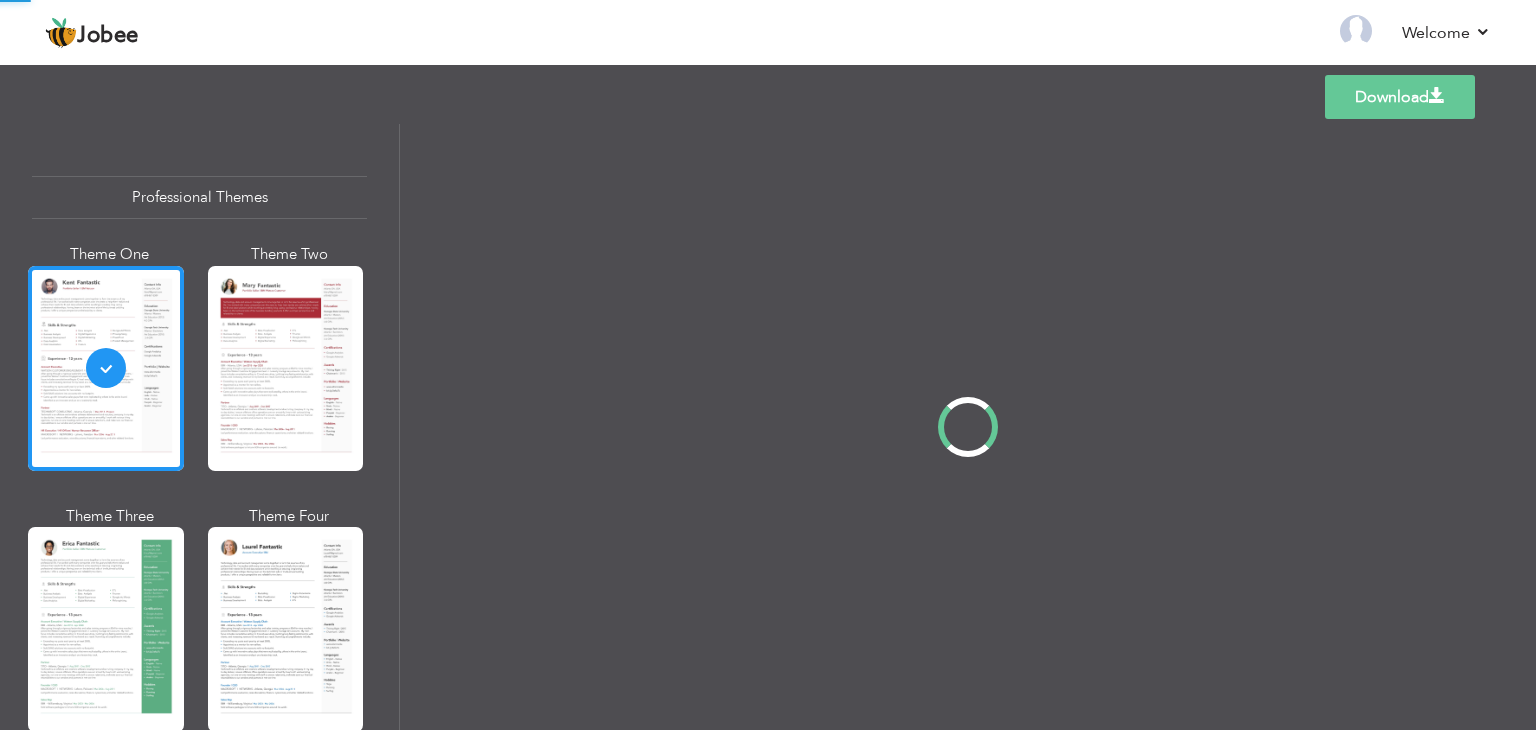 scroll, scrollTop: 0, scrollLeft: 0, axis: both 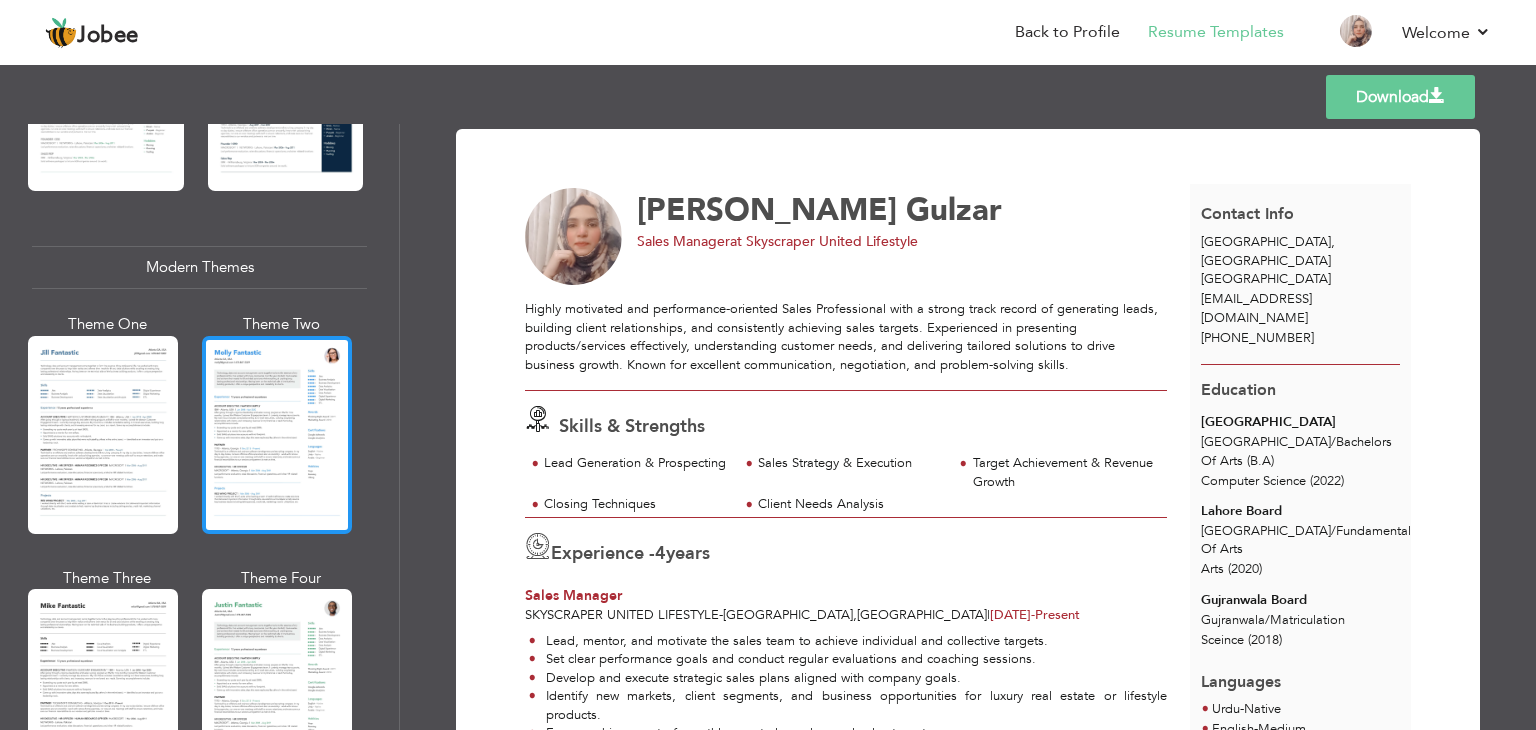 click at bounding box center [277, 435] 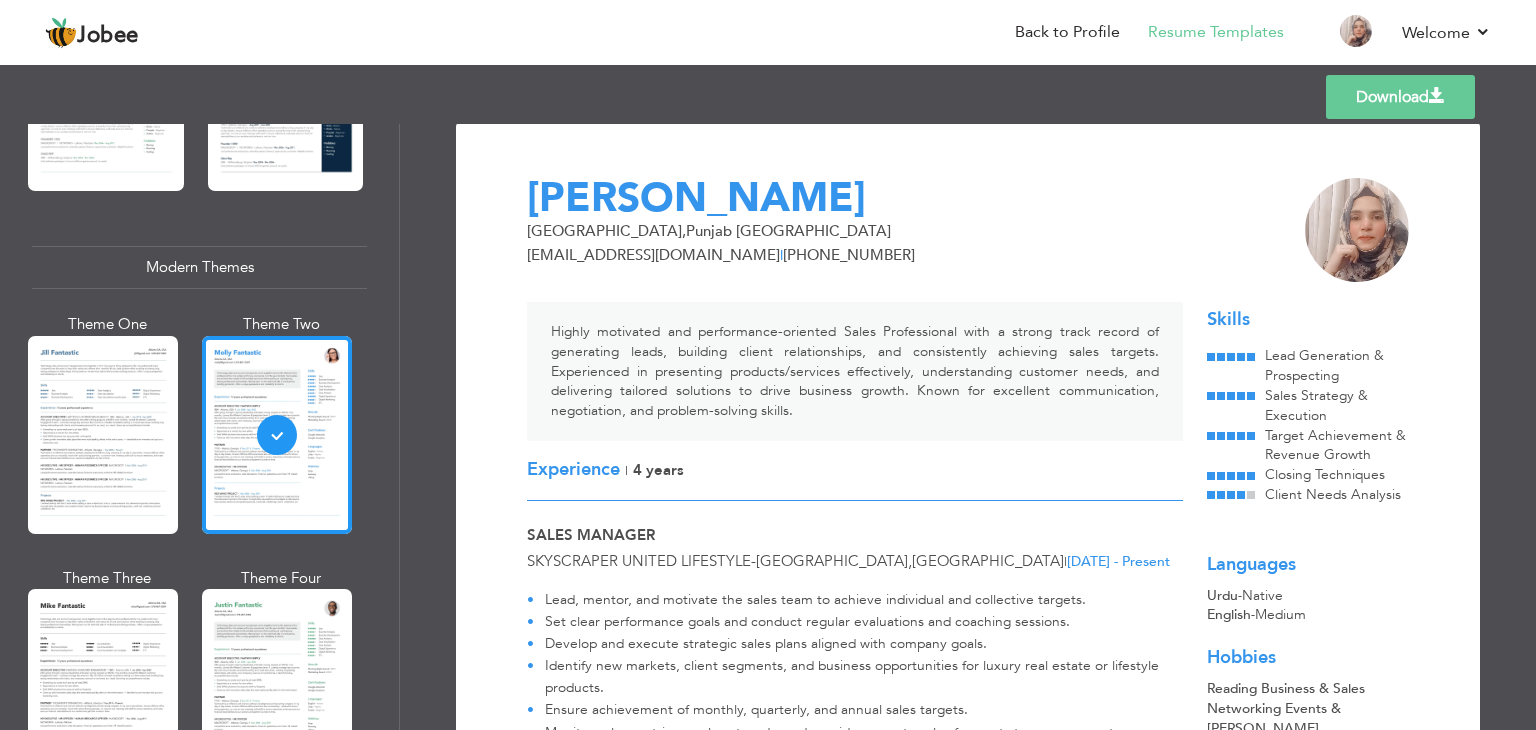 scroll, scrollTop: 1, scrollLeft: 0, axis: vertical 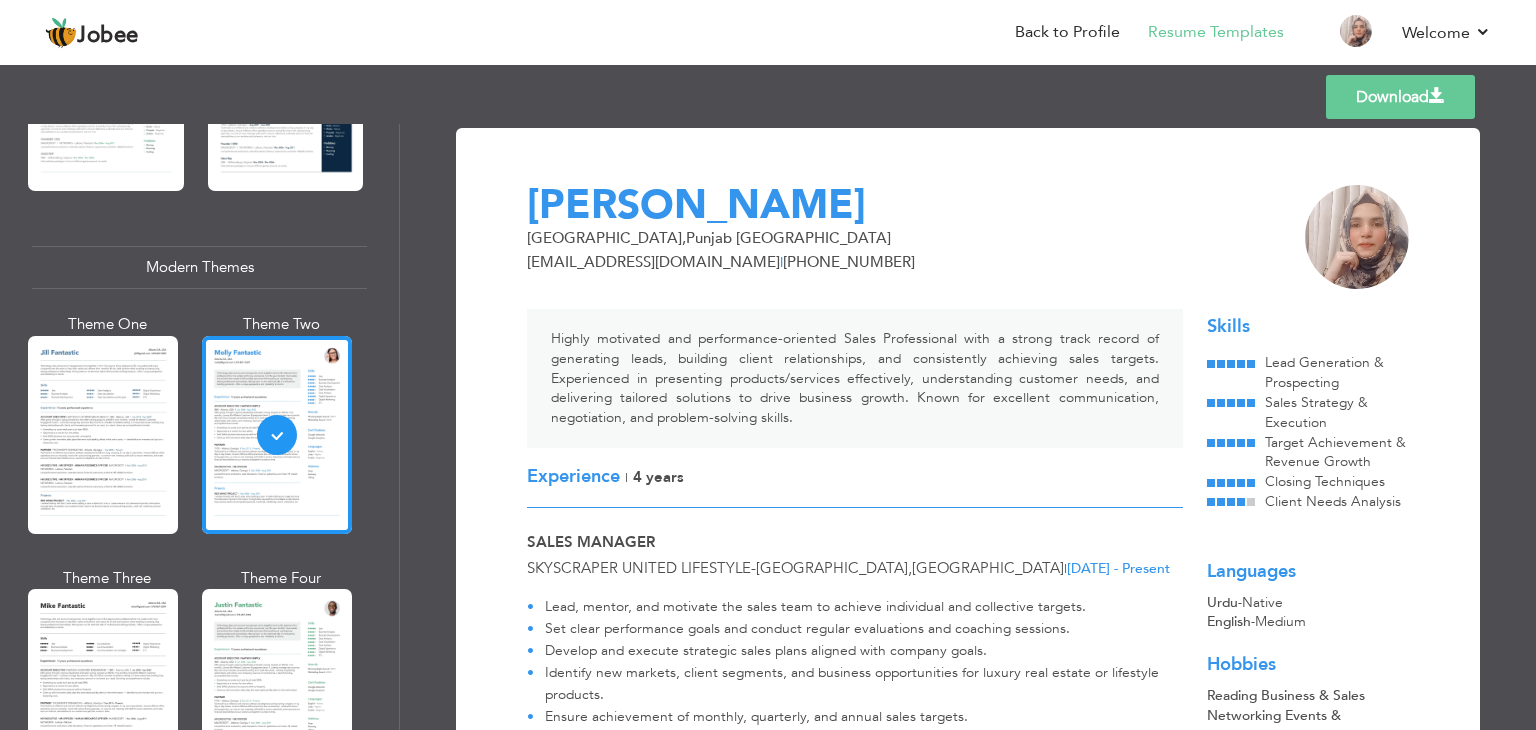 click on "Download" at bounding box center [1400, 97] 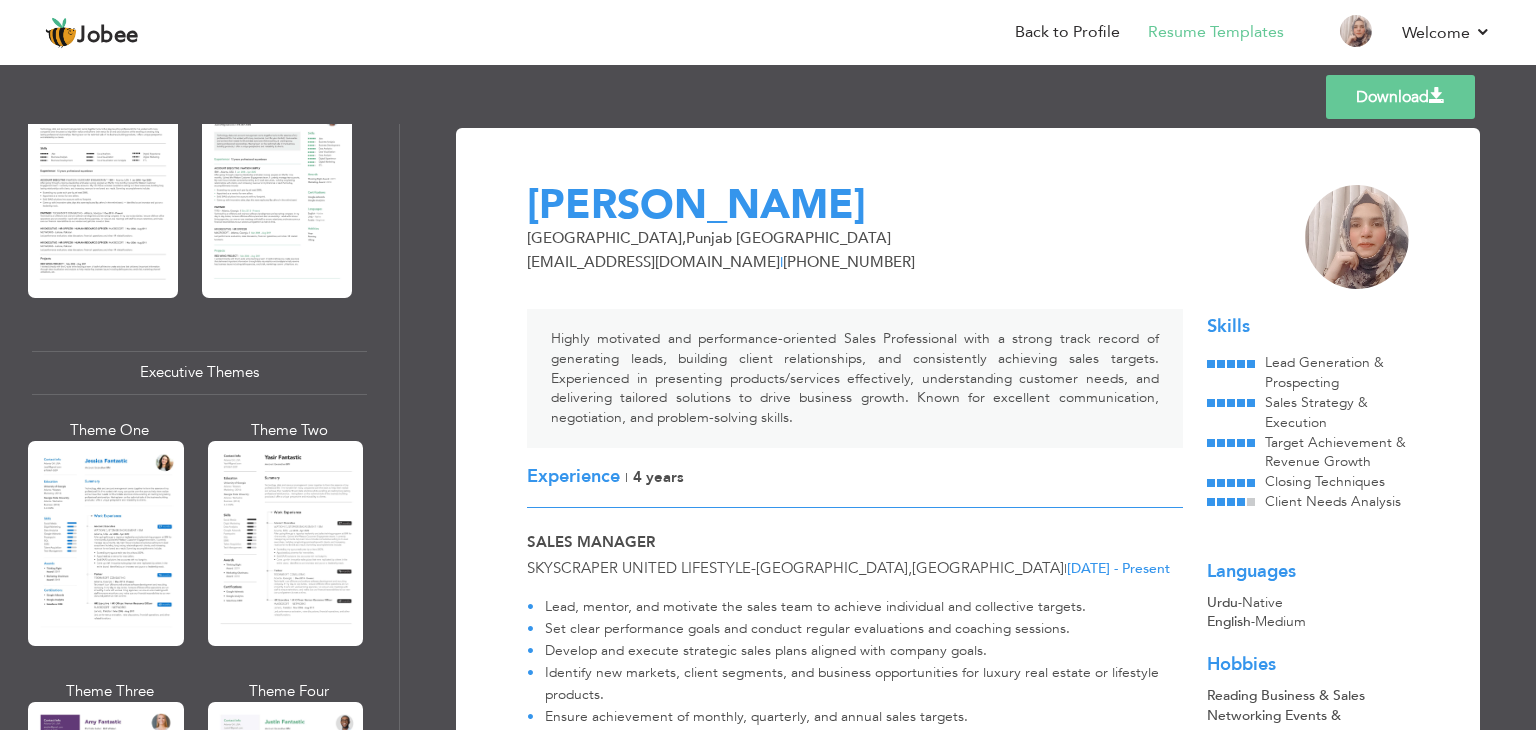 scroll, scrollTop: 1298, scrollLeft: 0, axis: vertical 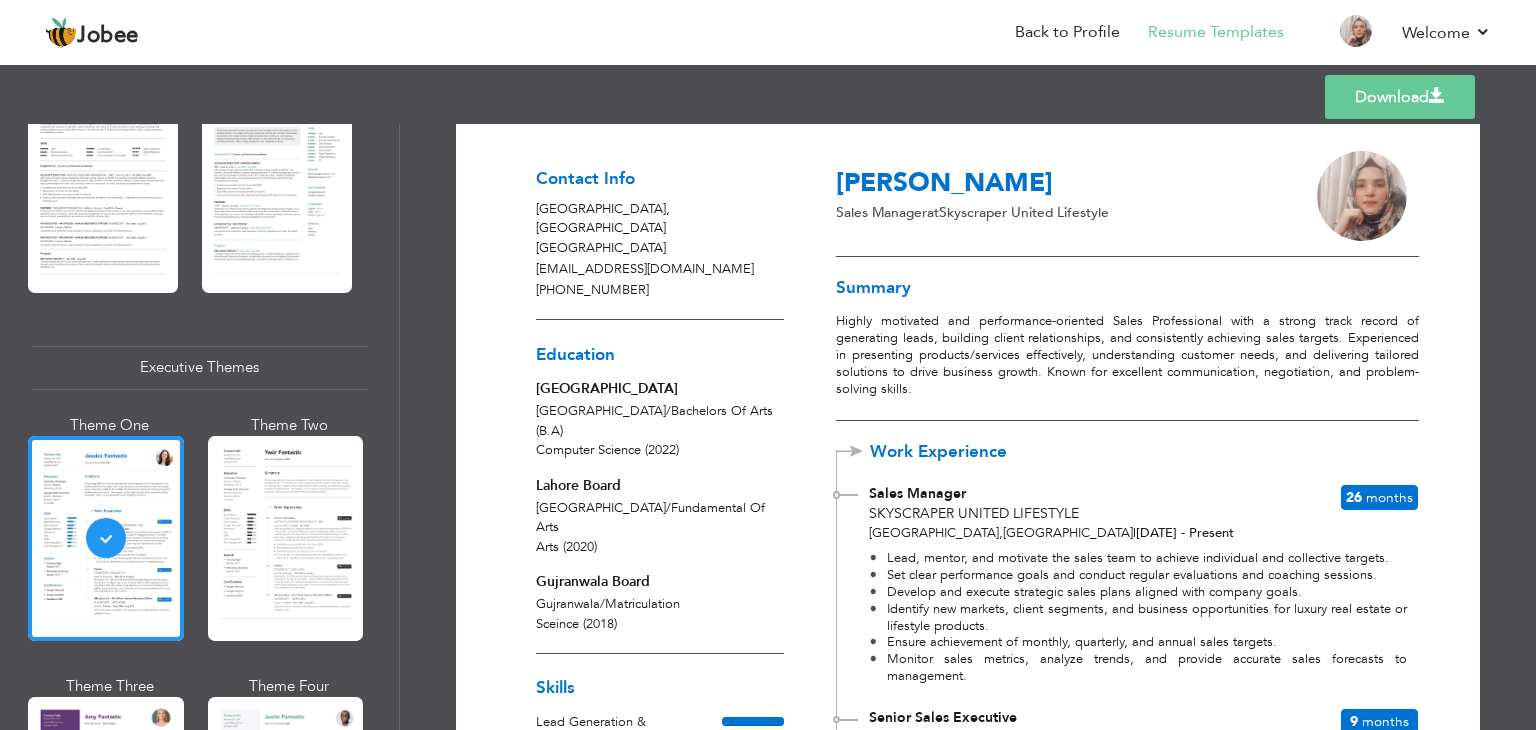click on "Download" at bounding box center [1400, 97] 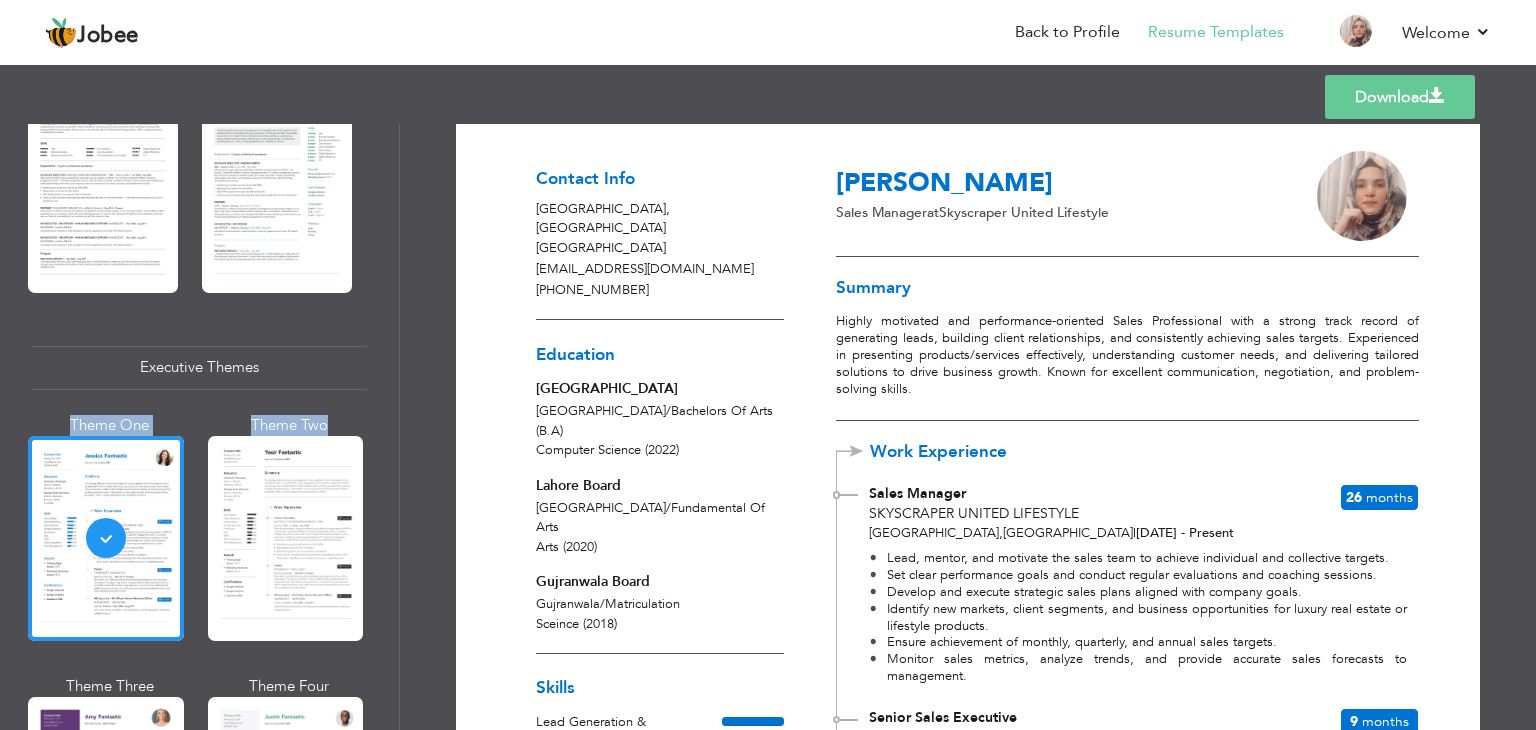 drag, startPoint x: 399, startPoint y: 333, endPoint x: 395, endPoint y: 397, distance: 64.12488 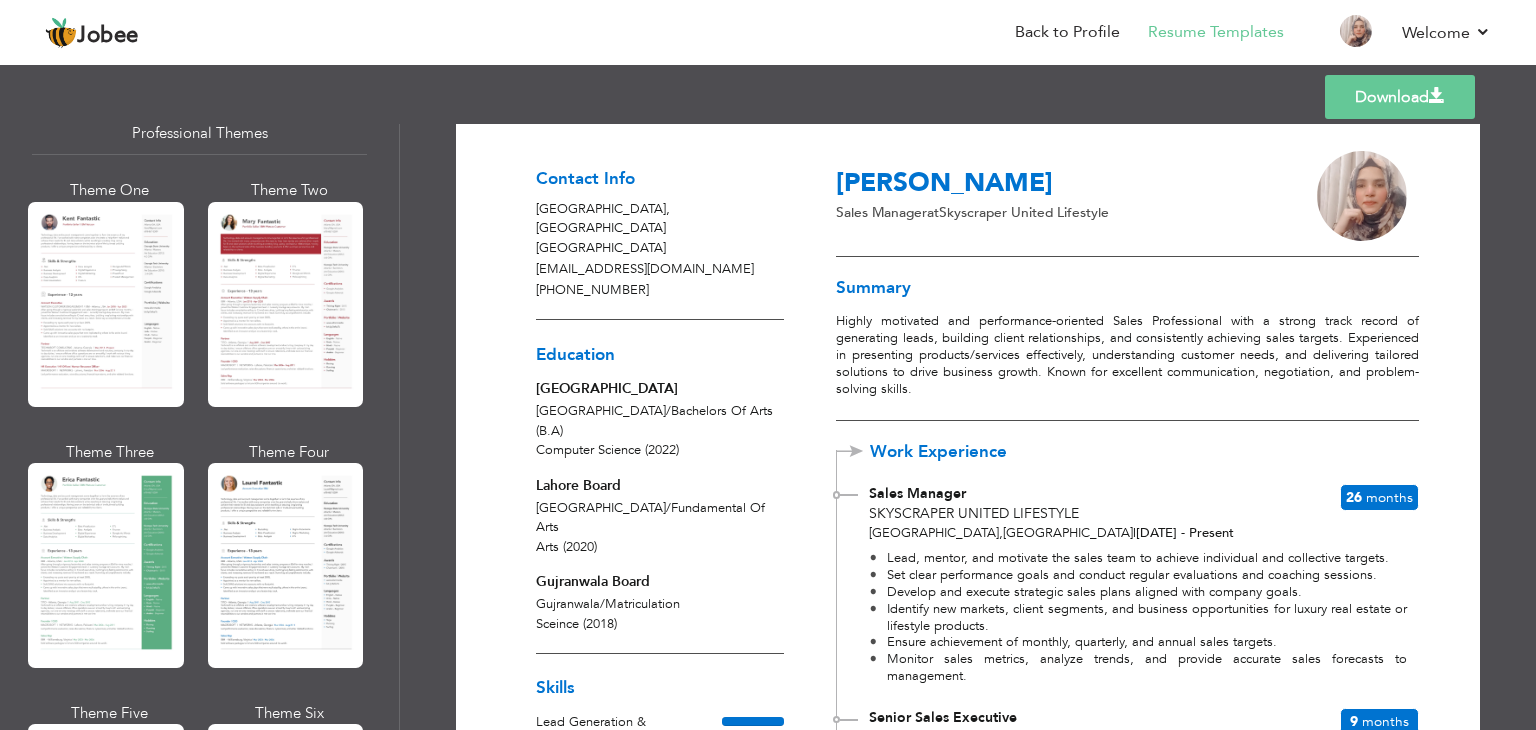 scroll, scrollTop: 54, scrollLeft: 0, axis: vertical 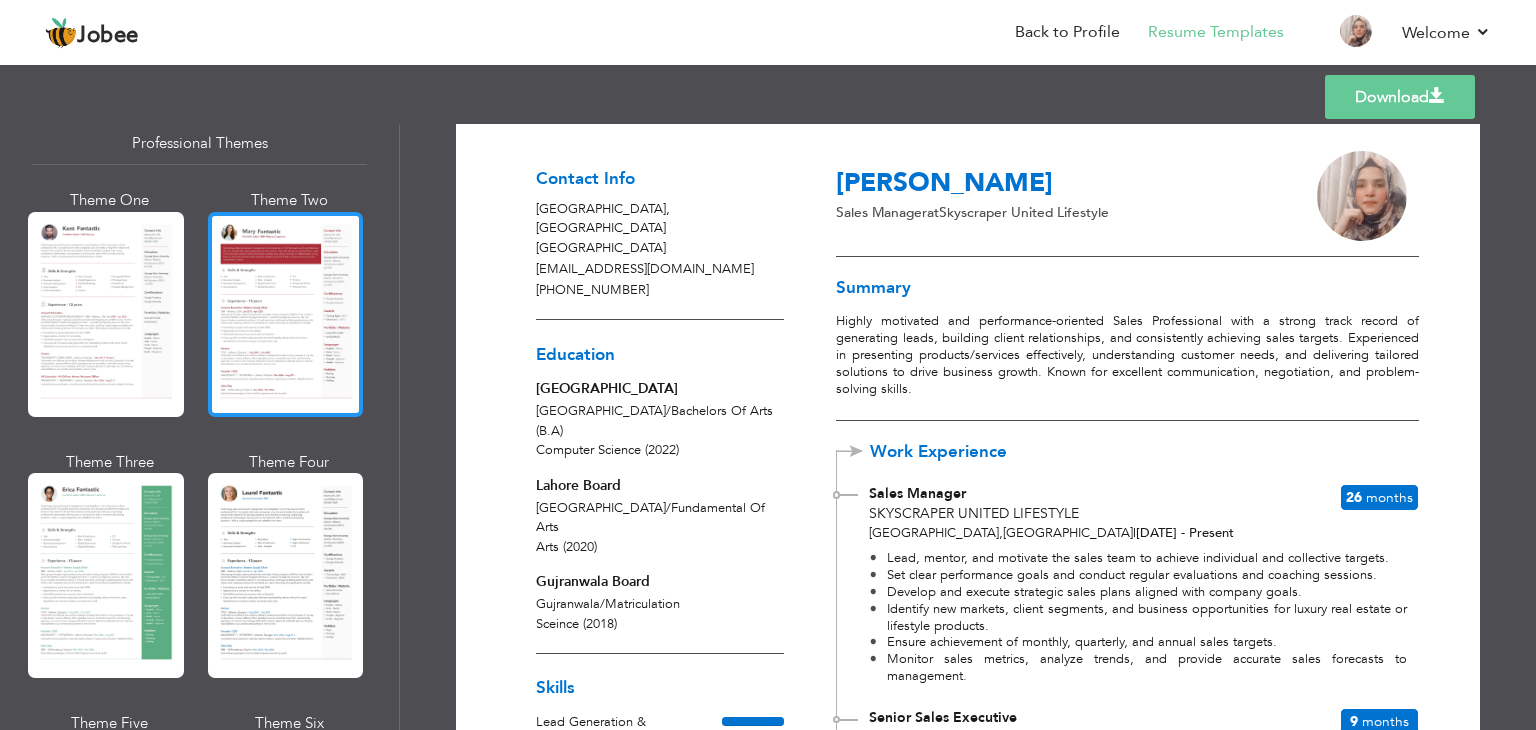 click at bounding box center [286, 314] 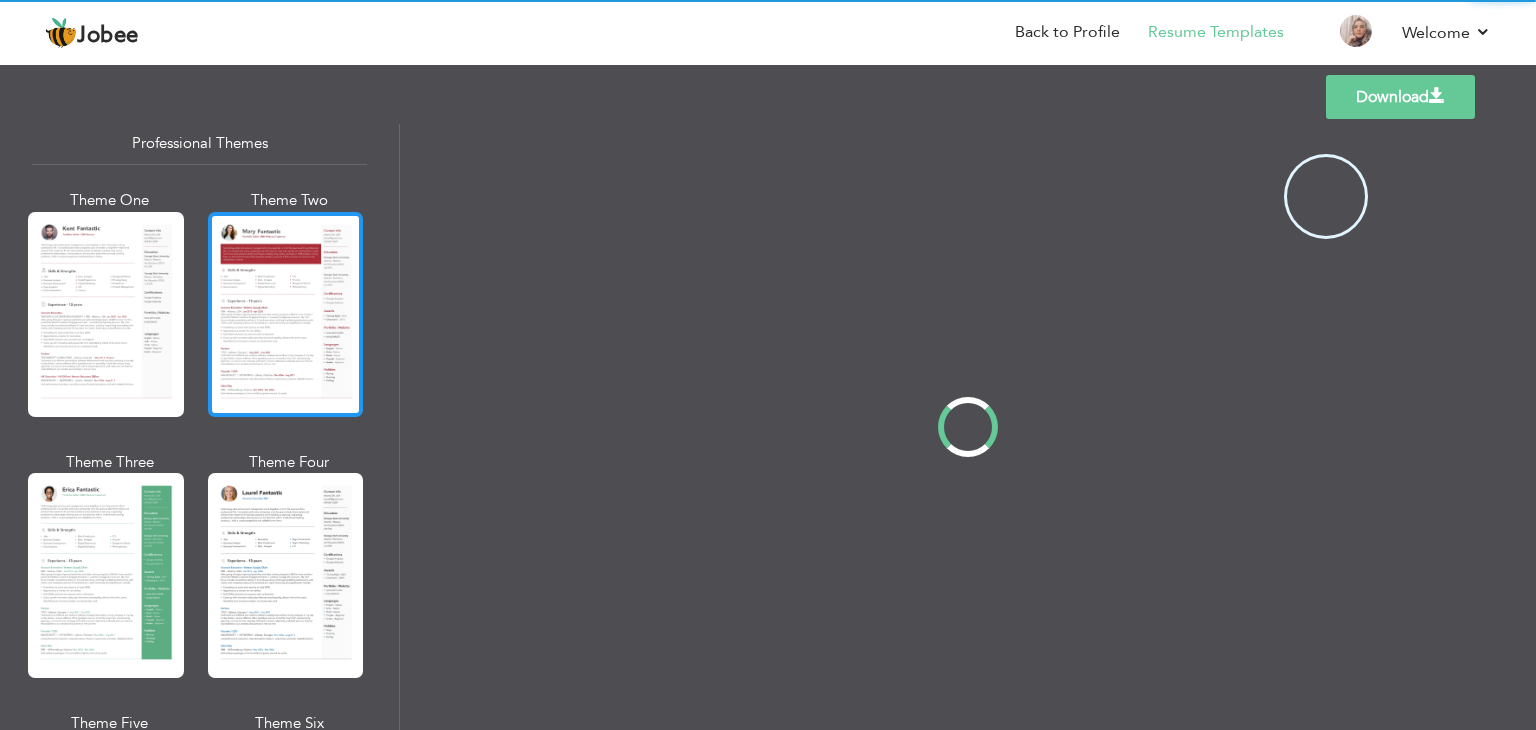 scroll, scrollTop: 0, scrollLeft: 0, axis: both 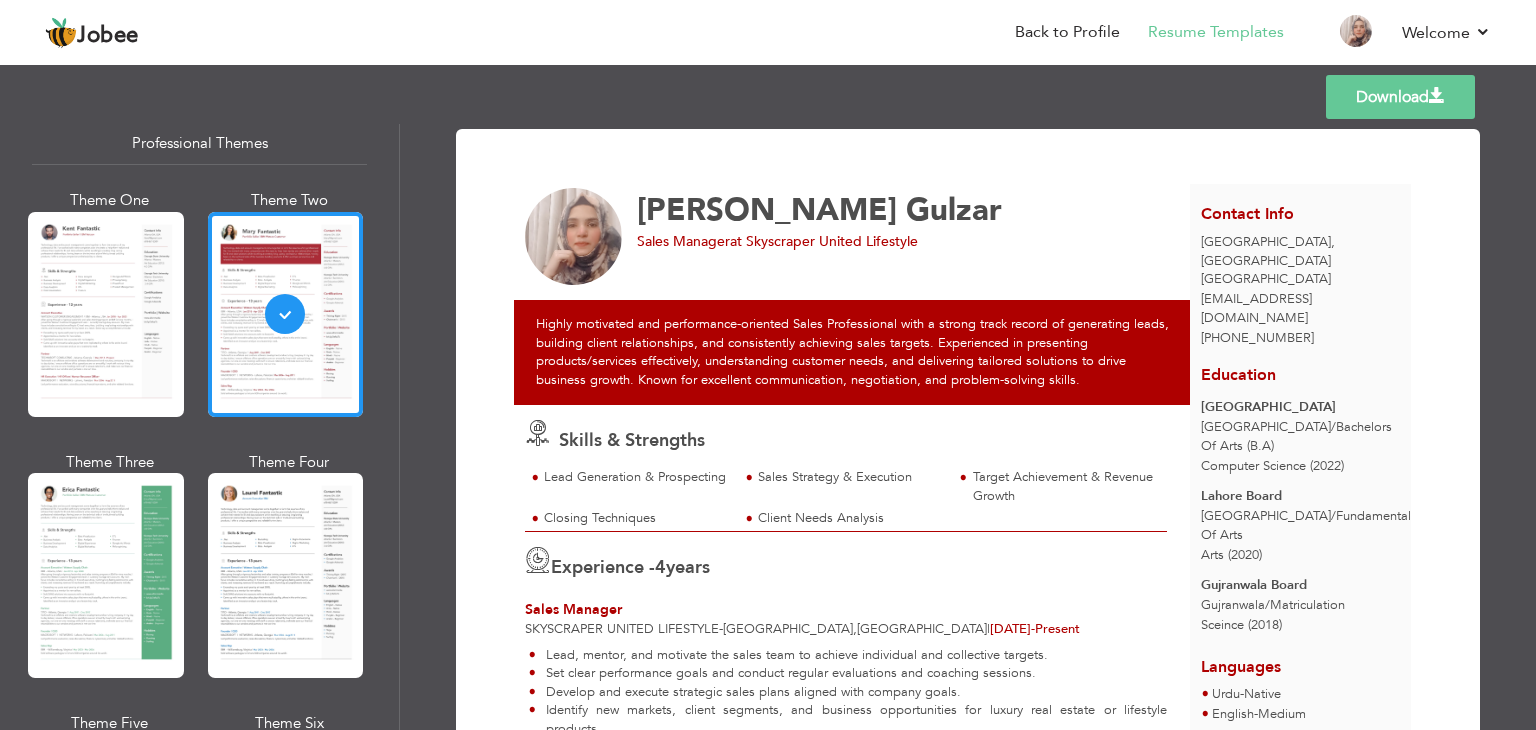 click on "Download" at bounding box center (1400, 97) 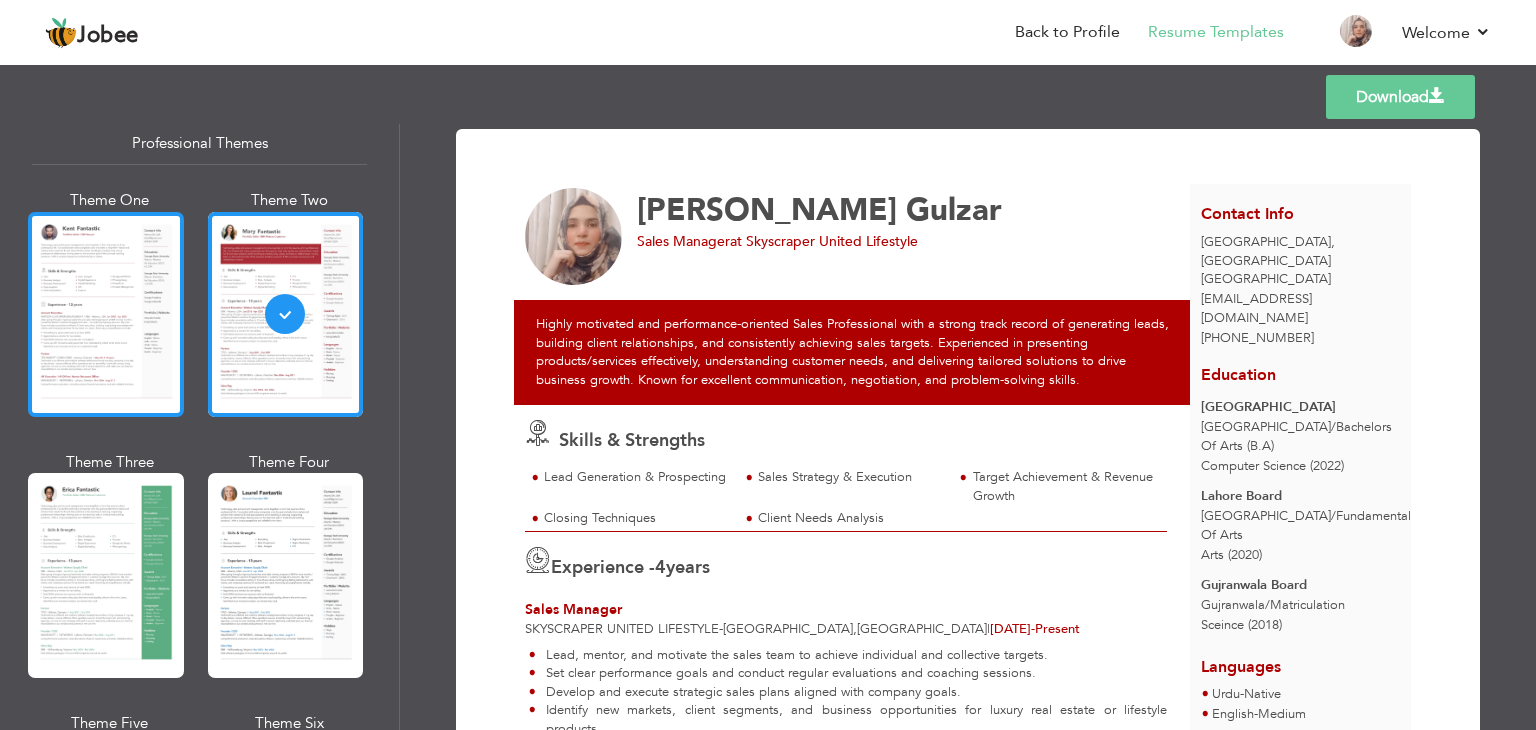 click at bounding box center [106, 314] 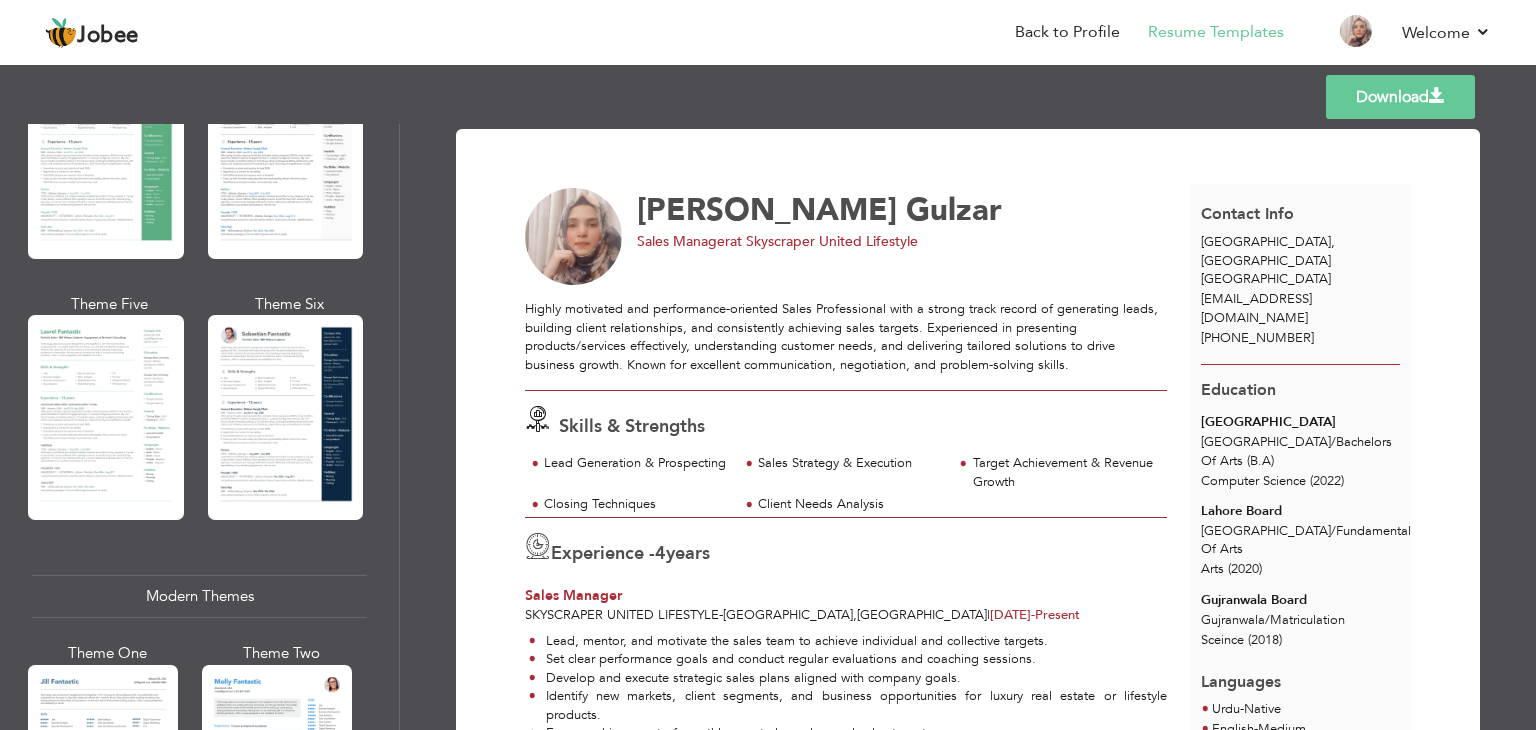 scroll, scrollTop: 574, scrollLeft: 0, axis: vertical 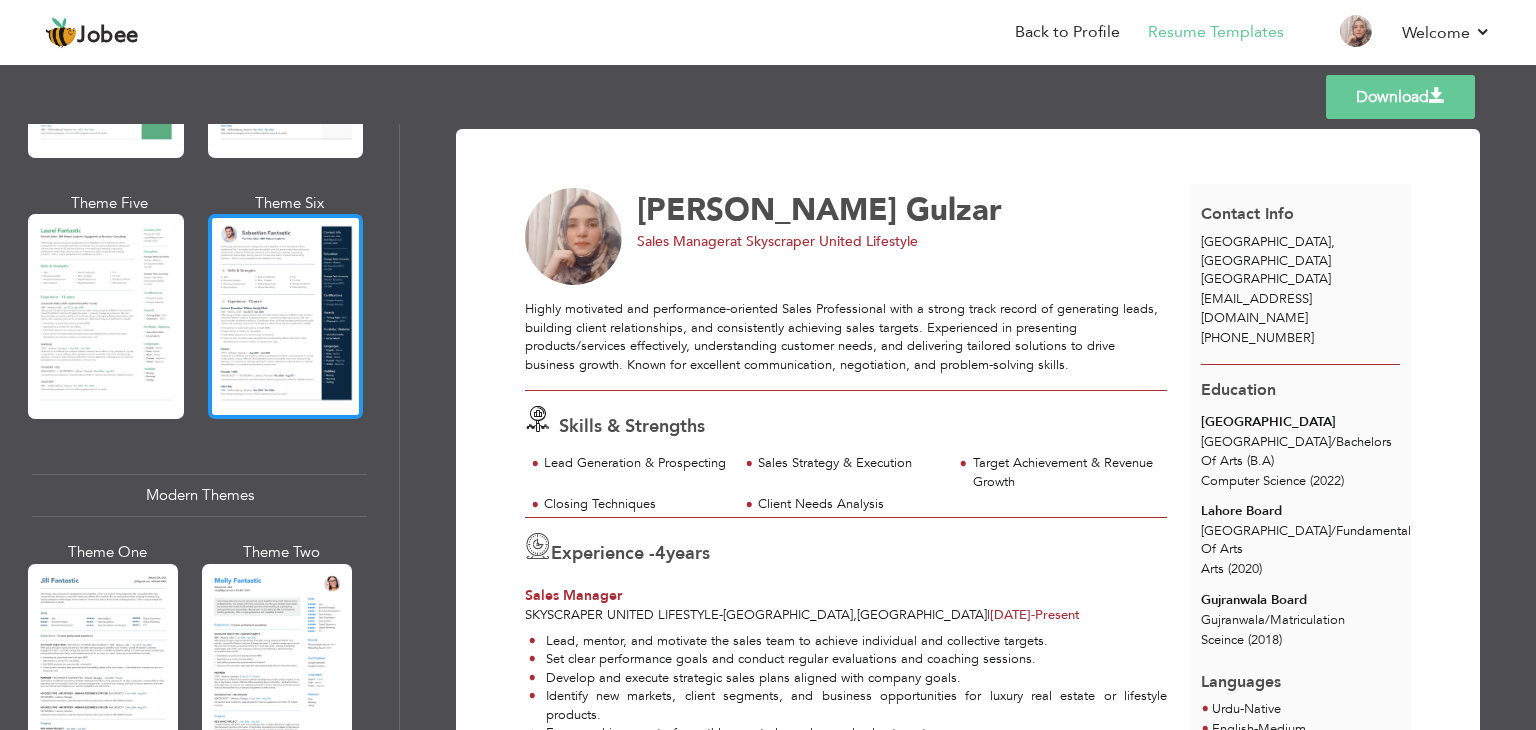 click at bounding box center (286, 316) 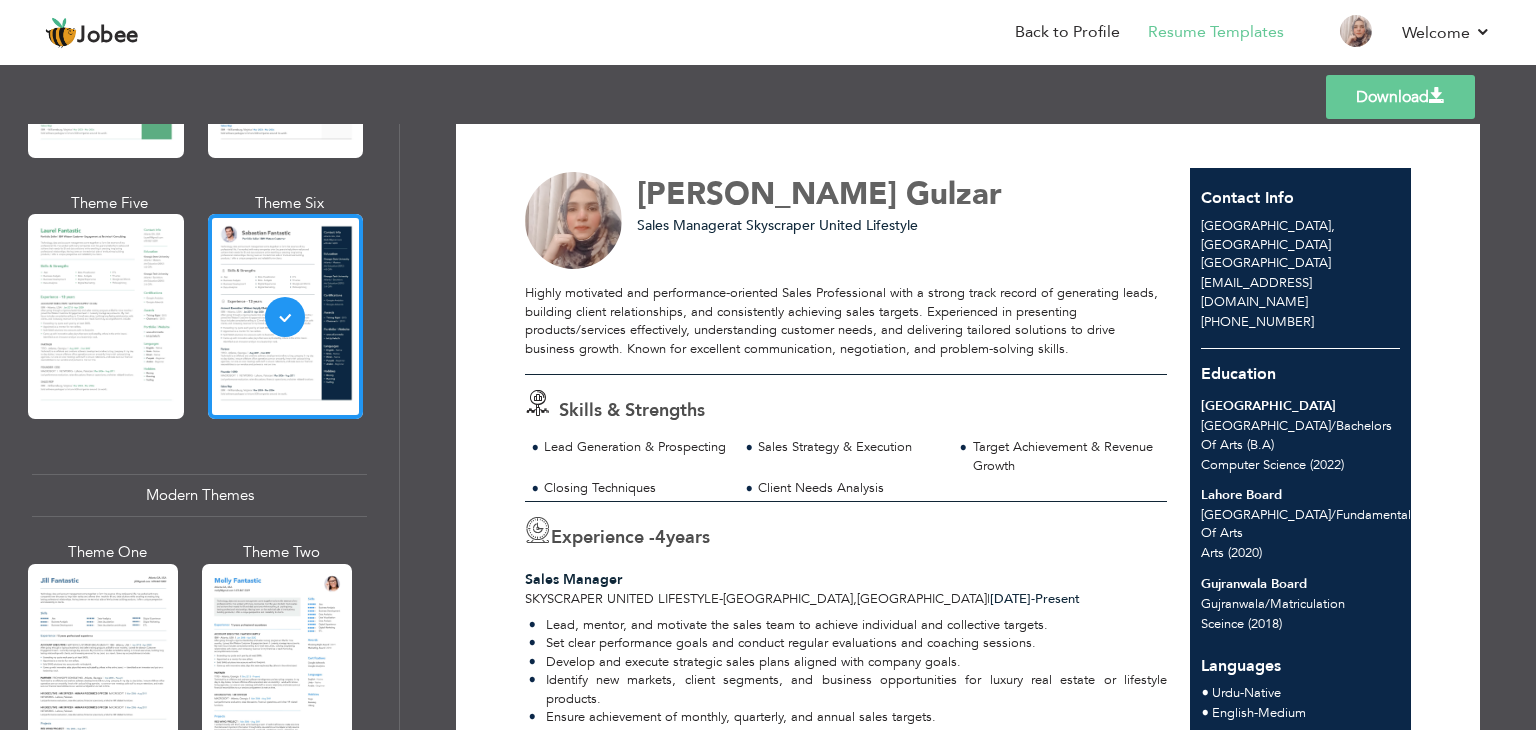 scroll, scrollTop: 0, scrollLeft: 0, axis: both 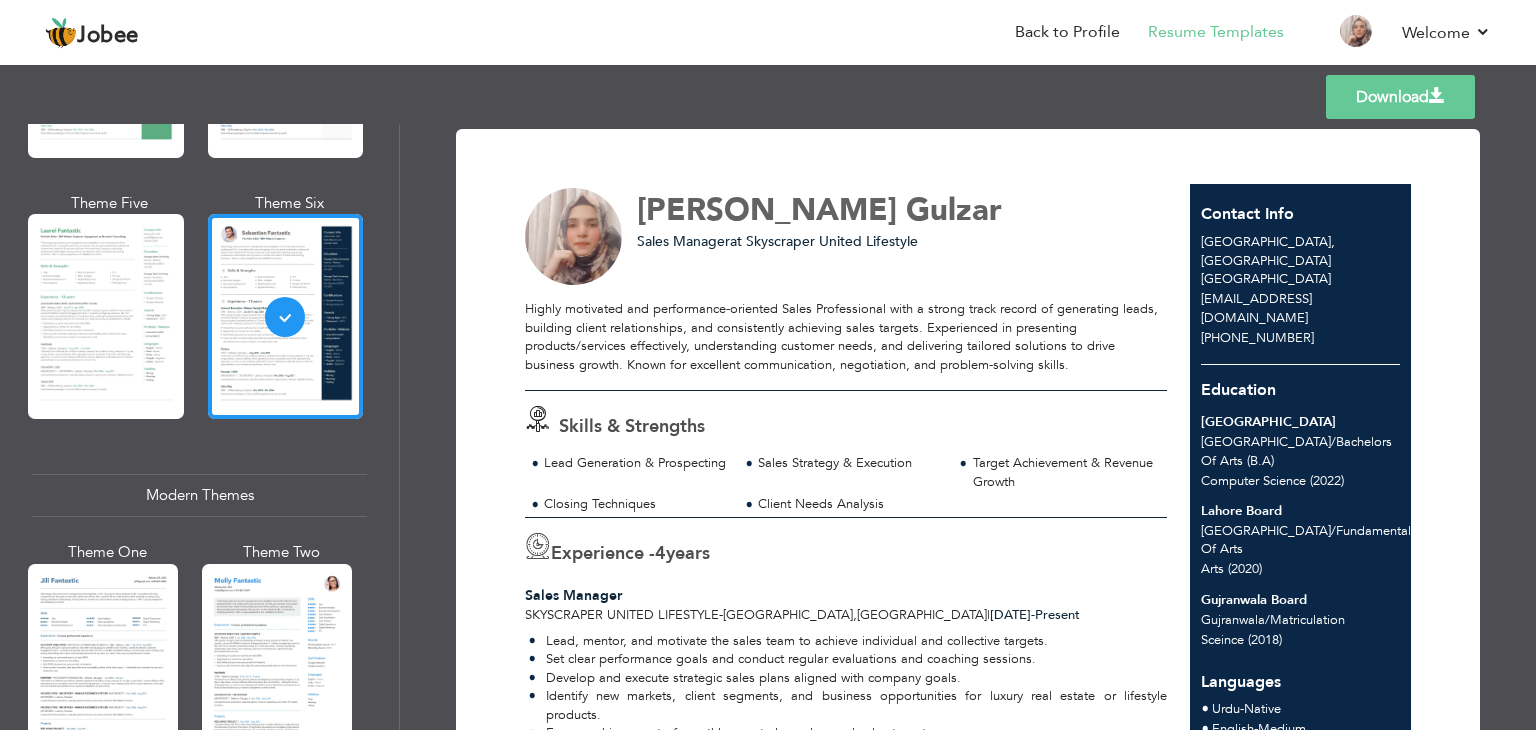 click on "Download" at bounding box center (1400, 97) 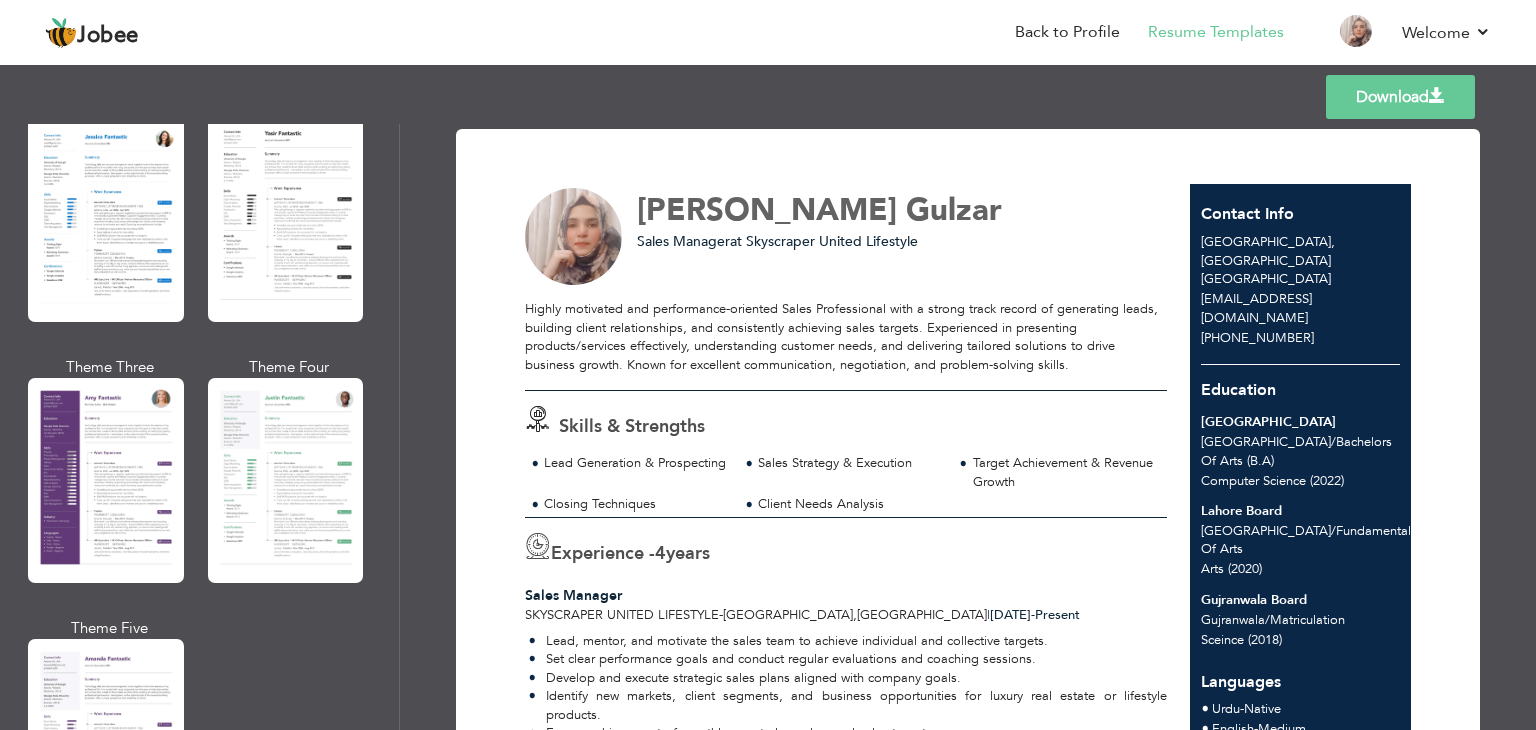 scroll, scrollTop: 1660, scrollLeft: 0, axis: vertical 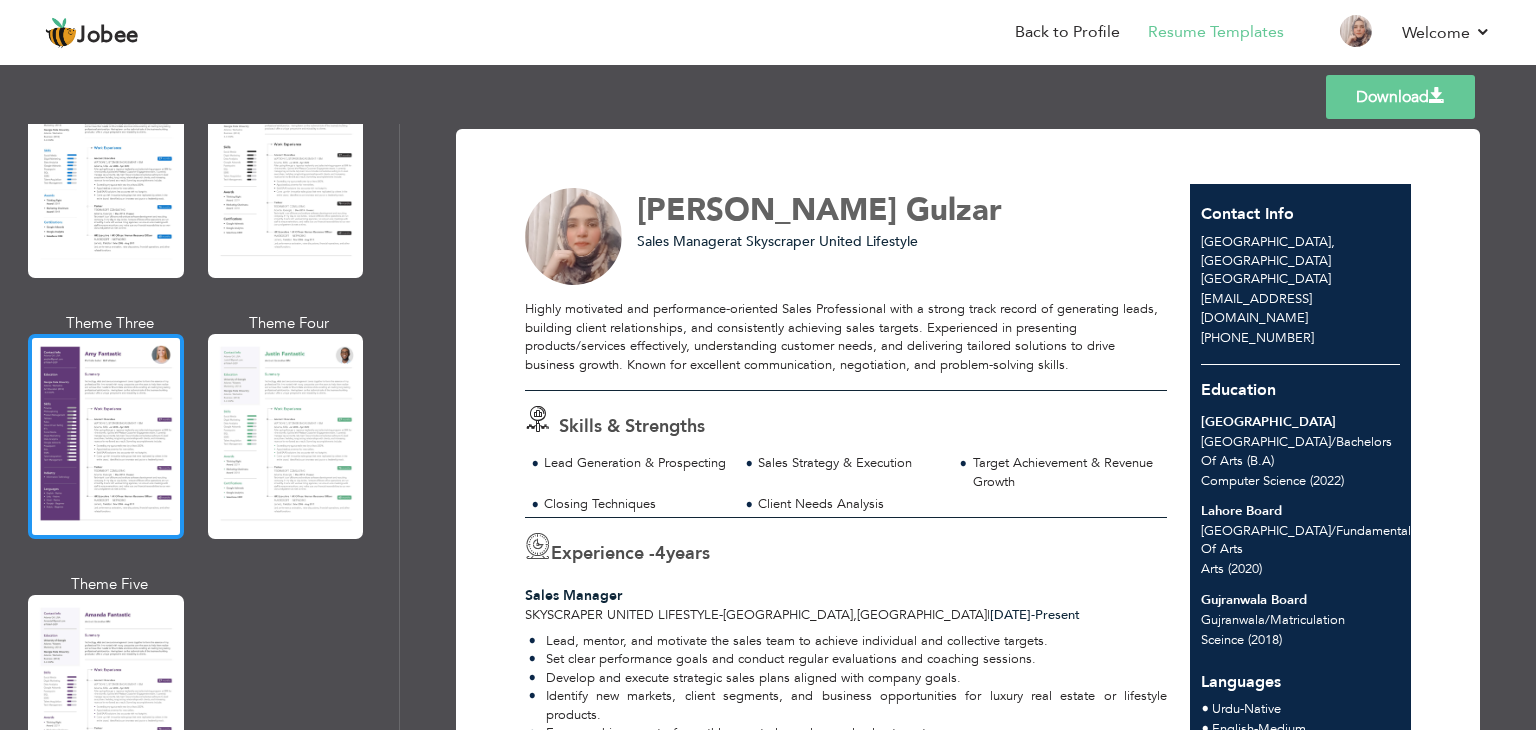 click at bounding box center (106, 436) 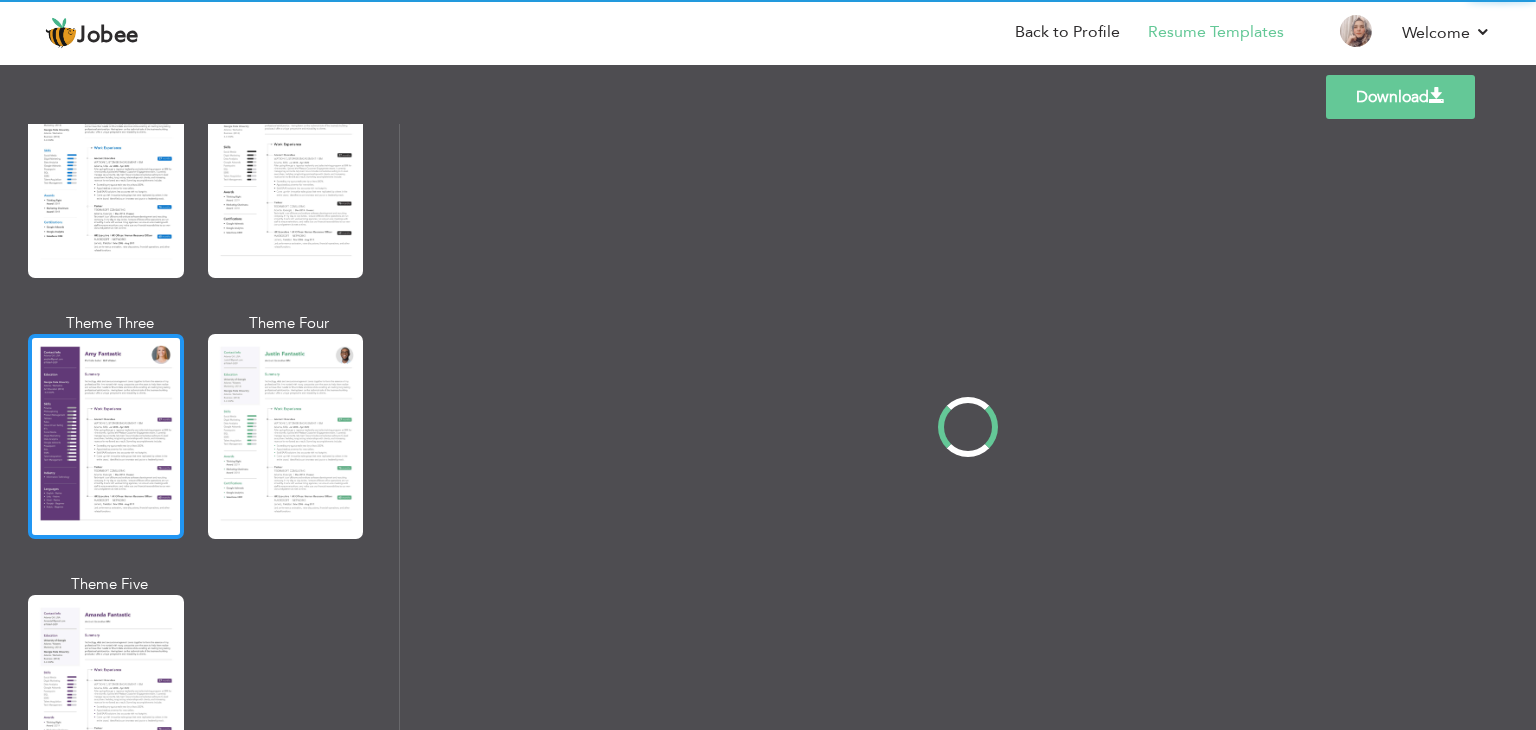 scroll, scrollTop: 1660, scrollLeft: 0, axis: vertical 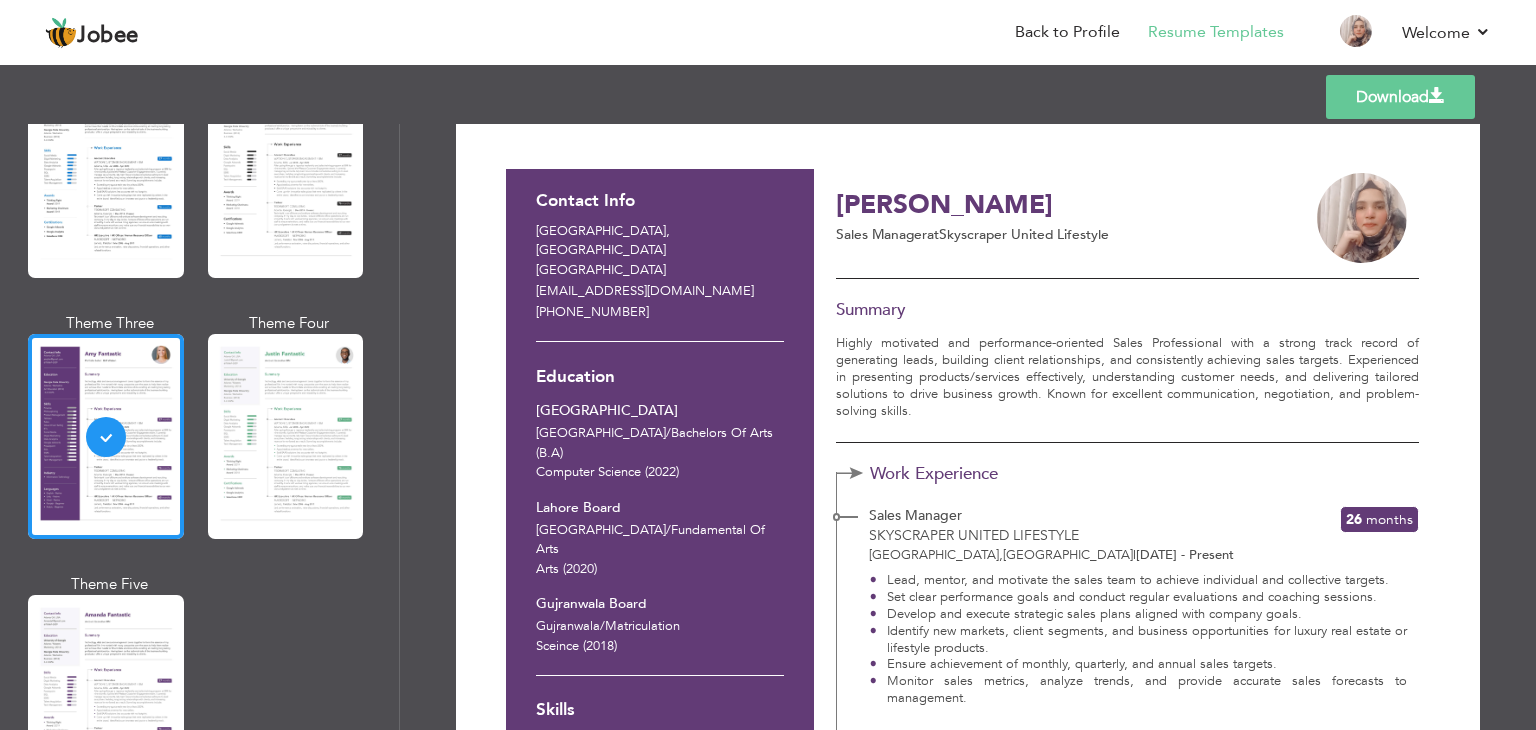 click on "Download" at bounding box center (1400, 97) 